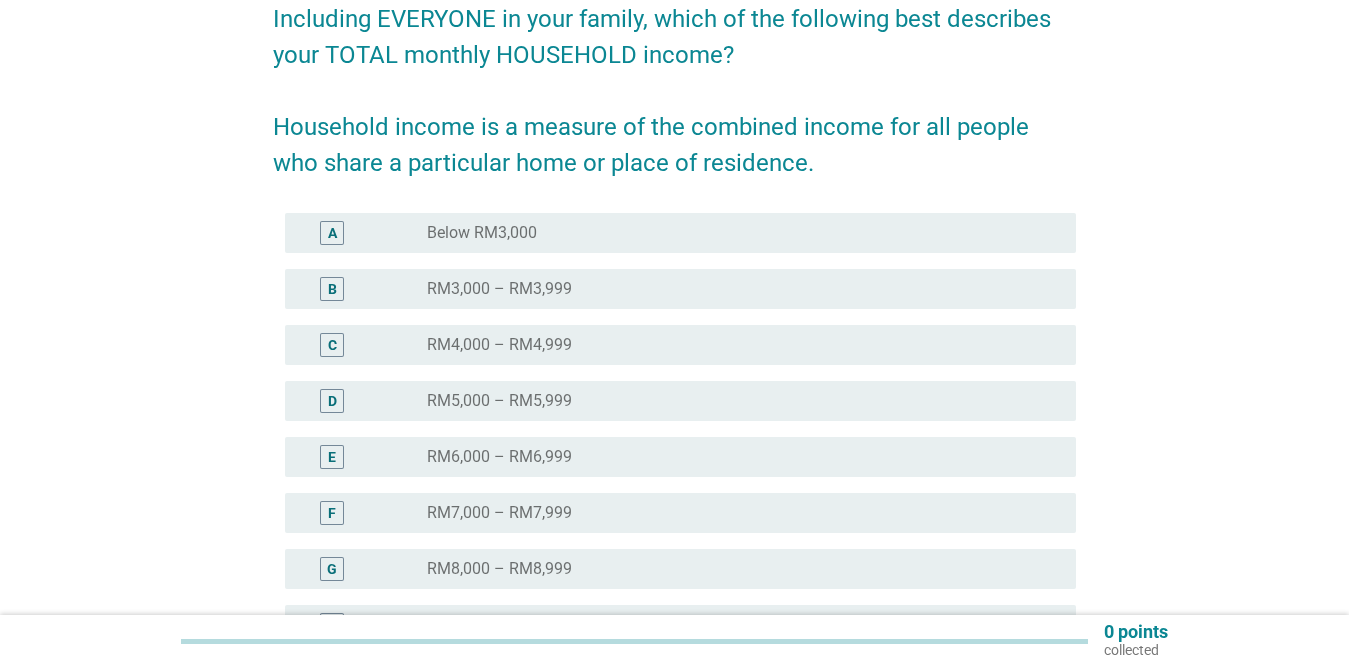 scroll, scrollTop: 200, scrollLeft: 0, axis: vertical 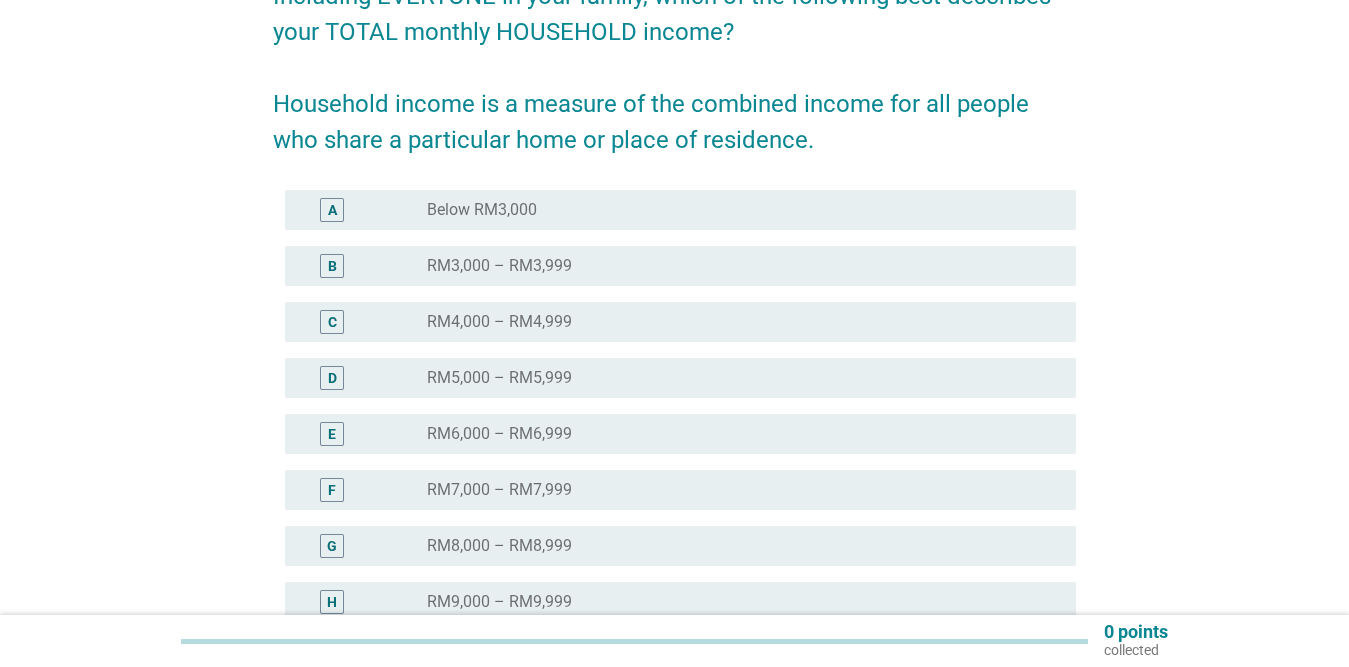 click on "[CURRENCY] [NUMBER] – [NUMBER]" at bounding box center [735, 490] 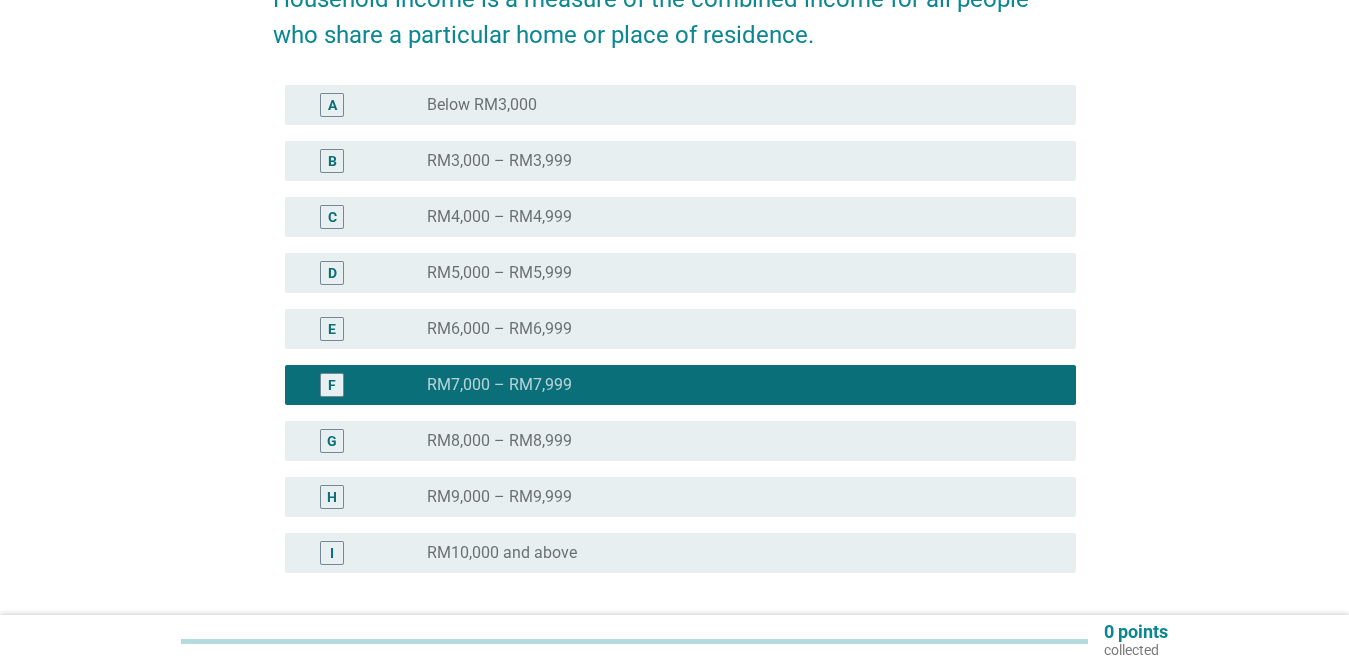 scroll, scrollTop: 473, scrollLeft: 0, axis: vertical 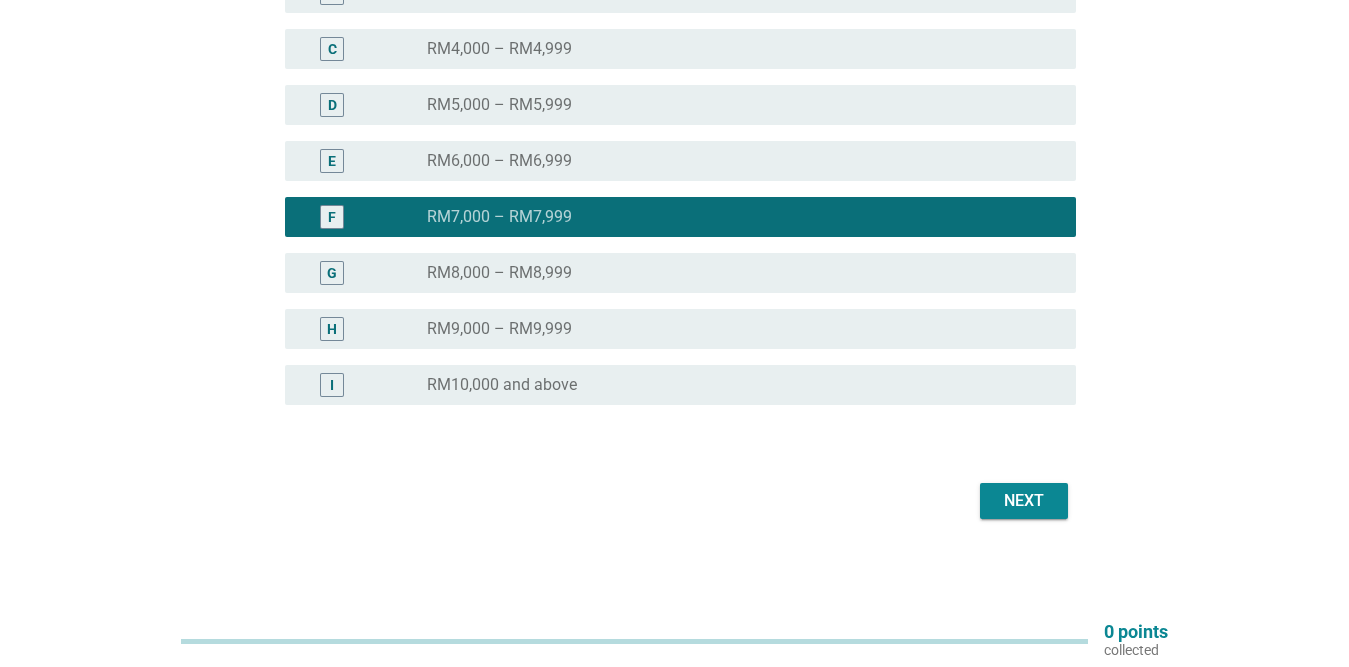 click on "Next" at bounding box center (1024, 501) 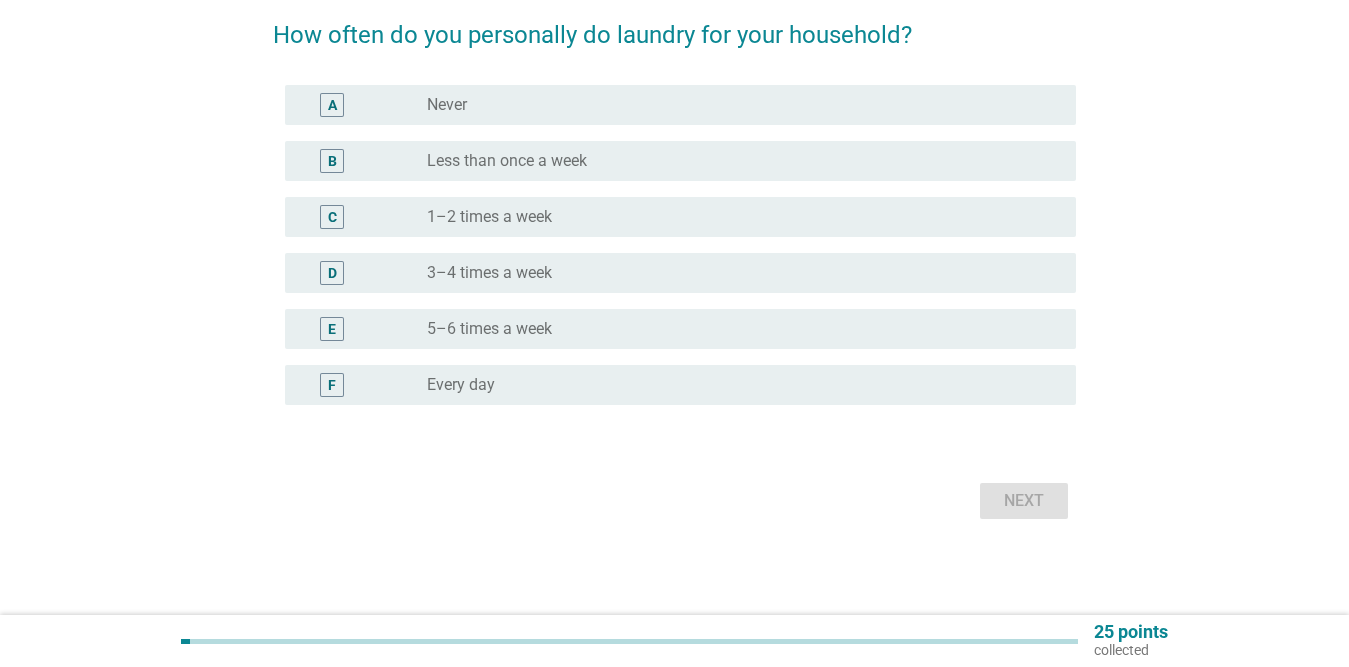 scroll, scrollTop: 0, scrollLeft: 0, axis: both 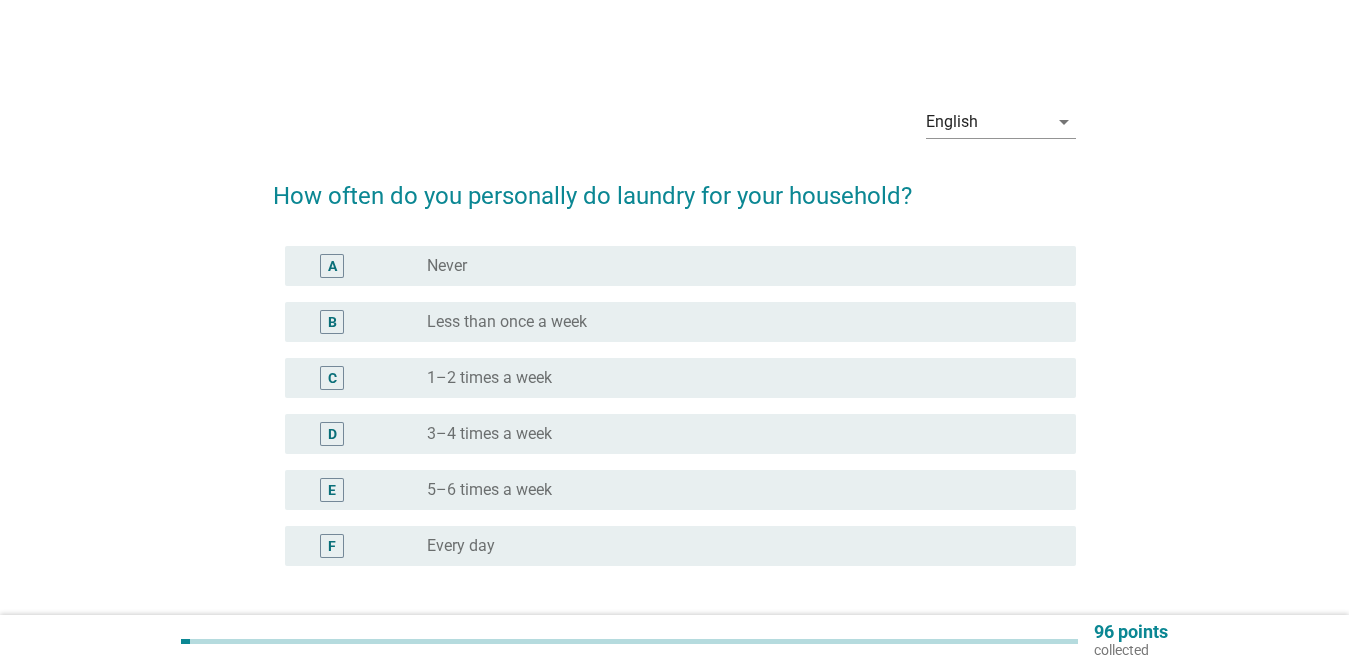 click on "radio_button_unchecked 3–4 times a week" at bounding box center [735, 434] 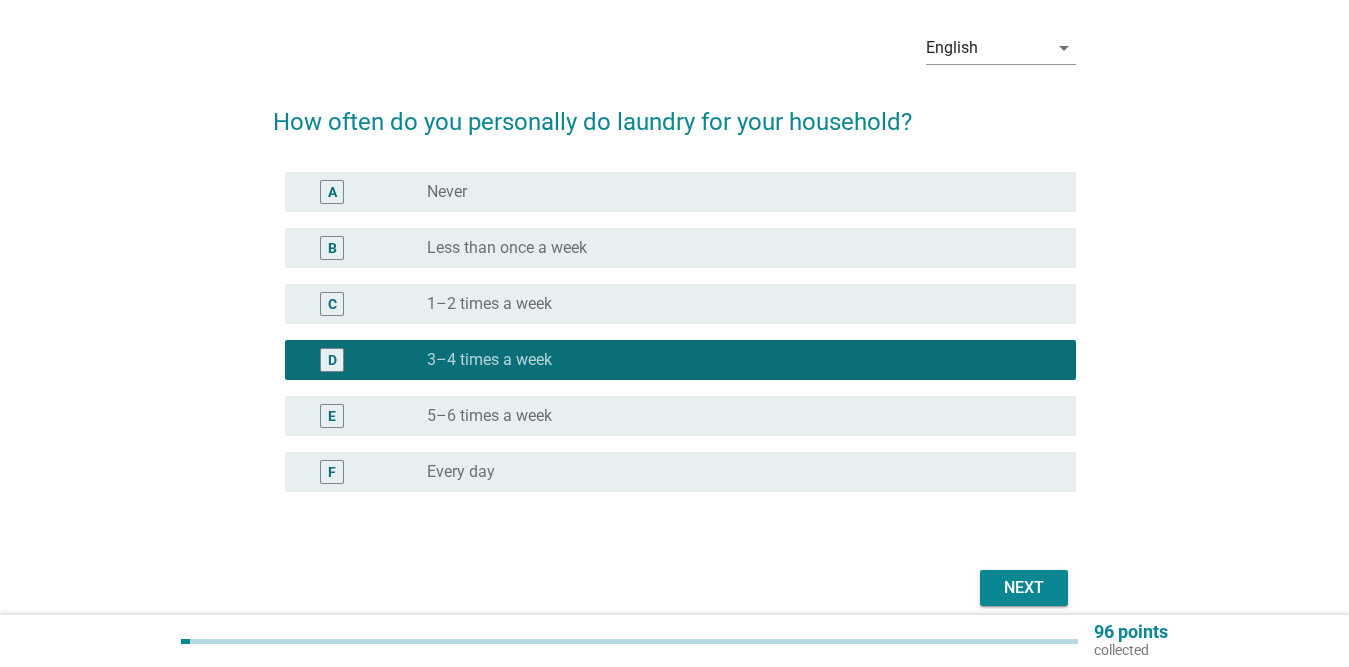 scroll, scrollTop: 161, scrollLeft: 0, axis: vertical 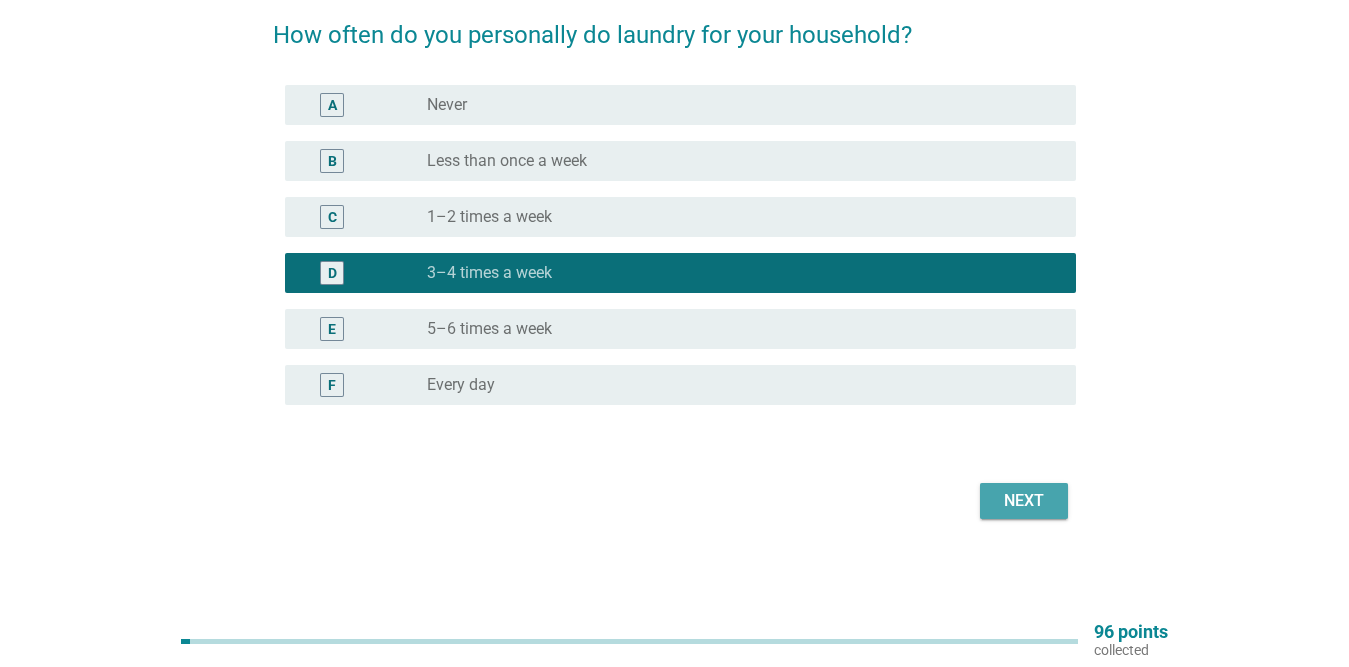 click on "Next" at bounding box center [1024, 501] 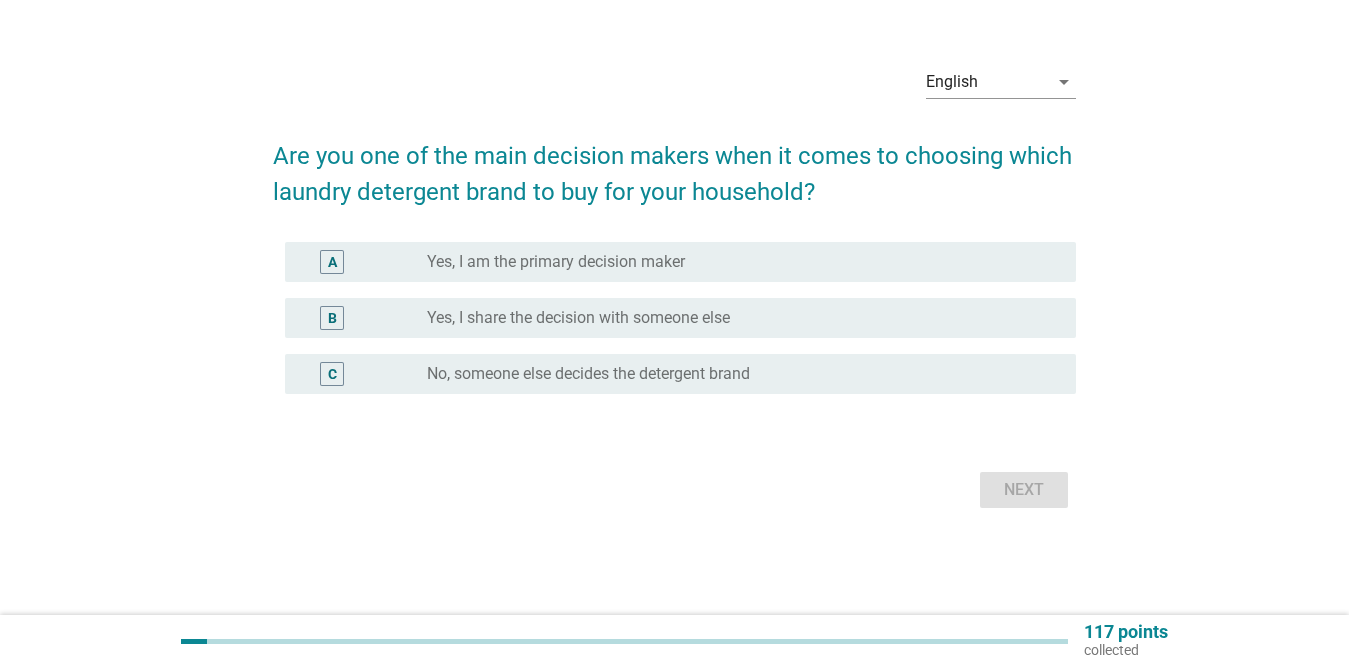 scroll, scrollTop: 0, scrollLeft: 0, axis: both 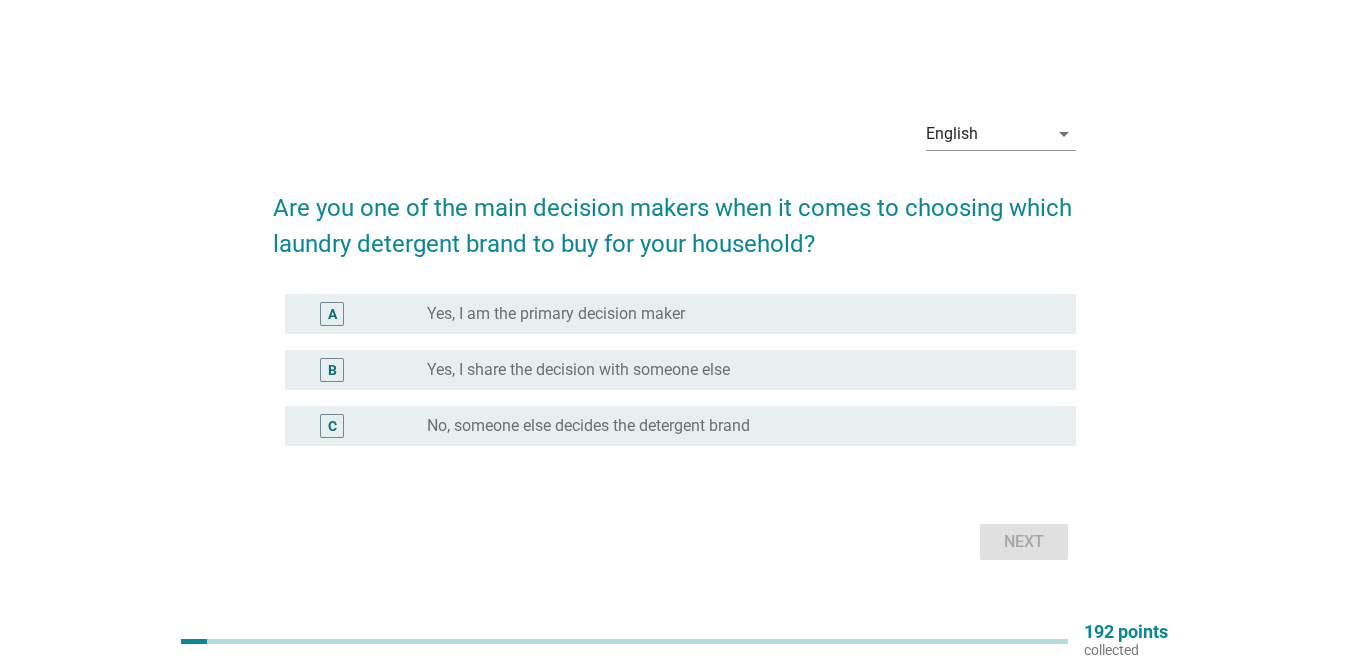 click on "Yes, I am the primary decision maker" at bounding box center (556, 314) 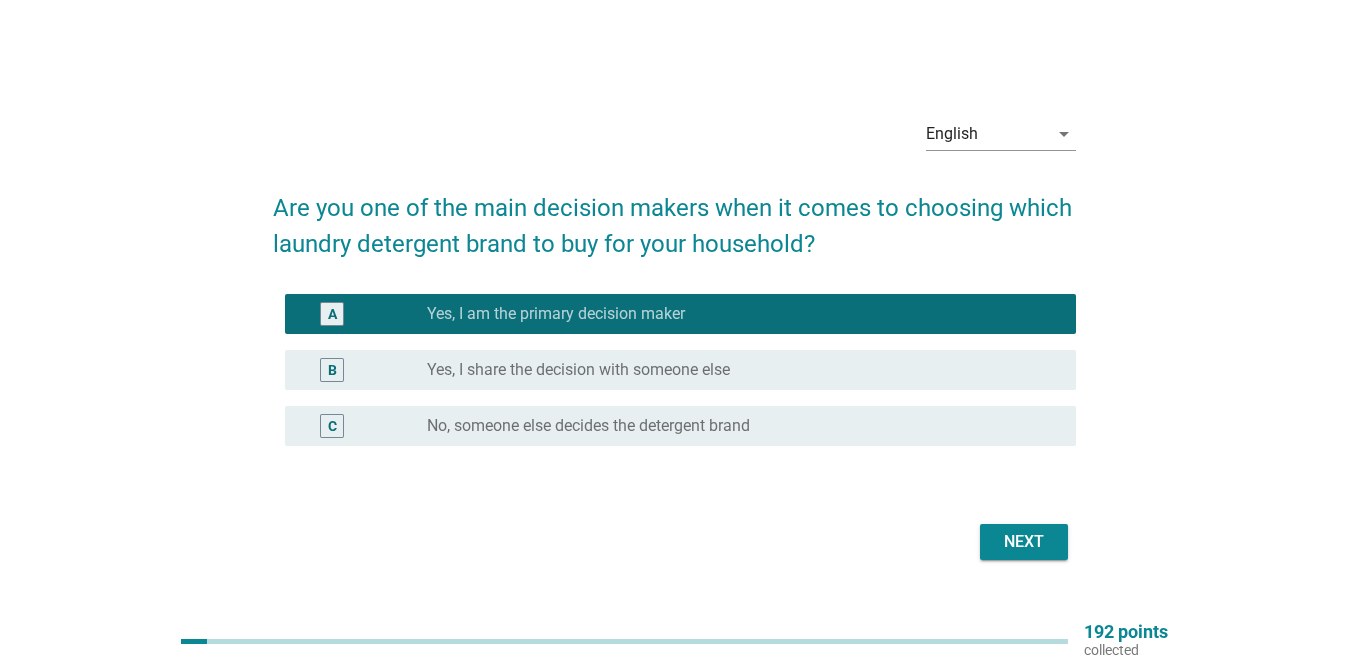 click on "B     radio_button_unchecked Yes, I share the decision with someone else" at bounding box center [674, 370] 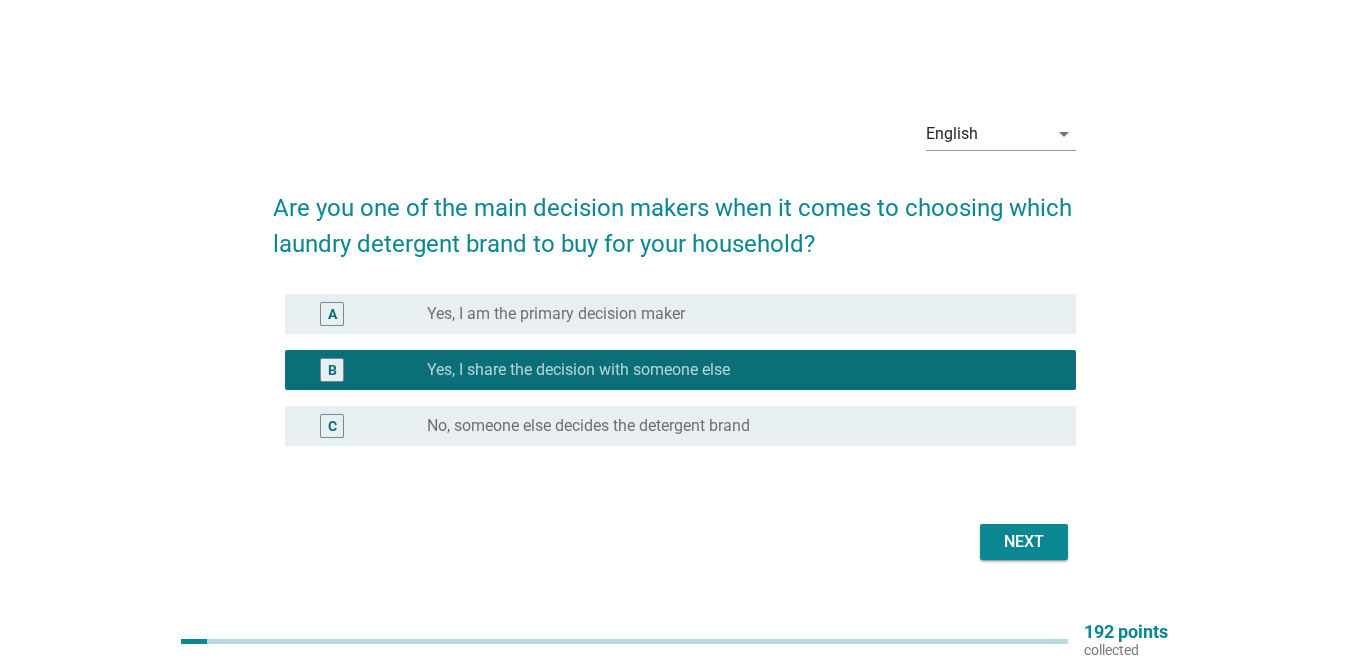 click on "Next" at bounding box center [1024, 542] 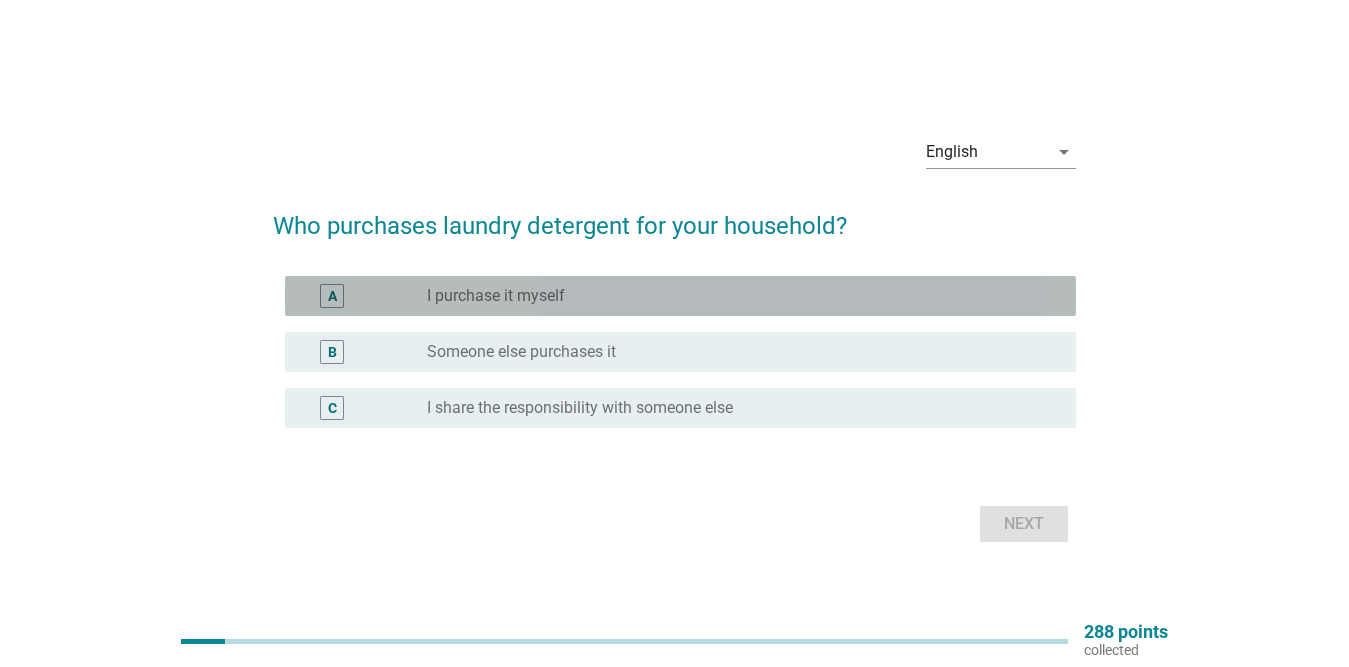 click on "radio_button_unchecked I purchase it myself" at bounding box center [735, 296] 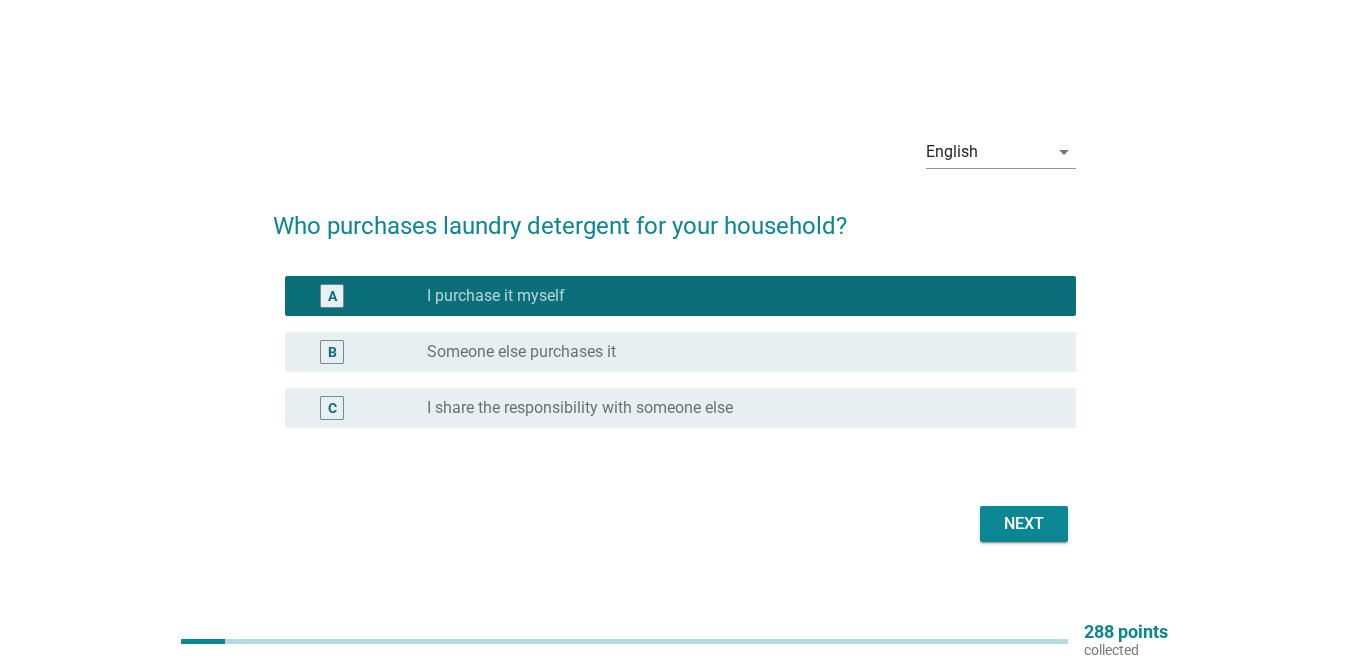 click on "Next" at bounding box center (1024, 524) 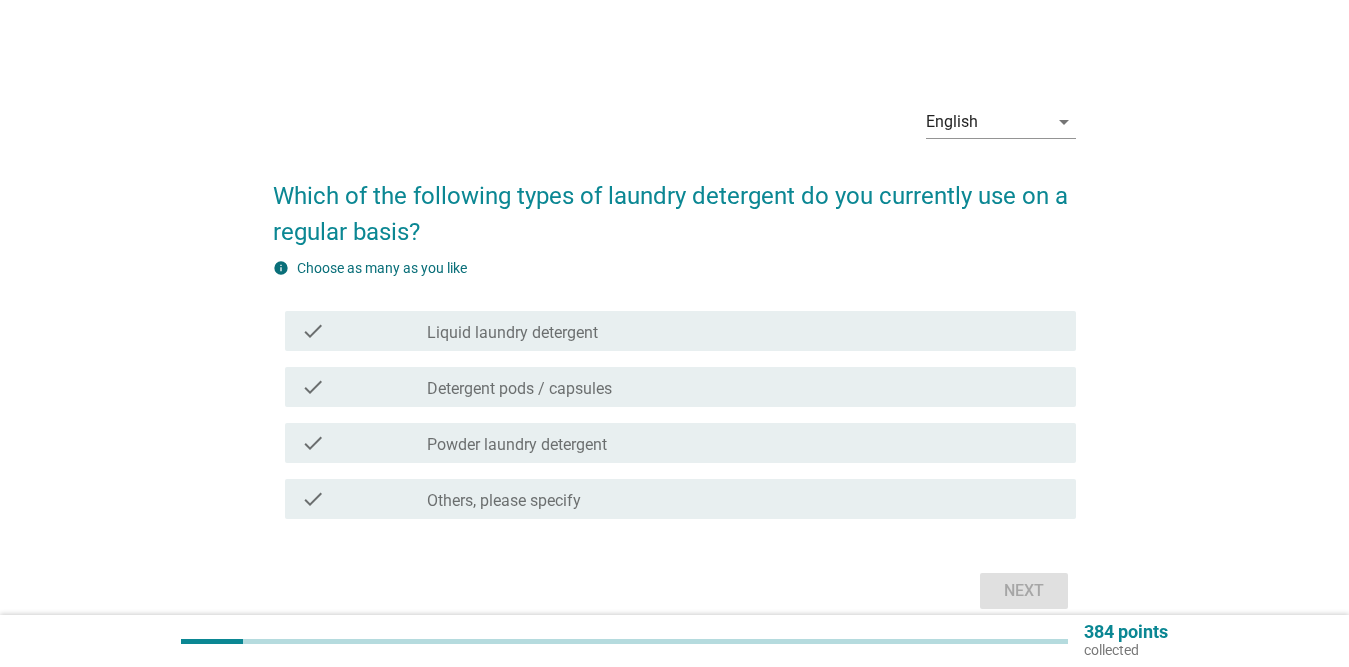 click on "Liquid laundry detergent" at bounding box center (512, 333) 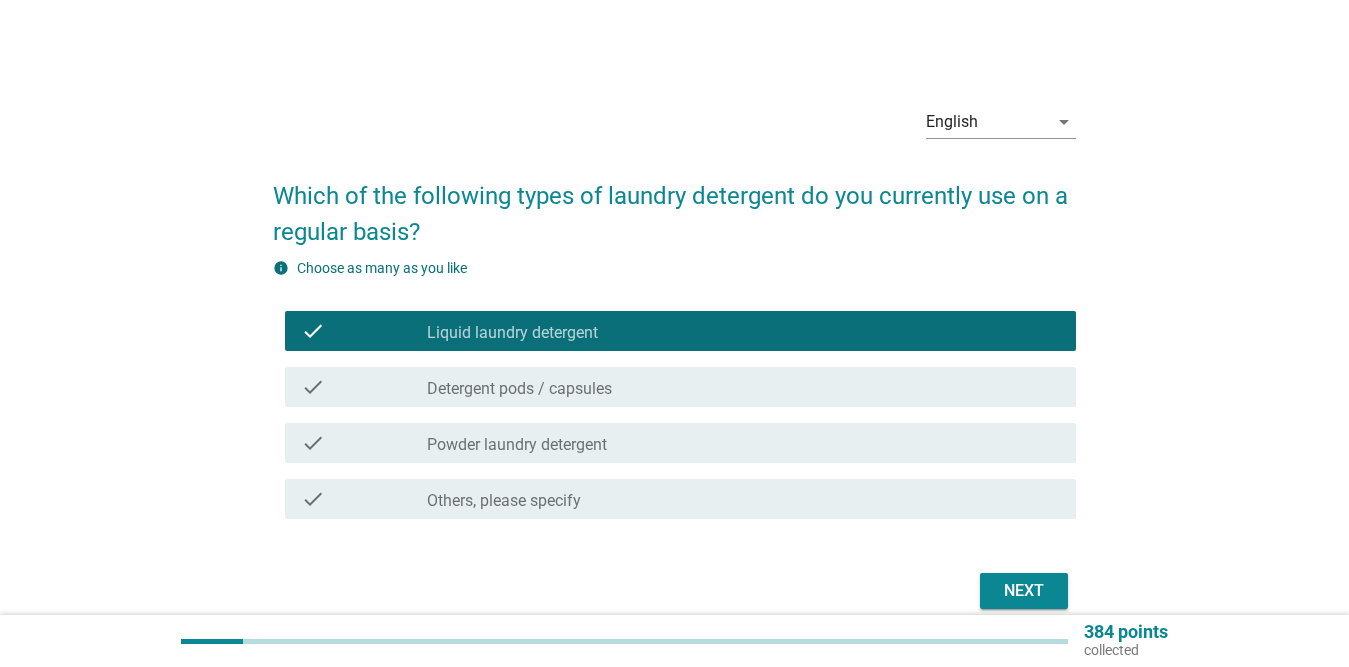 click on "Detergent pods / capsules" at bounding box center (519, 389) 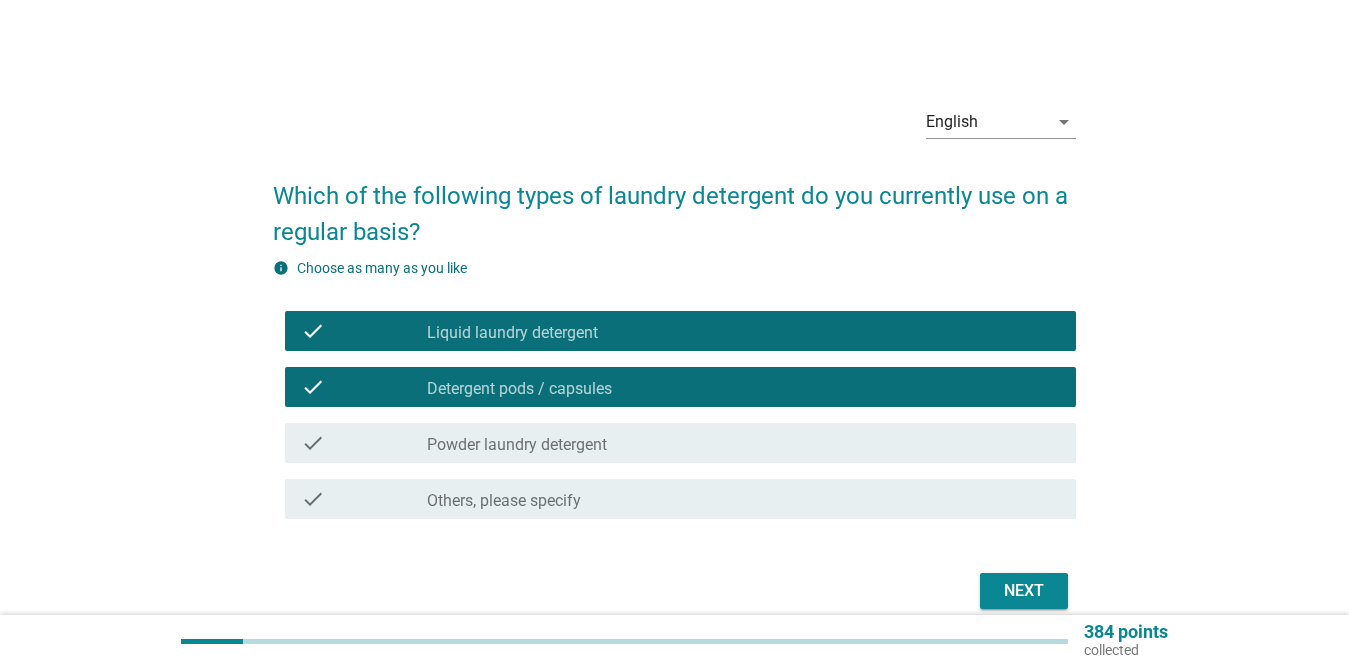 click on "Powder laundry detergent" at bounding box center (517, 445) 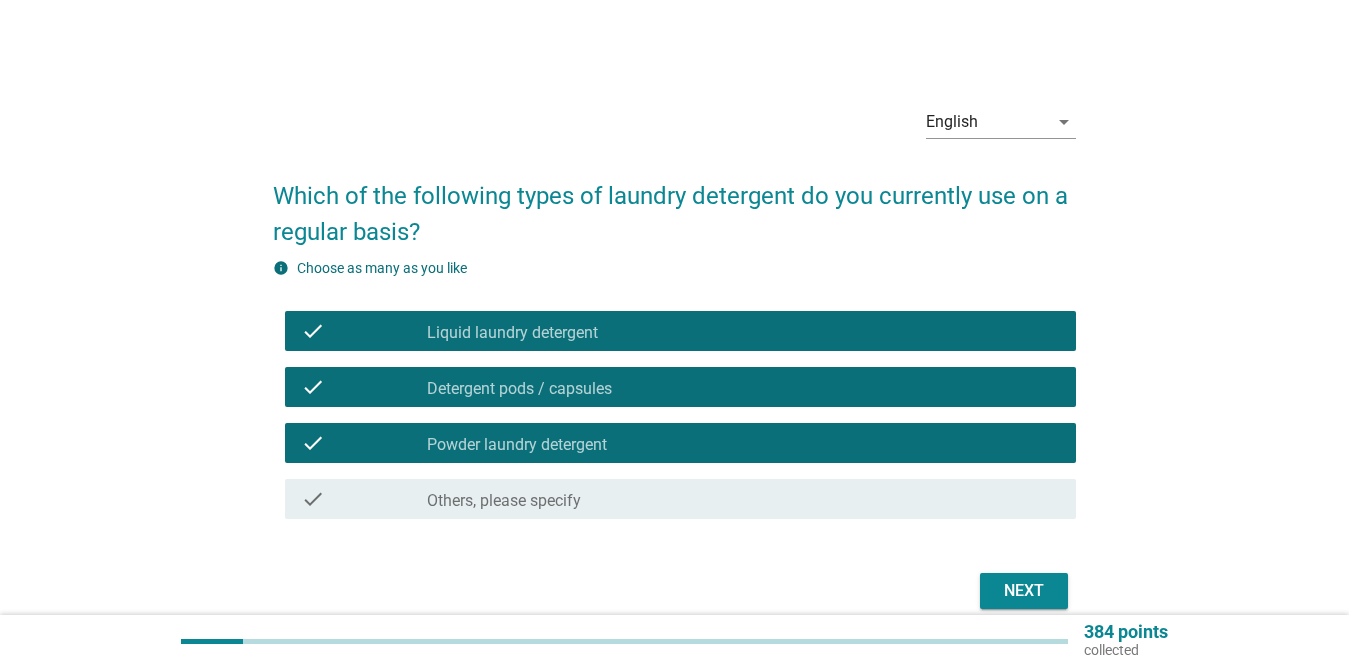 click on "Next" at bounding box center (1024, 591) 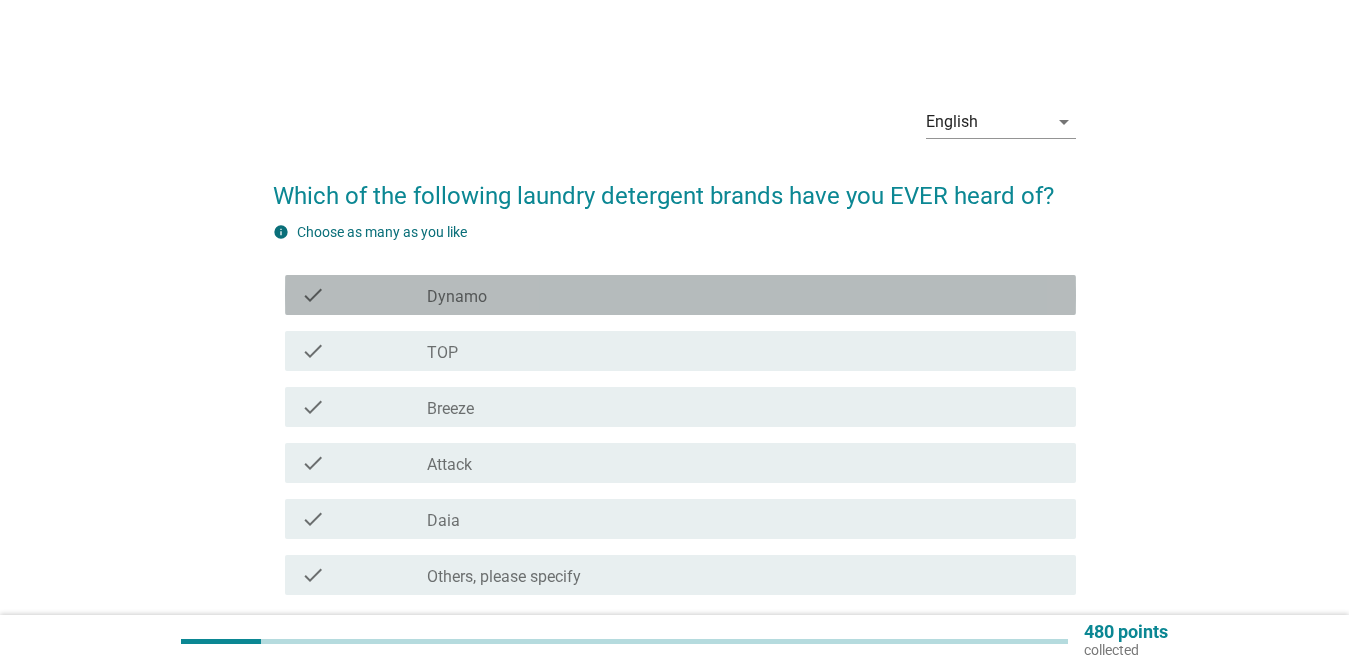 click on "check_box_outline_blank Dynamo" at bounding box center [743, 295] 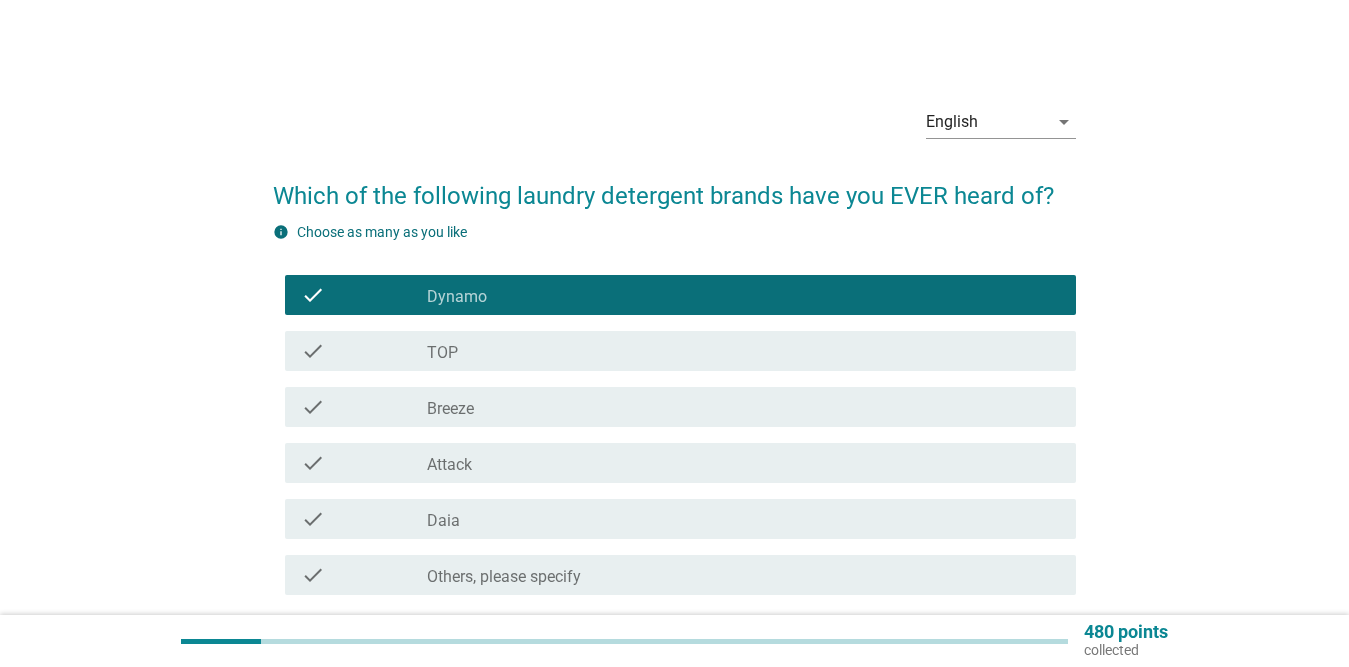 click on "check_box_outline_blank TOP" at bounding box center [743, 351] 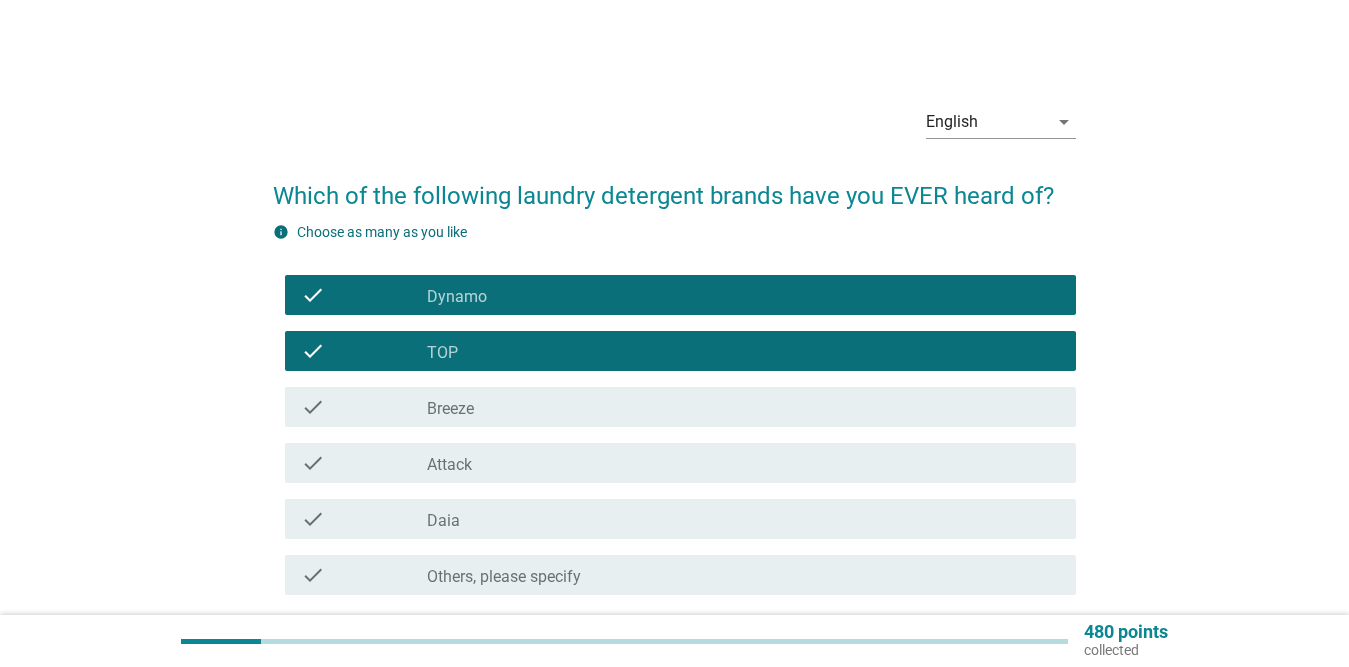click on "check_box_outline_blank Breeze" at bounding box center (743, 407) 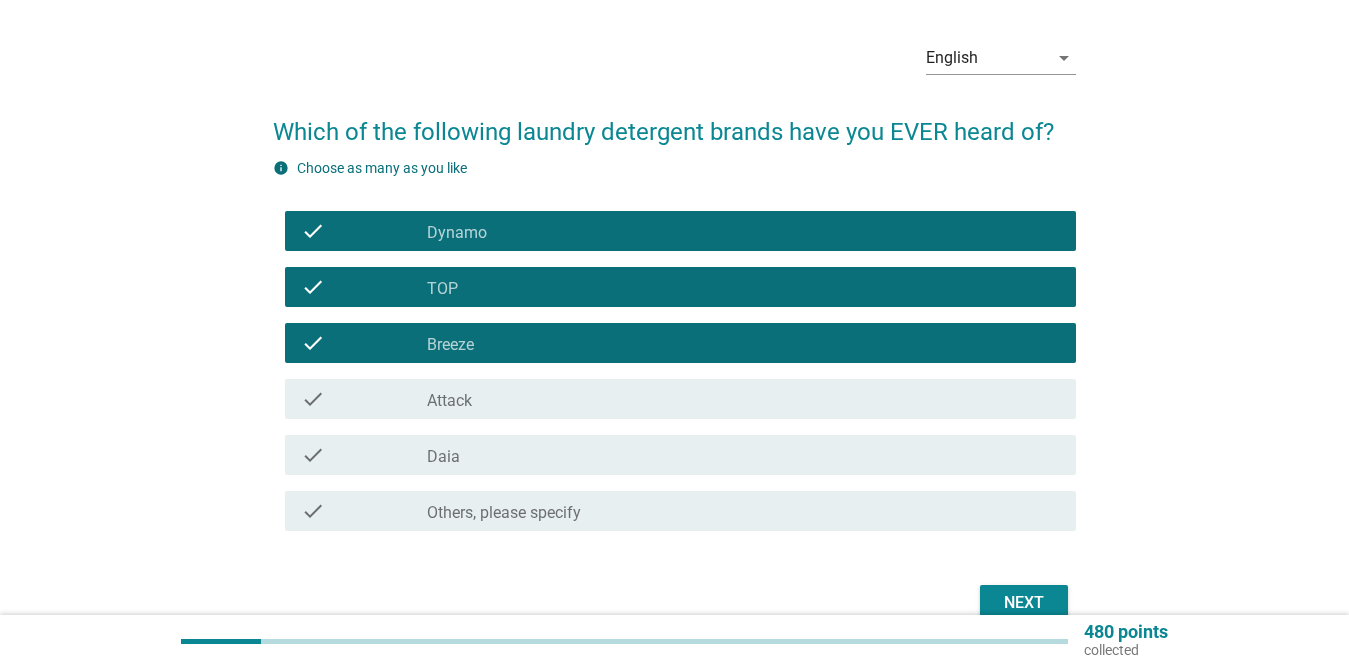 scroll, scrollTop: 166, scrollLeft: 0, axis: vertical 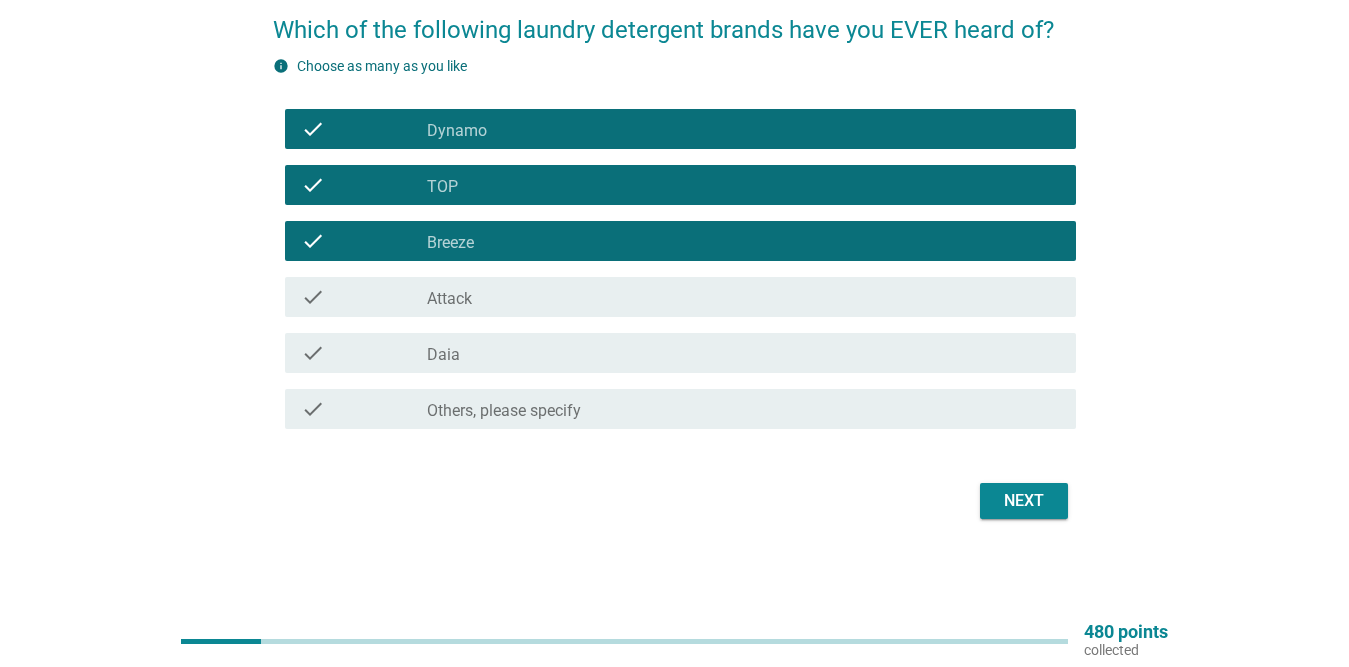 click on "check_box_outline_blank Attack" at bounding box center [743, 297] 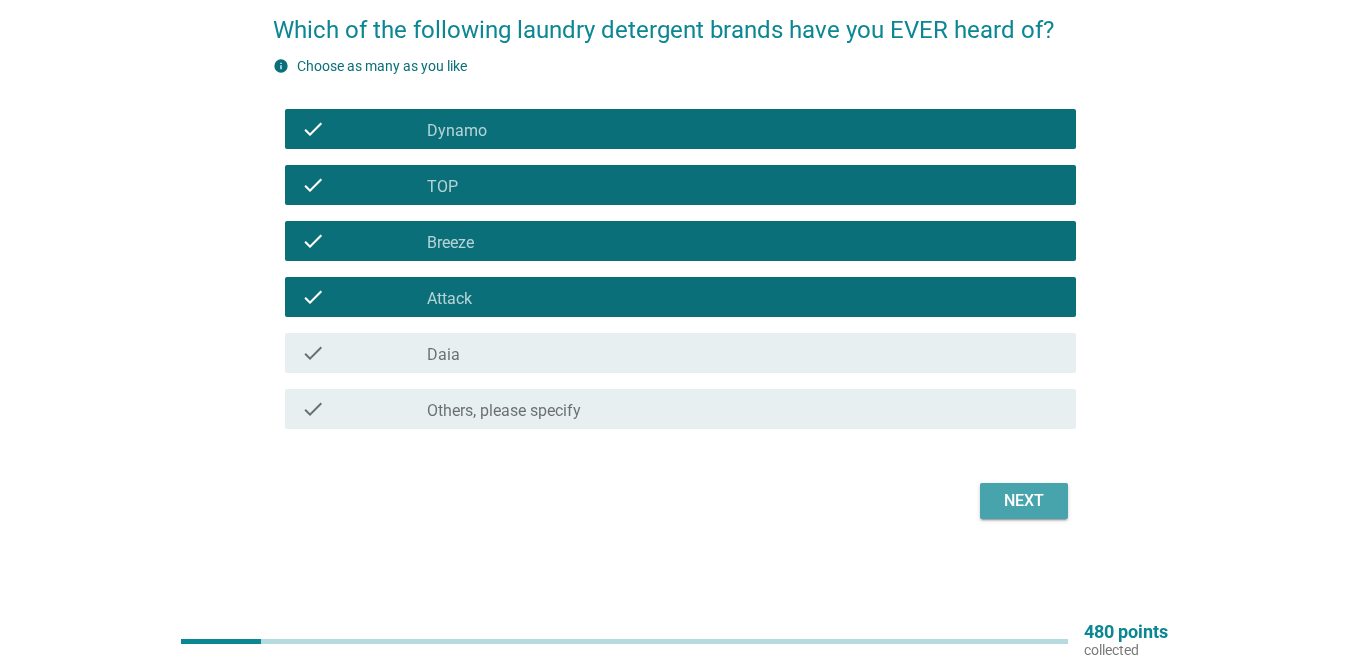 click on "Next" at bounding box center (1024, 501) 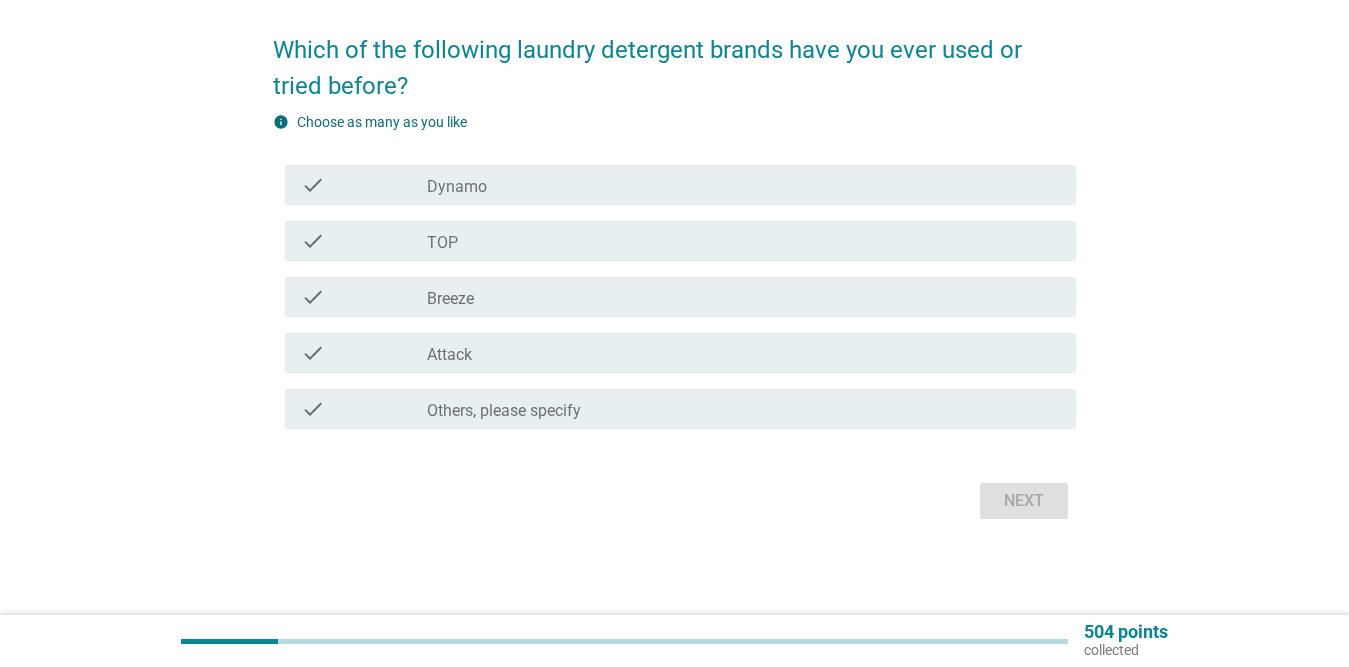 scroll, scrollTop: 0, scrollLeft: 0, axis: both 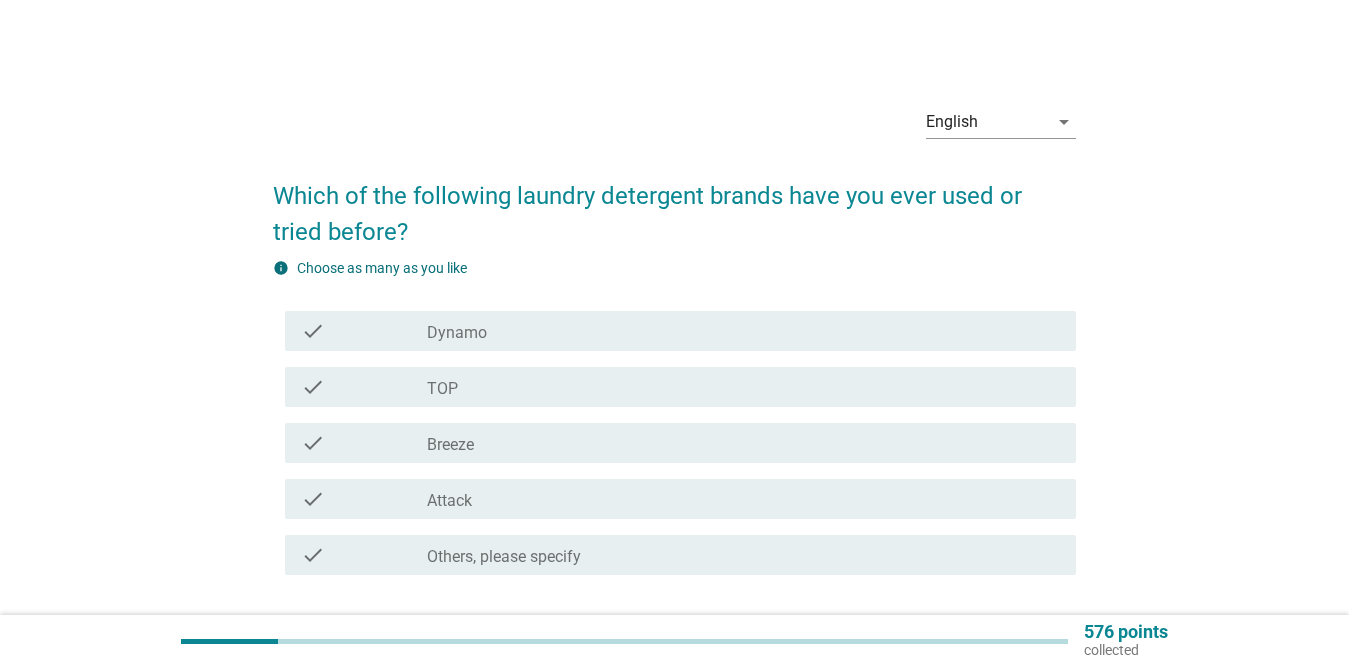 click on "check_box_outline_blank Dynamo" at bounding box center [743, 331] 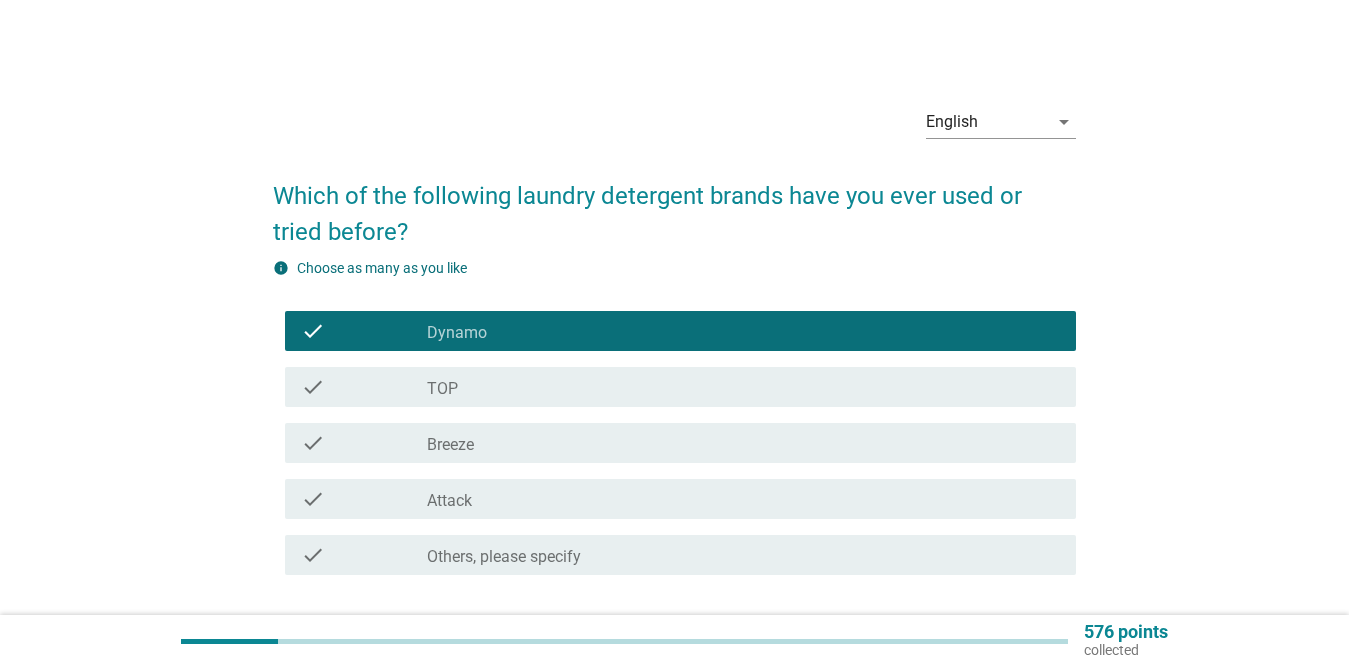 click on "check_box_outline_blank TOP" at bounding box center (743, 387) 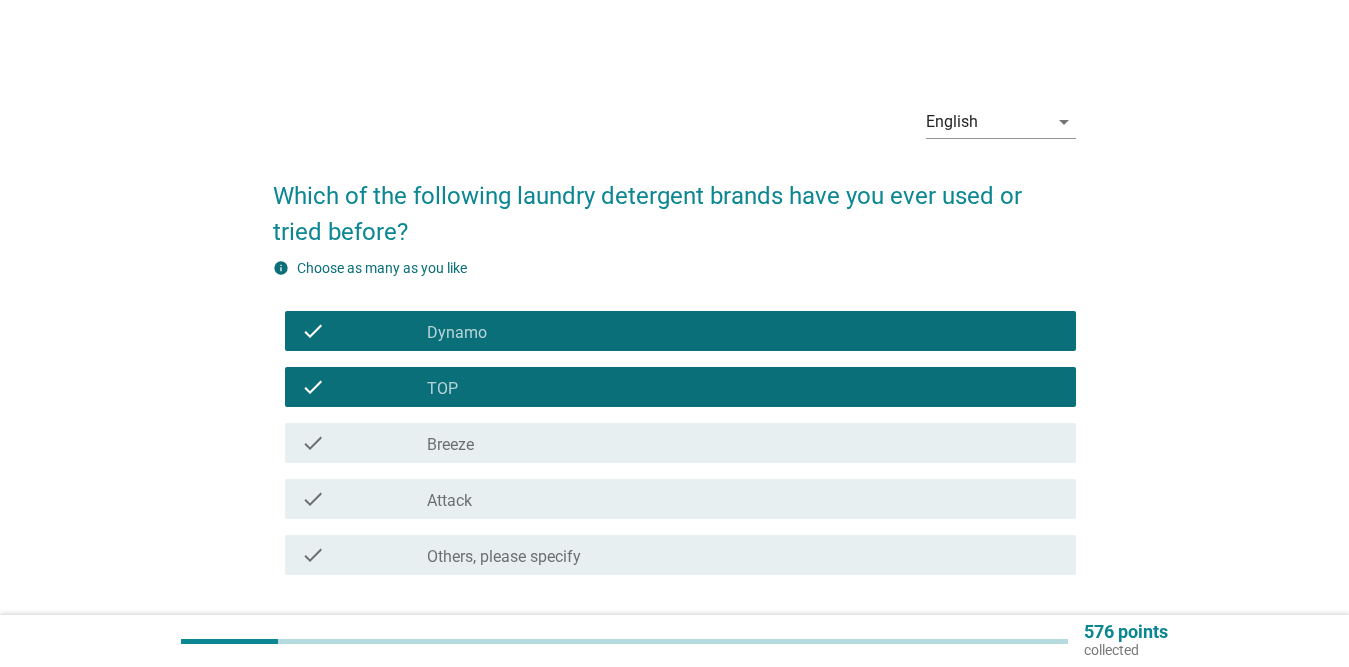 click on "check     check_box_outline_blank Breeze" at bounding box center (680, 443) 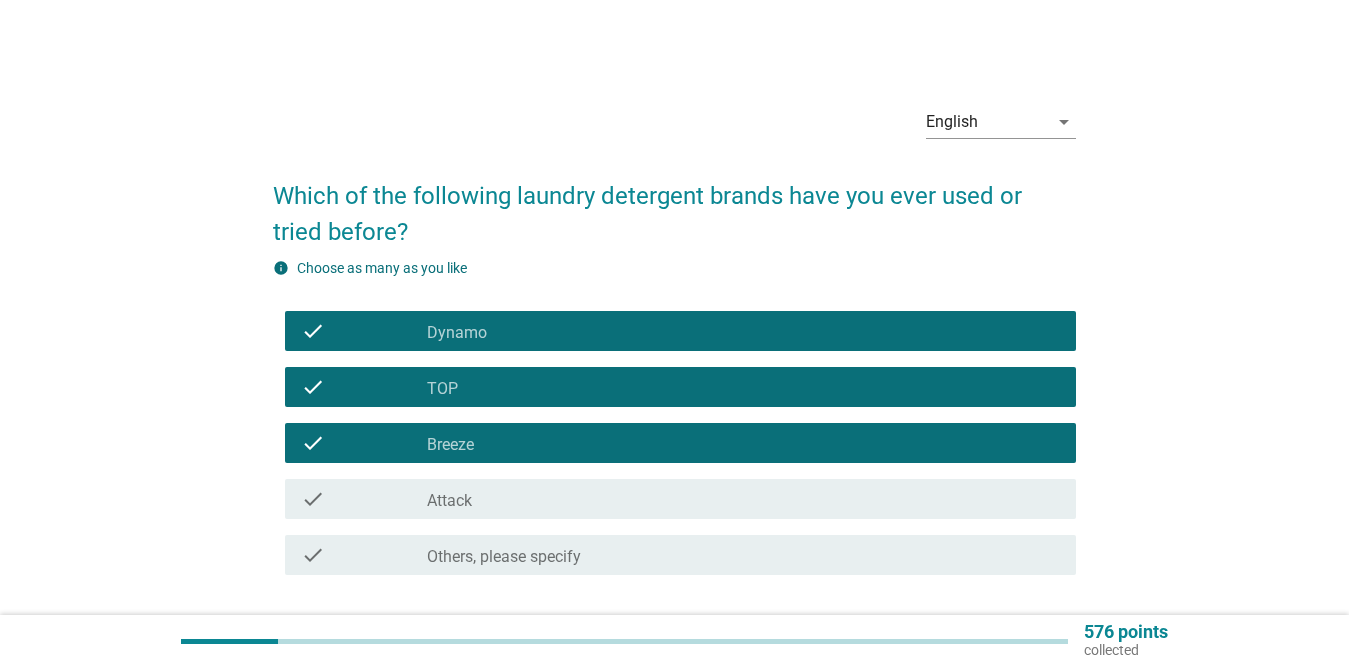click on "check_box_outline_blank Attack" at bounding box center [743, 499] 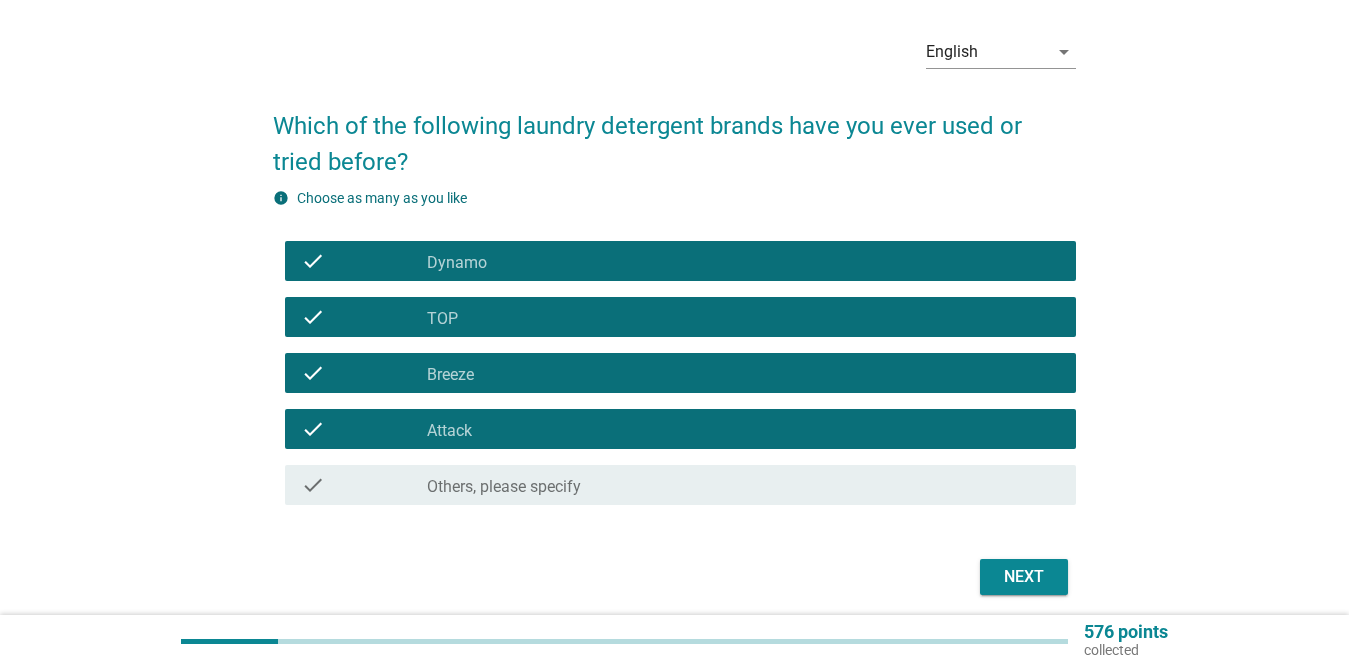 scroll, scrollTop: 146, scrollLeft: 0, axis: vertical 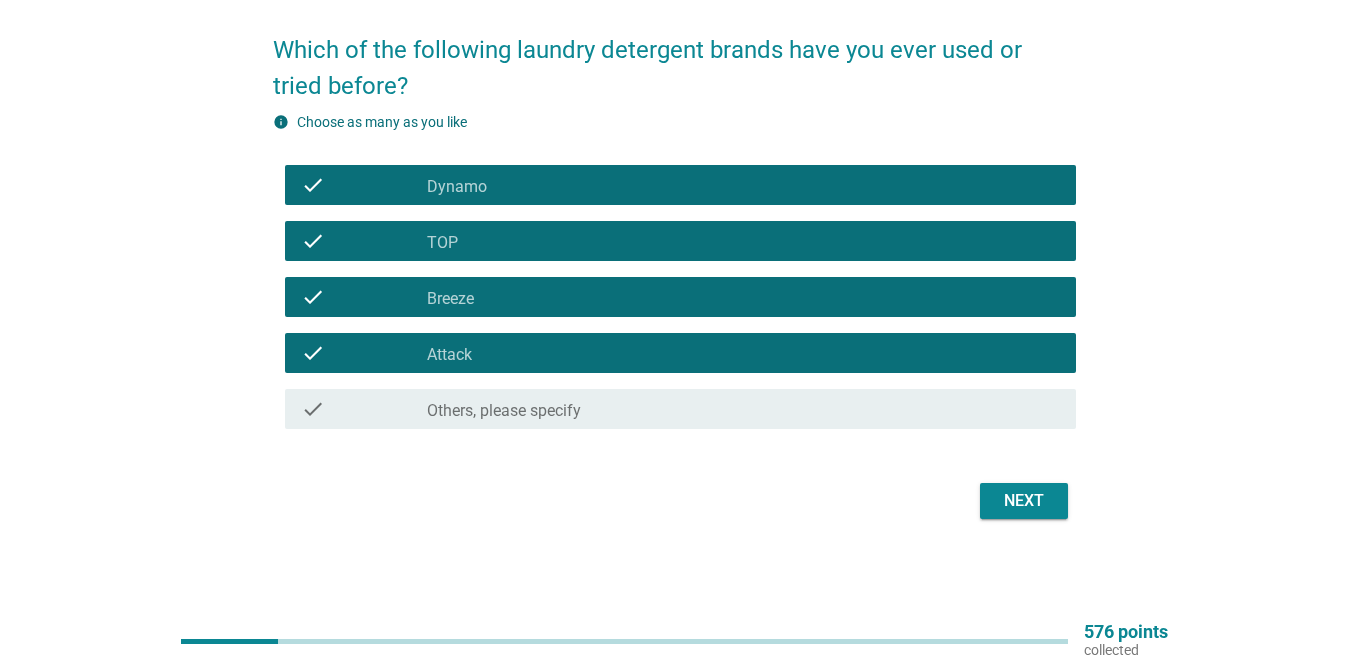 click on "Next" at bounding box center (1024, 501) 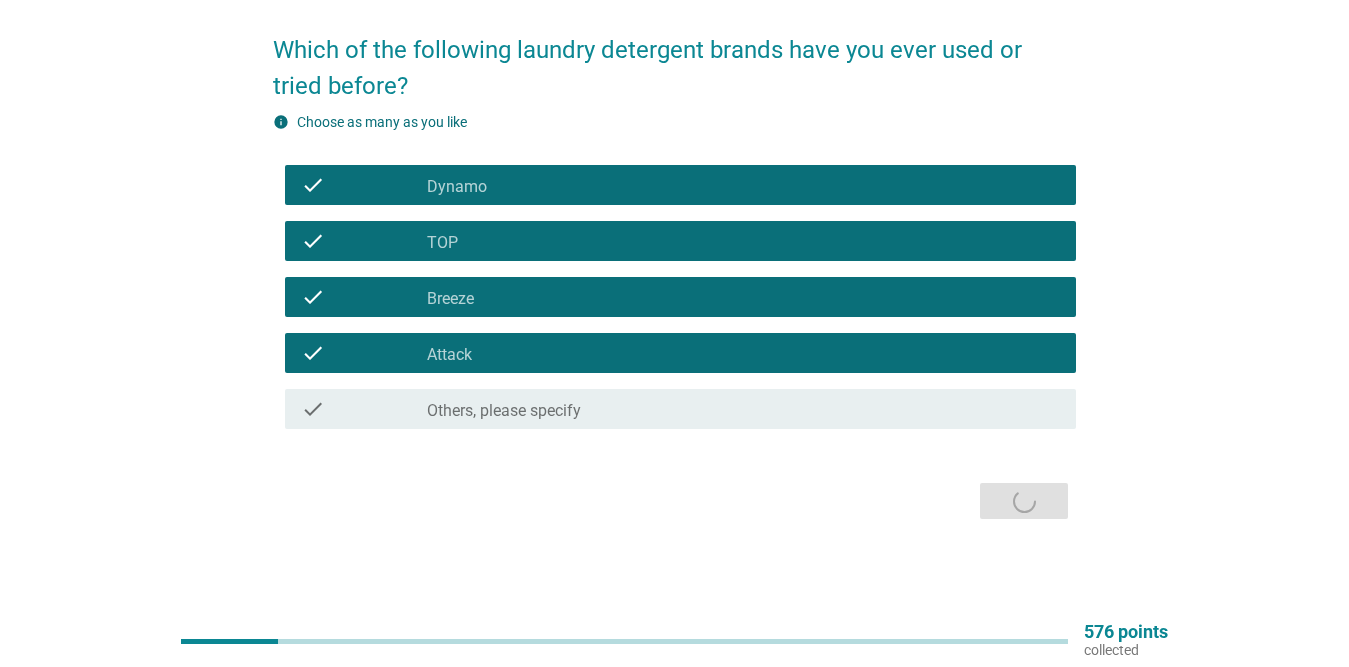 scroll, scrollTop: 0, scrollLeft: 0, axis: both 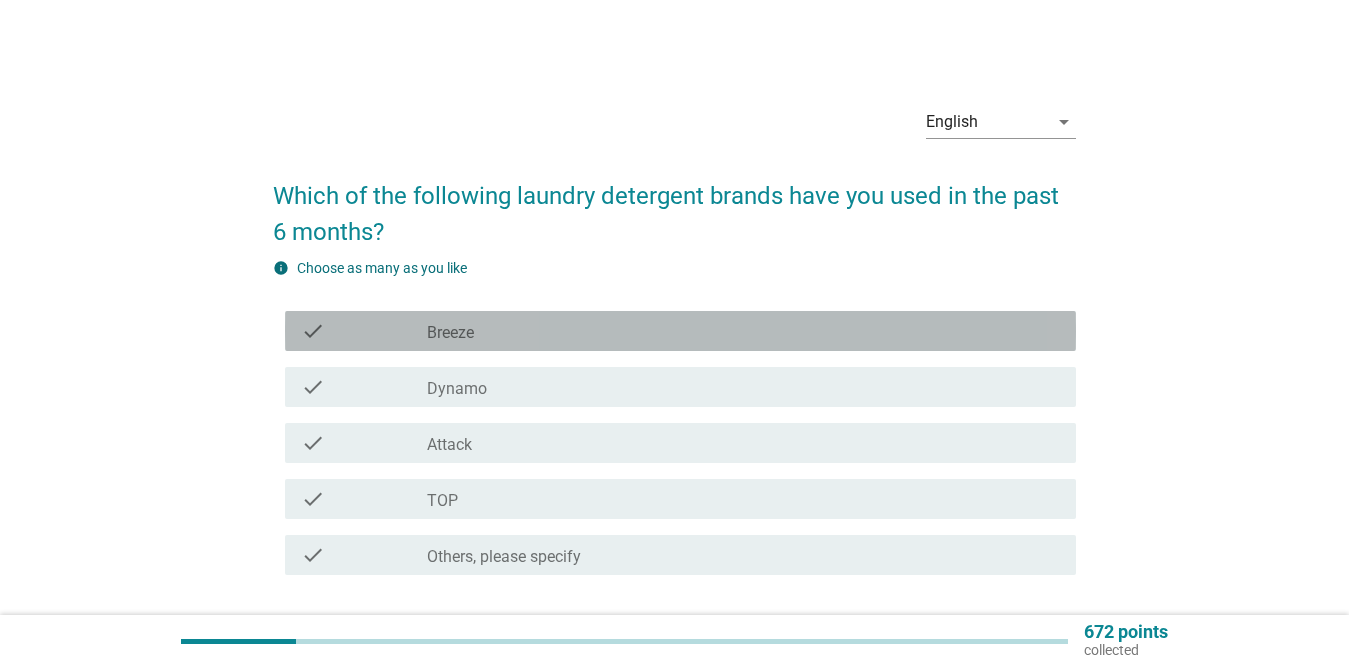click on "check_box Breeze" at bounding box center (743, 331) 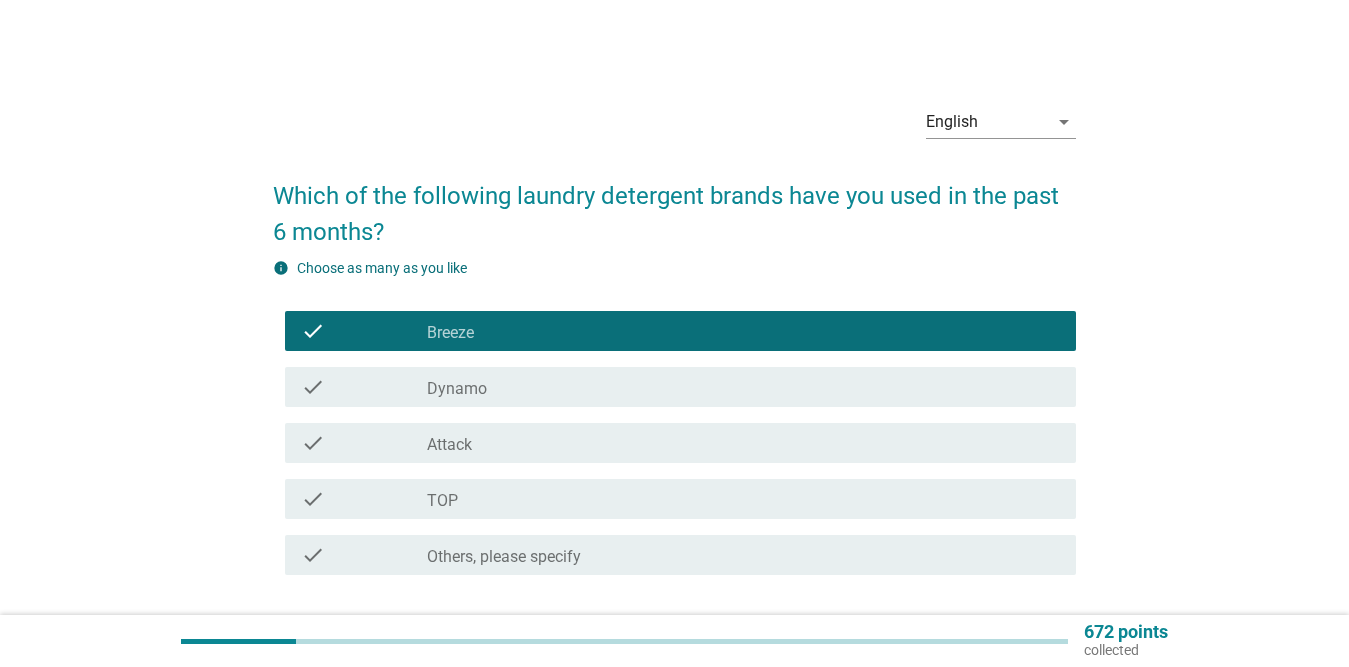 click on "check_box Dynamo" at bounding box center [743, 387] 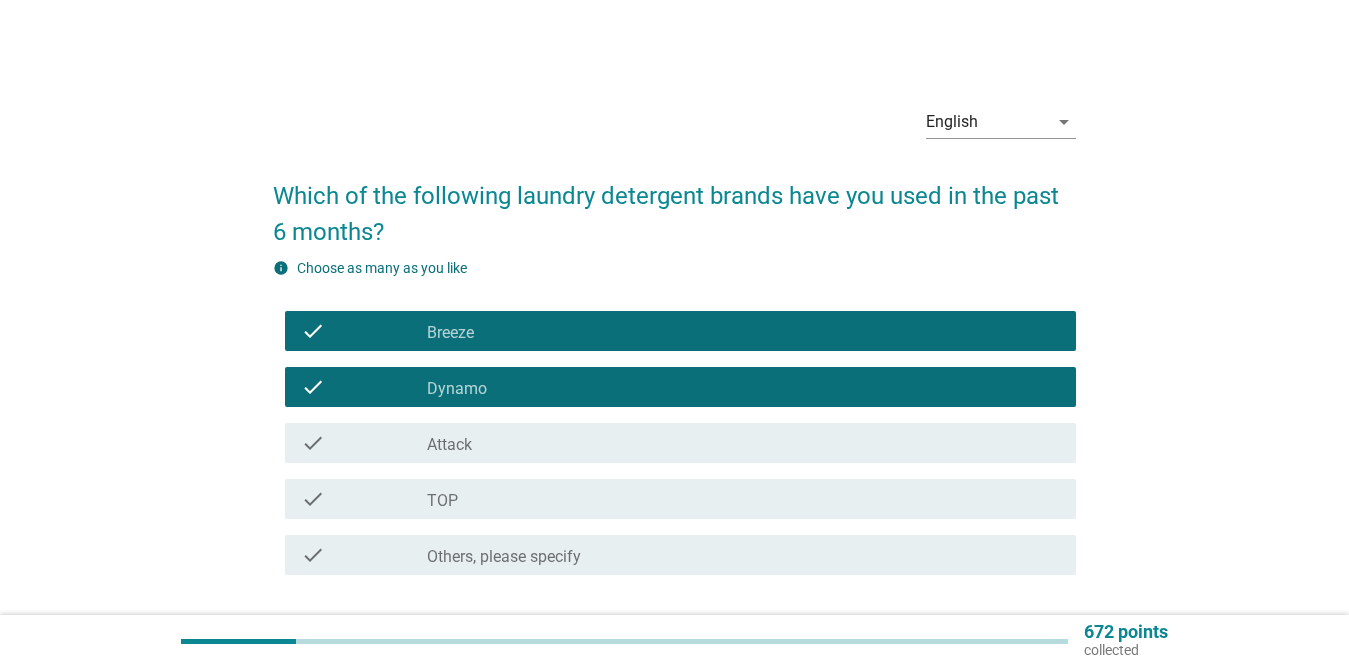 drag, startPoint x: 519, startPoint y: 449, endPoint x: 514, endPoint y: 464, distance: 15.811388 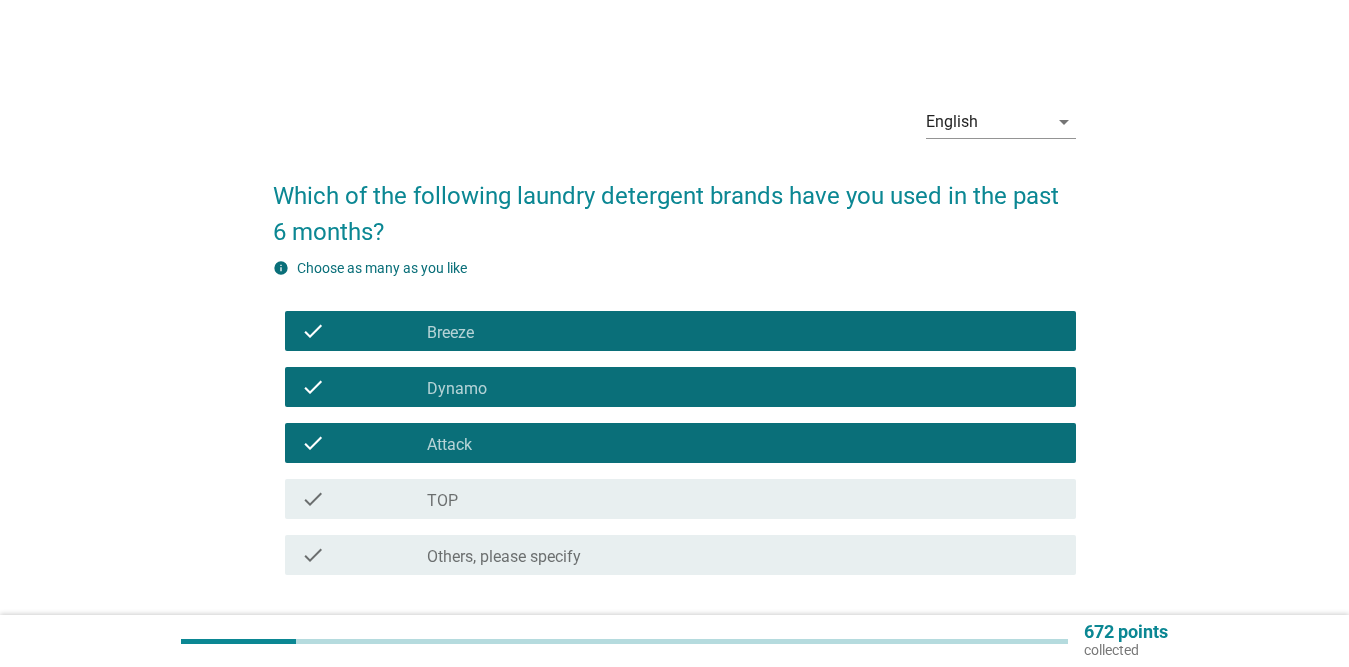 click on "check_box TOP" at bounding box center (743, 499) 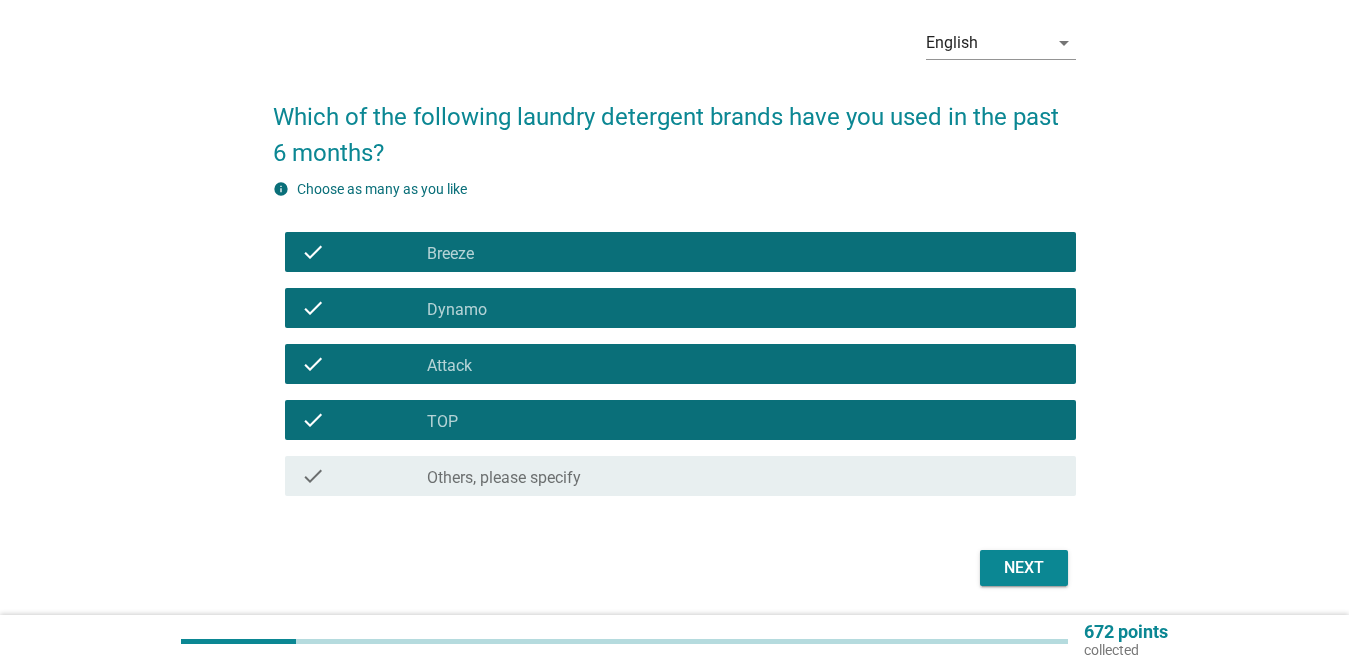 scroll, scrollTop: 146, scrollLeft: 0, axis: vertical 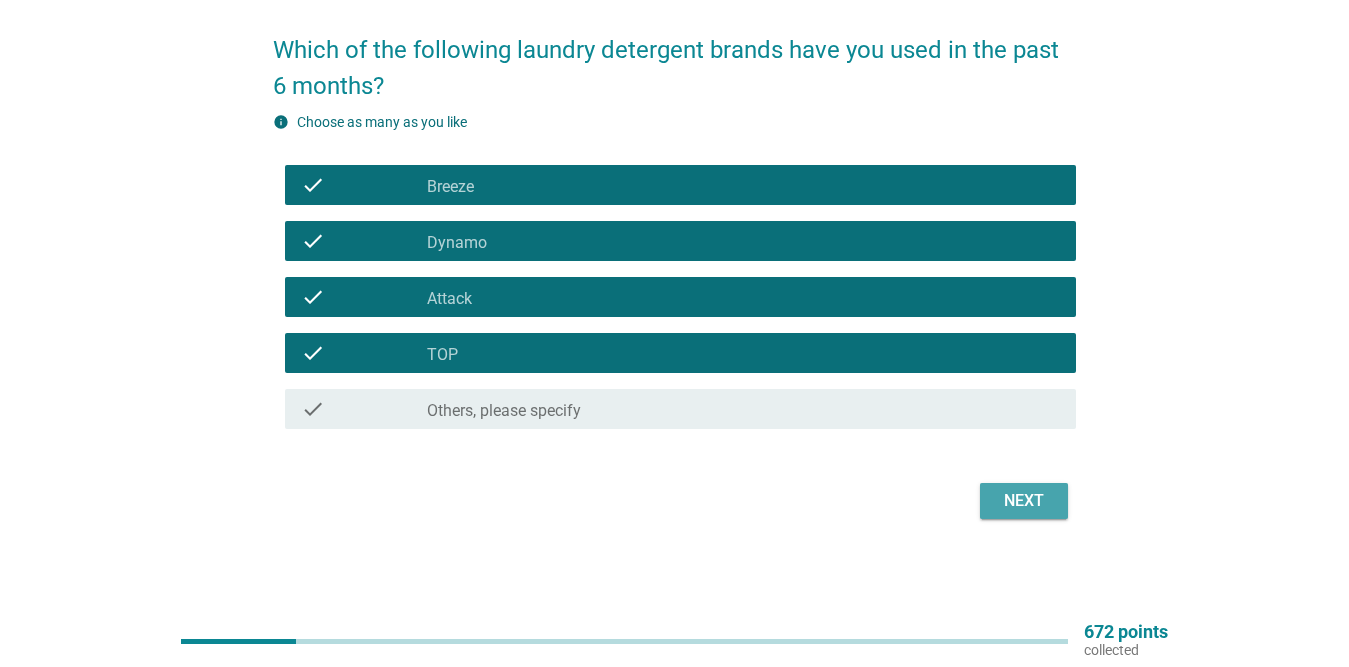 click on "Next" at bounding box center (1024, 501) 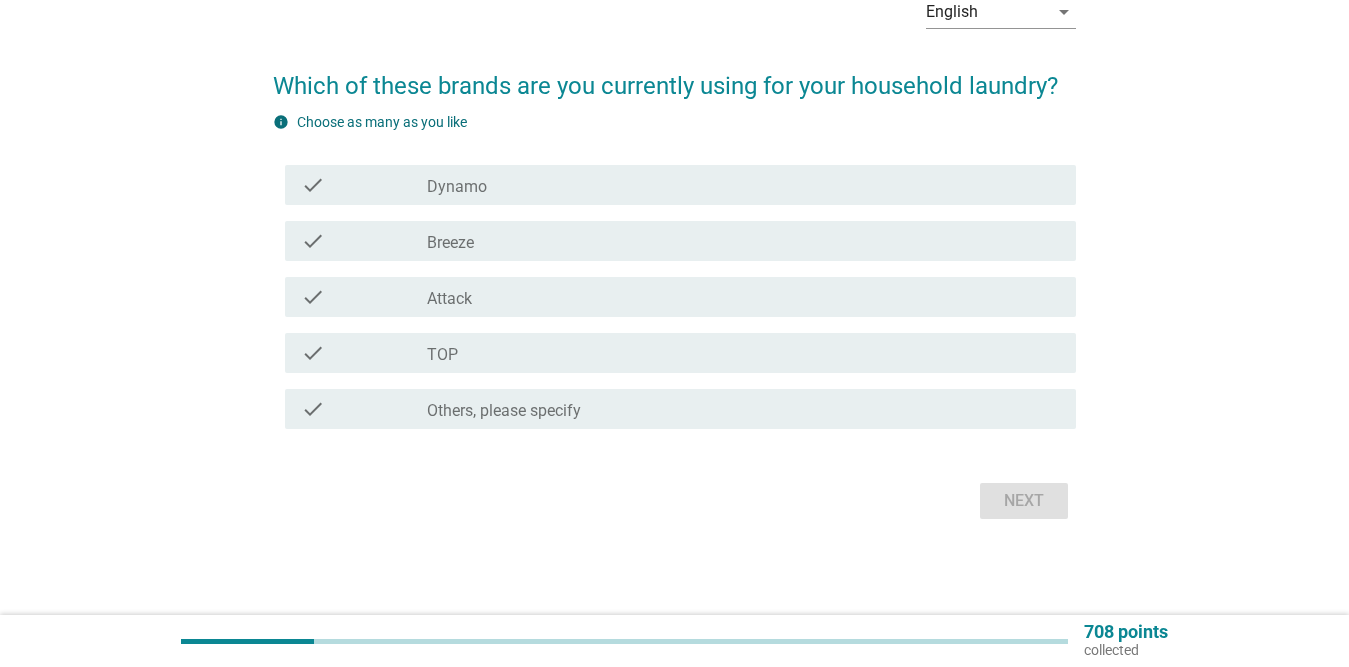 scroll, scrollTop: 0, scrollLeft: 0, axis: both 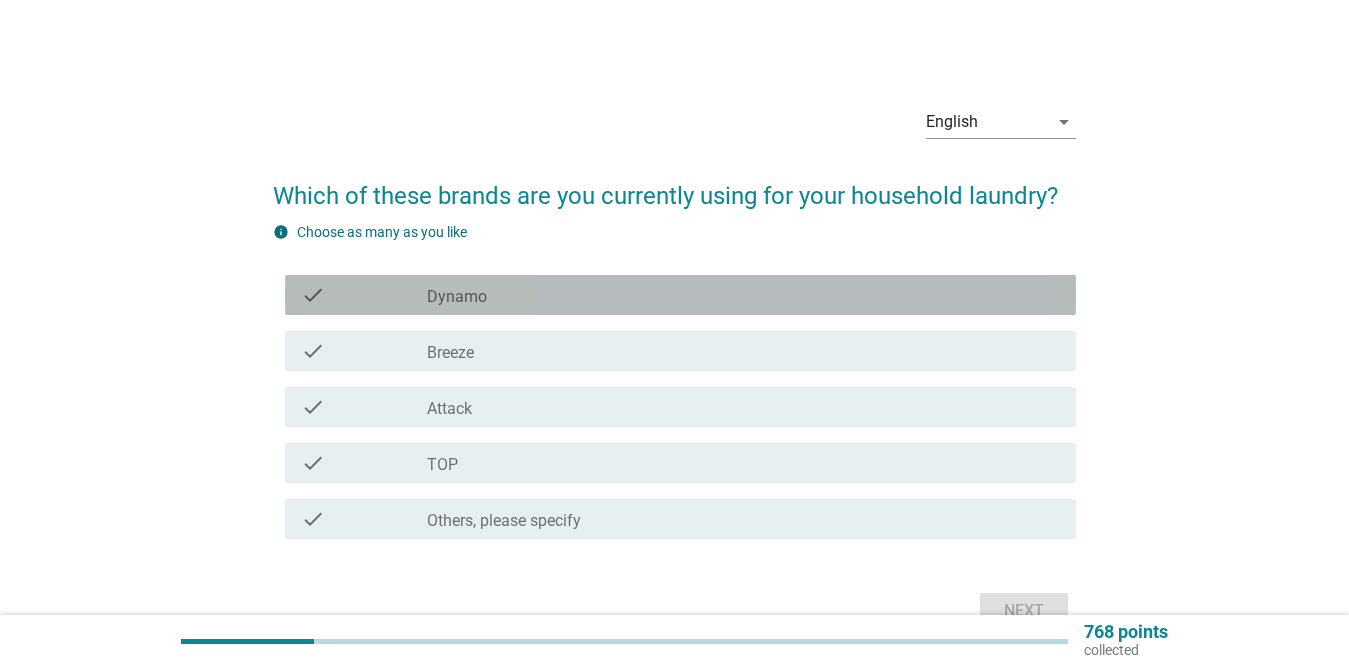 click on "check     check_box Dynamo" at bounding box center [680, 295] 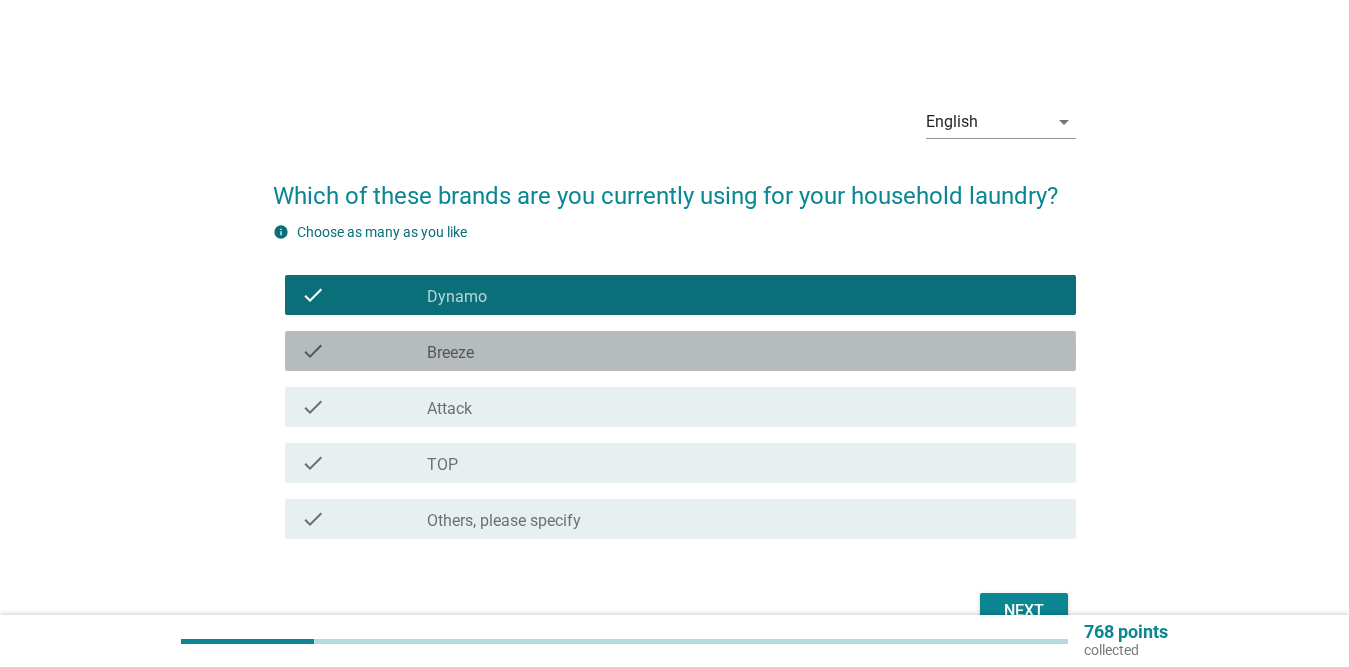 drag, startPoint x: 481, startPoint y: 351, endPoint x: 480, endPoint y: 419, distance: 68.007355 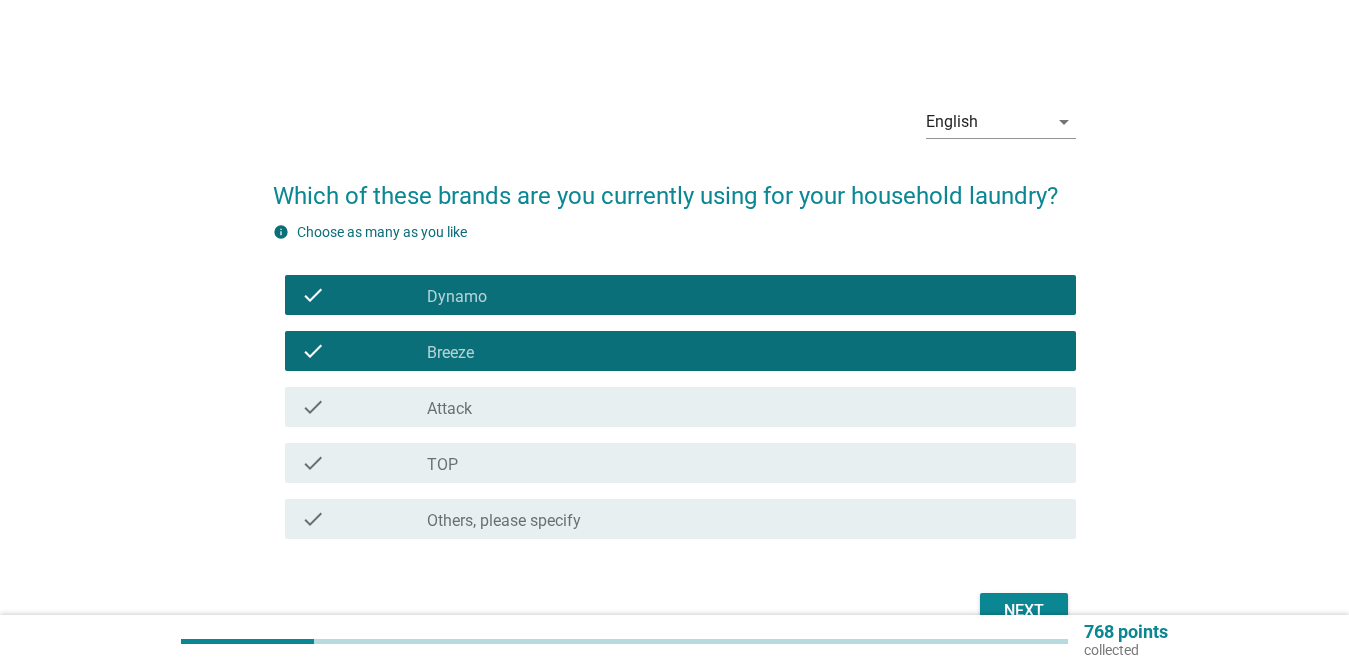 click on "check     check_box Attack" at bounding box center (680, 407) 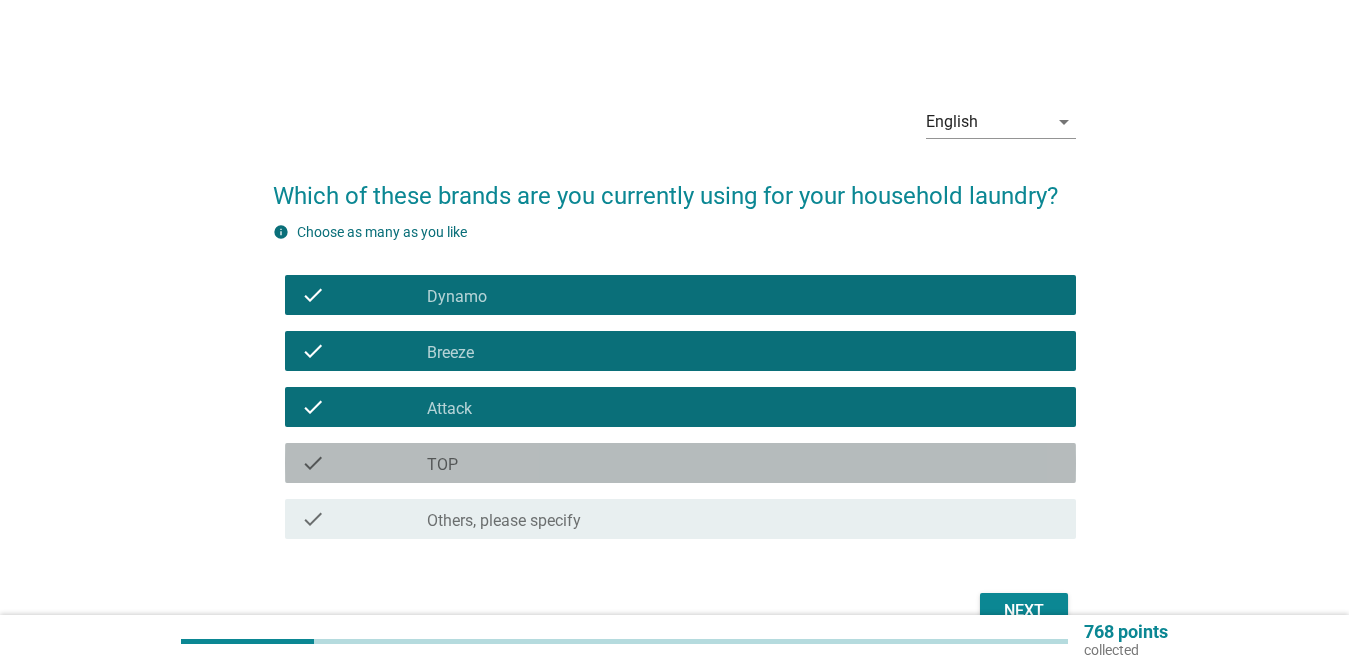 click on "check_box TOP" at bounding box center [743, 463] 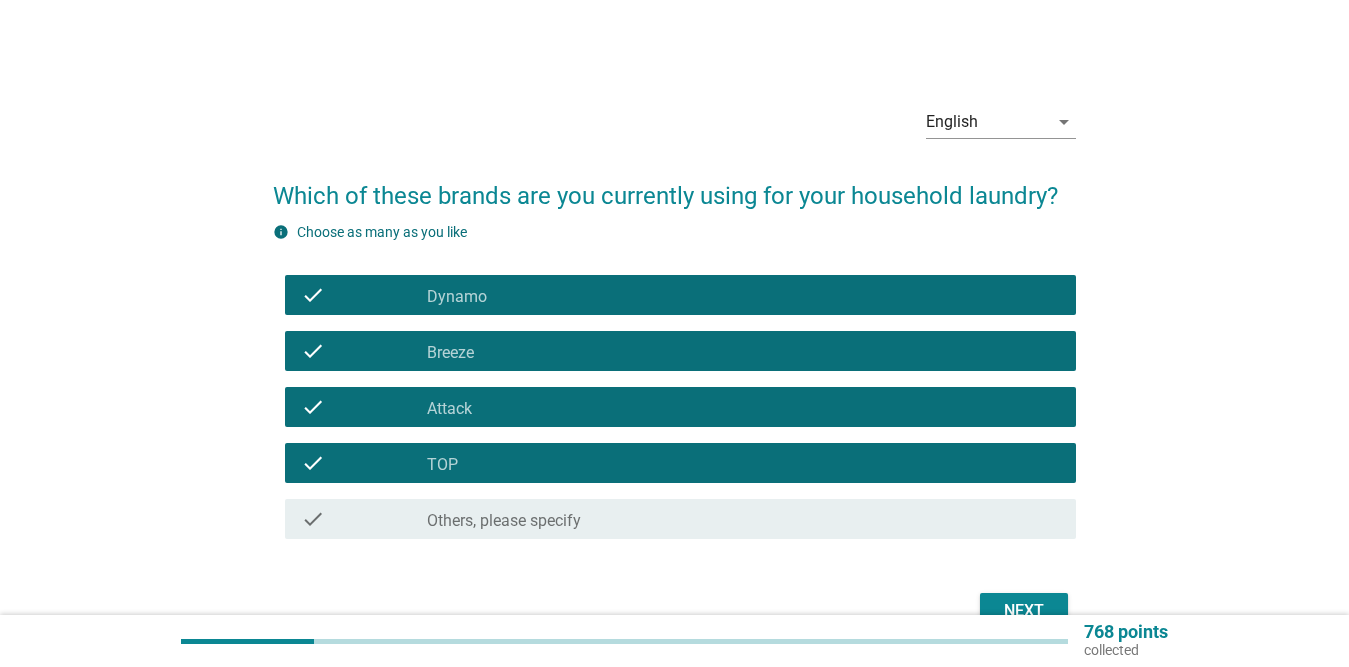click on "Next" at bounding box center (1024, 611) 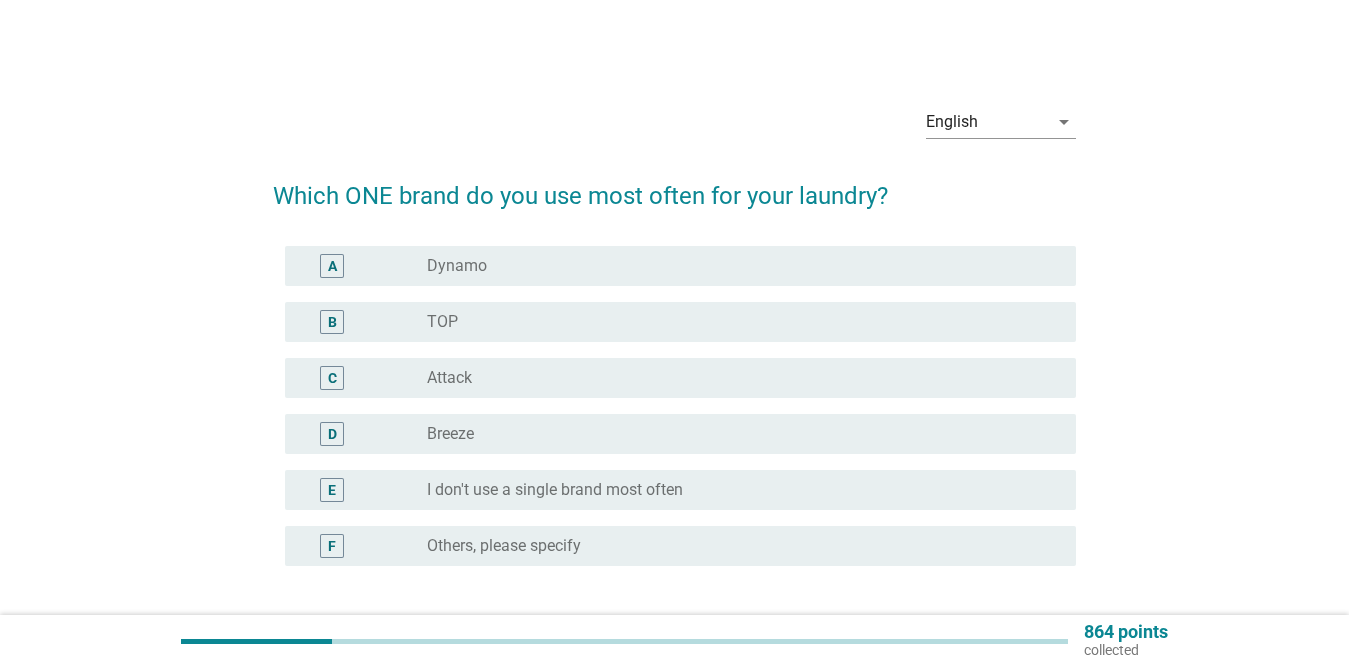 click on "radio_button_unchecked TOP" at bounding box center (735, 322) 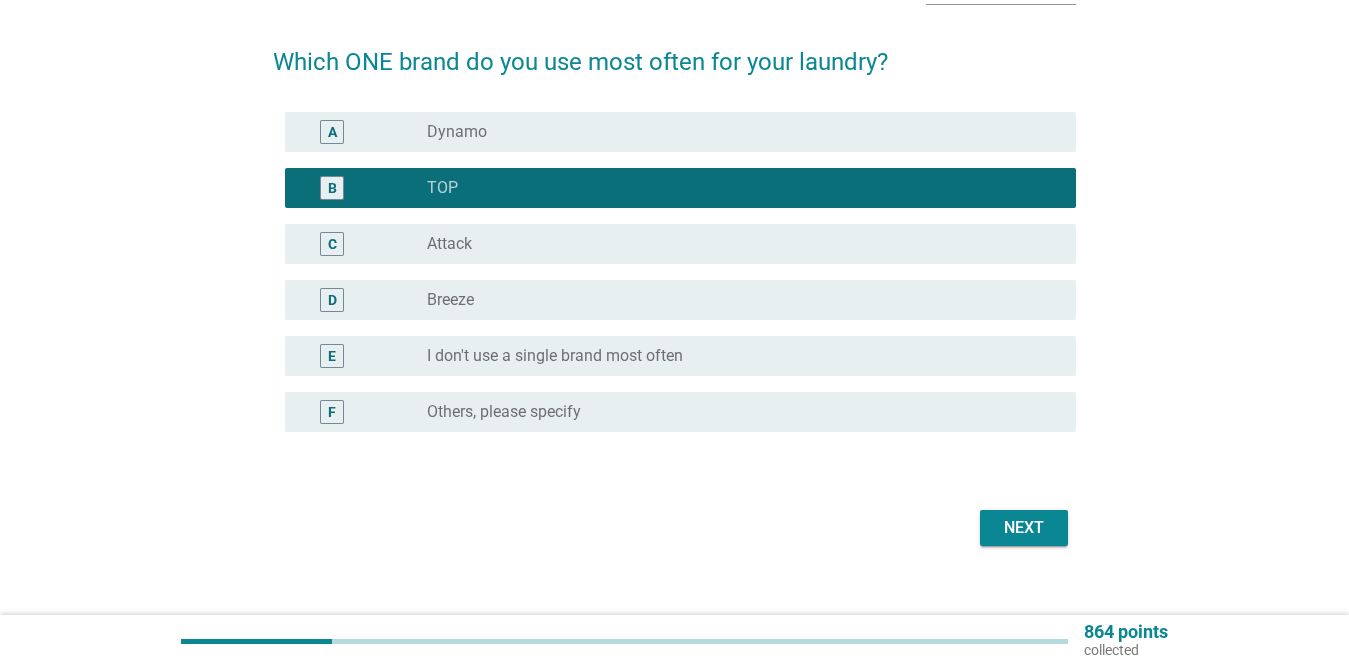scroll, scrollTop: 161, scrollLeft: 0, axis: vertical 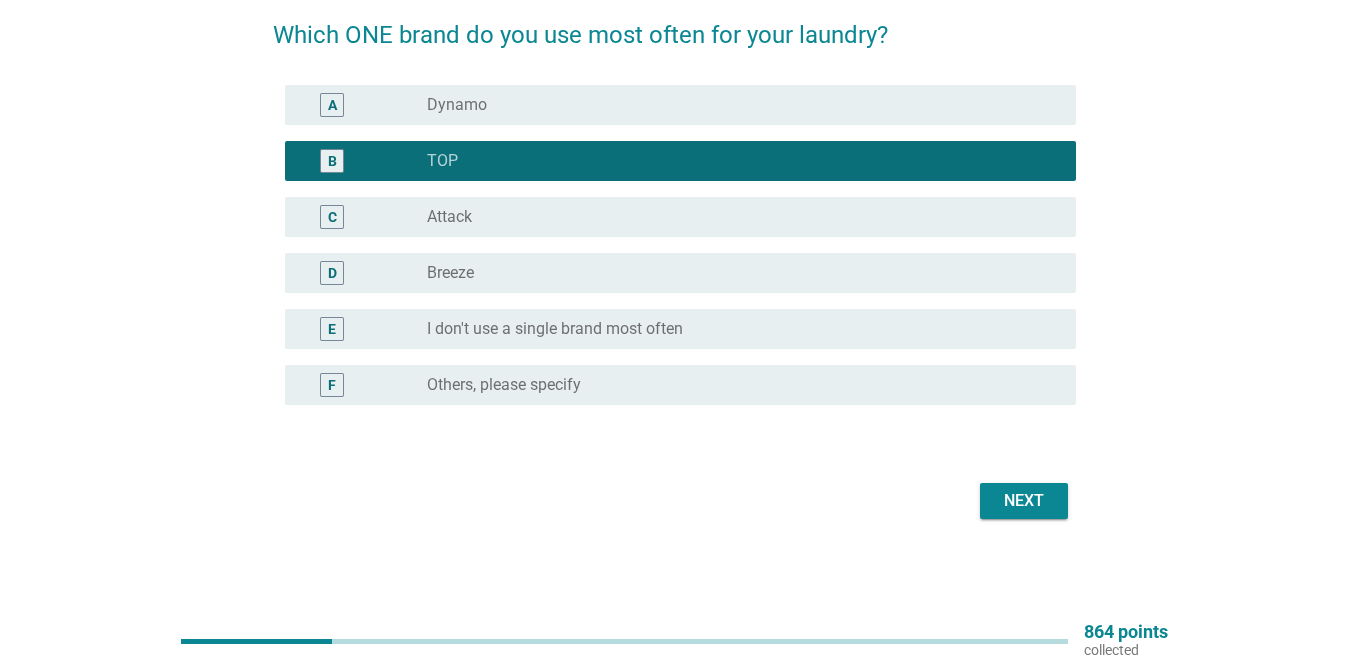 click on "radio_button_unchecked Attack" at bounding box center (735, 217) 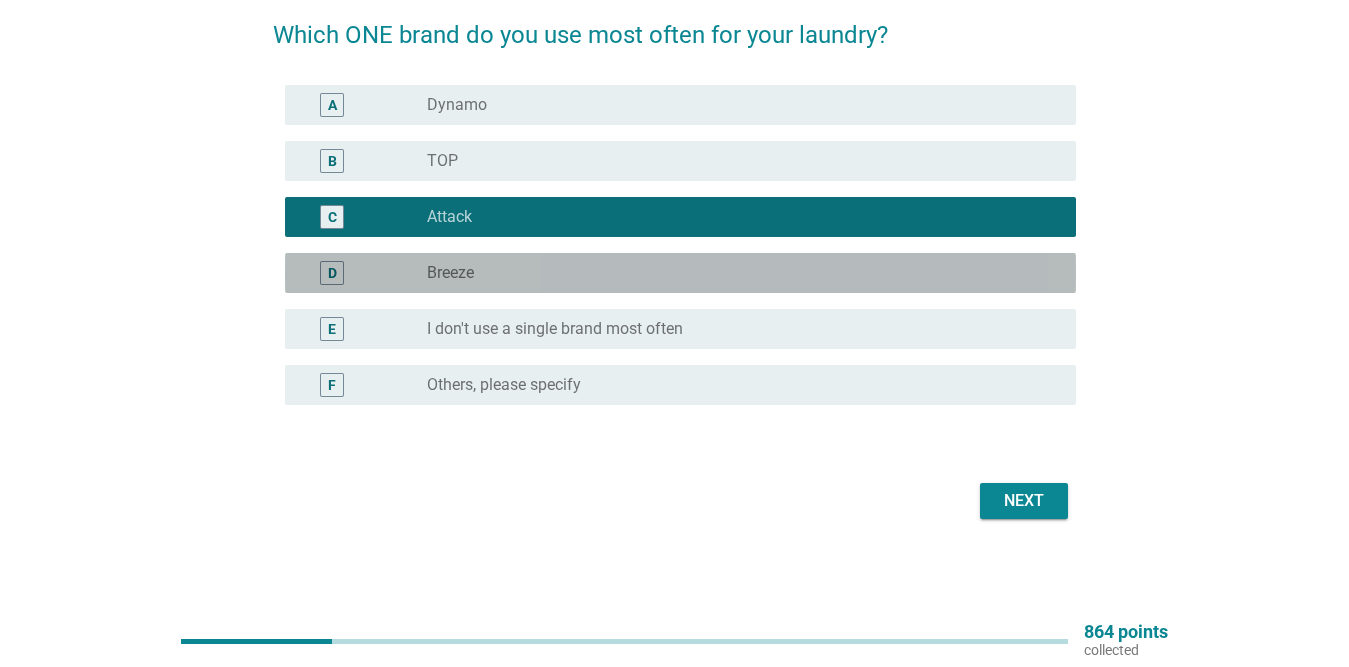click on "radio_button_unchecked Breeze" at bounding box center (743, 273) 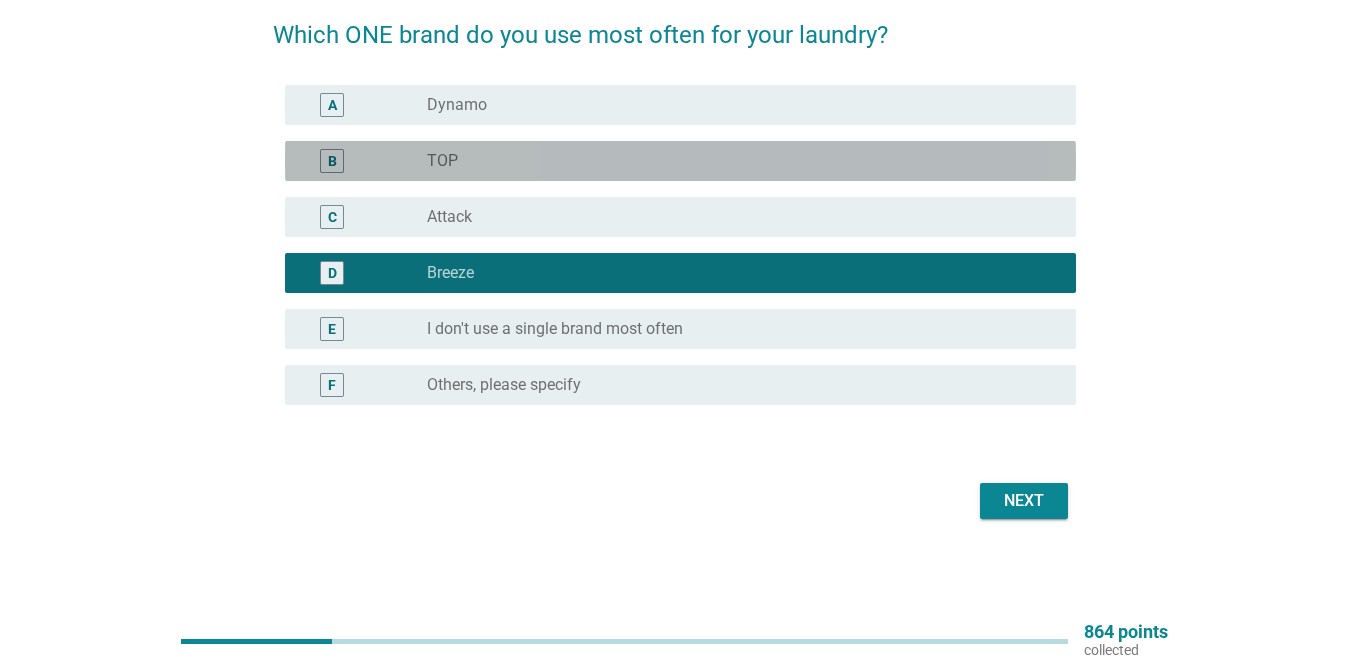 click on "radio_button_unchecked TOP" at bounding box center [735, 161] 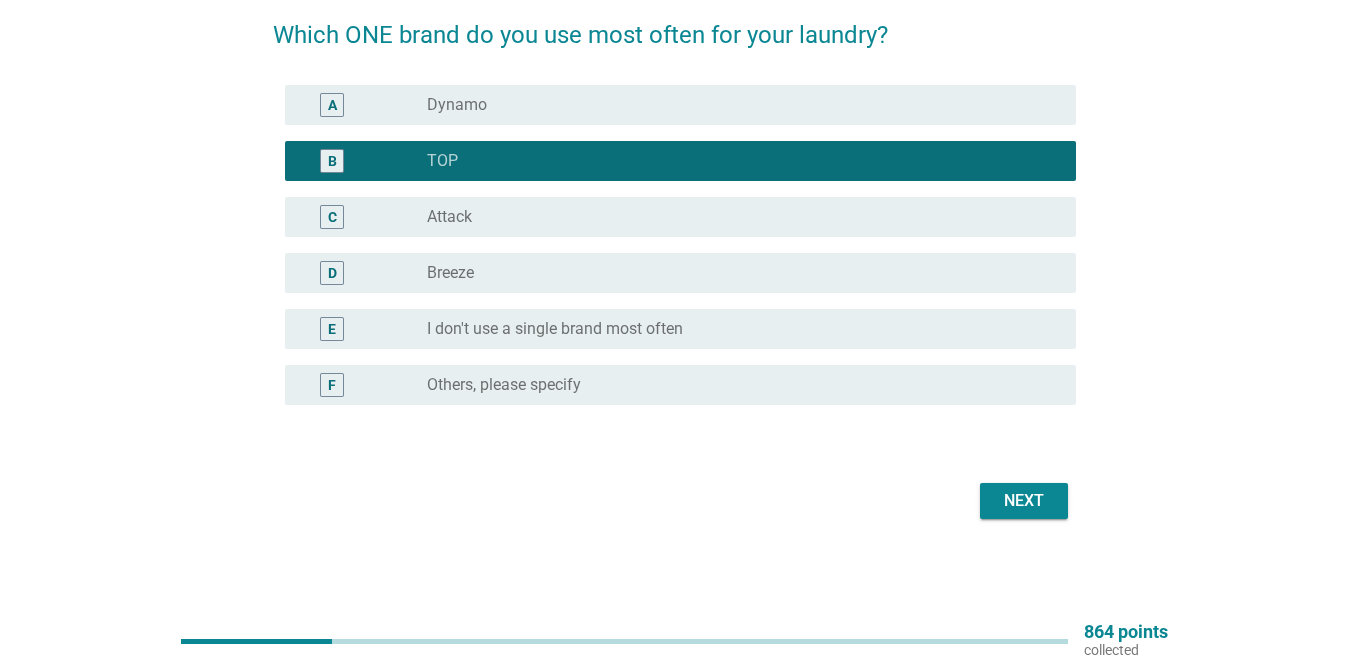 click on "Next" at bounding box center [1024, 501] 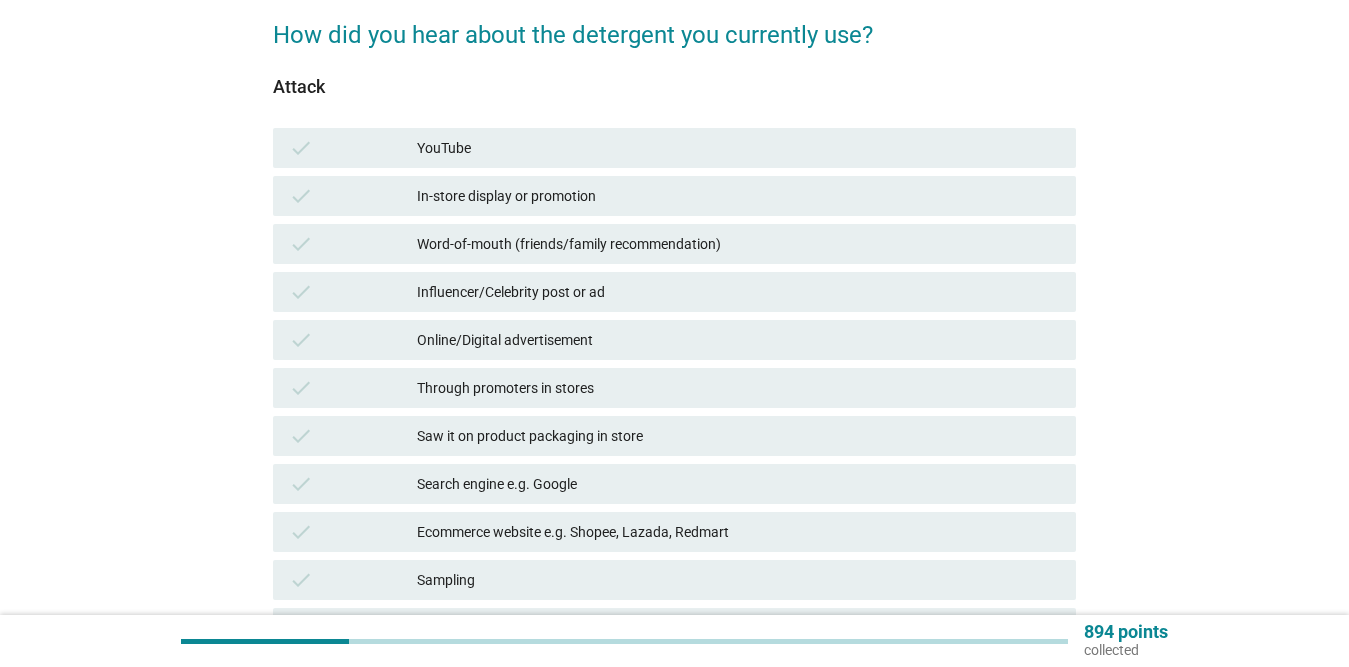 scroll, scrollTop: 0, scrollLeft: 0, axis: both 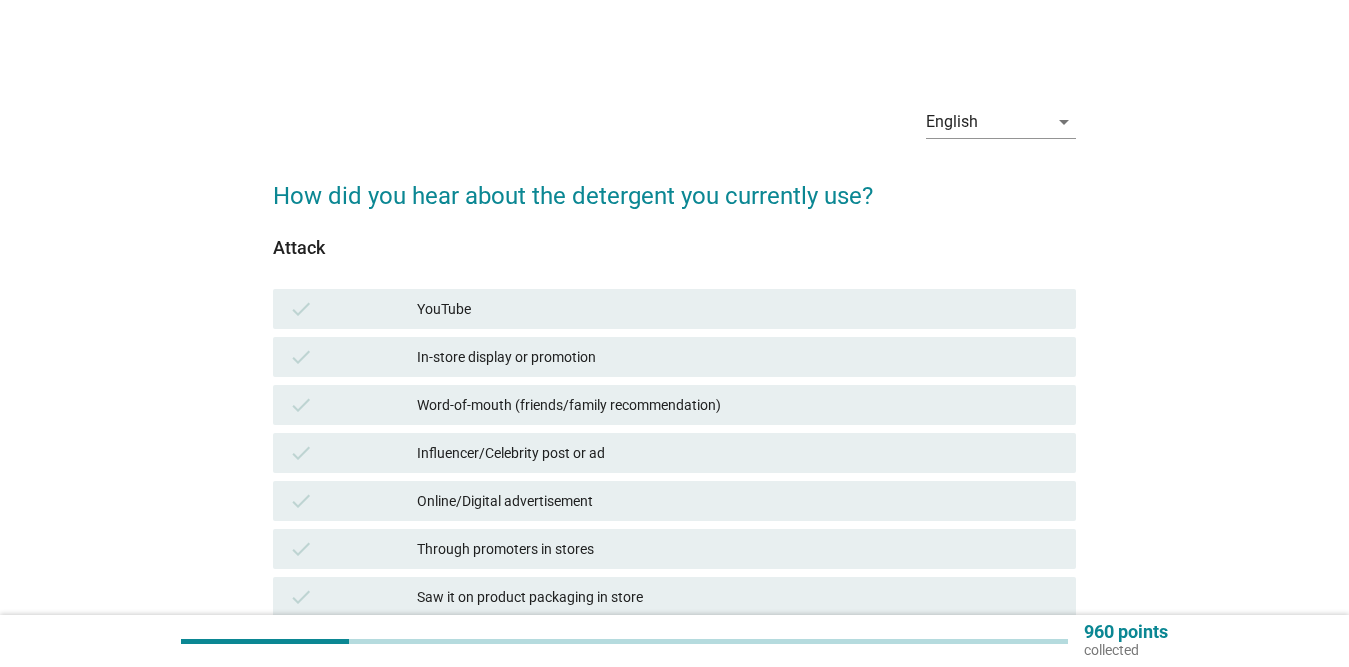 click on "In-store display or promotion" at bounding box center [738, 357] 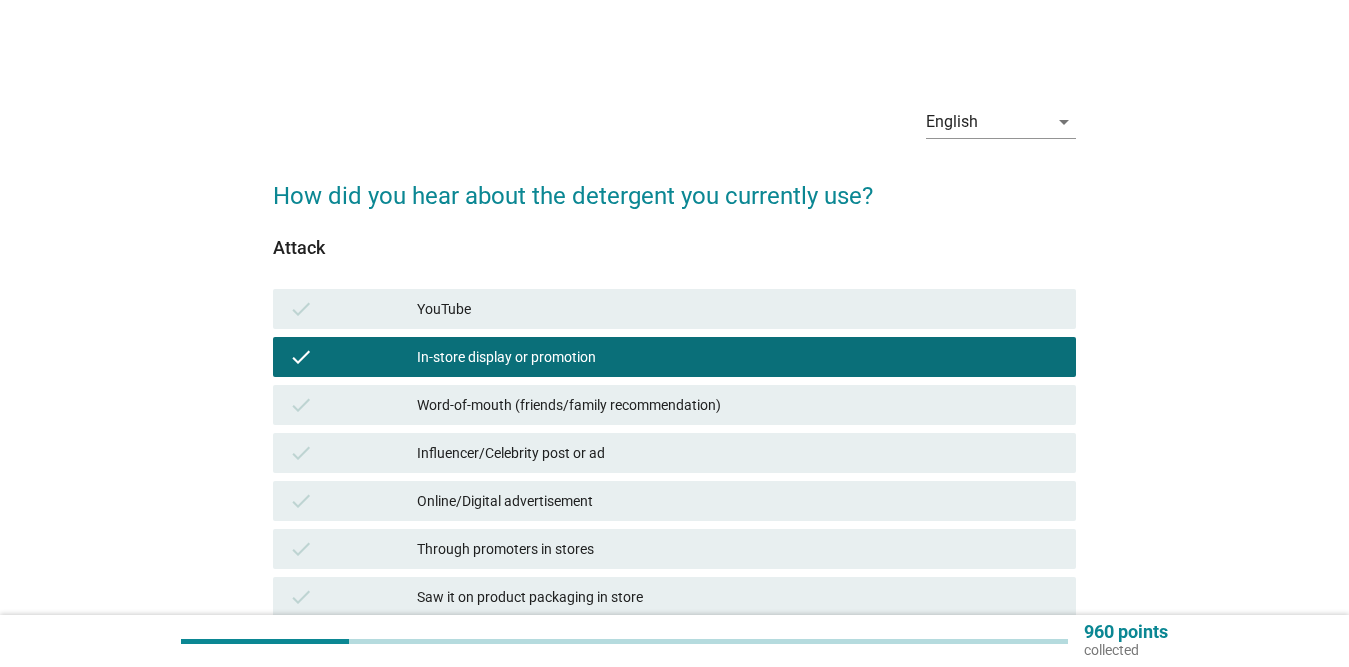 click on "Word-of-mouth (friends/family recommendation)" at bounding box center (738, 405) 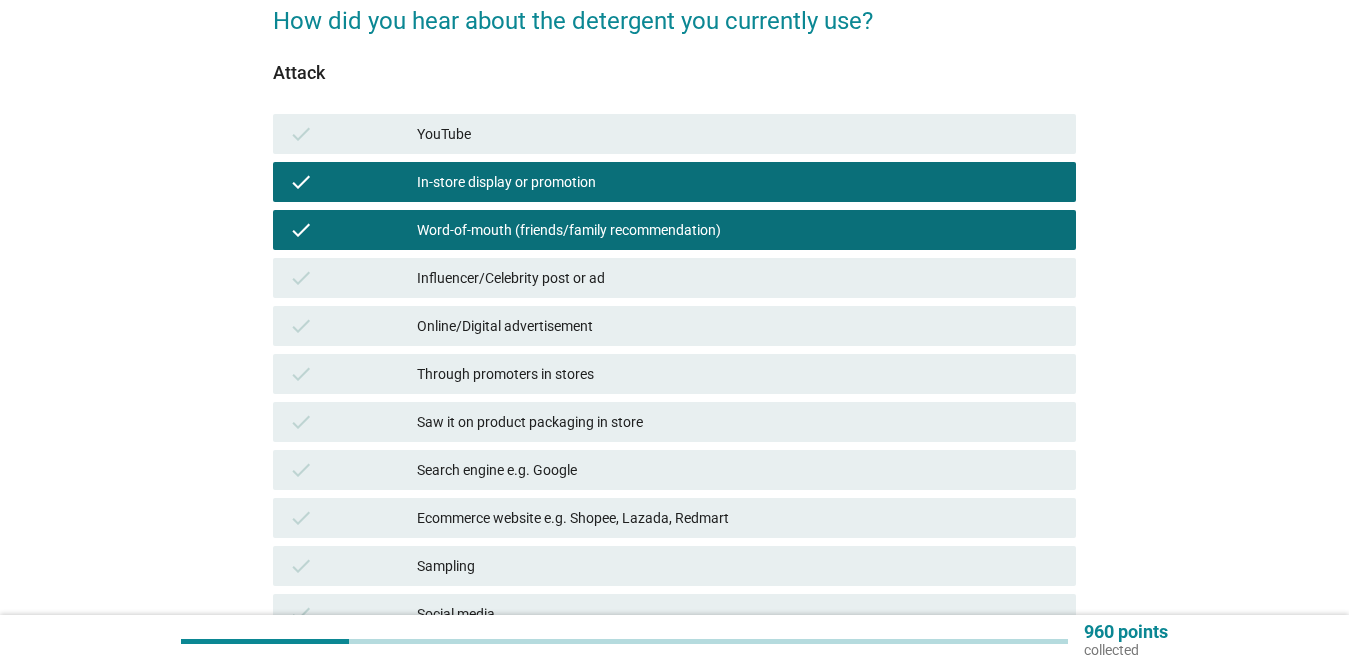scroll, scrollTop: 200, scrollLeft: 0, axis: vertical 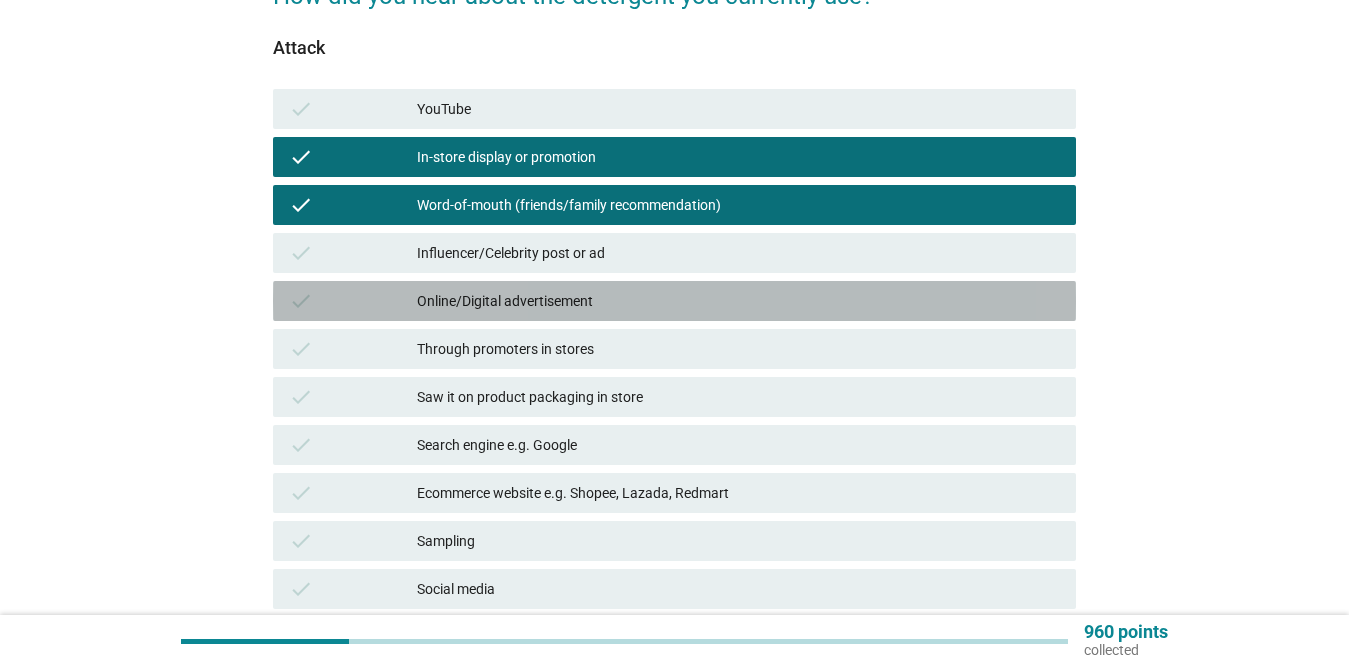 click on "check   Online/Digital advertisement" at bounding box center (674, 301) 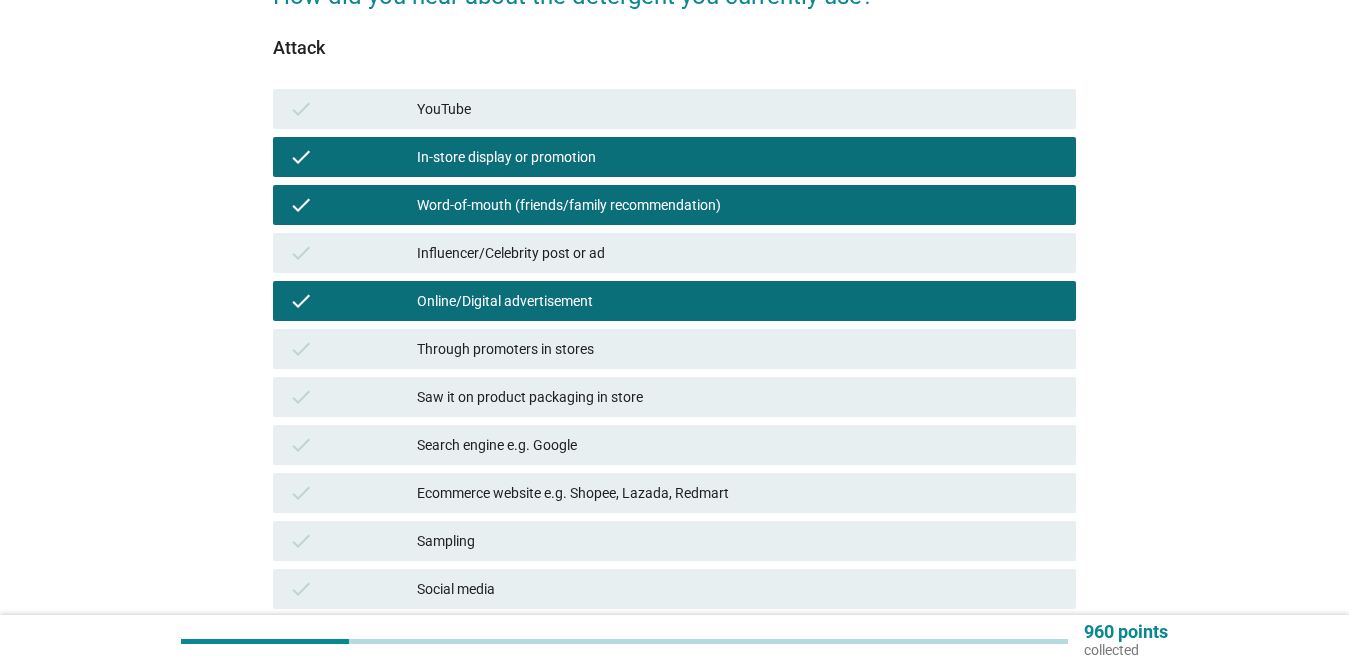 click on "Through promoters in stores" at bounding box center (738, 349) 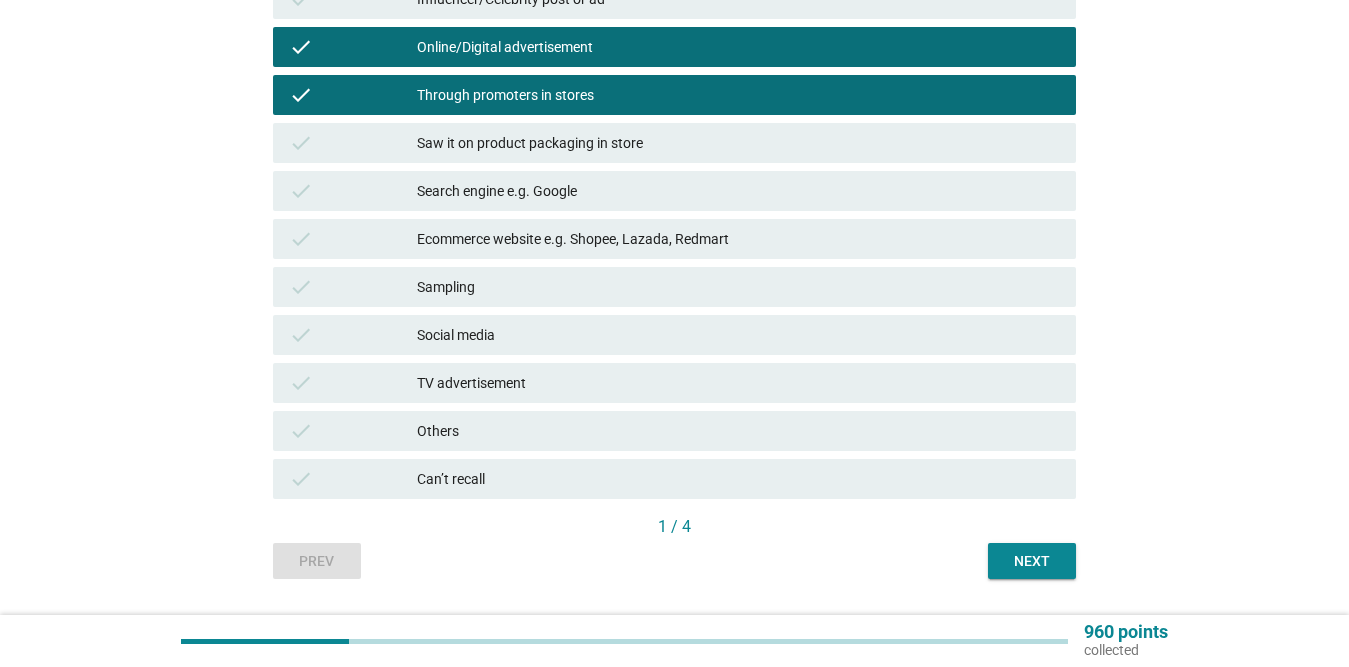 scroll, scrollTop: 500, scrollLeft: 0, axis: vertical 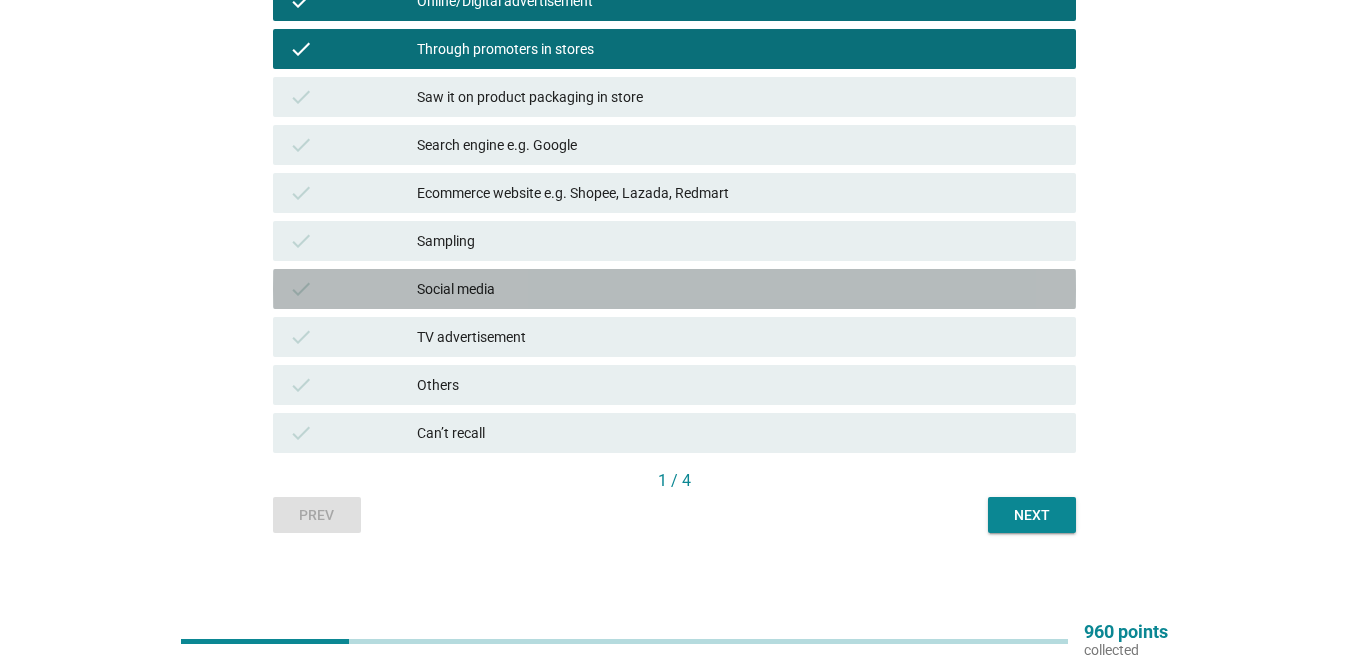 click on "Social media" at bounding box center [738, 289] 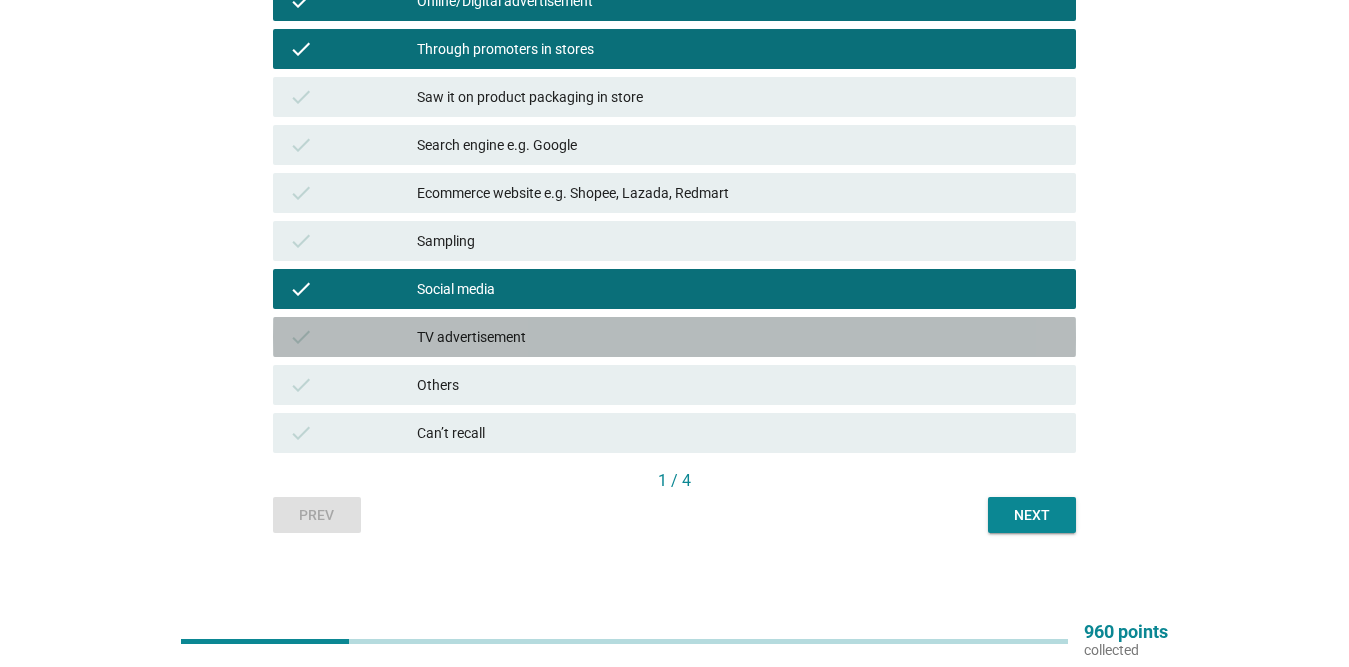 click on "TV advertisement" at bounding box center (738, 337) 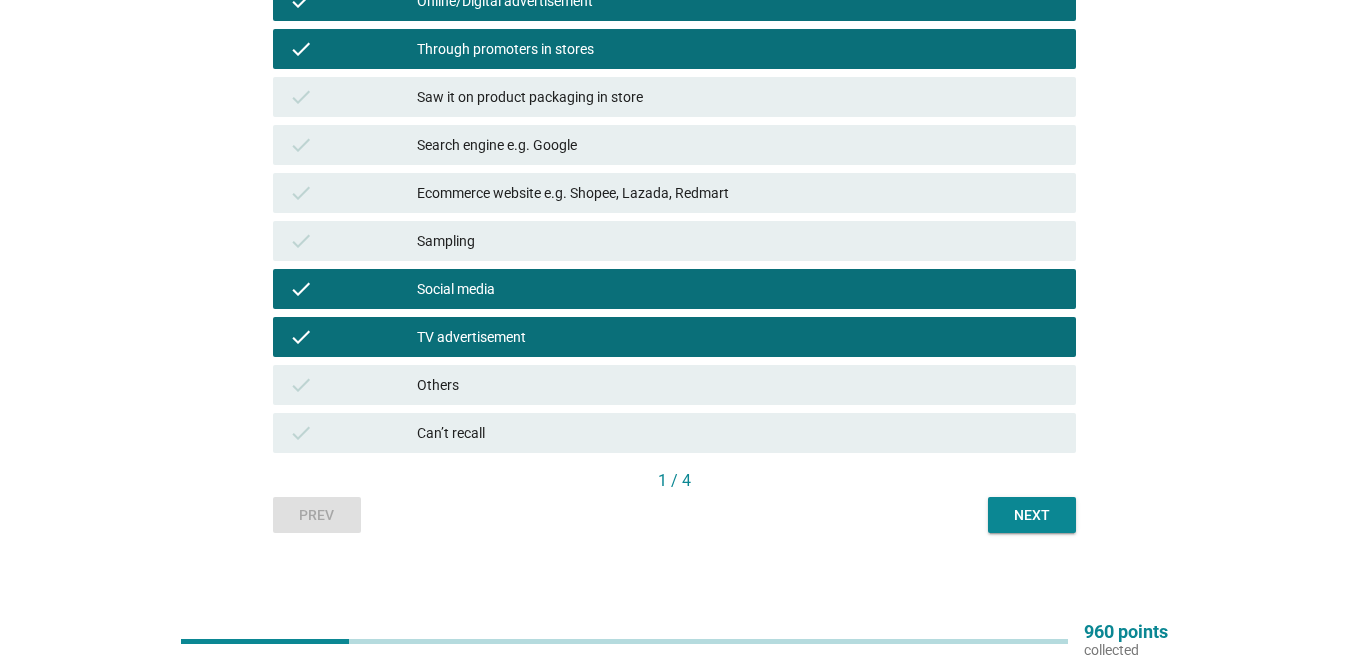 click on "Next" at bounding box center (1032, 515) 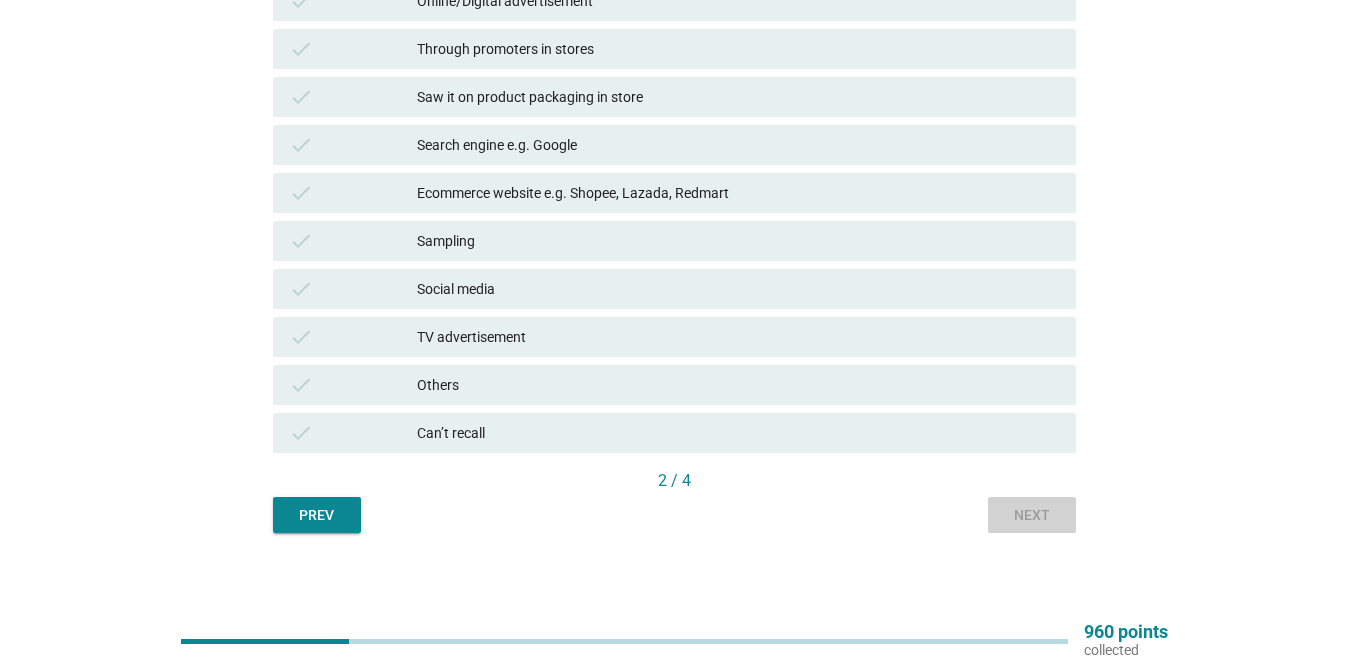 scroll, scrollTop: 0, scrollLeft: 0, axis: both 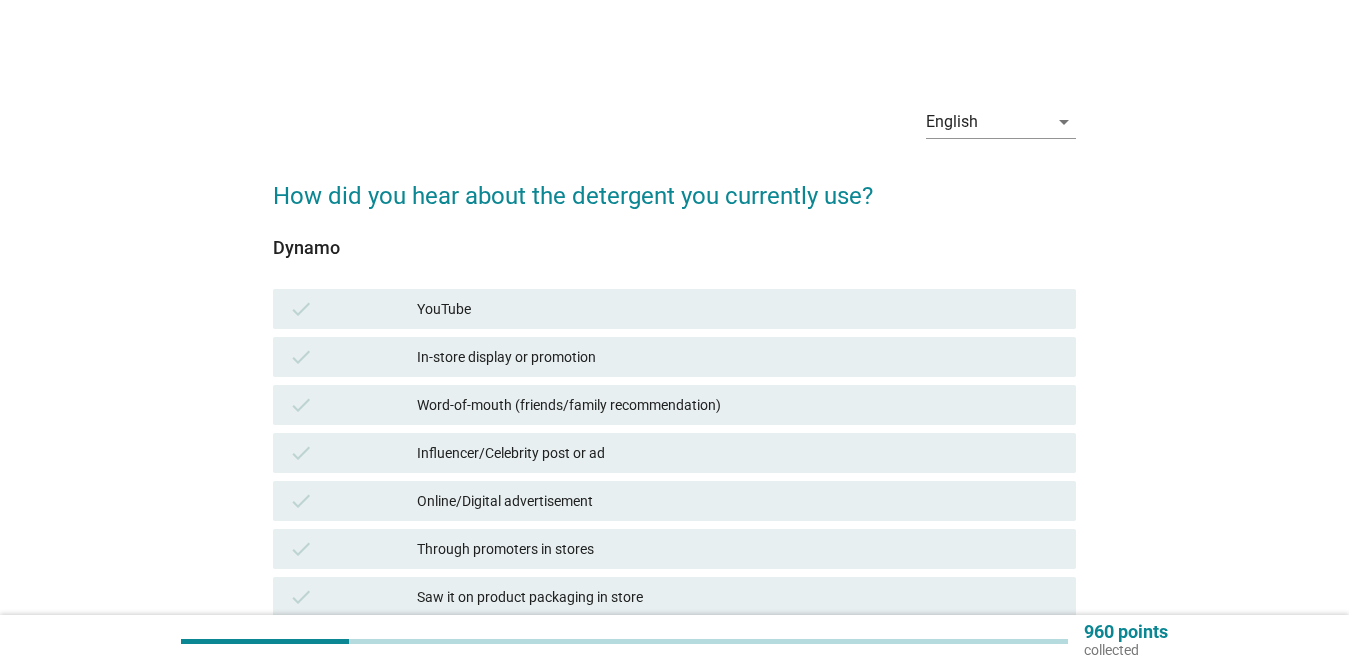 click on "YouTube" at bounding box center [738, 309] 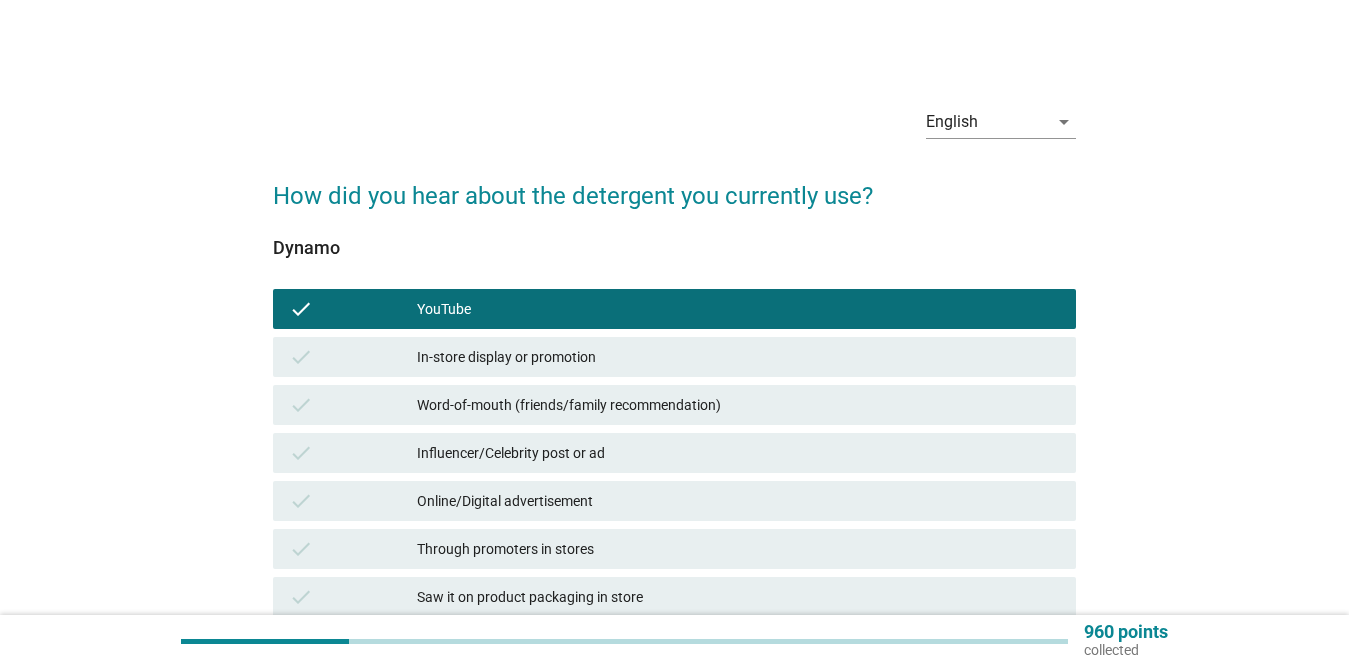 click on "In-store display or promotion" at bounding box center [738, 357] 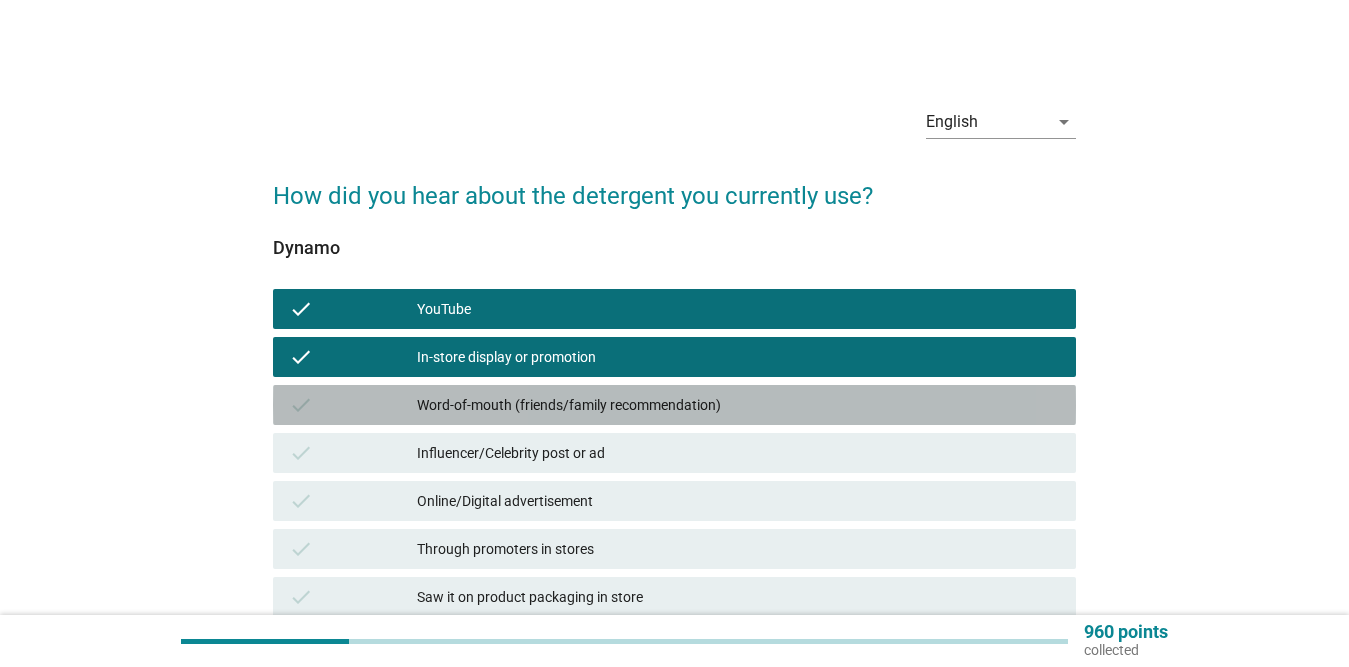 click on "Word-of-mouth (friends/family recommendation)" at bounding box center [738, 405] 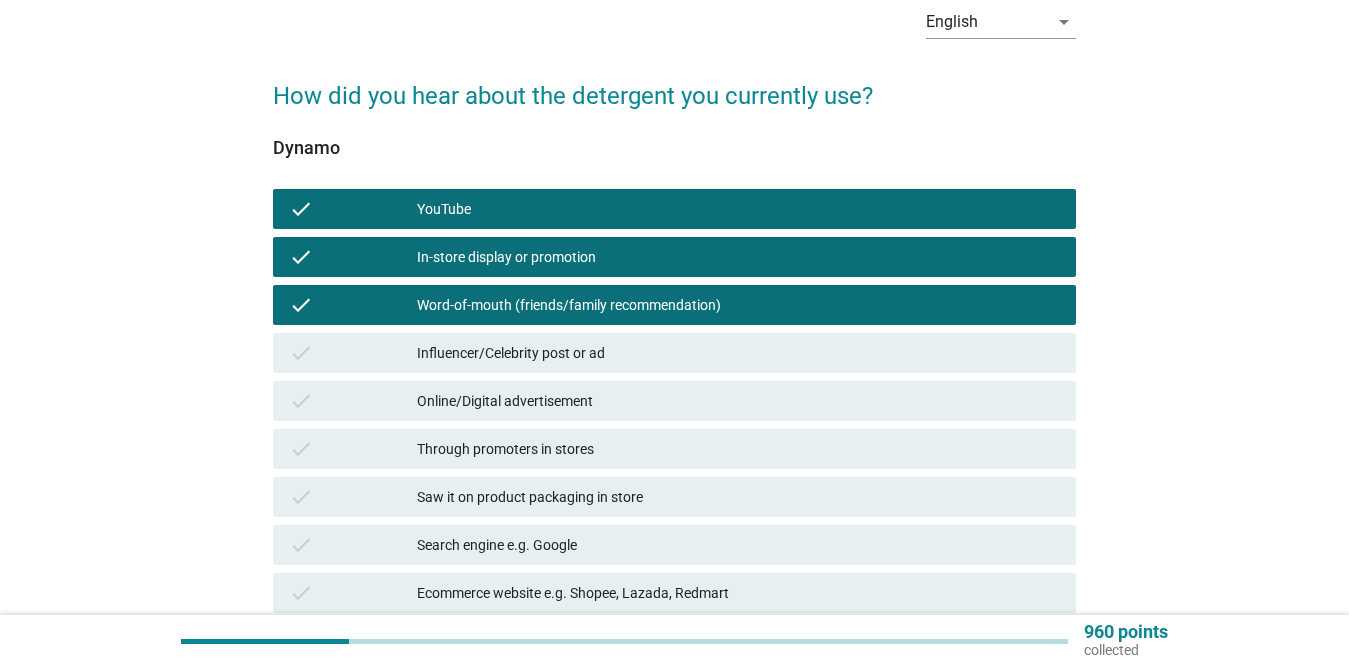 scroll, scrollTop: 200, scrollLeft: 0, axis: vertical 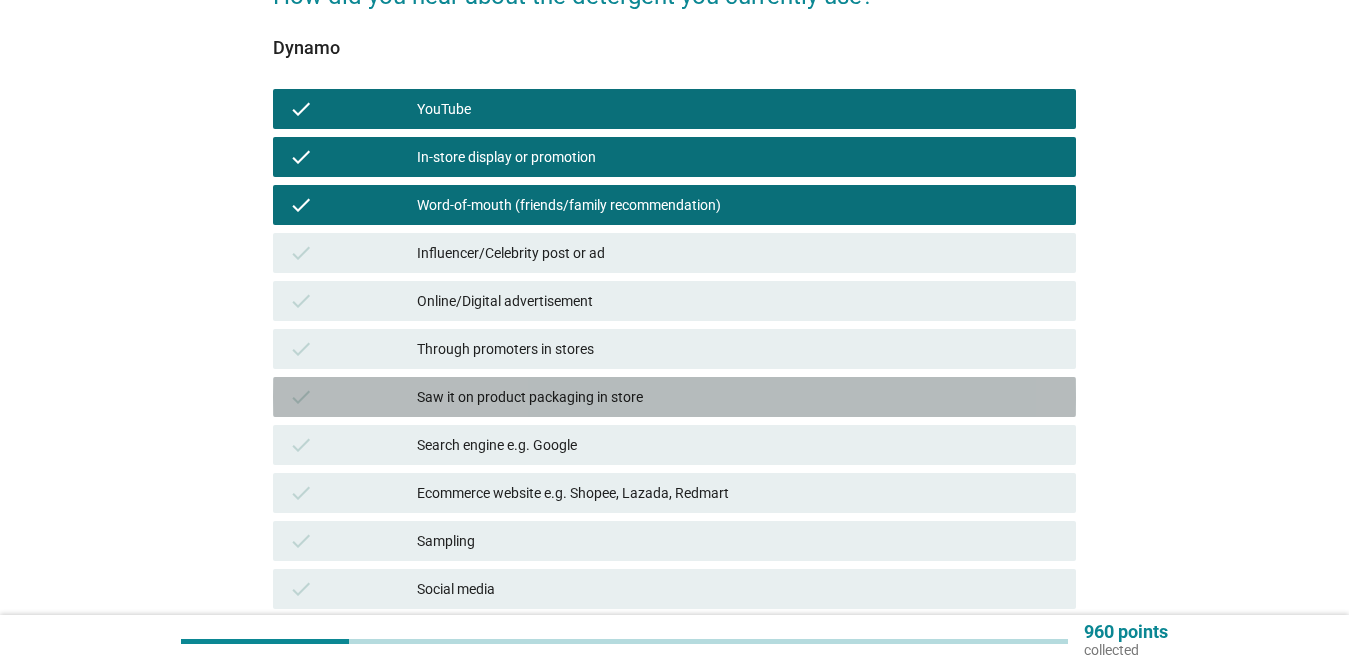 click on "check   Saw it on product packaging in store" at bounding box center [674, 397] 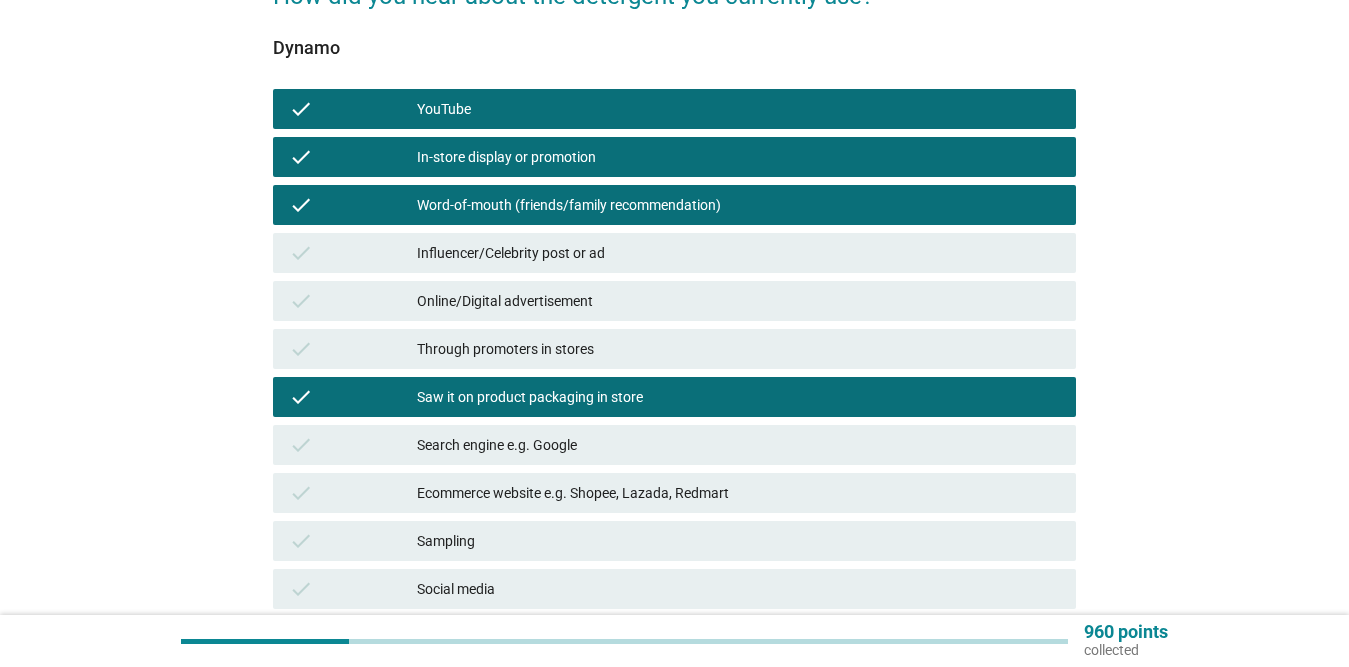 click on "Search engine e.g. Google" at bounding box center (738, 445) 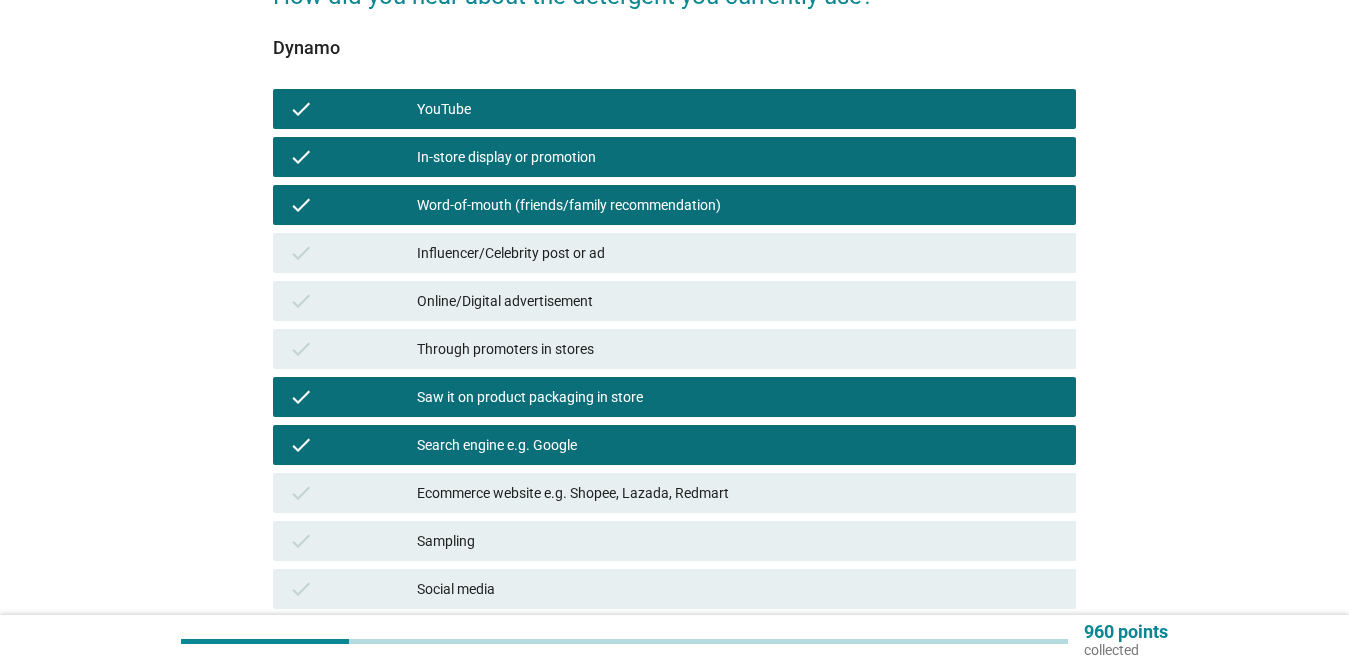 click on "check   Ecommerce website e.g. Shopee, Lazada, Redmart" at bounding box center [674, 493] 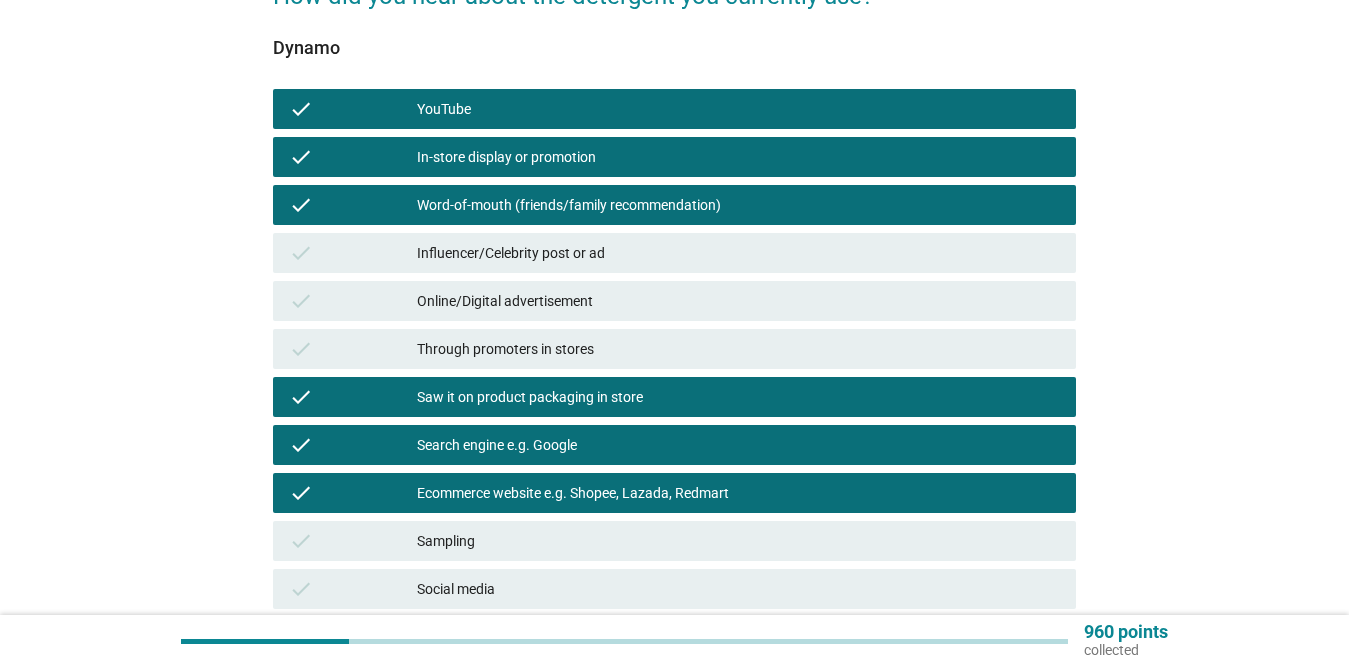 click on "check   Through promoters in stores" at bounding box center [674, 349] 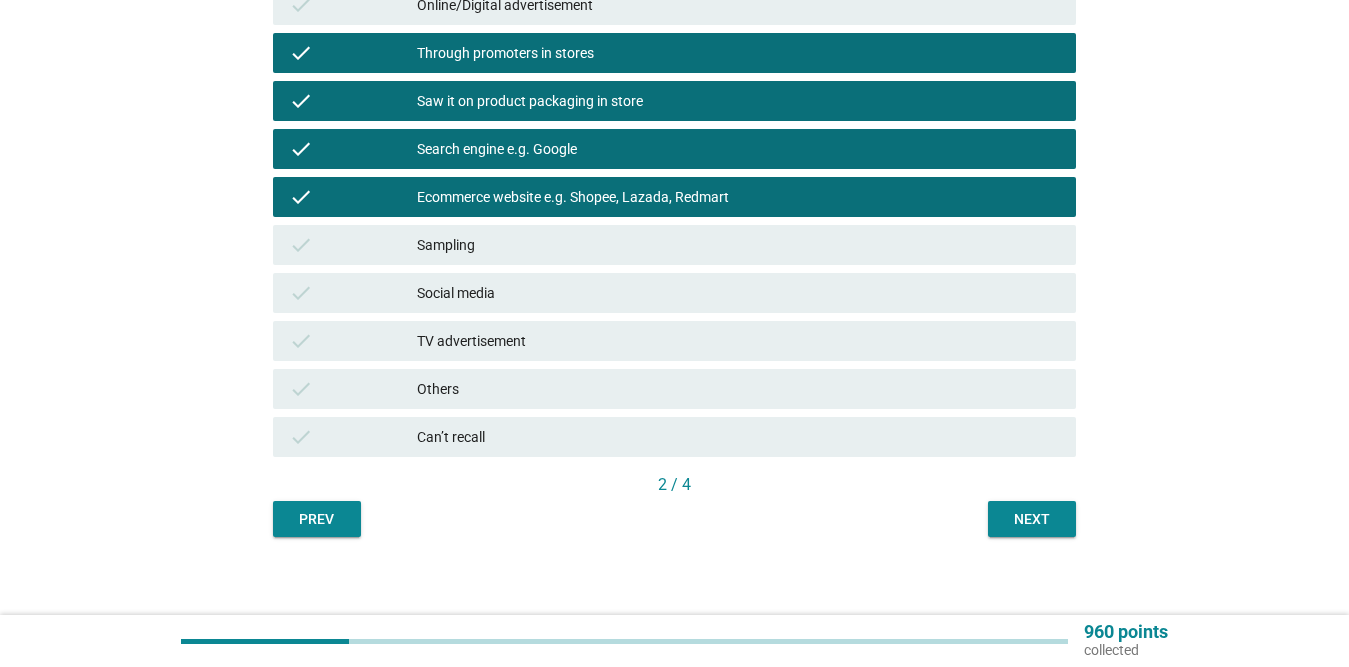 scroll, scrollTop: 500, scrollLeft: 0, axis: vertical 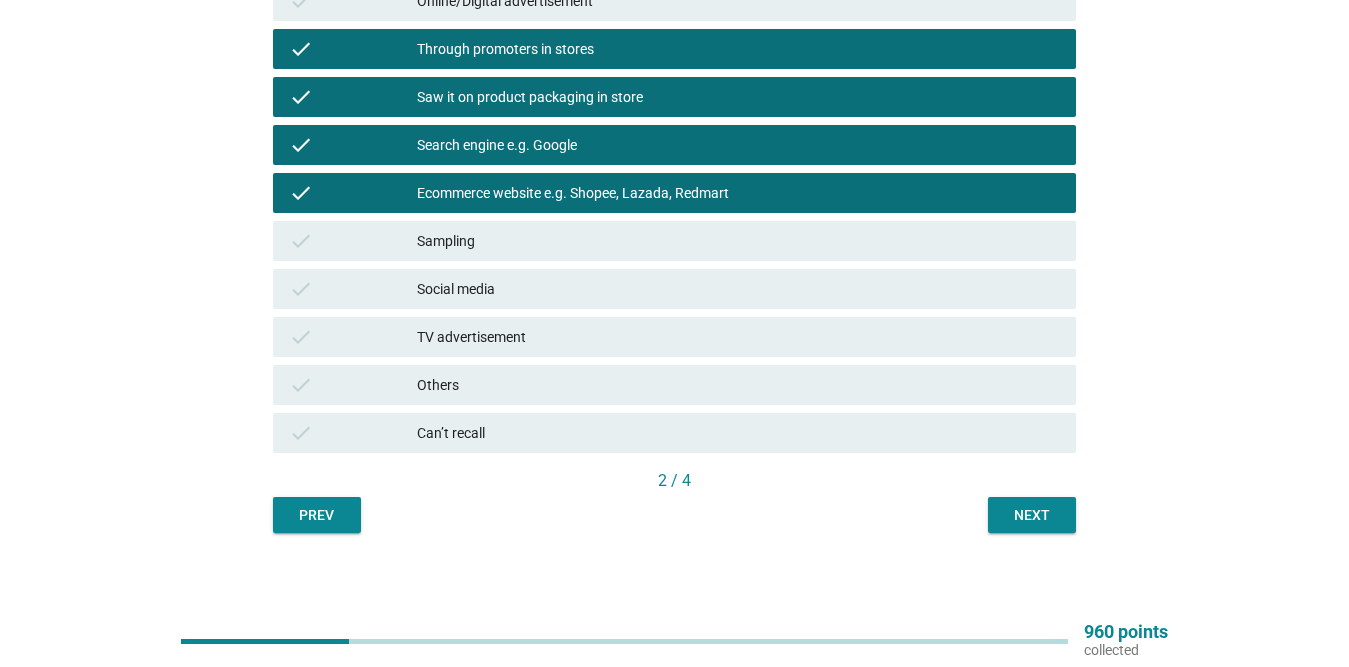 click on "TV advertisement" at bounding box center [738, 337] 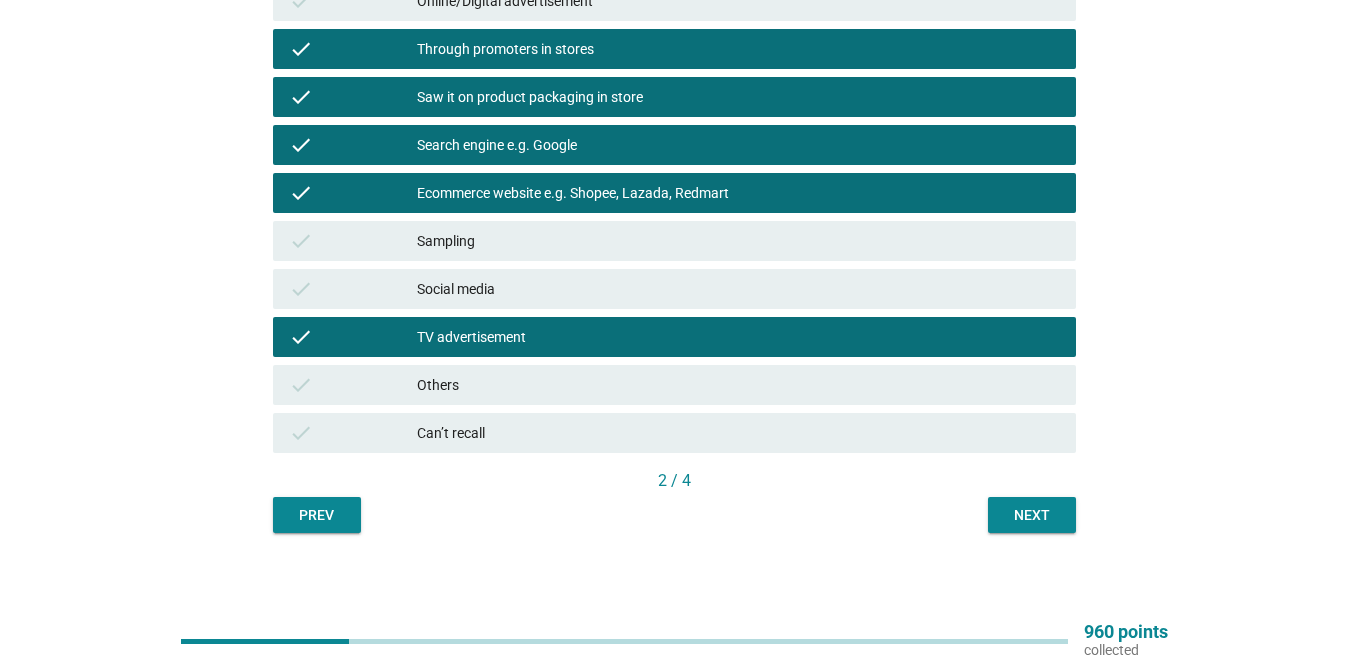 click on "Social media" at bounding box center [738, 289] 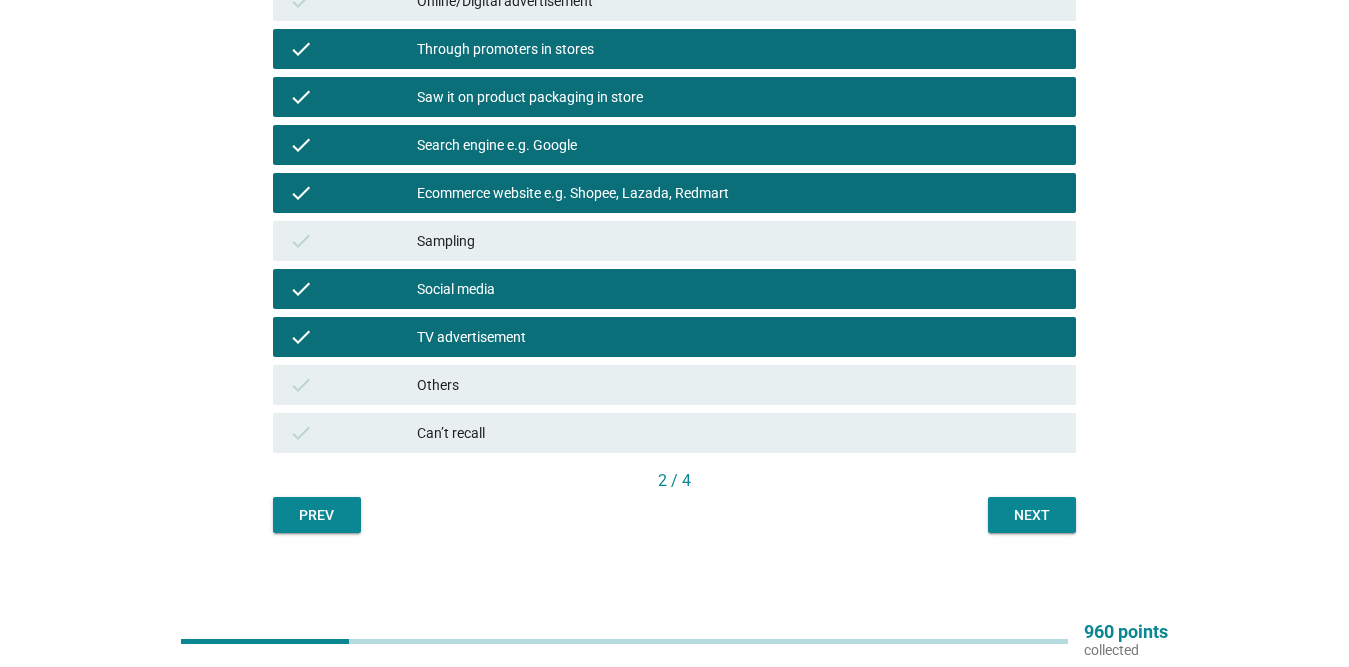 click on "Next" at bounding box center (1032, 515) 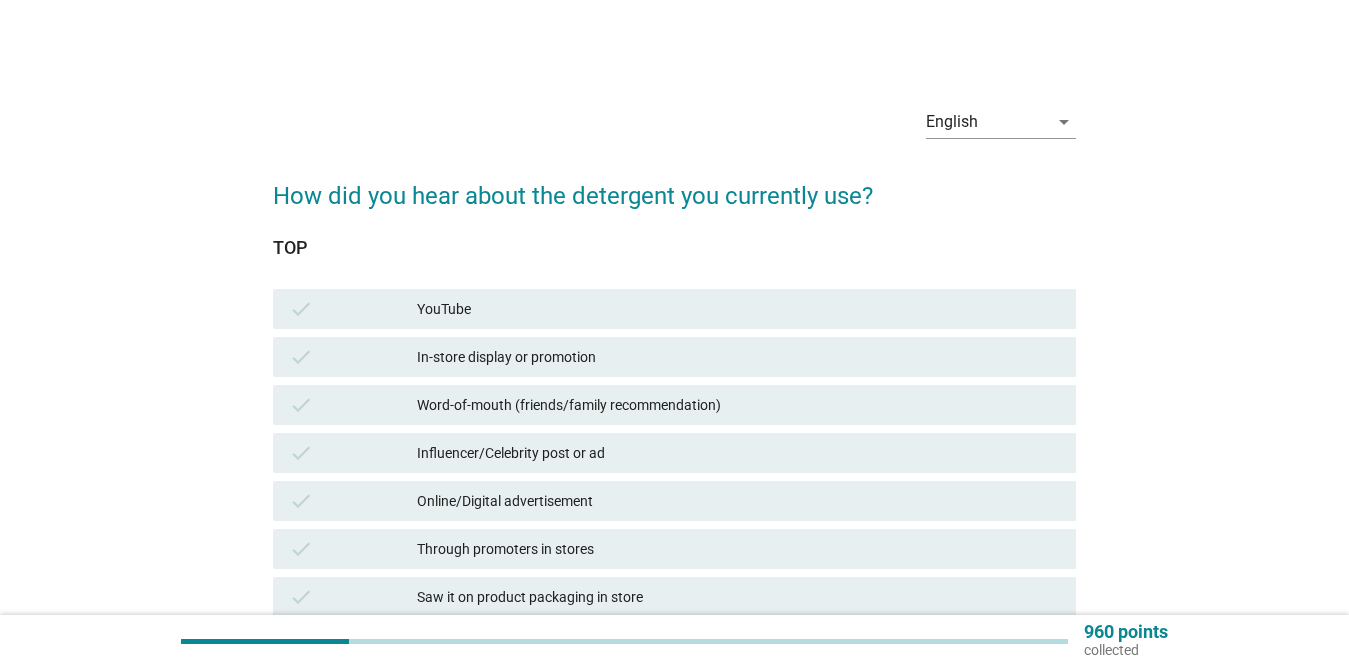 click on "In-store display or promotion" at bounding box center [738, 357] 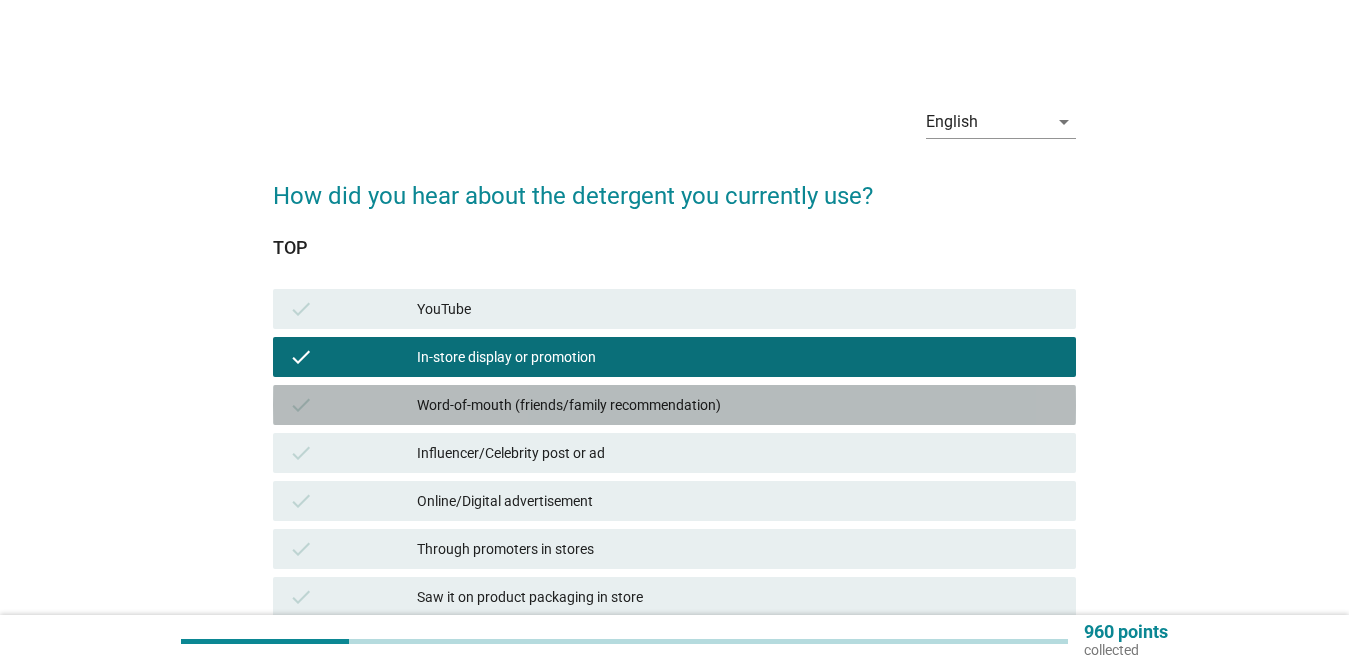 click on "check   Word-of-mouth (friends/family recommendation)" at bounding box center [674, 405] 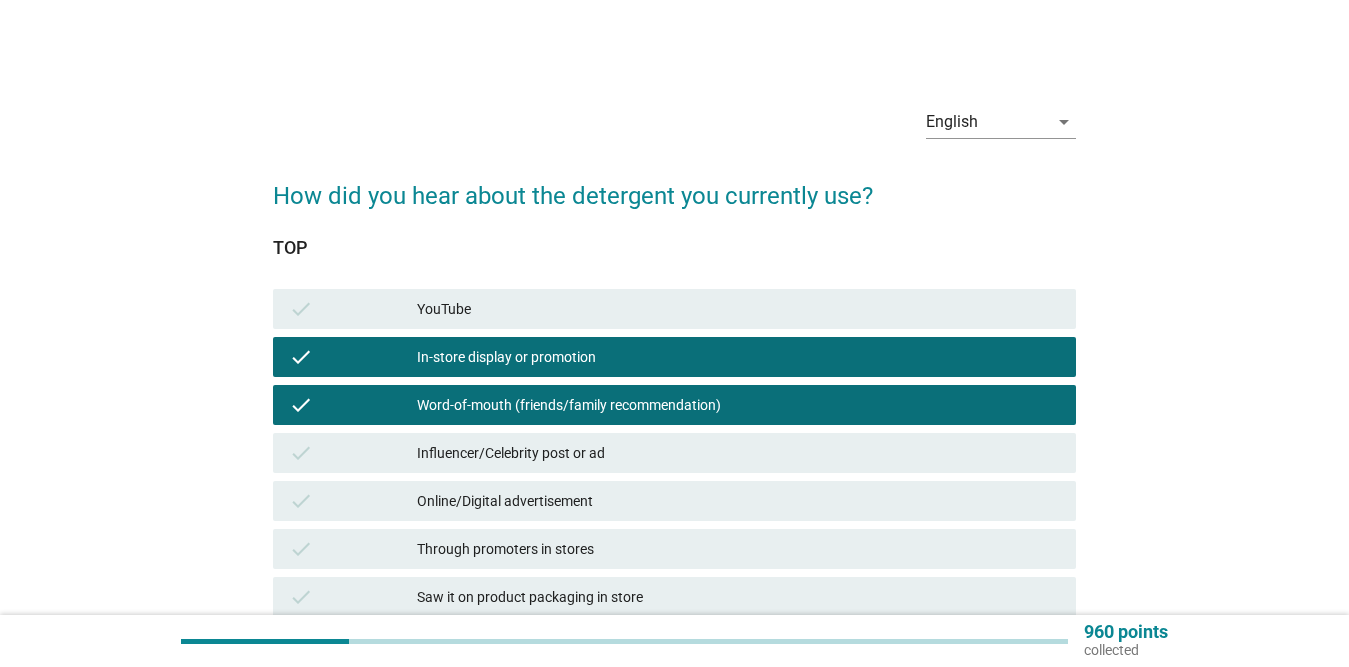 click on "check   Online/Digital advertisement" at bounding box center (674, 501) 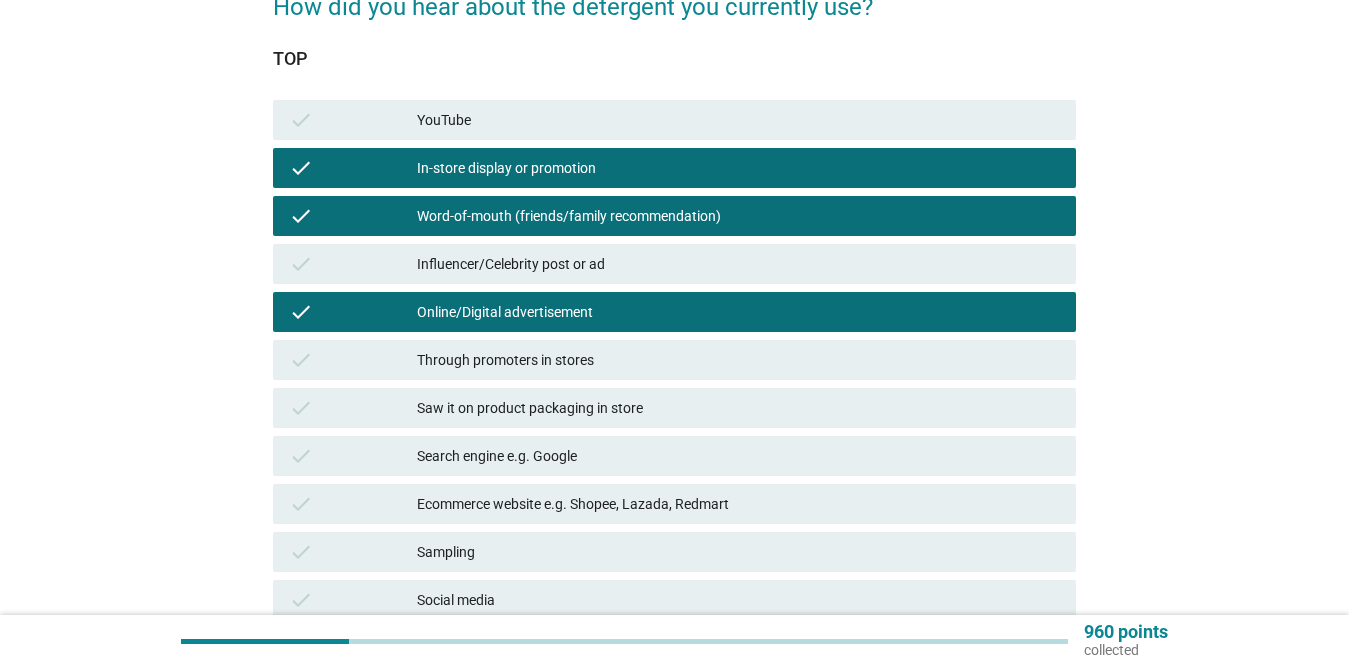 scroll, scrollTop: 200, scrollLeft: 0, axis: vertical 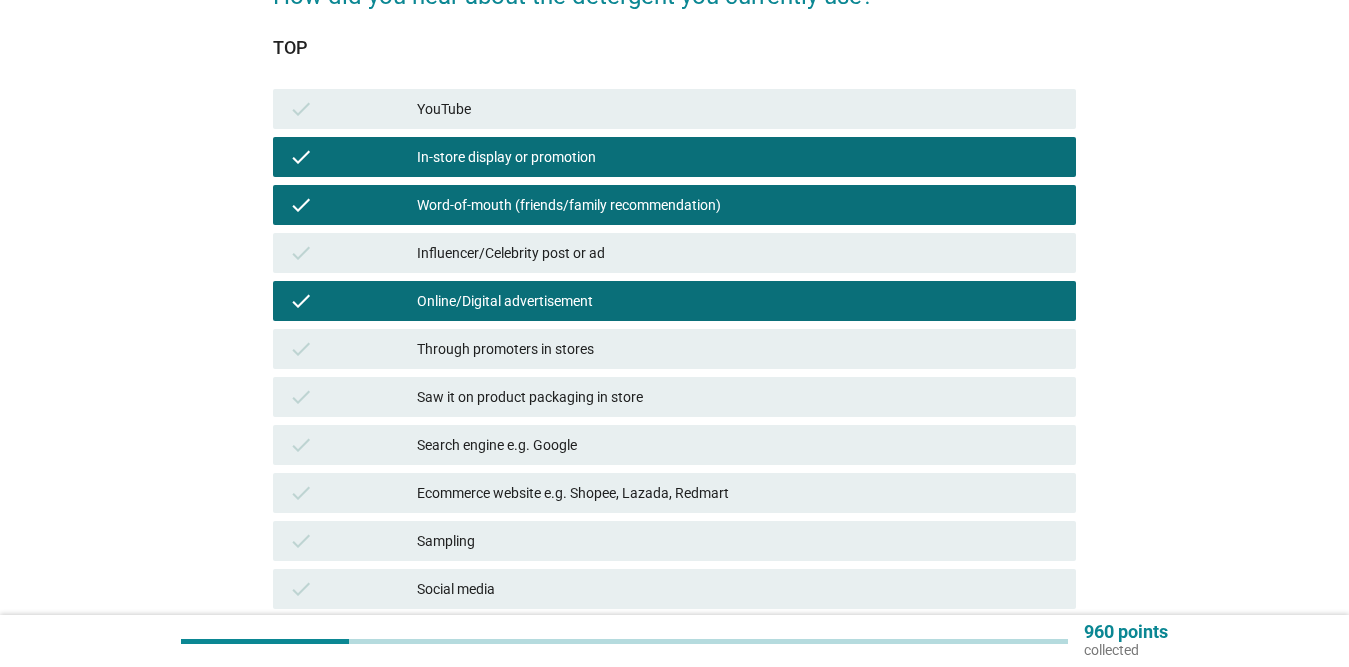 click on "Through promoters in stores" at bounding box center (738, 349) 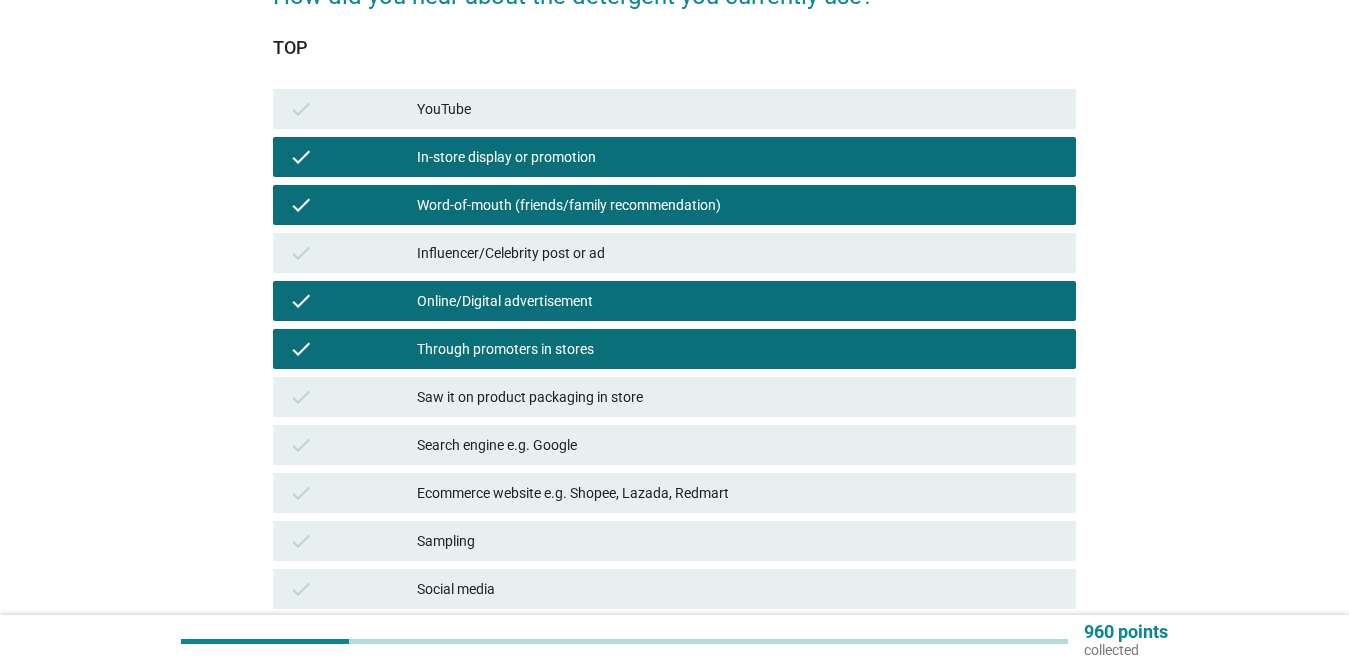 click on "Saw it on product packaging in store" at bounding box center [738, 397] 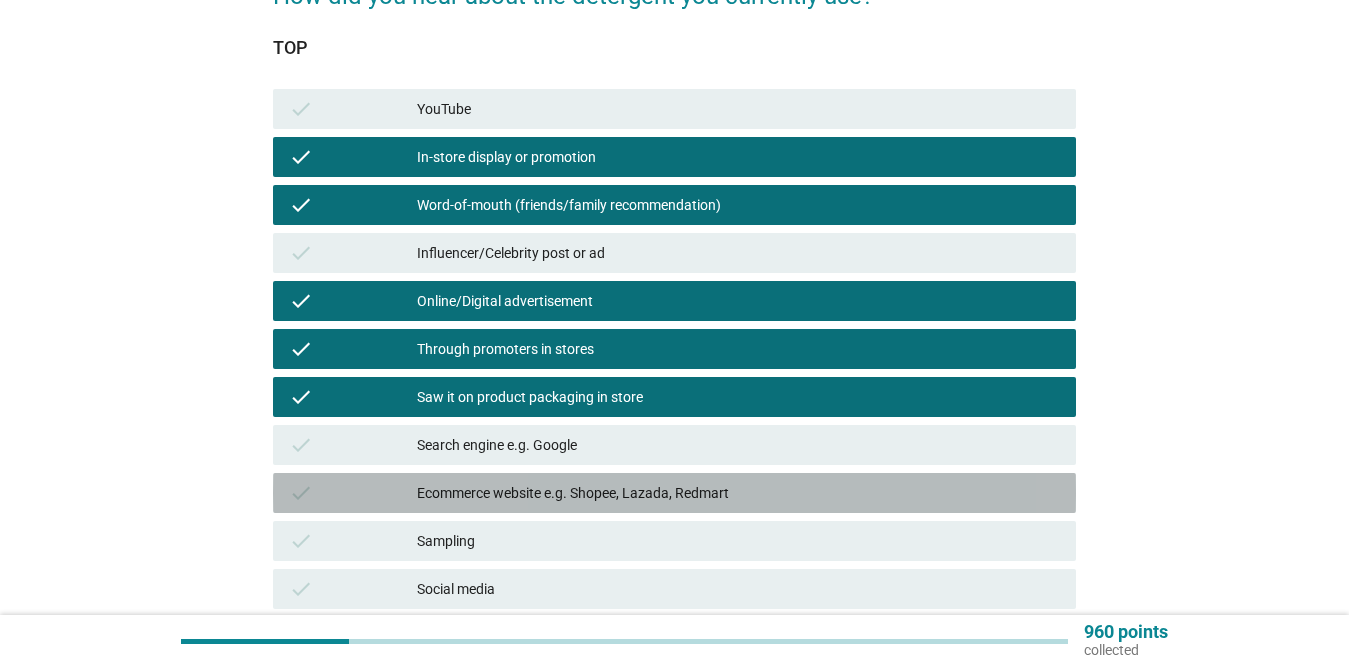 click on "check   Ecommerce website e.g. Shopee, Lazada, Redmart" at bounding box center [674, 493] 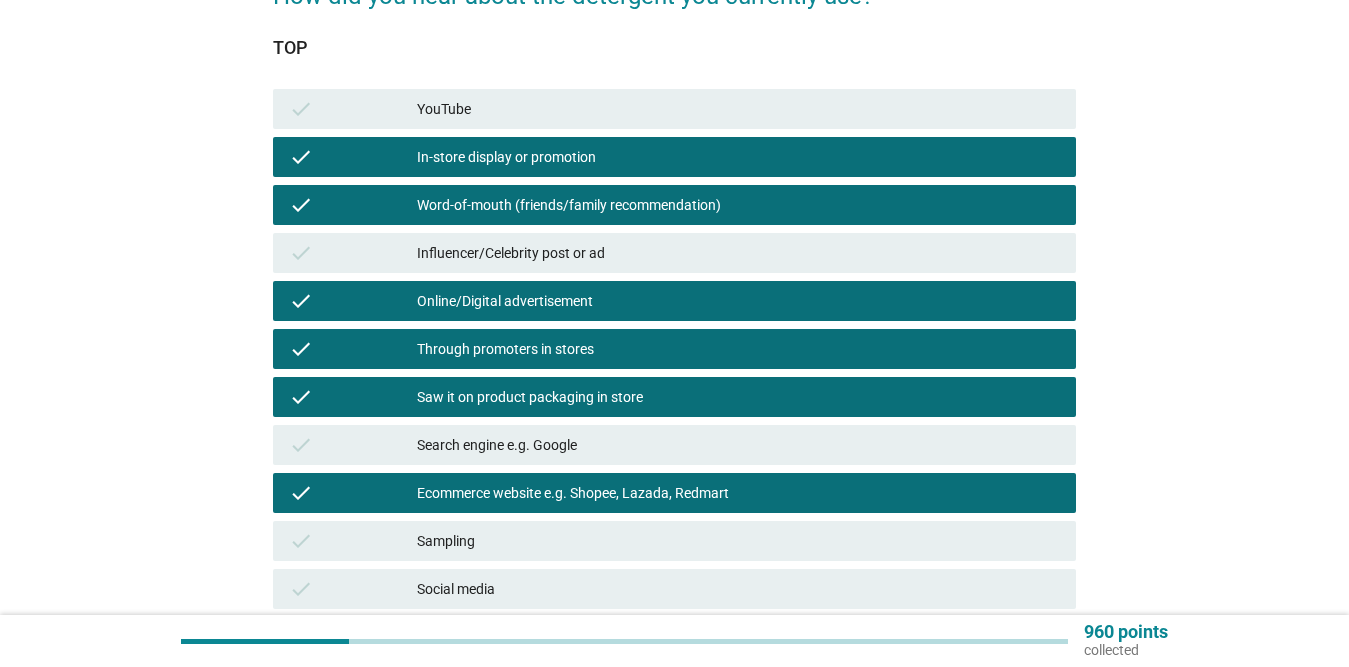 click on "Search engine e.g. Google" at bounding box center [738, 445] 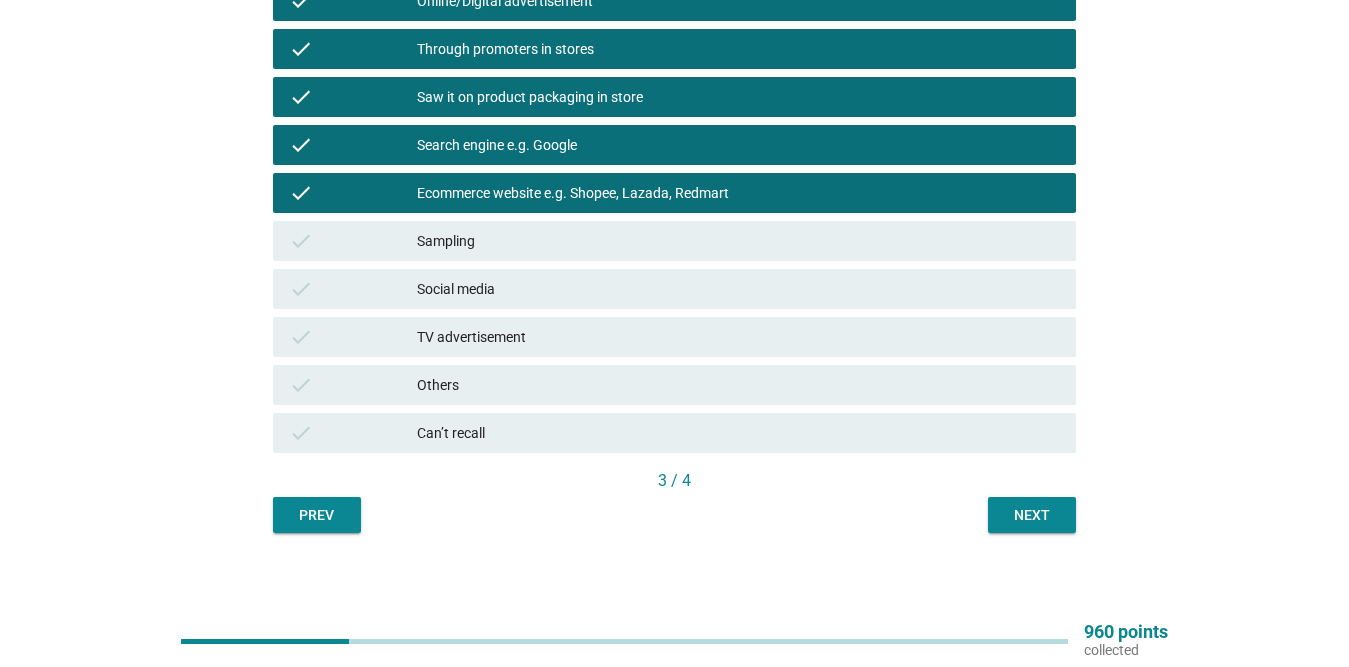 scroll, scrollTop: 508, scrollLeft: 0, axis: vertical 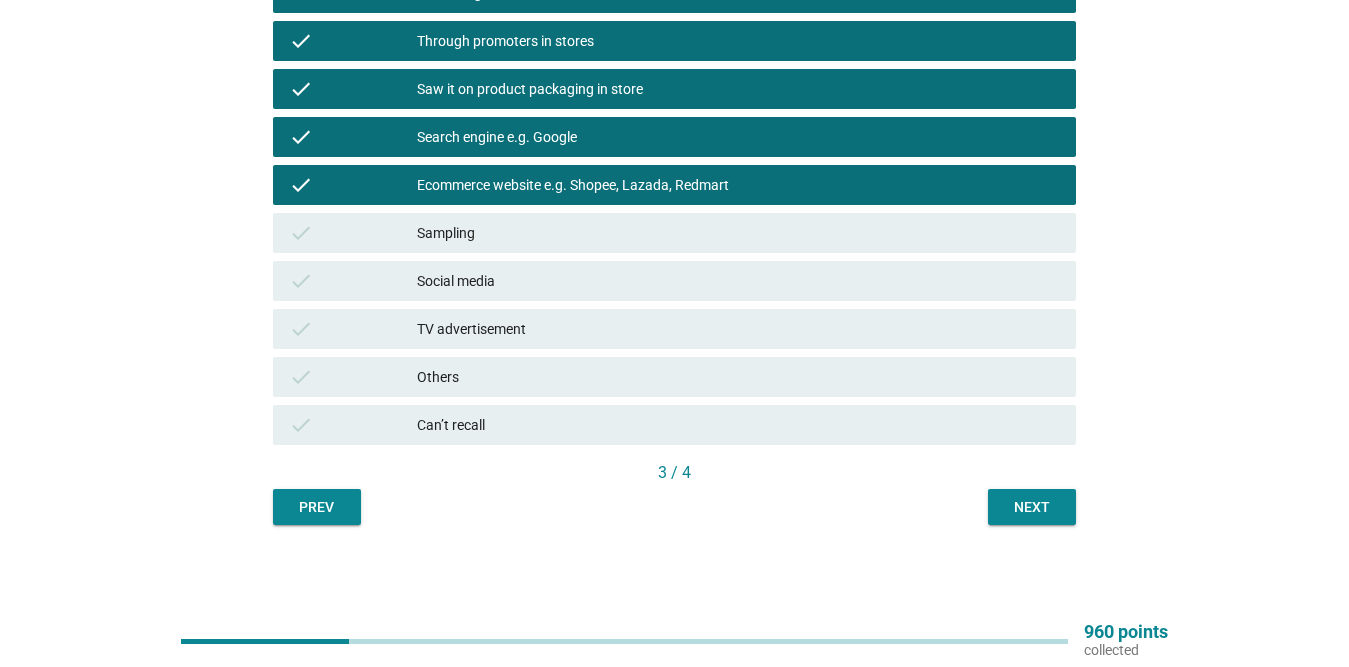 click on "TV advertisement" at bounding box center (738, 329) 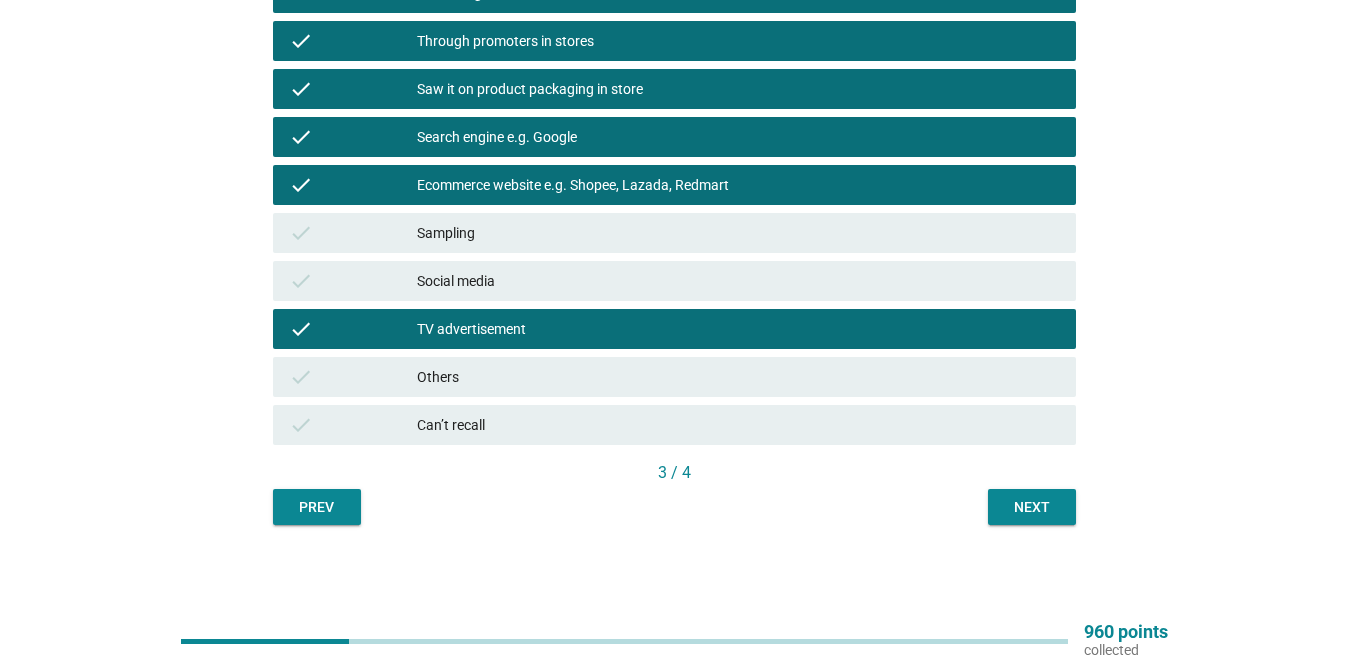 click on "Next" at bounding box center [1032, 507] 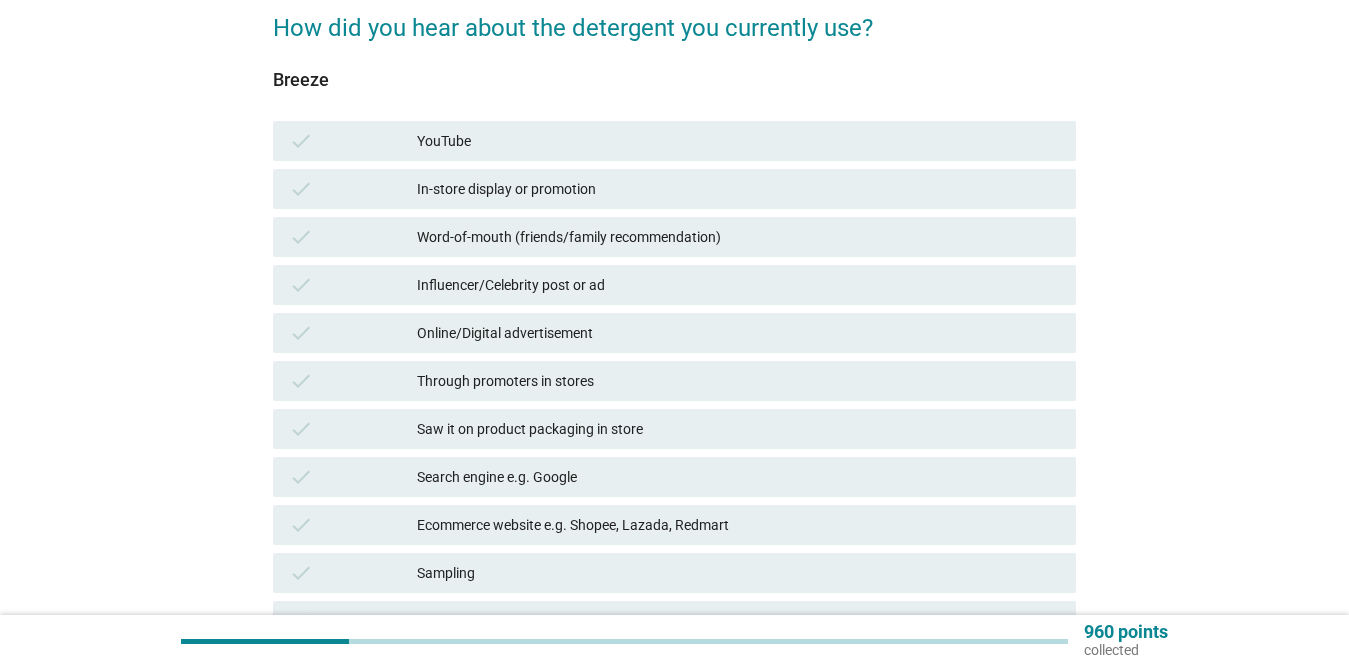 scroll, scrollTop: 200, scrollLeft: 0, axis: vertical 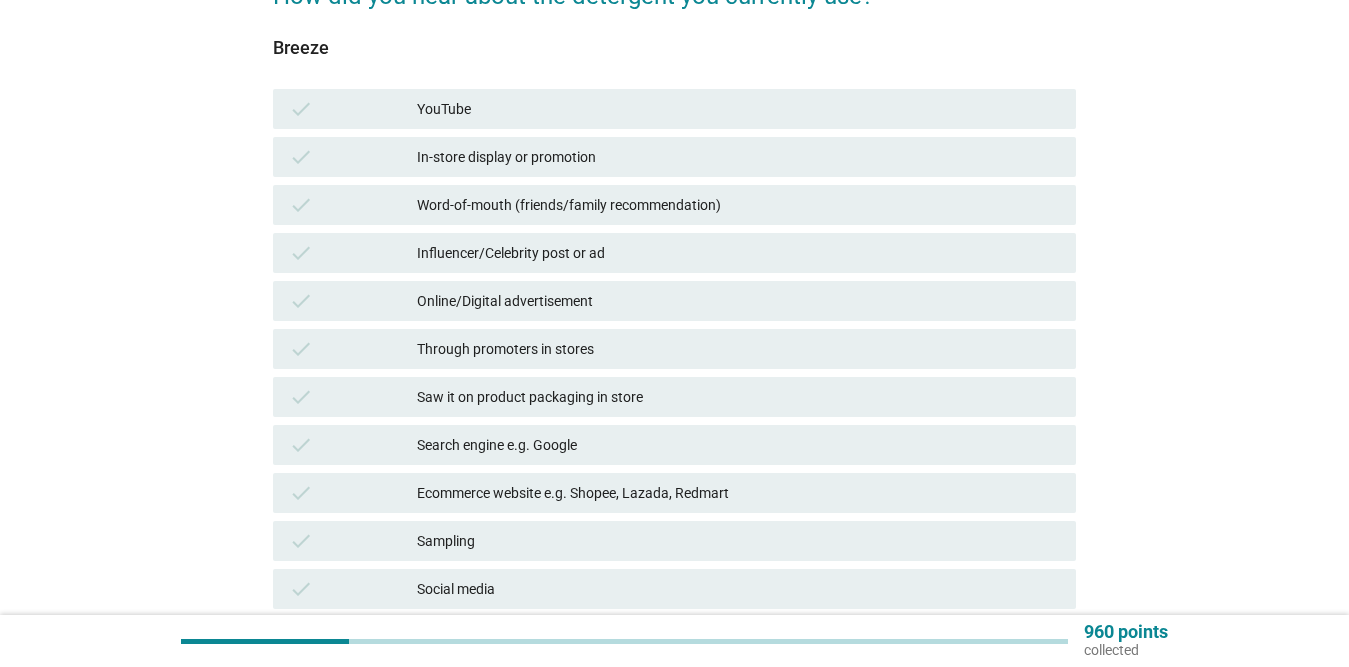 click on "In-store display or promotion" at bounding box center (738, 157) 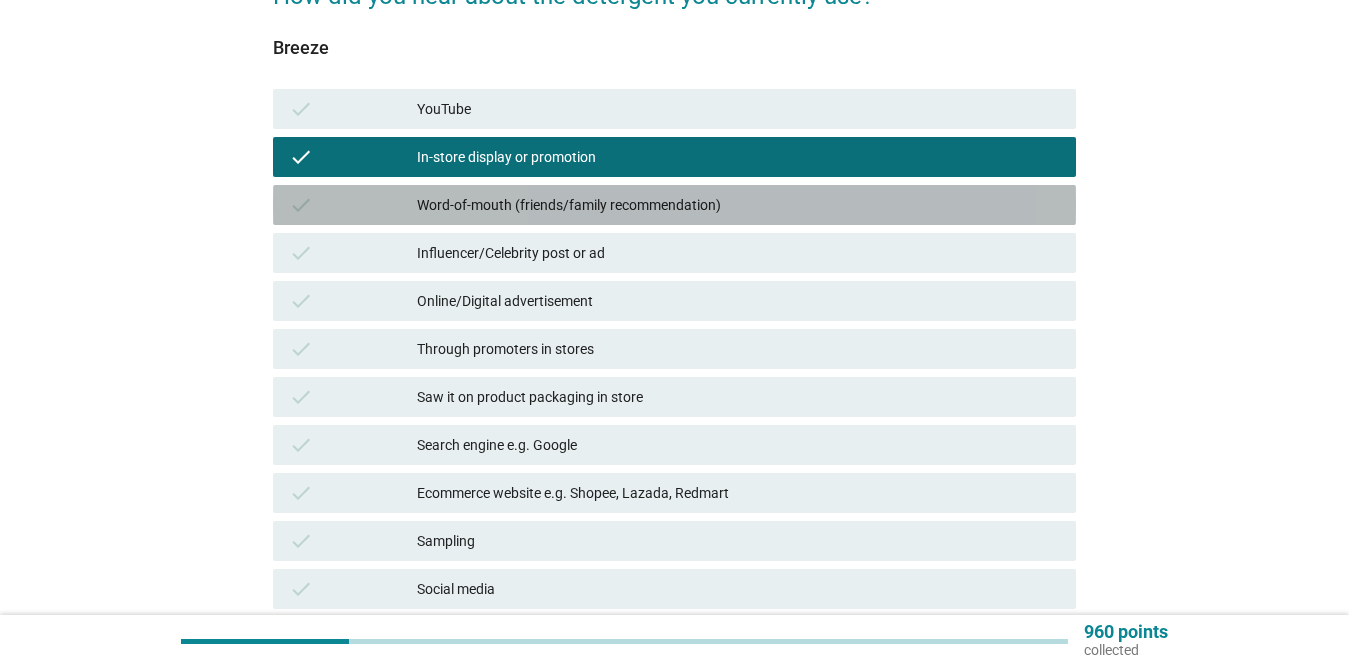 click on "Word-of-mouth (friends/family recommendation)" at bounding box center (738, 205) 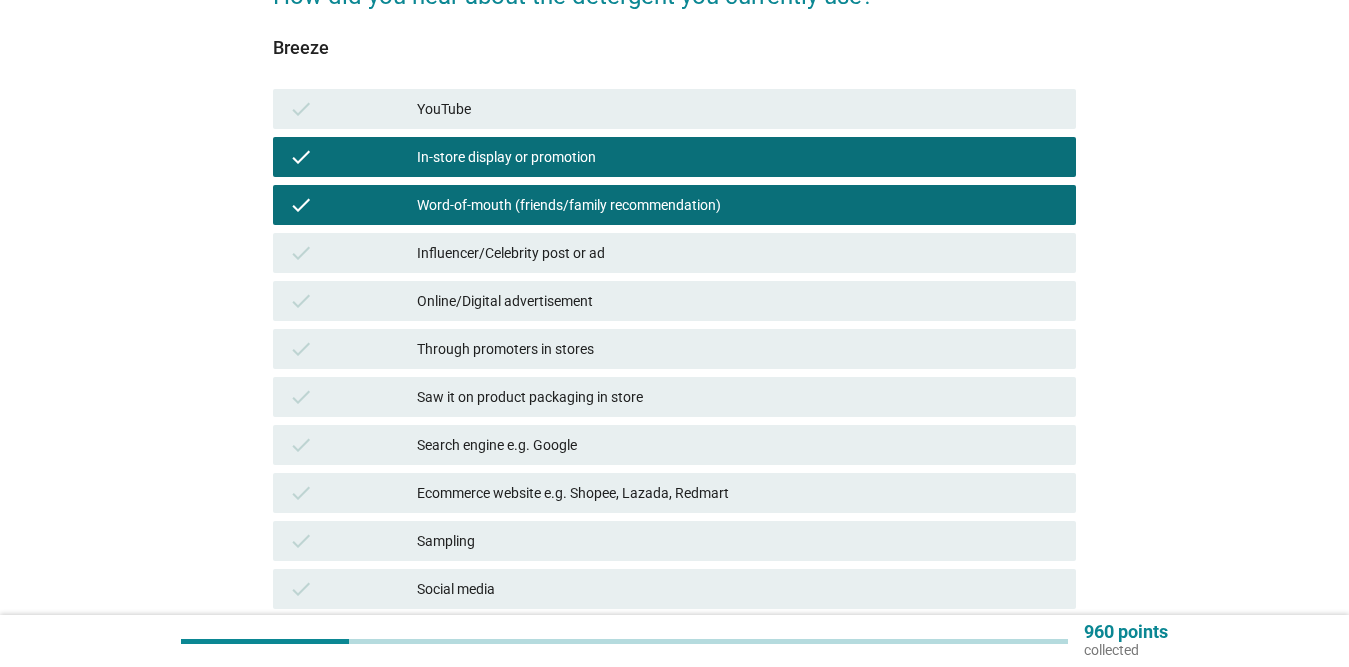 click on "Influencer/Celebrity post or ad" at bounding box center (738, 253) 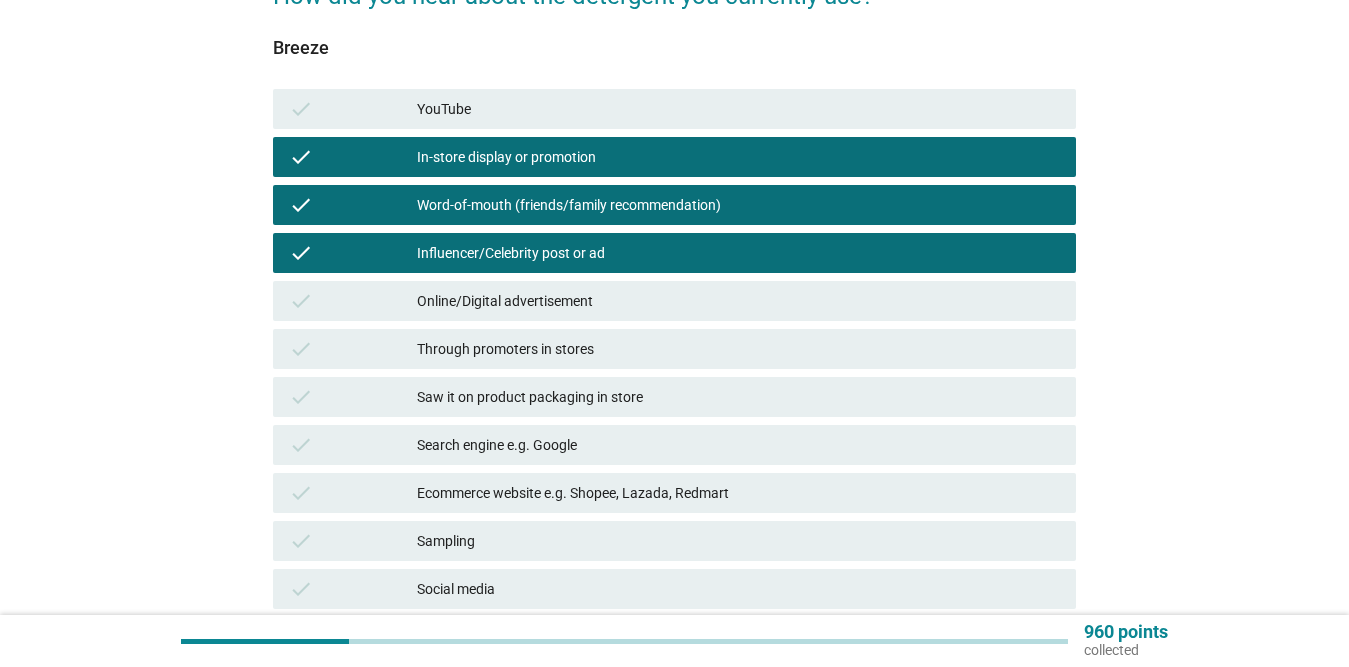 click on "Influencer/Celebrity post or ad" at bounding box center (738, 253) 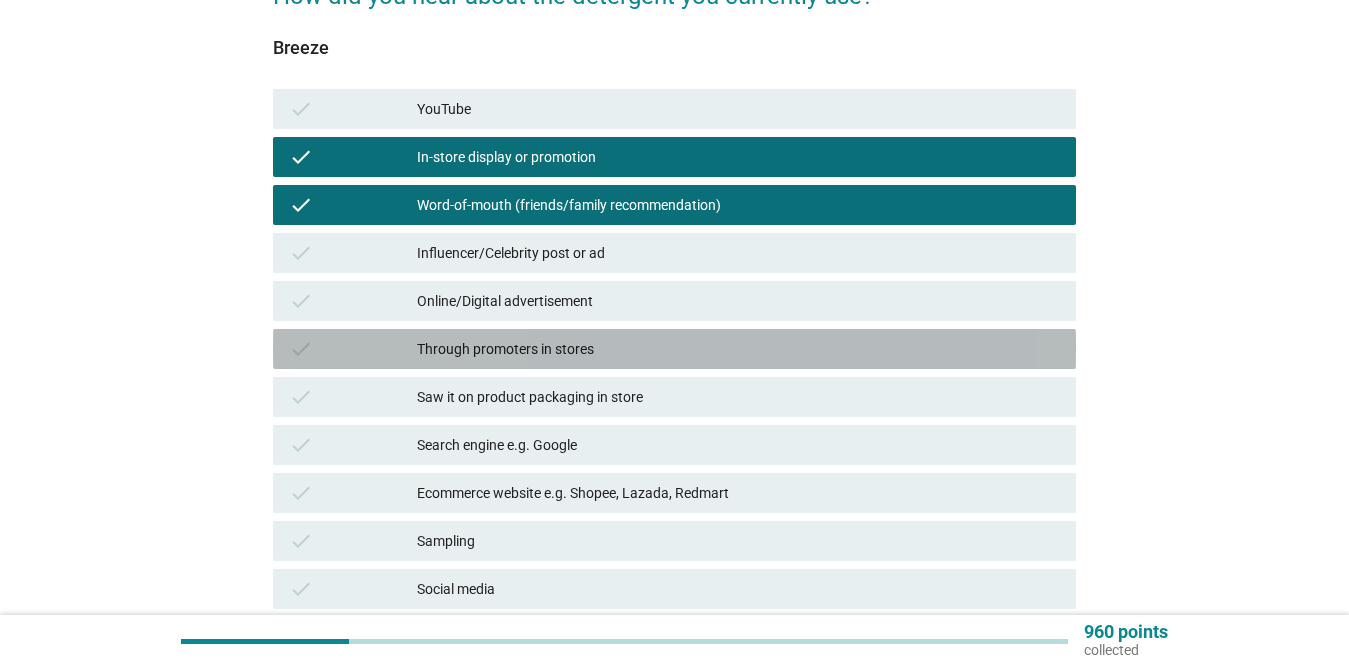 click on "Through promoters in stores" at bounding box center [738, 349] 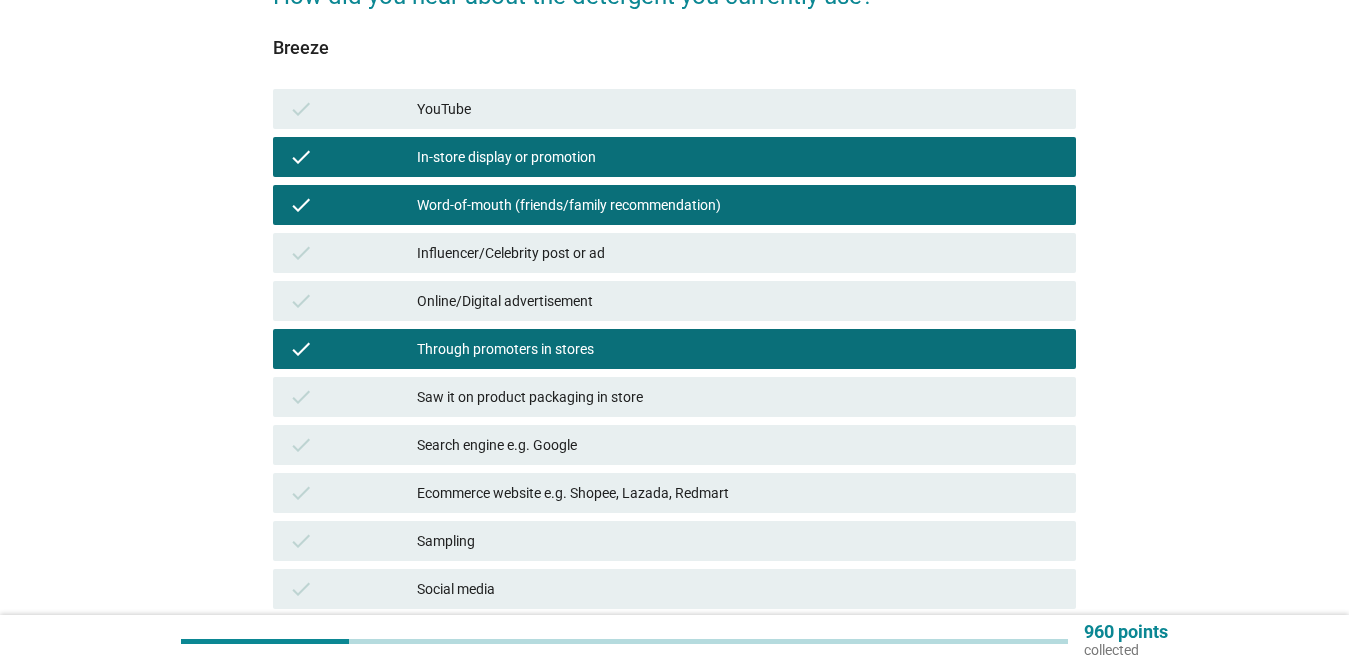 click on "Ecommerce website e.g. Shopee, Lazada, Redmart" at bounding box center [738, 493] 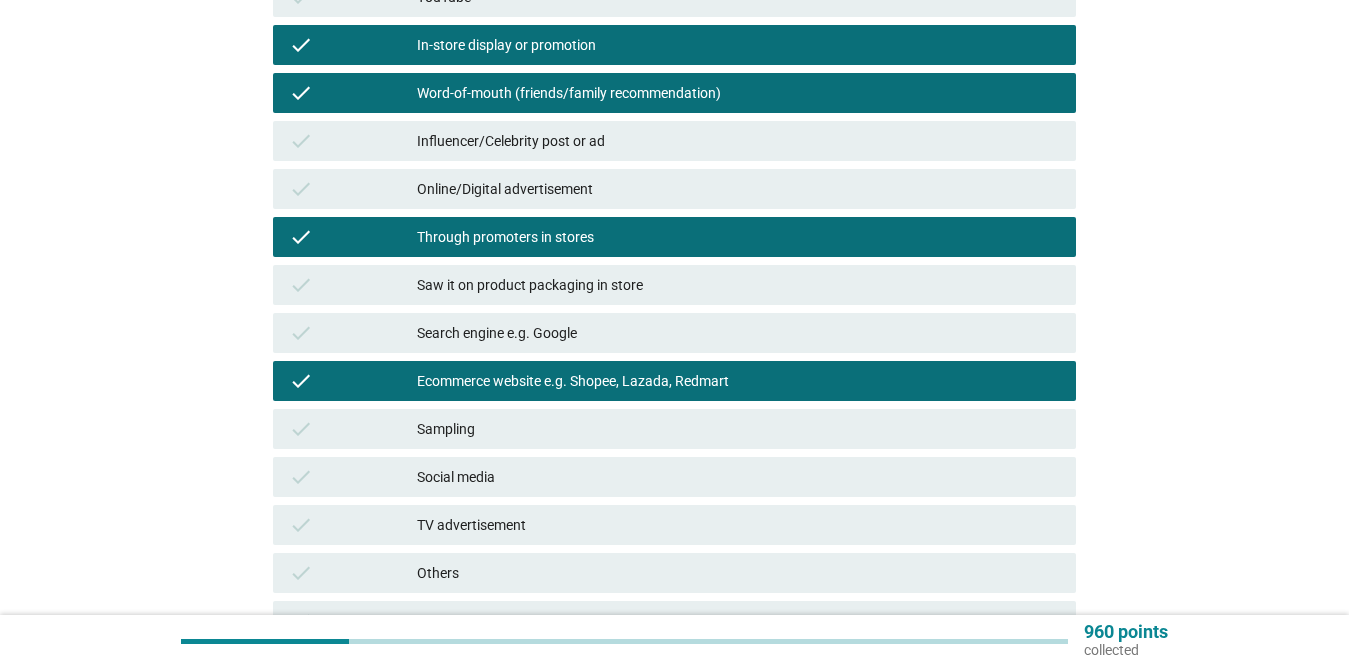 scroll, scrollTop: 500, scrollLeft: 0, axis: vertical 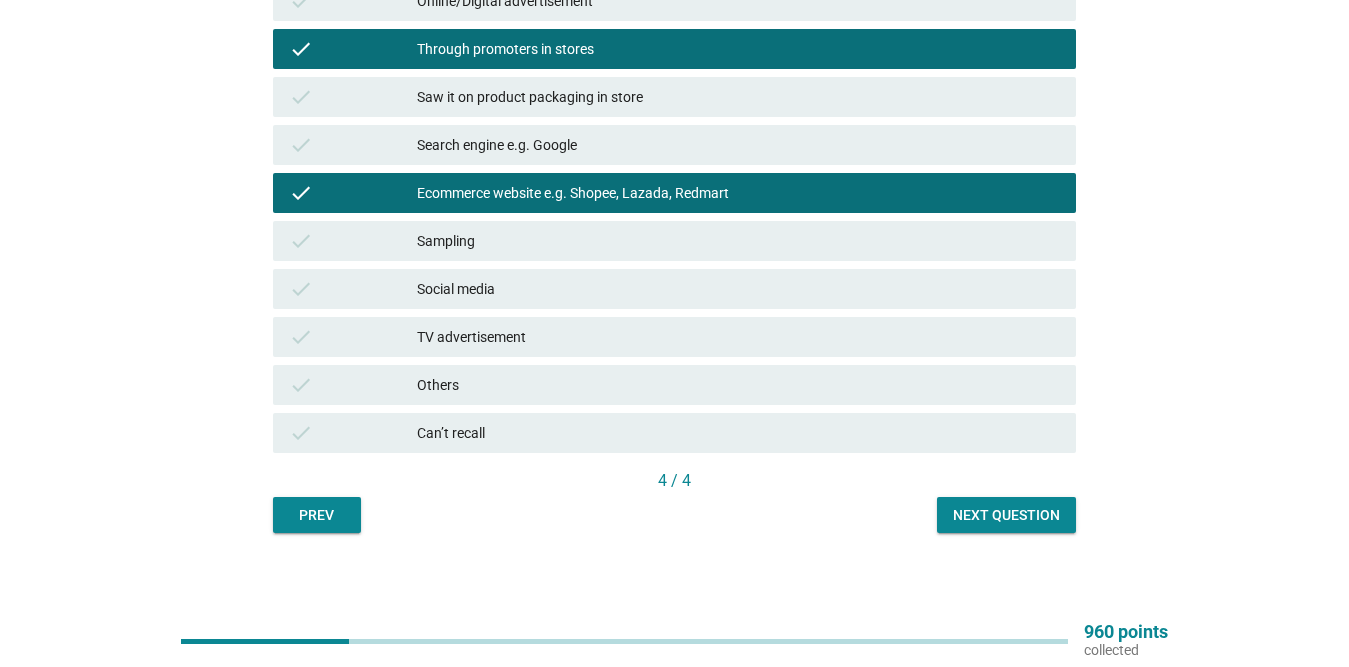click on "Social media" at bounding box center [738, 289] 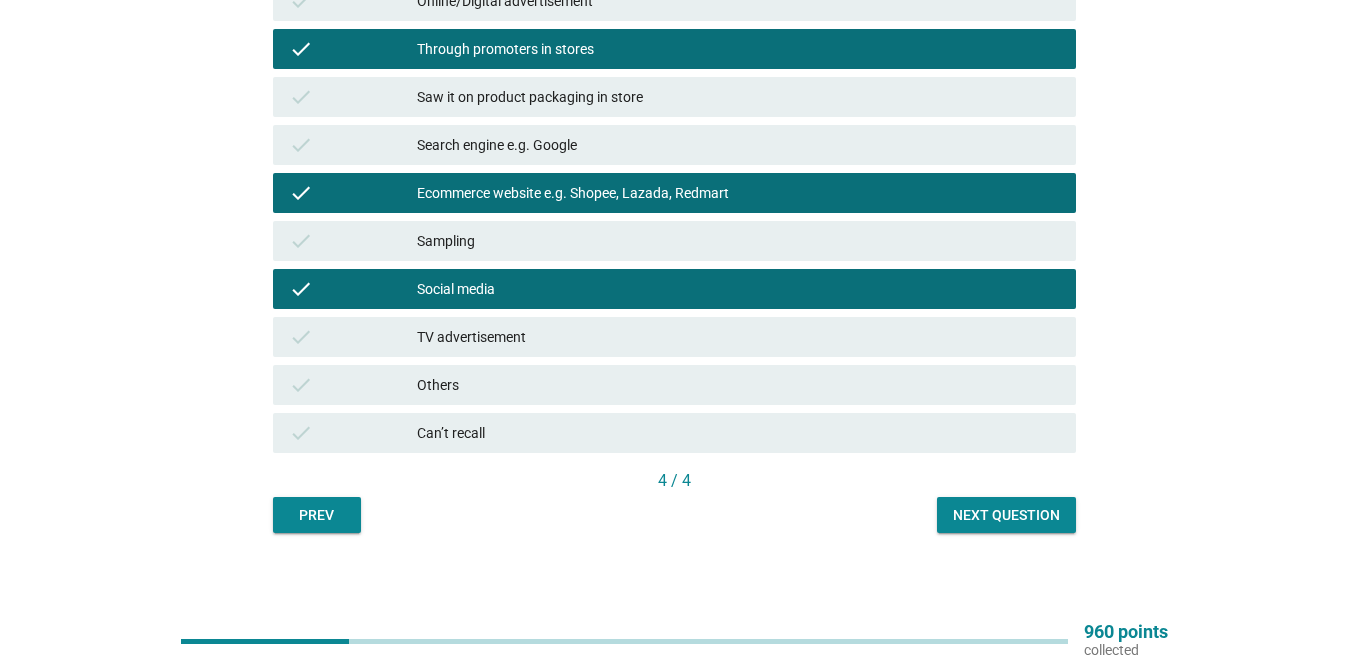 click on "TV advertisement" at bounding box center (738, 337) 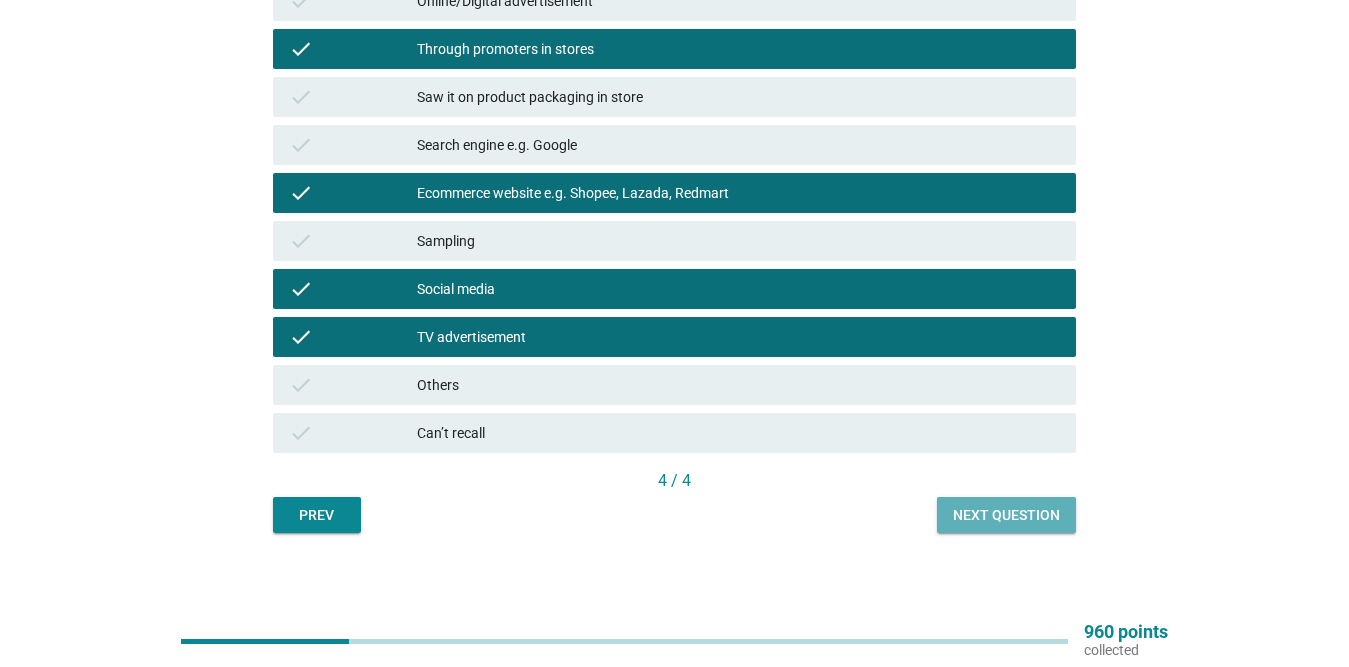 click on "Next question" at bounding box center (1006, 515) 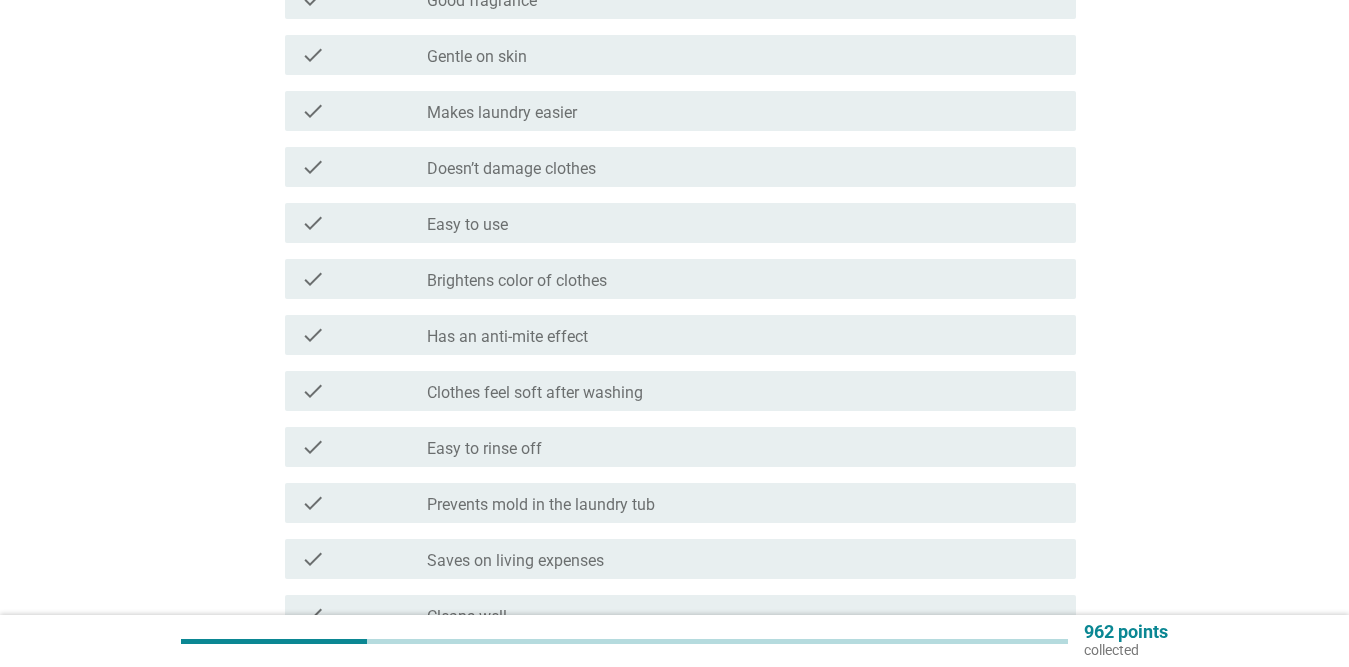 scroll, scrollTop: 0, scrollLeft: 0, axis: both 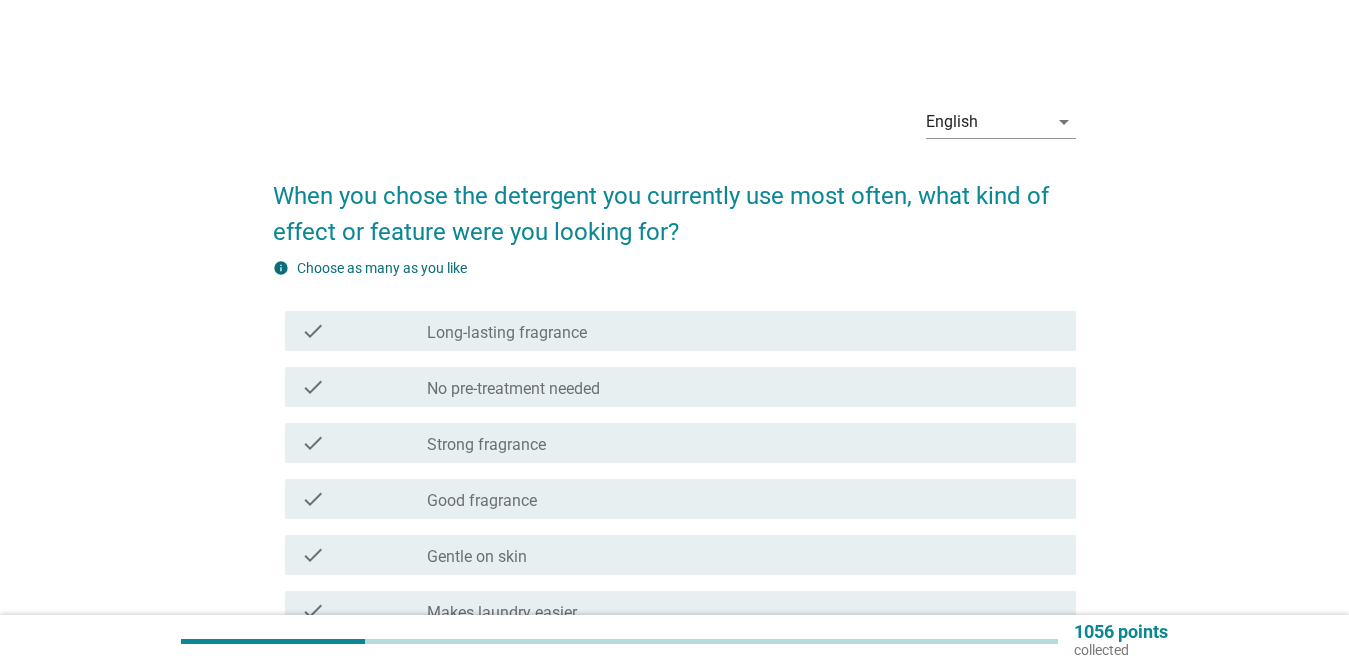 click on "check_box_outline_blank Long-lasting fragrance" at bounding box center [743, 331] 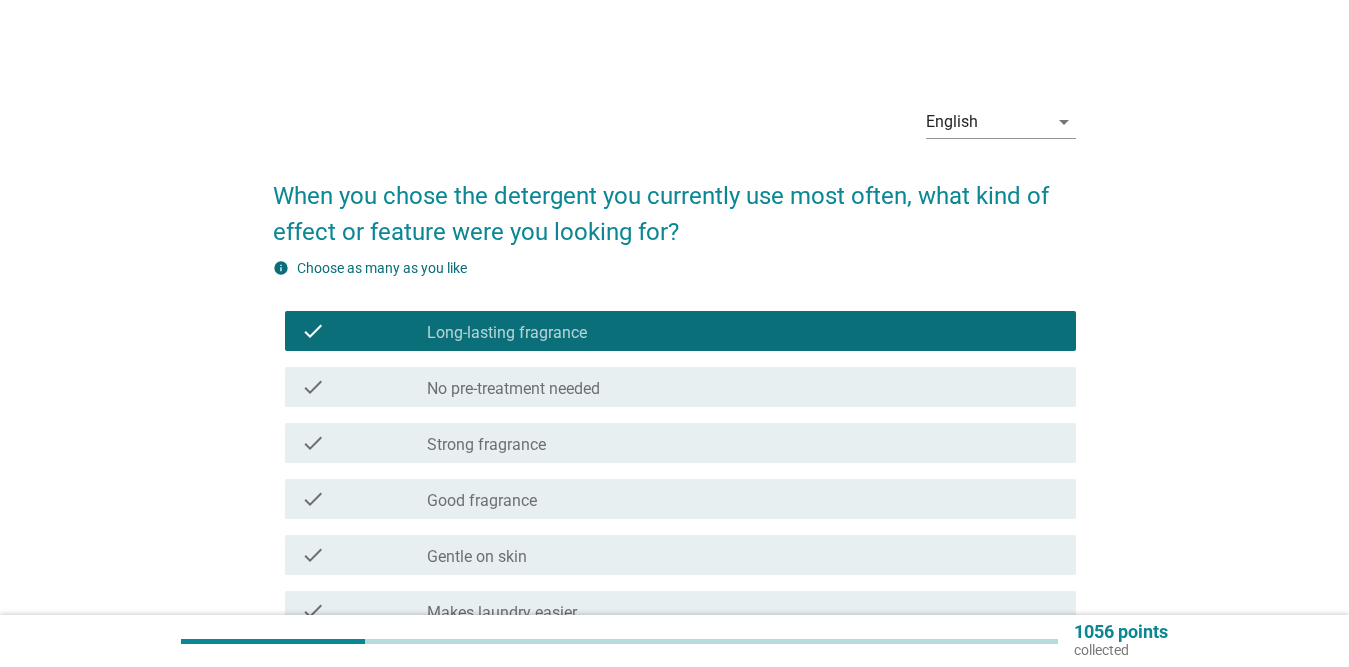 scroll, scrollTop: 100, scrollLeft: 0, axis: vertical 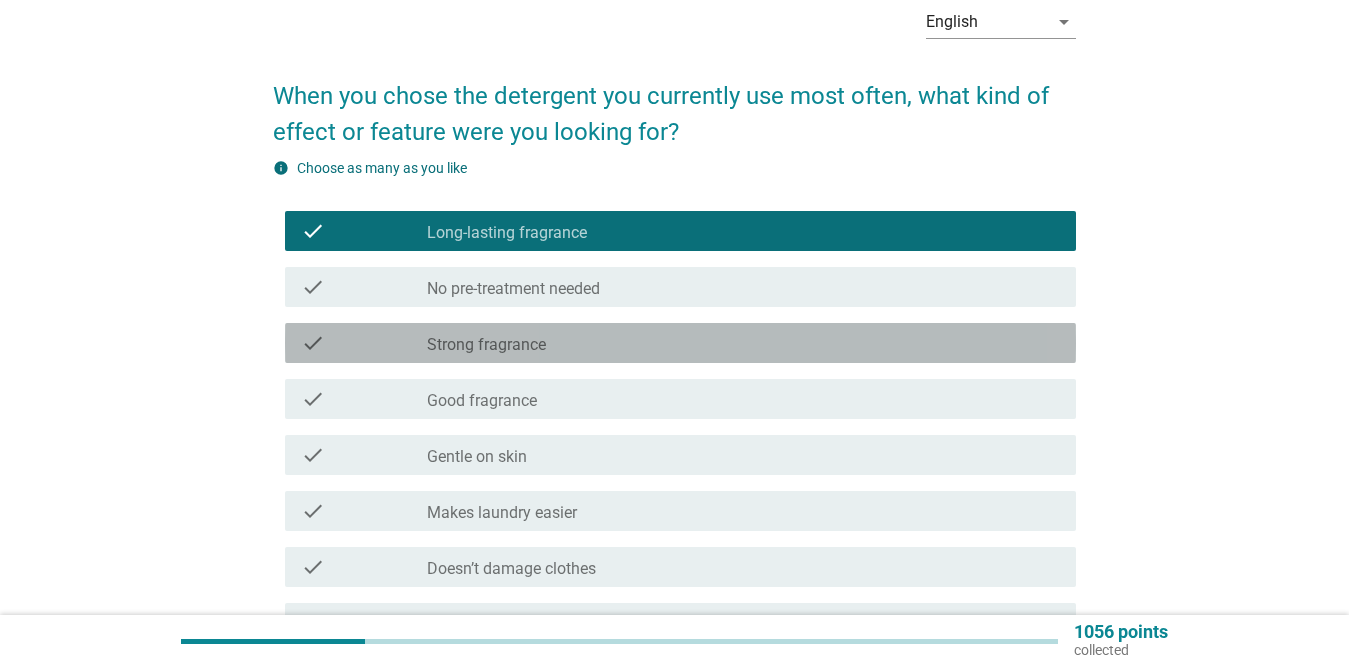 click on "check     check_box_outline_blank Strong fragrance" at bounding box center (680, 343) 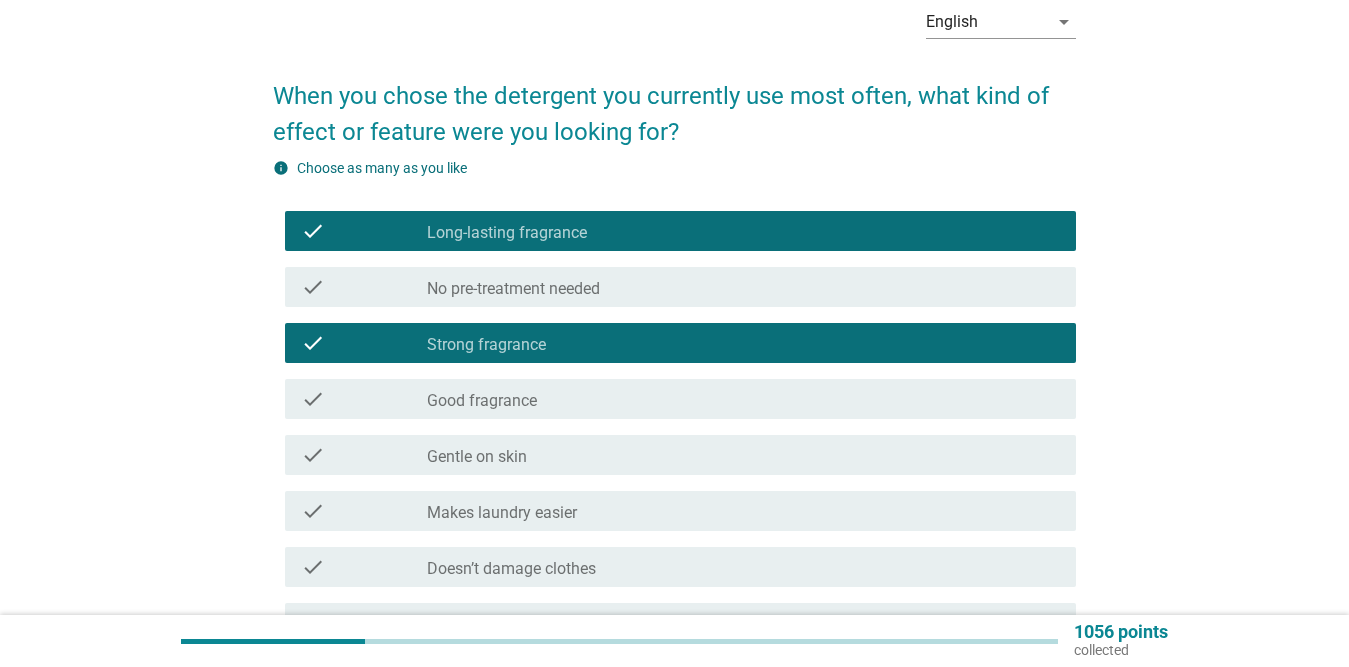 click on "check     check_box_outline_blank Good fragrance" at bounding box center [680, 399] 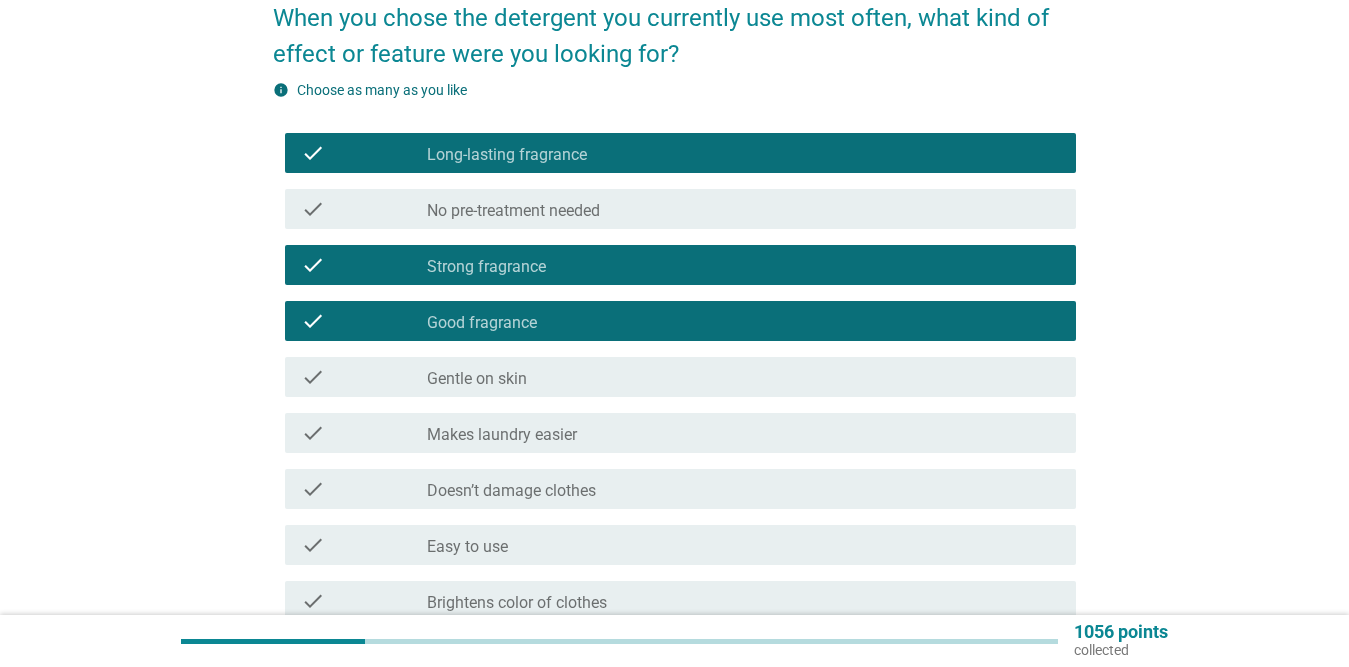 scroll, scrollTop: 300, scrollLeft: 0, axis: vertical 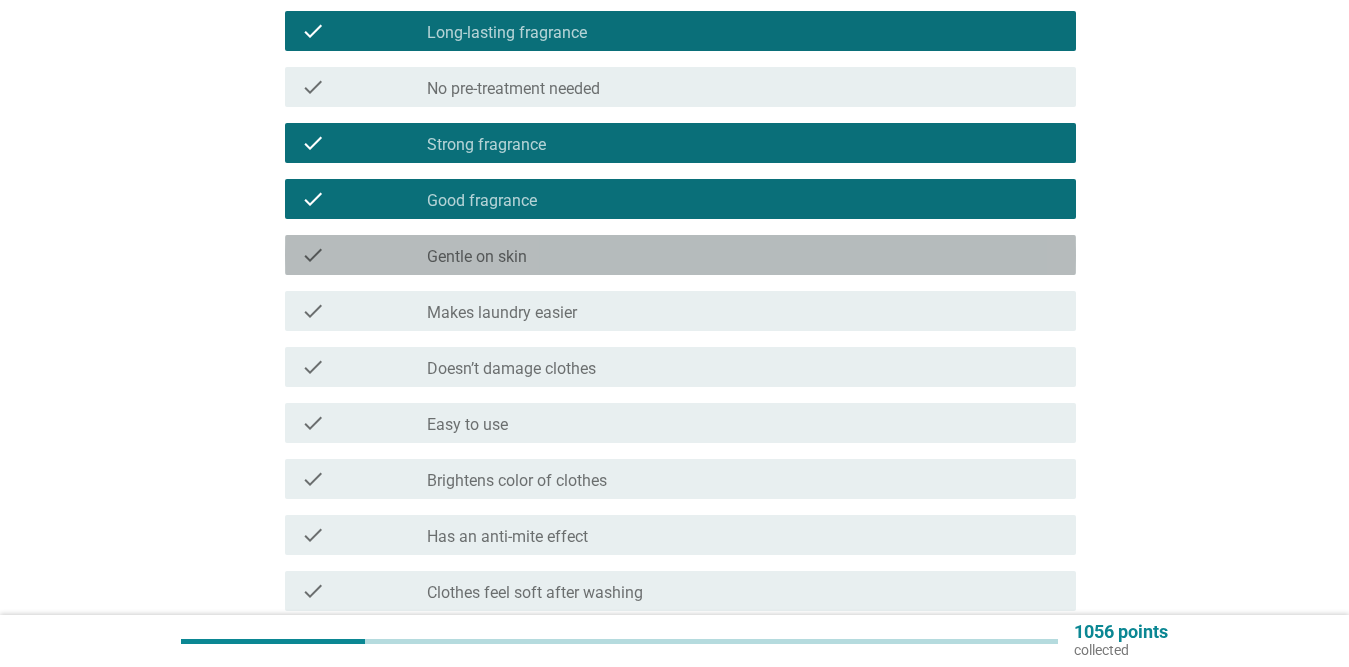 click on "check_box_outline_blank Gentle on skin" at bounding box center [743, 255] 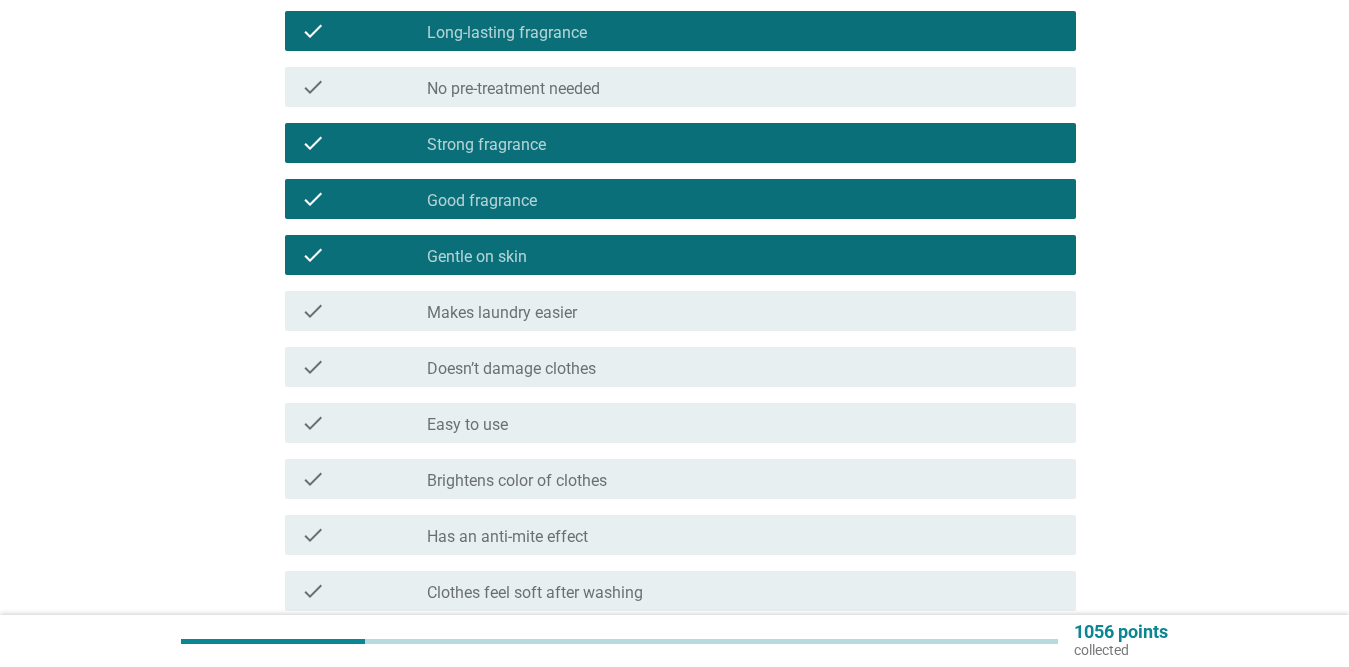click on "check_box_outline_blank Makes laundry easier" at bounding box center [743, 311] 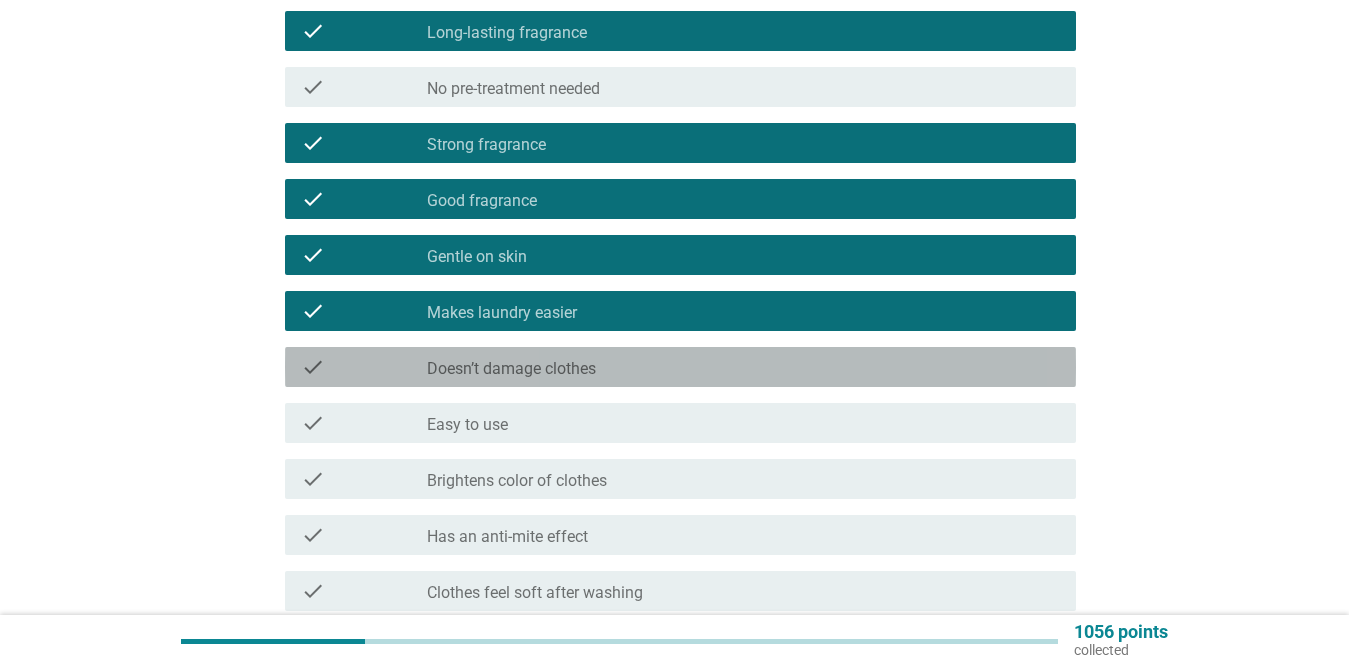click on "check_box_outline_blank Doesn’t damage clothes" at bounding box center [743, 367] 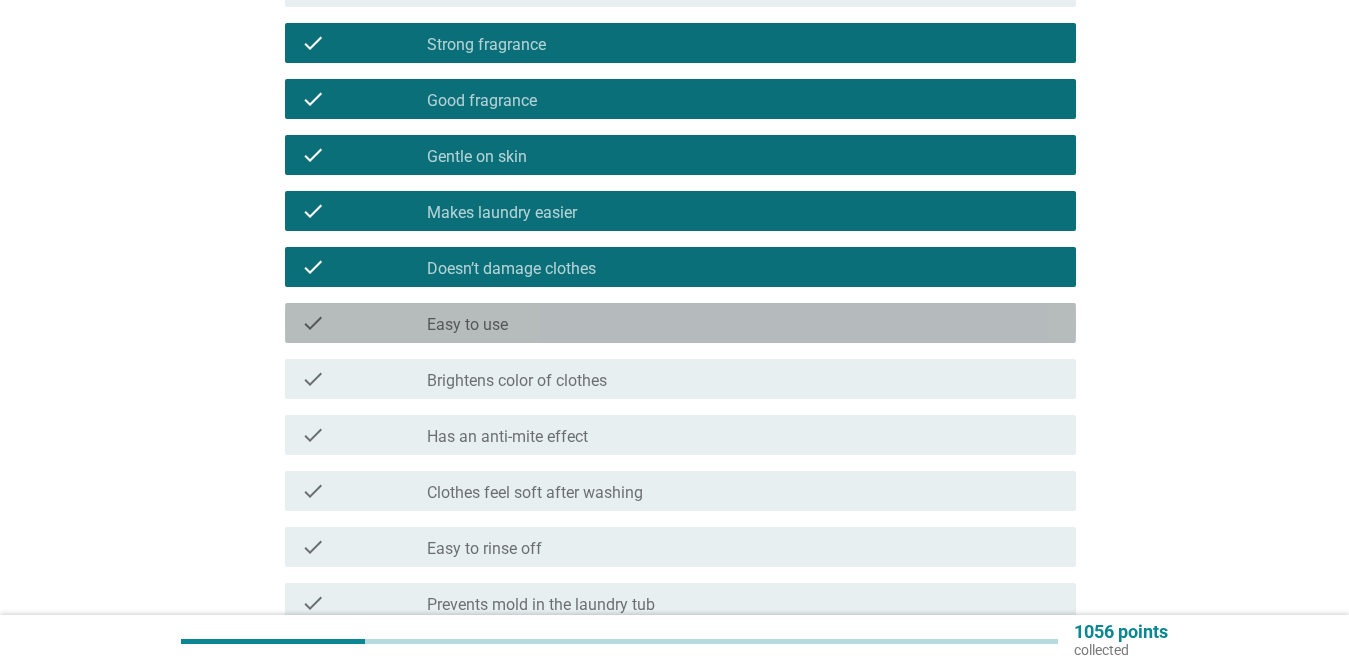 click on "check_box_outline_blank Easy to use" at bounding box center (743, 323) 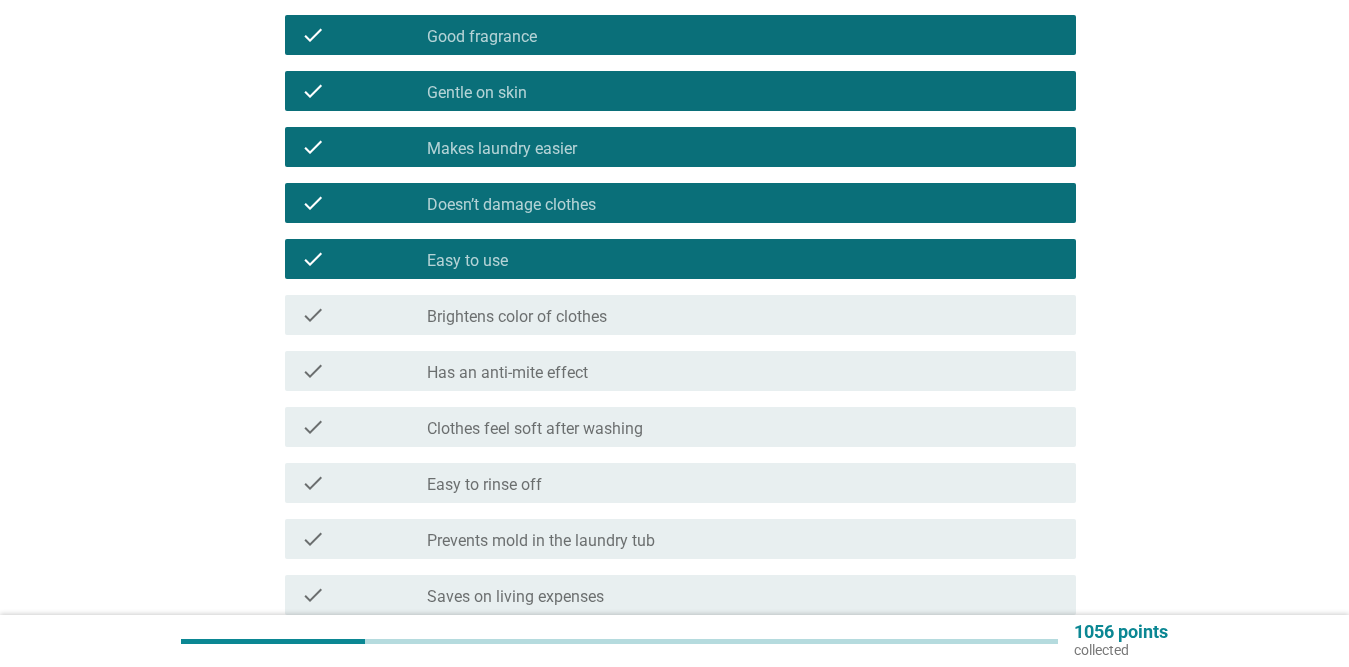 scroll, scrollTop: 500, scrollLeft: 0, axis: vertical 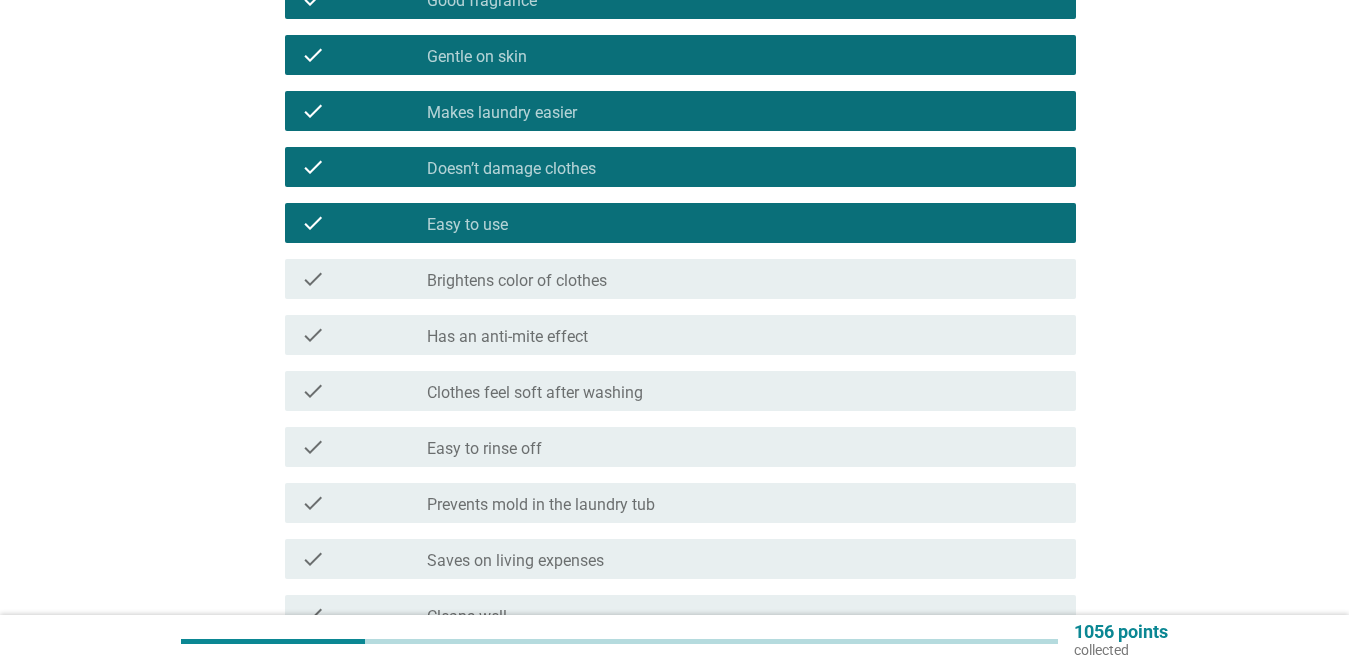 click on "check     check_box_outline_blank Brightens color of clothes" at bounding box center [680, 279] 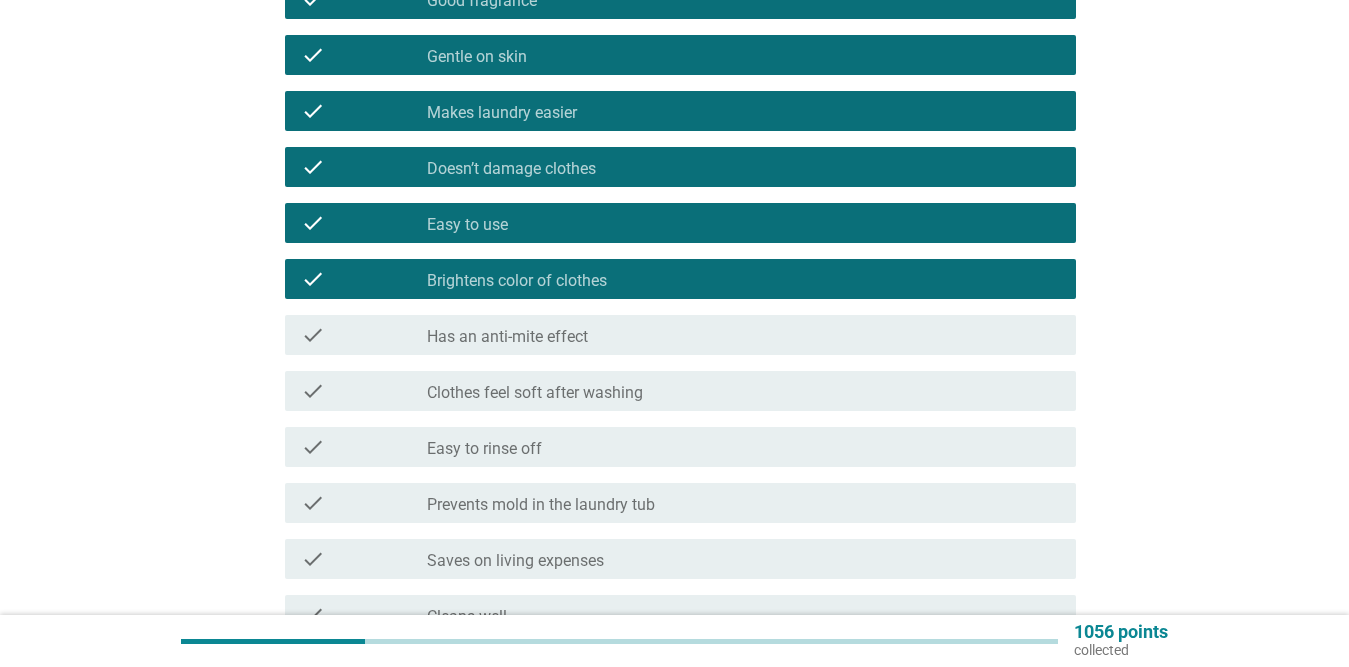 click on "check_box_outline_blank Has an anti-mite effect" at bounding box center [743, 335] 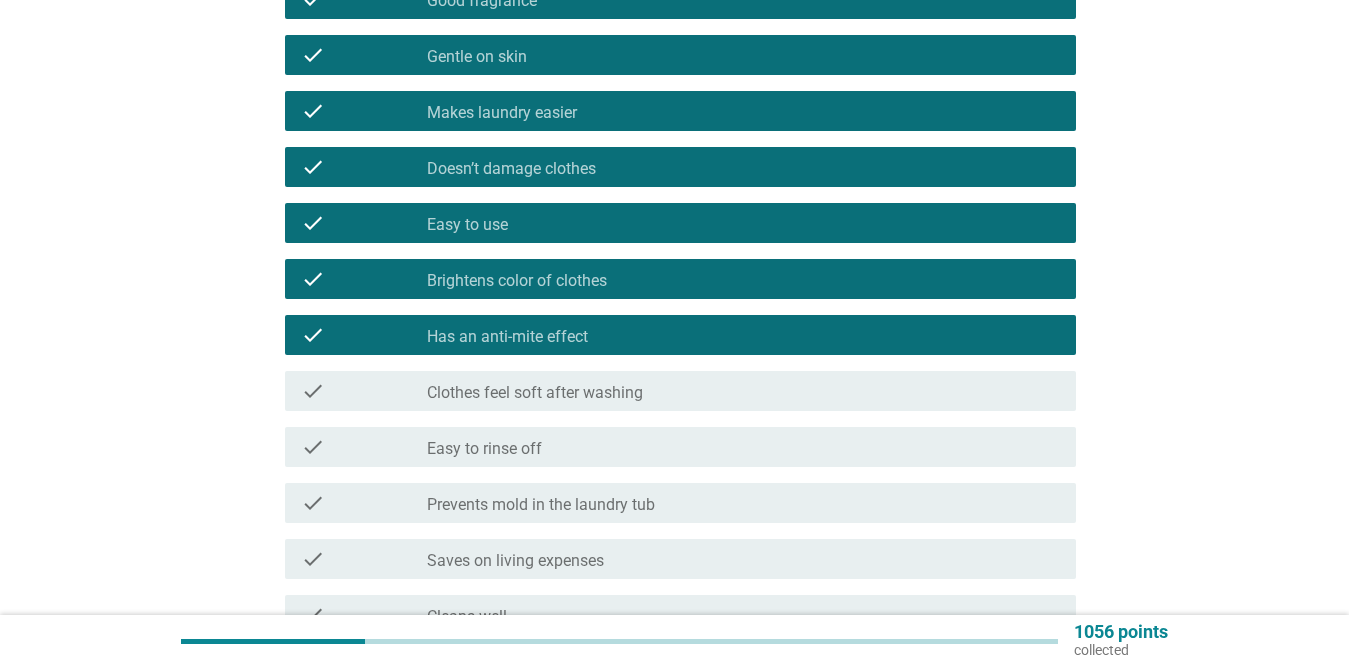 scroll, scrollTop: 600, scrollLeft: 0, axis: vertical 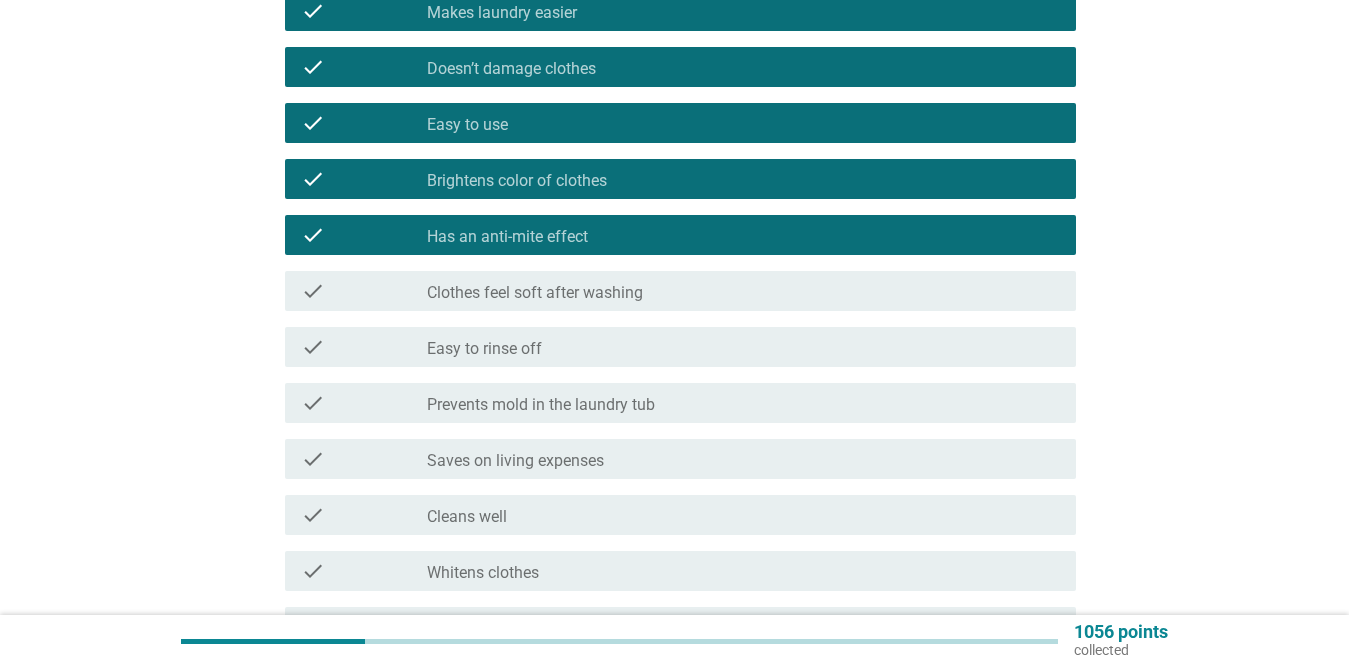 click on "check_box_outline_blank Clothes feel soft after washing" at bounding box center [743, 291] 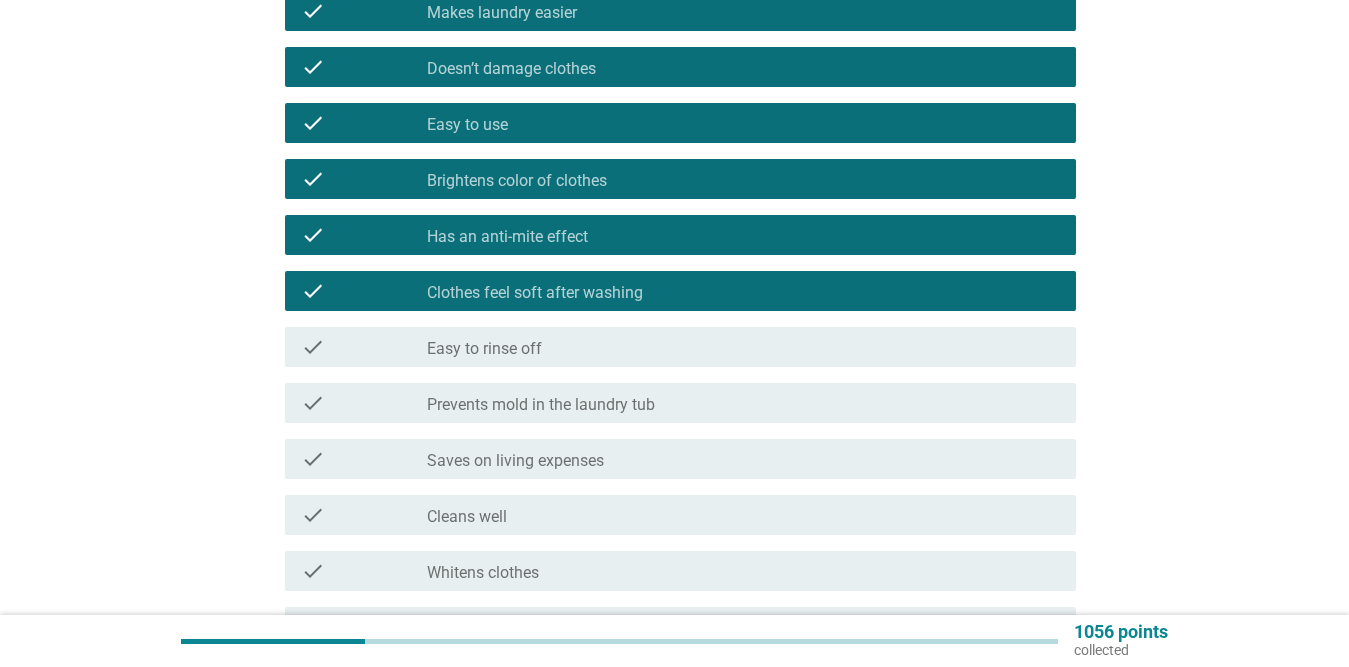 click on "check_box_outline_blank Easy to rinse off" at bounding box center [743, 347] 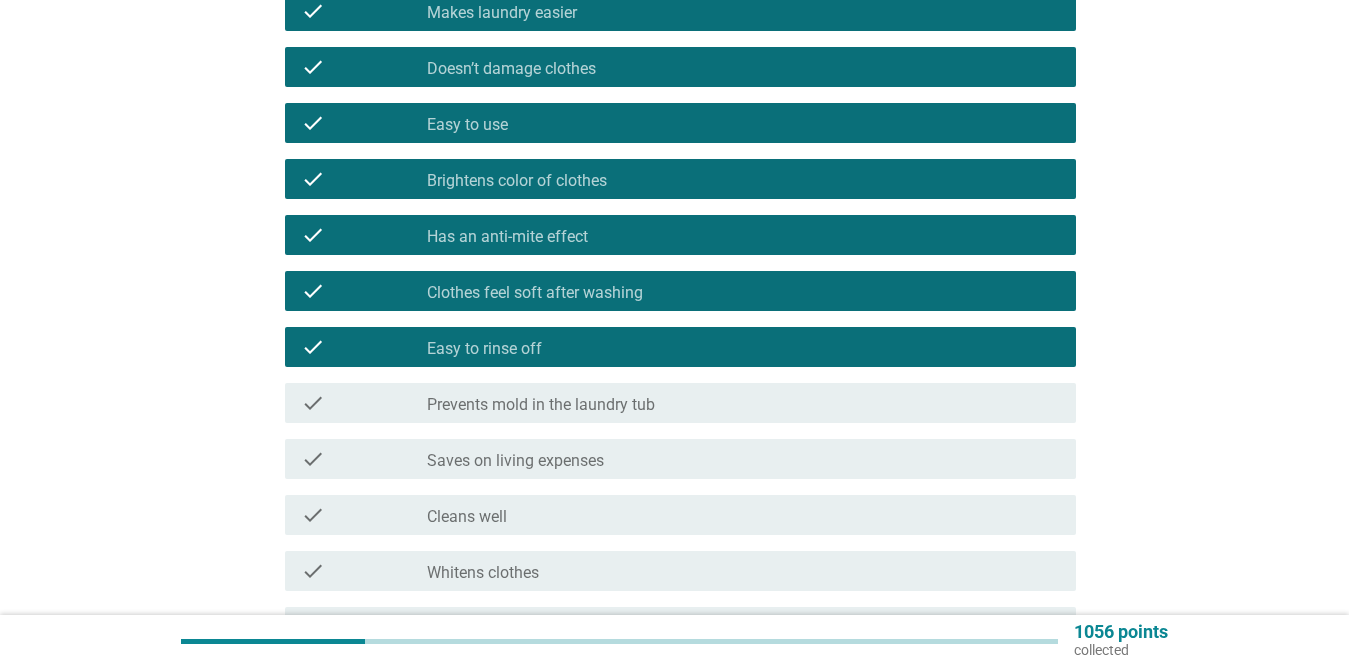 click on "Prevents mold in the laundry tub" at bounding box center (541, 405) 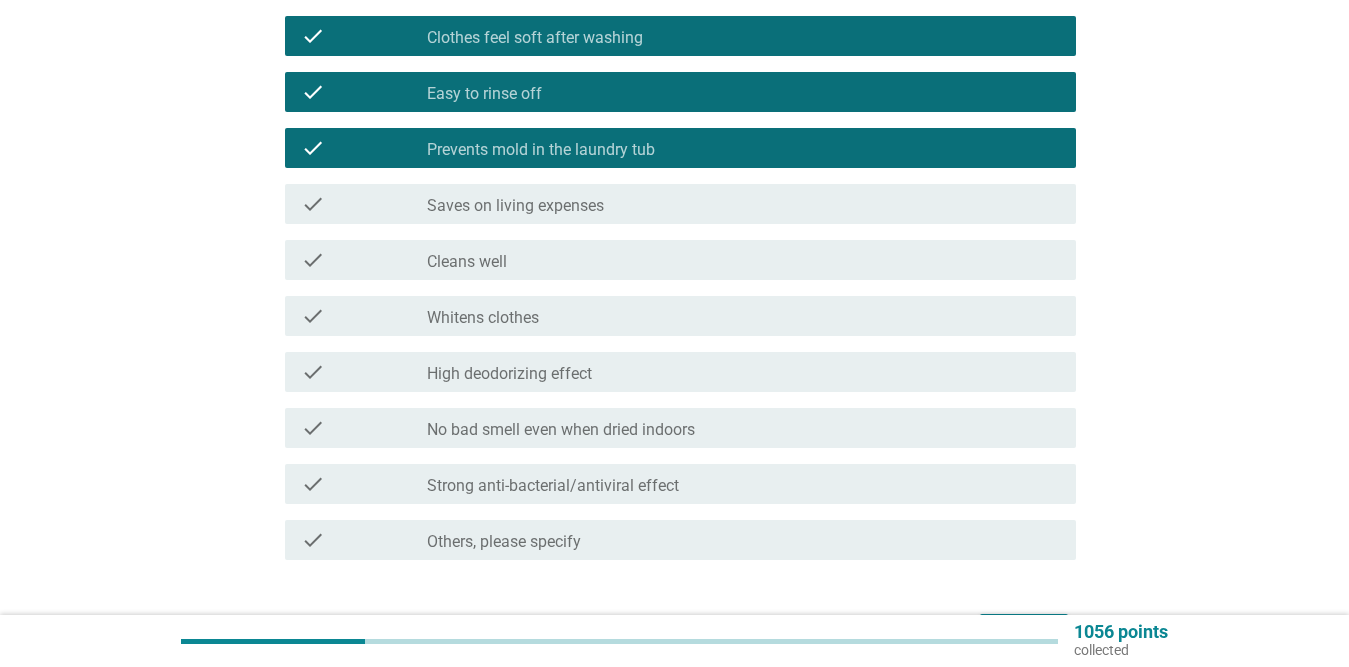 scroll, scrollTop: 900, scrollLeft: 0, axis: vertical 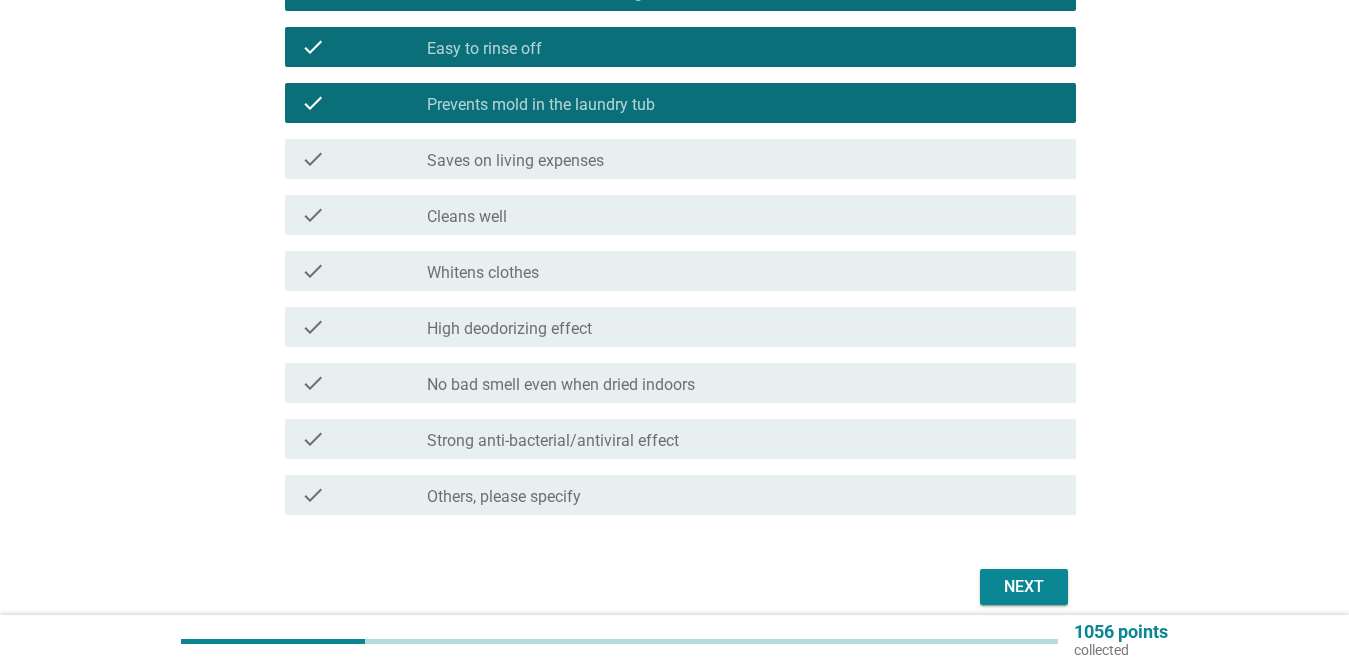 click on "check_box_outline_blank High deodorizing effect" at bounding box center [743, 327] 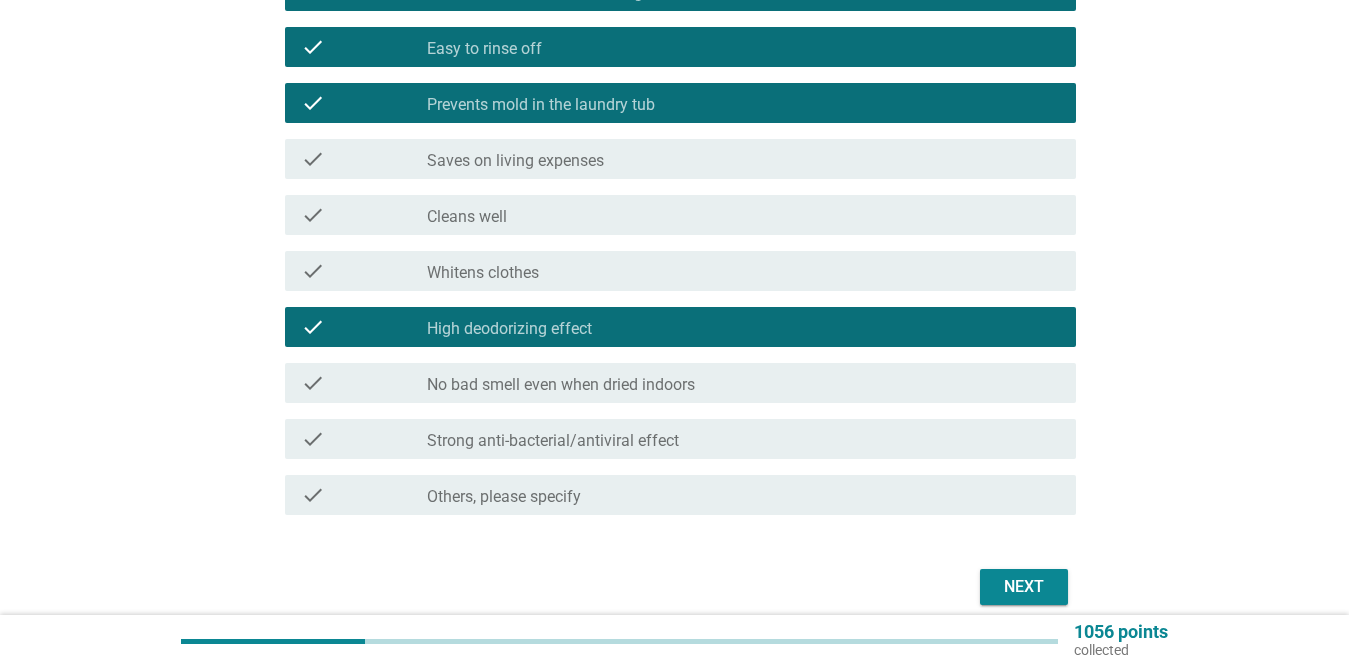 click on "No bad smell even when dried indoors" at bounding box center (561, 385) 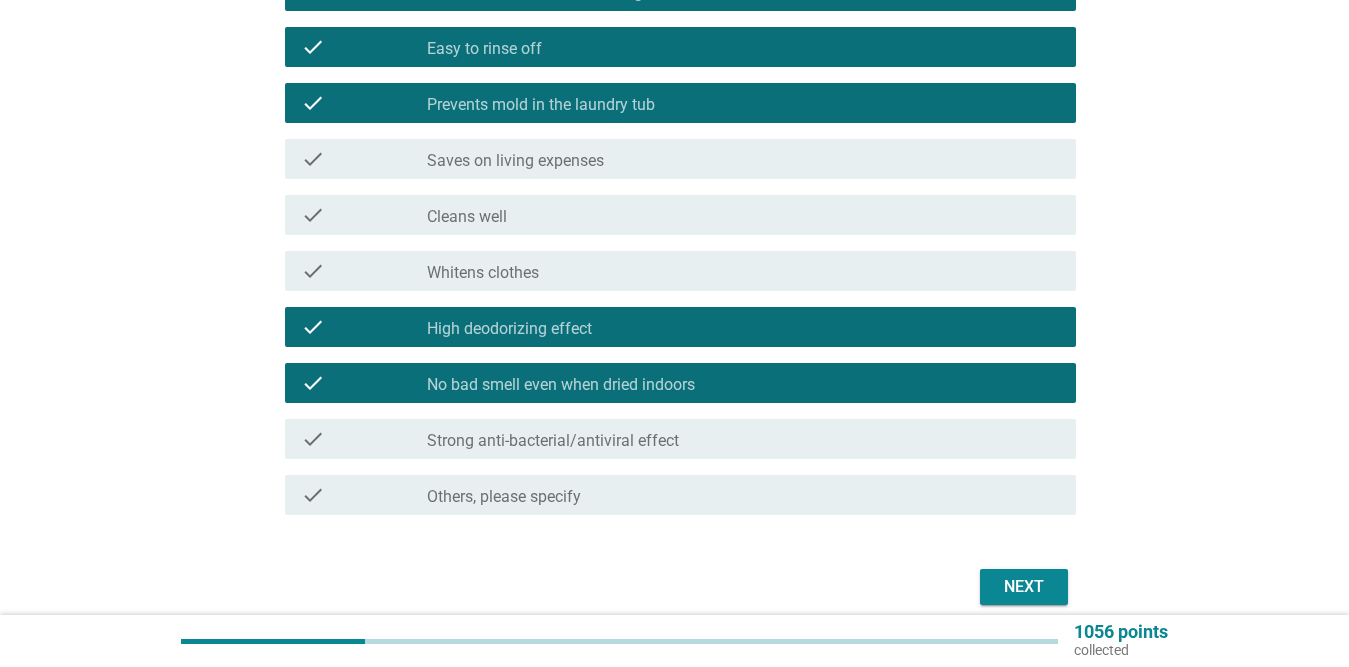 click on "Strong anti-bacterial/antiviral effect" at bounding box center (553, 441) 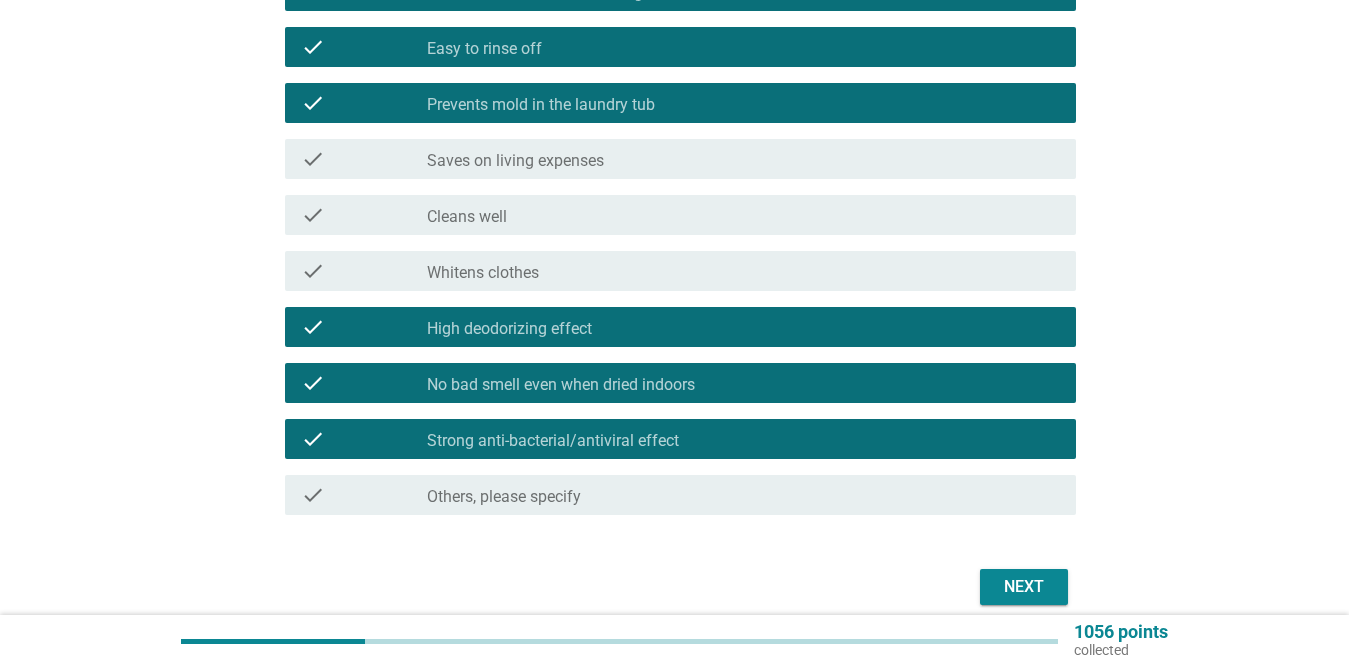 click on "check_box_outline_blank Whitens clothes" at bounding box center (743, 271) 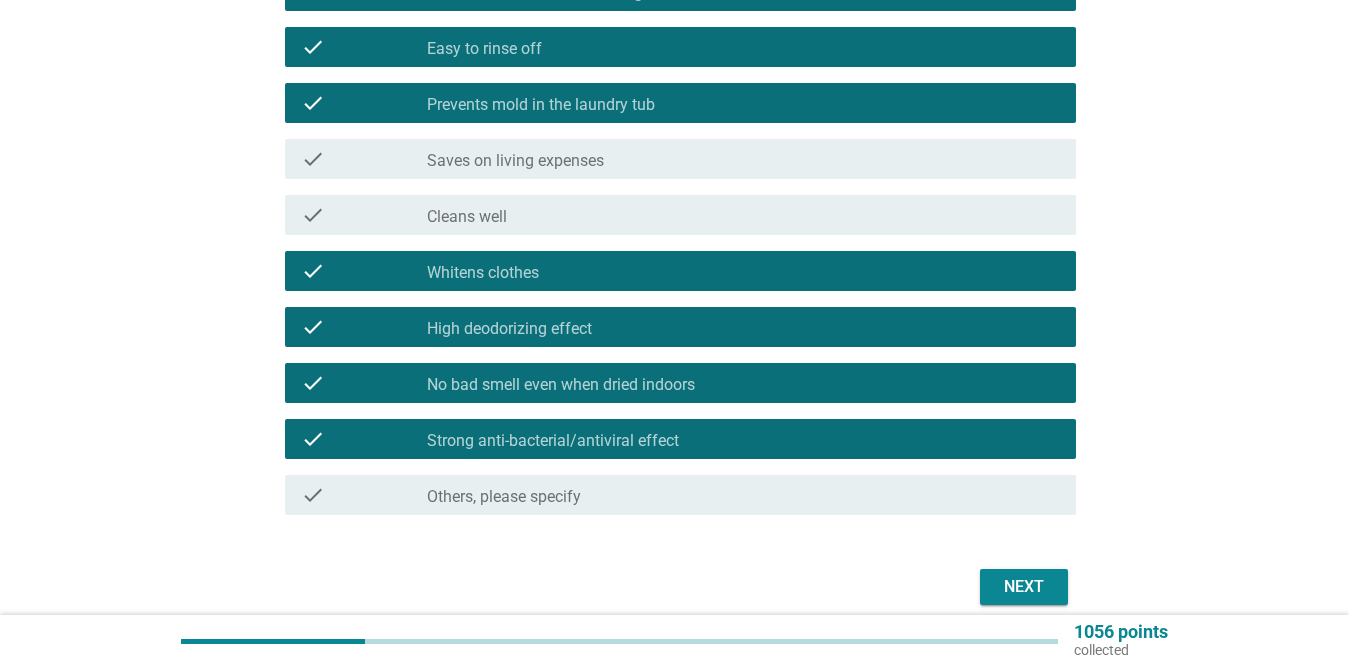 click on "check_box_outline_blank Cleans well" at bounding box center (743, 215) 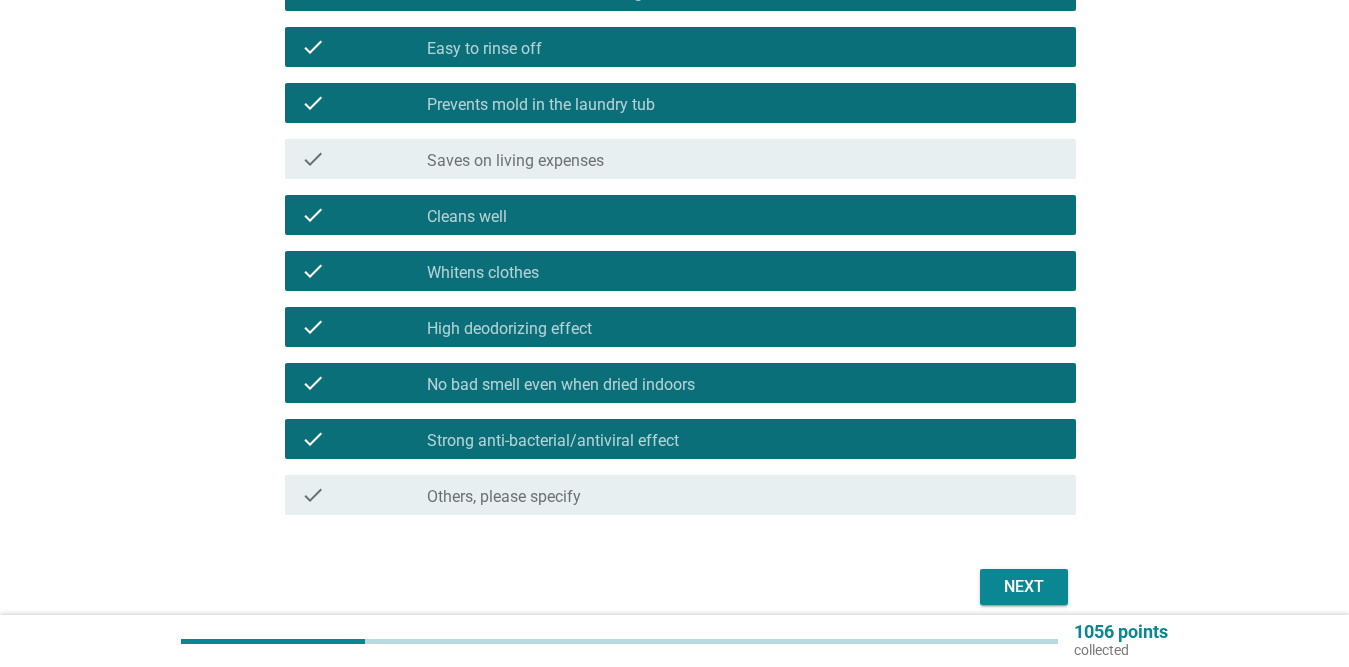 click on "Next" at bounding box center (1024, 587) 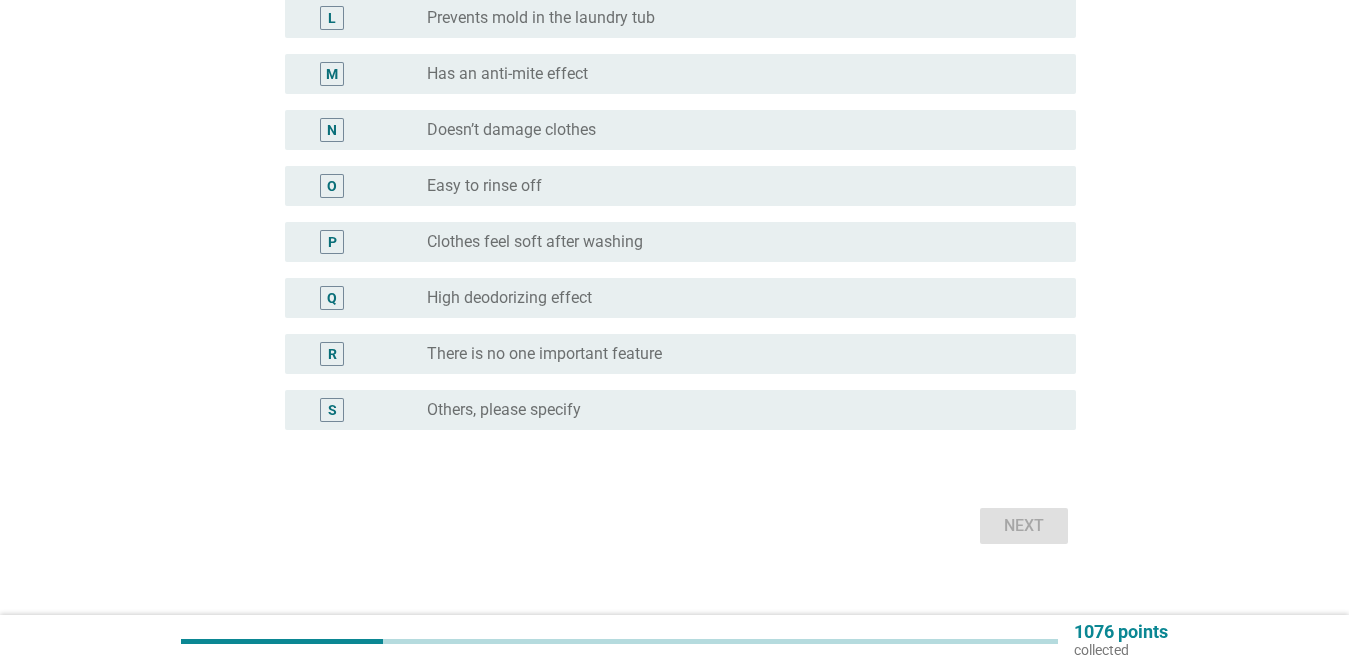 scroll, scrollTop: 0, scrollLeft: 0, axis: both 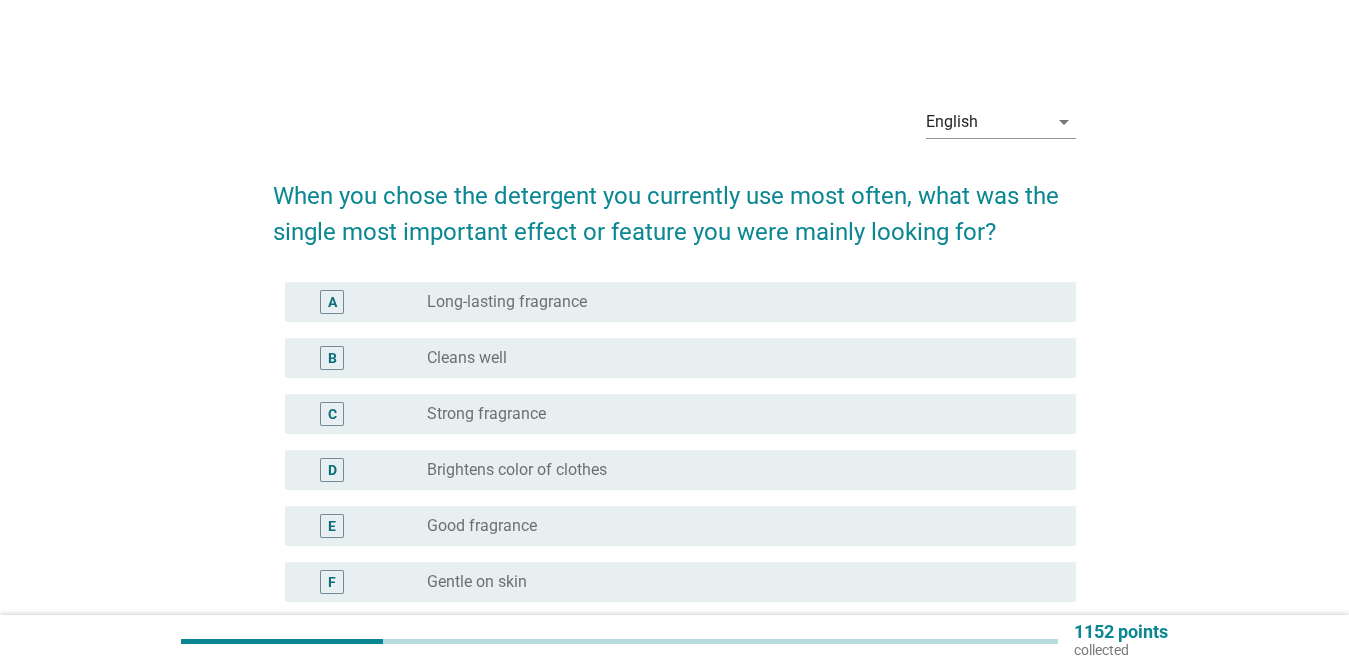 click on "radio_button_unchecked Long-lasting fragrance" at bounding box center (735, 302) 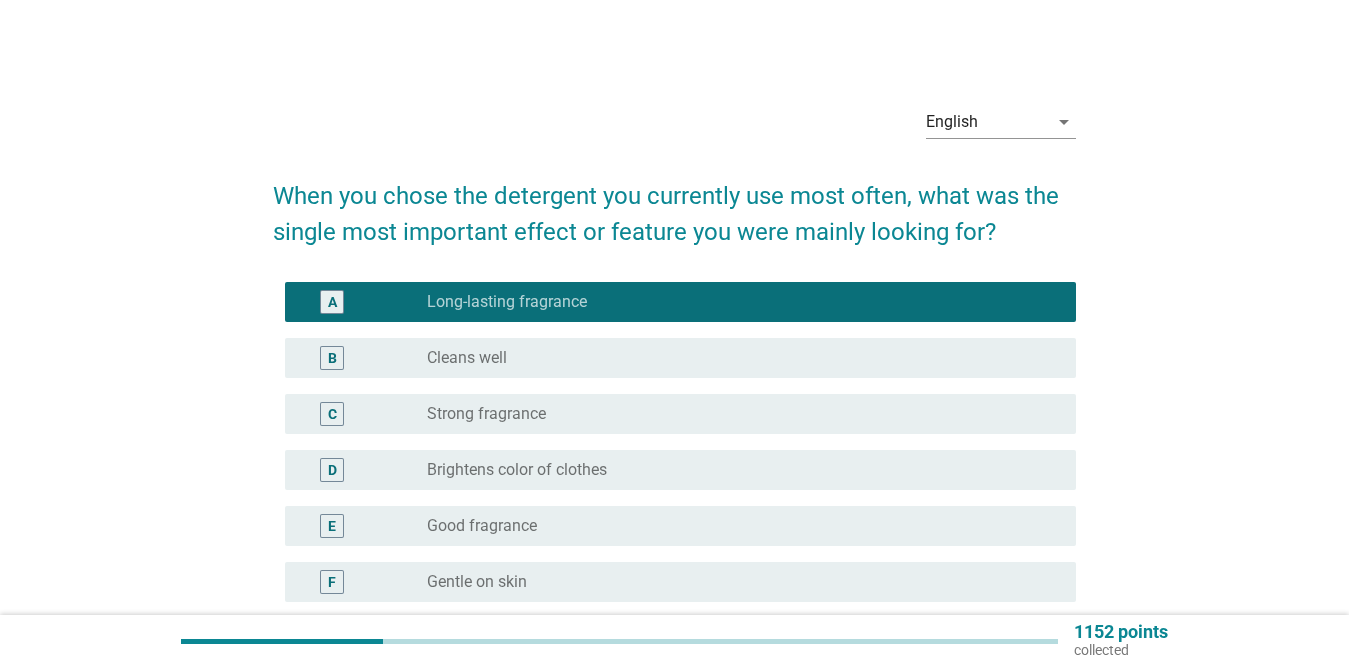 click on "B     radio_button_unchecked Cleans well" at bounding box center (674, 358) 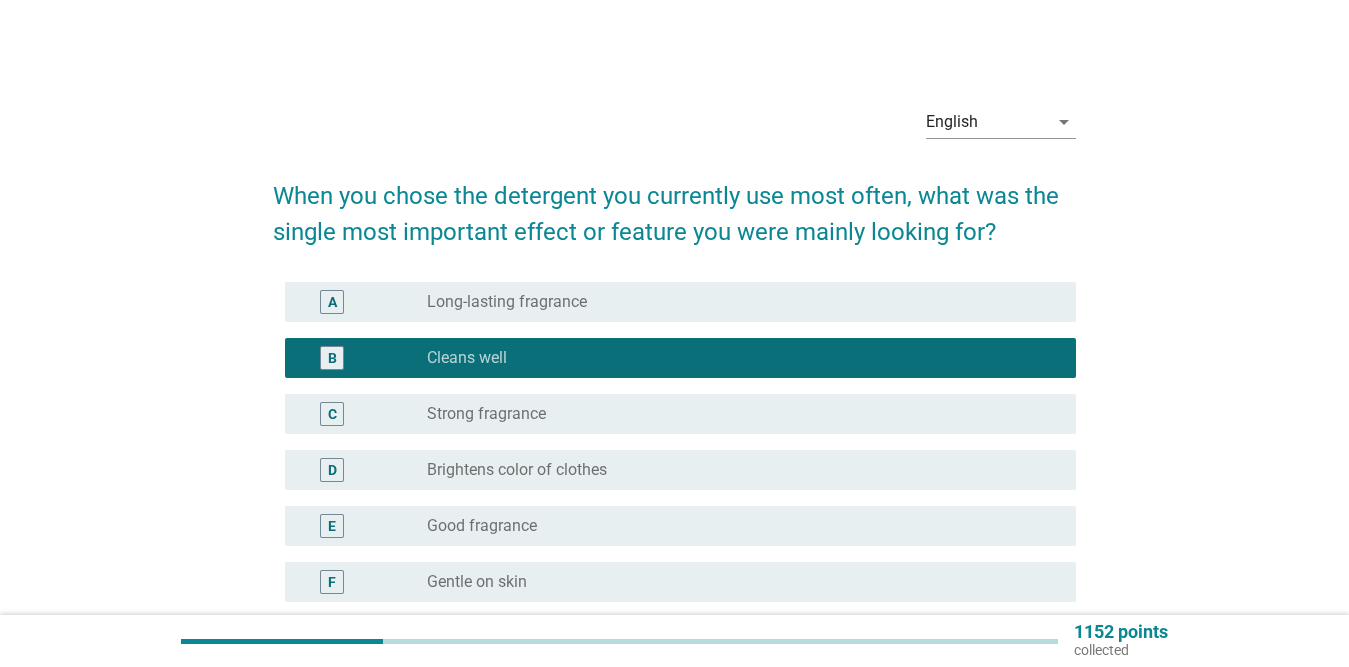 click on "radio_button_unchecked Strong fragrance" at bounding box center (735, 414) 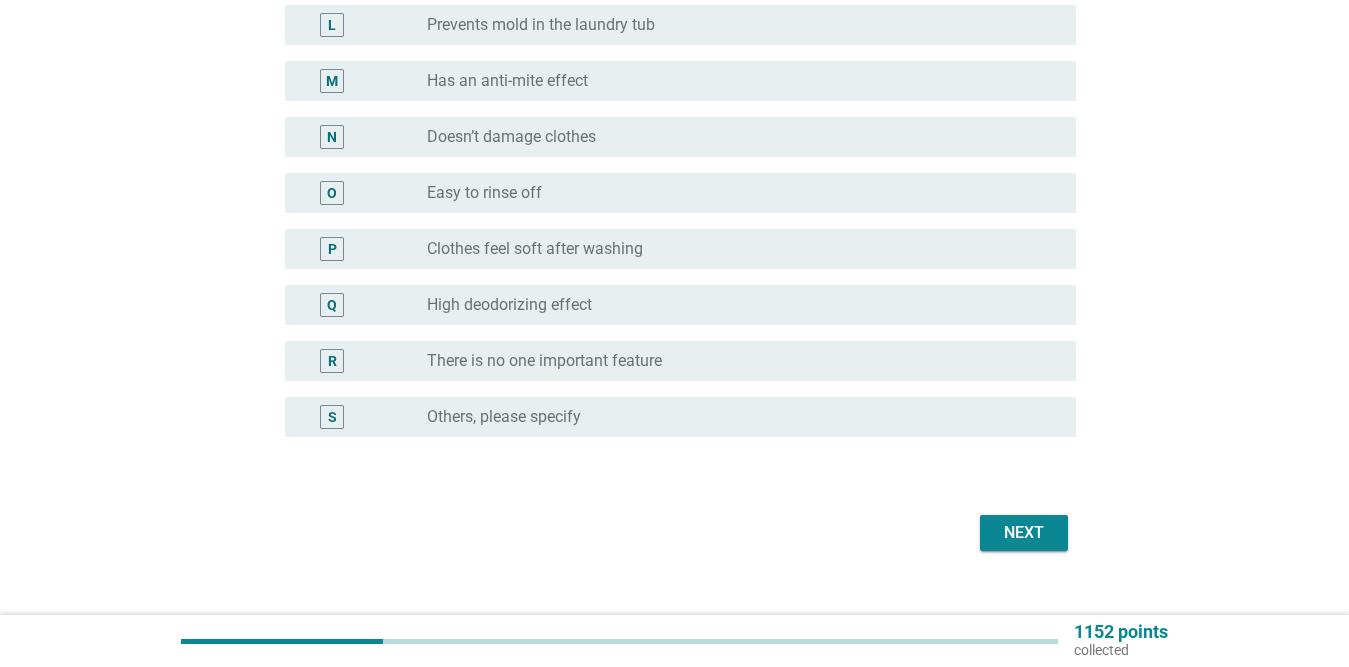 scroll, scrollTop: 900, scrollLeft: 0, axis: vertical 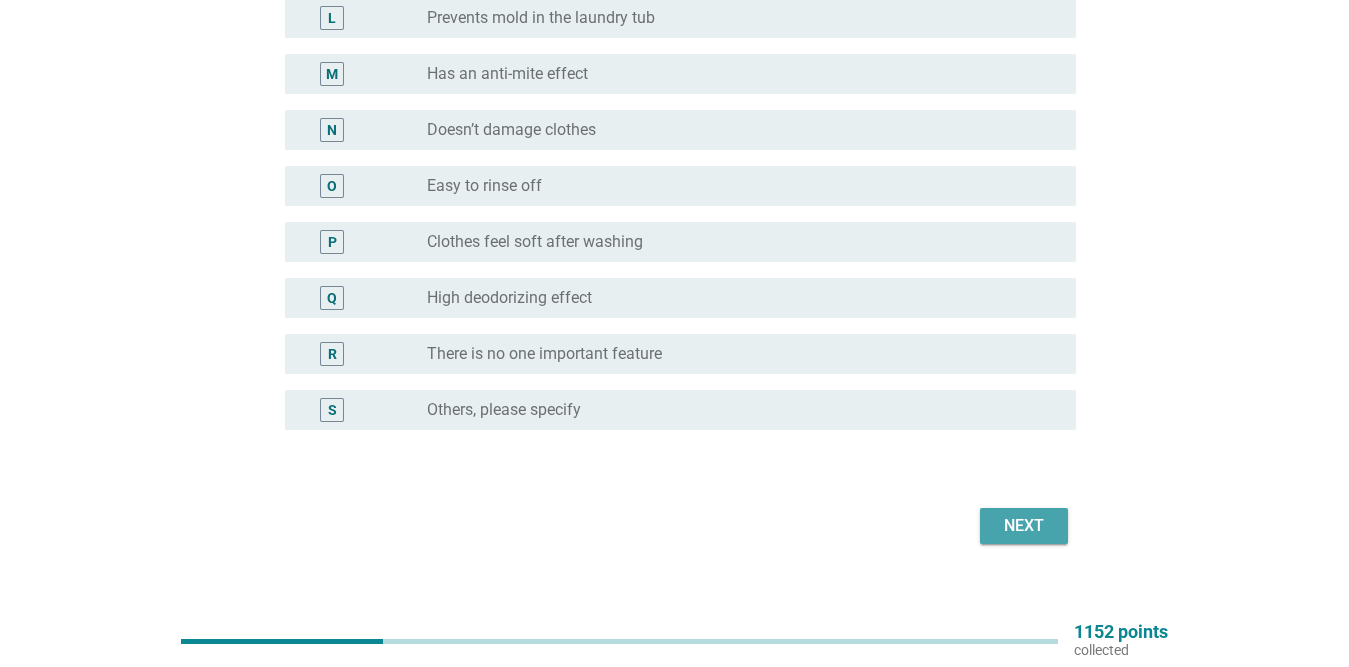click on "Next" at bounding box center (1024, 526) 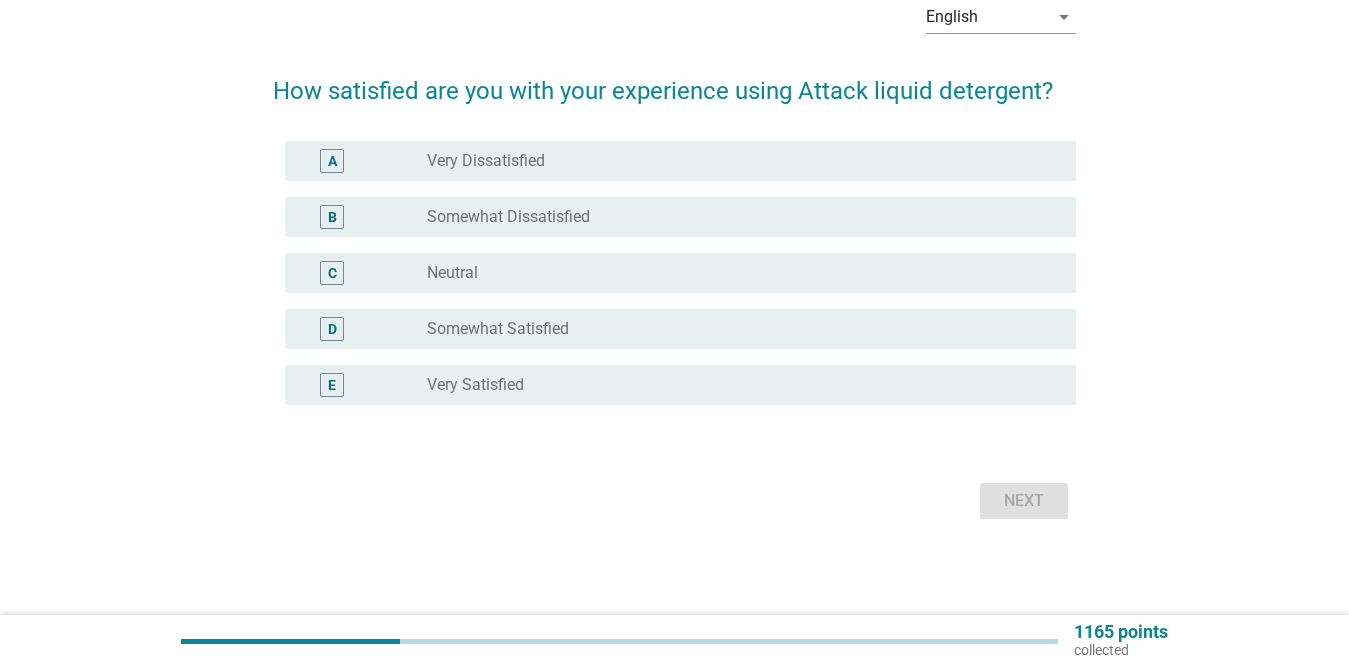 scroll, scrollTop: 0, scrollLeft: 0, axis: both 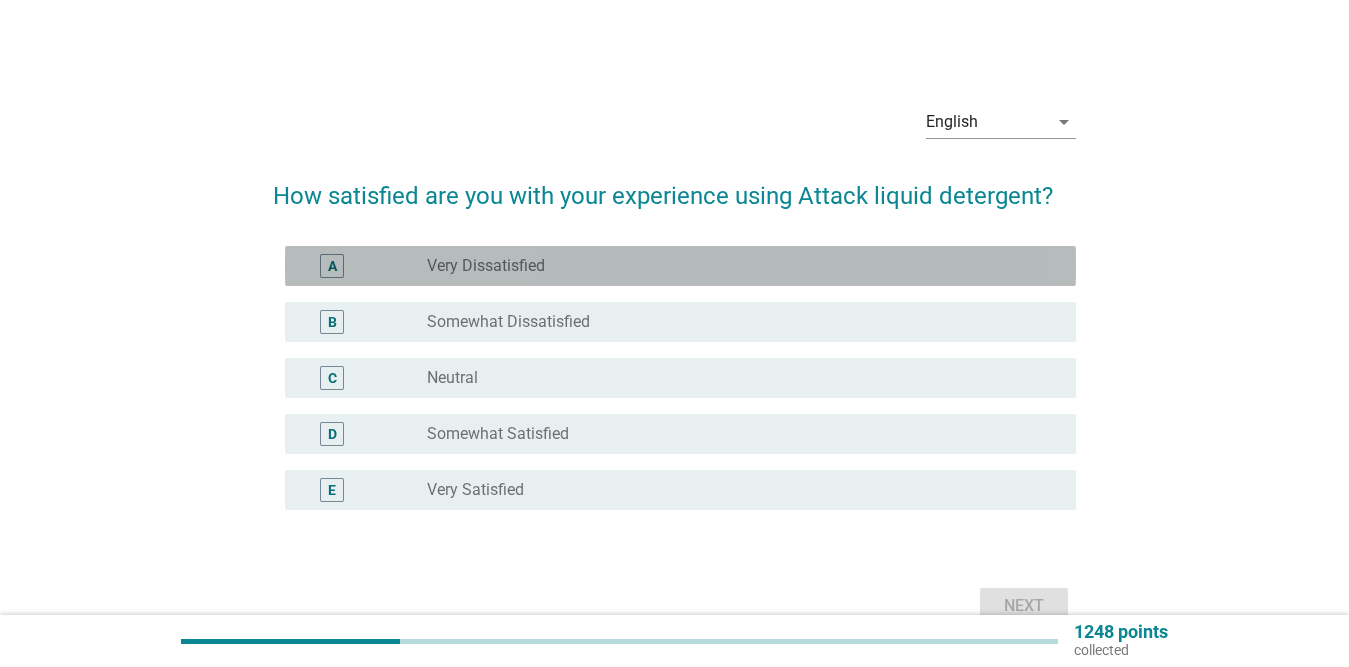 click on "radio_button_unchecked Very Dissatisfied" at bounding box center [735, 266] 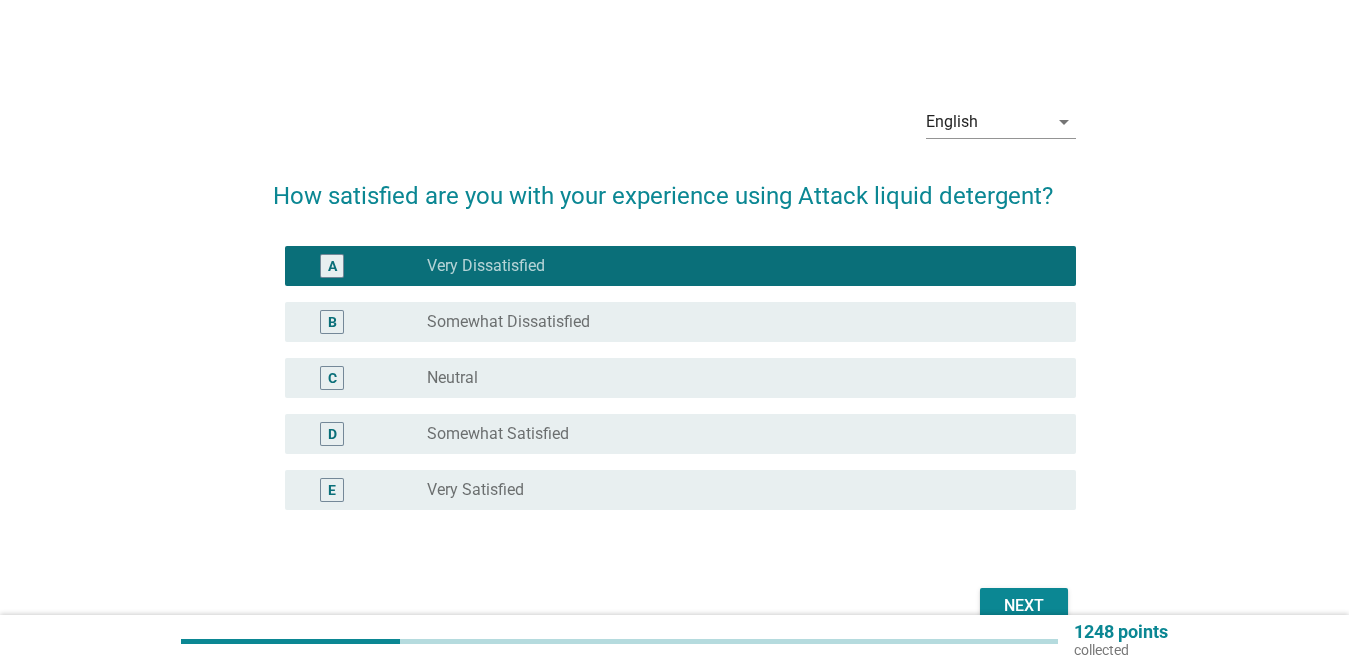 click on "Somewhat Satisfied" at bounding box center (498, 434) 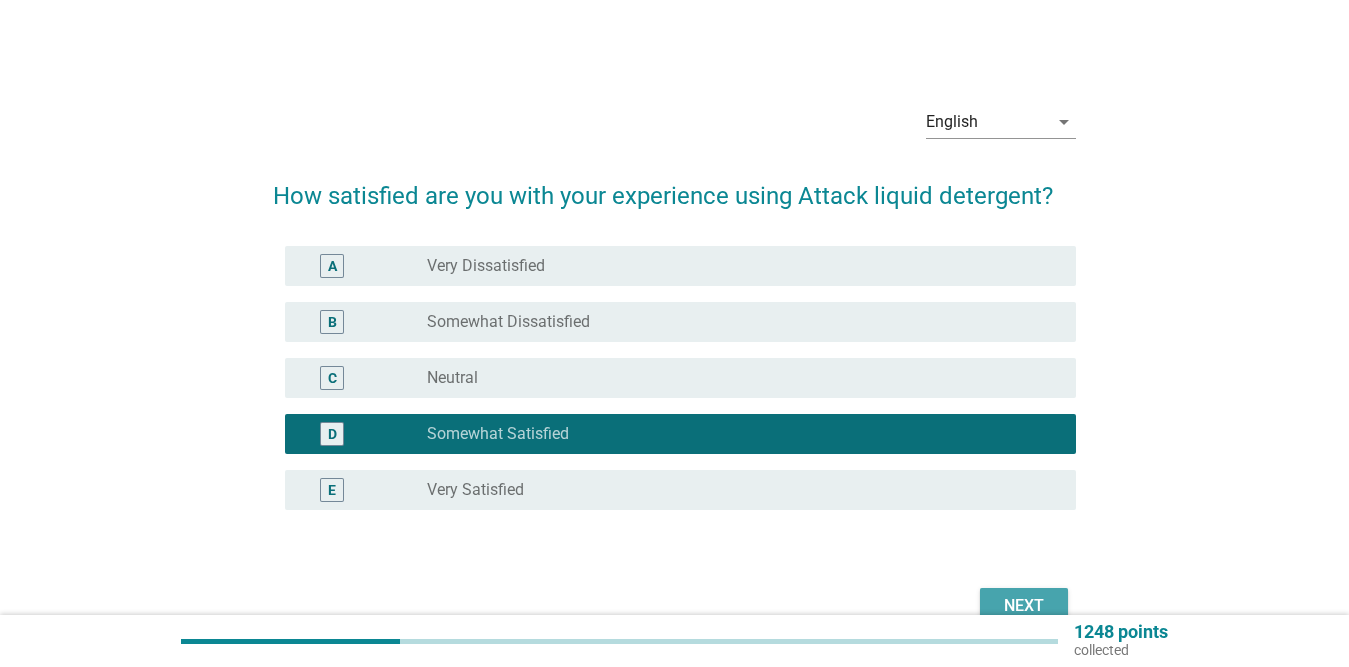 click on "Next" at bounding box center [1024, 606] 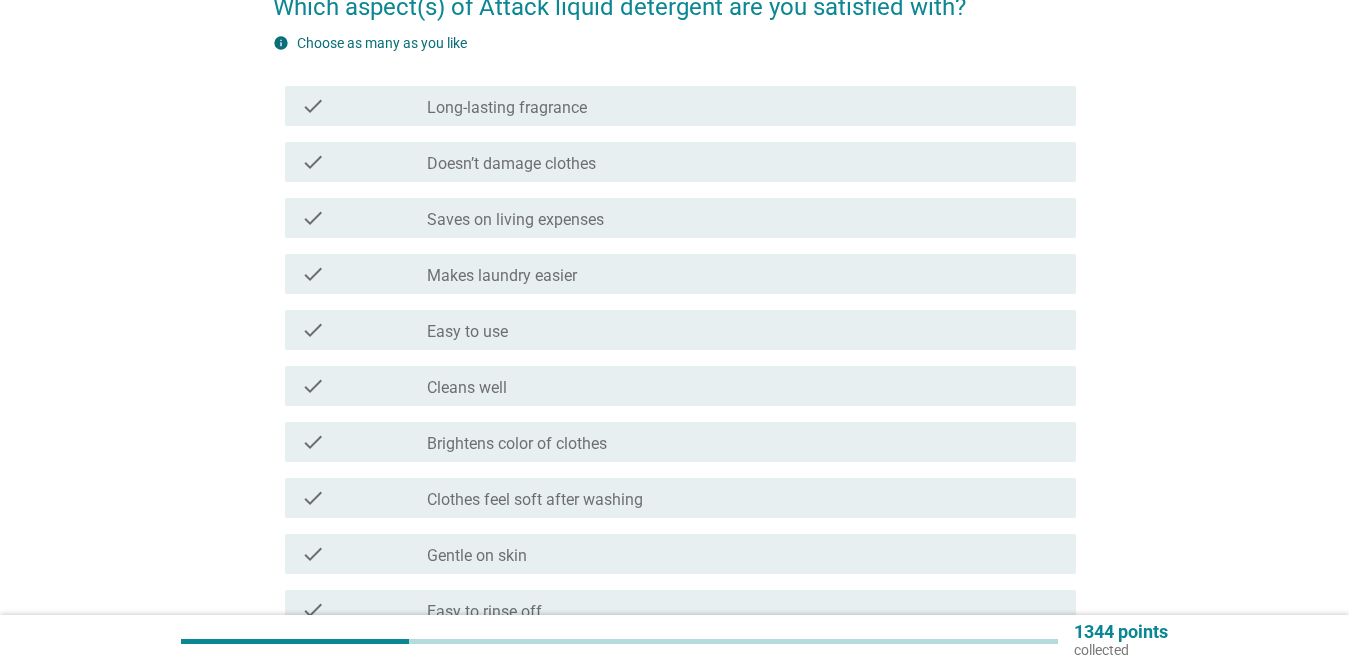 scroll, scrollTop: 200, scrollLeft: 0, axis: vertical 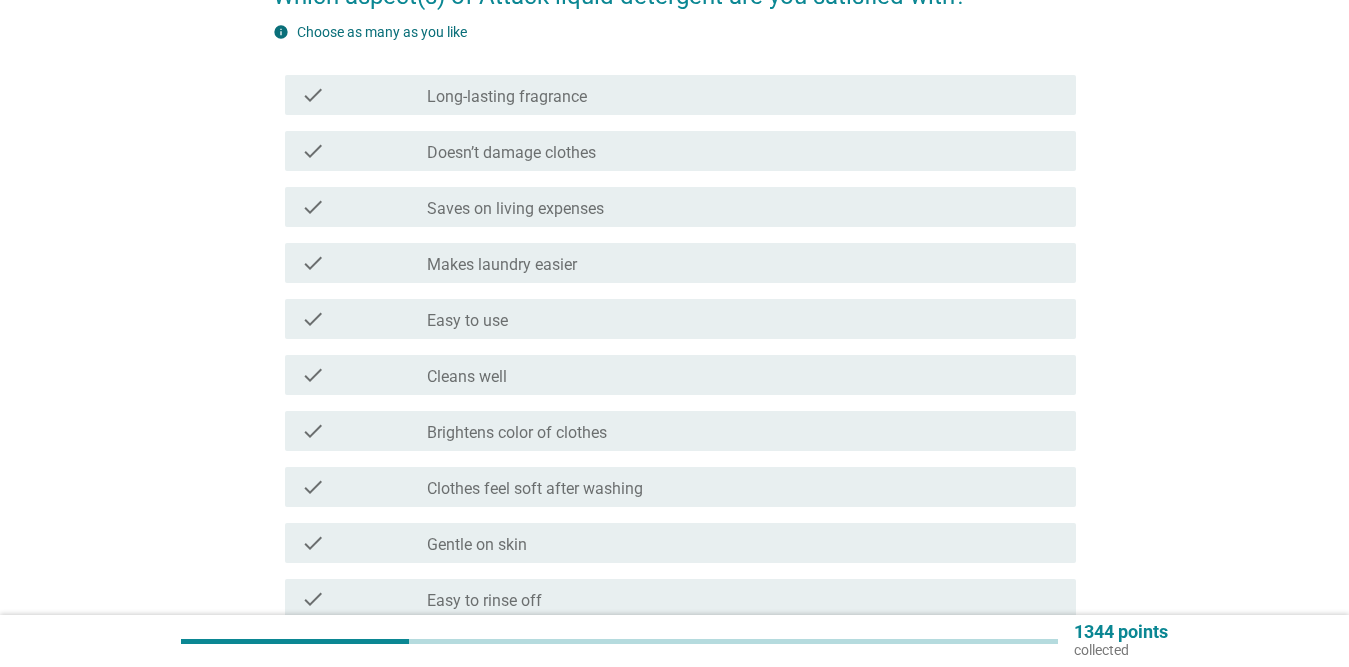 click on "Doesn’t damage clothes" at bounding box center [511, 153] 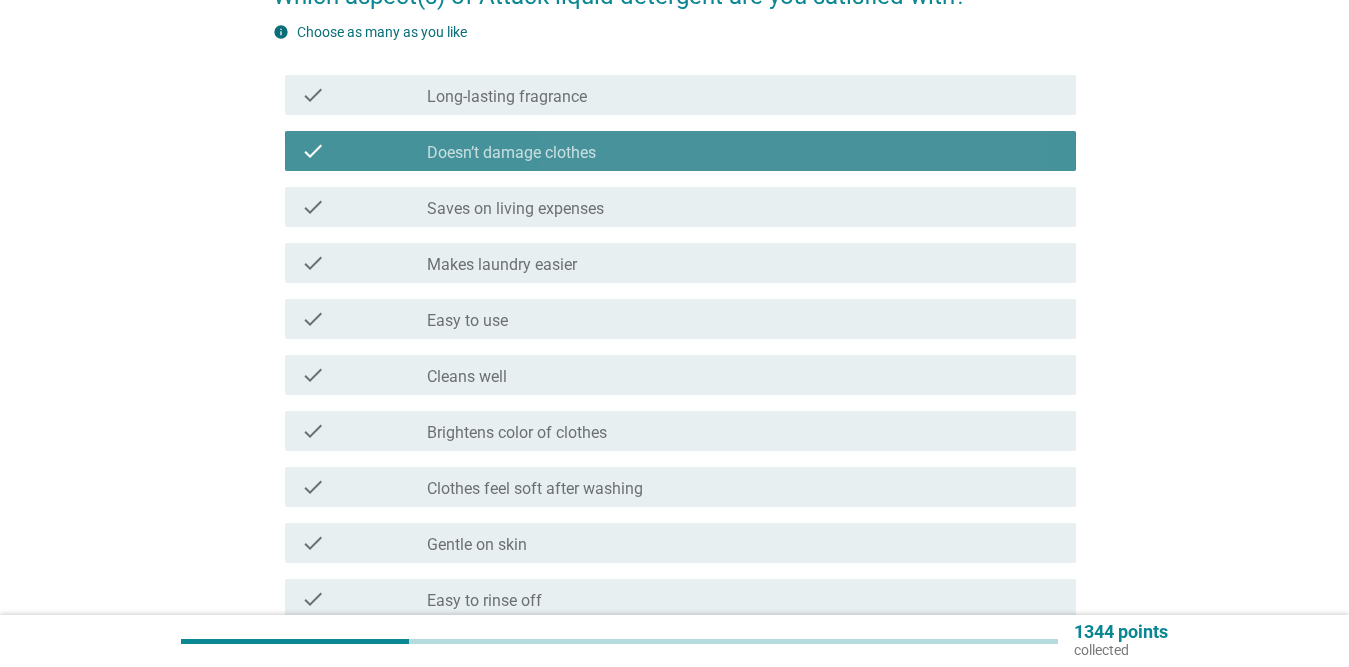 click on "Doesn’t damage clothes" at bounding box center [511, 153] 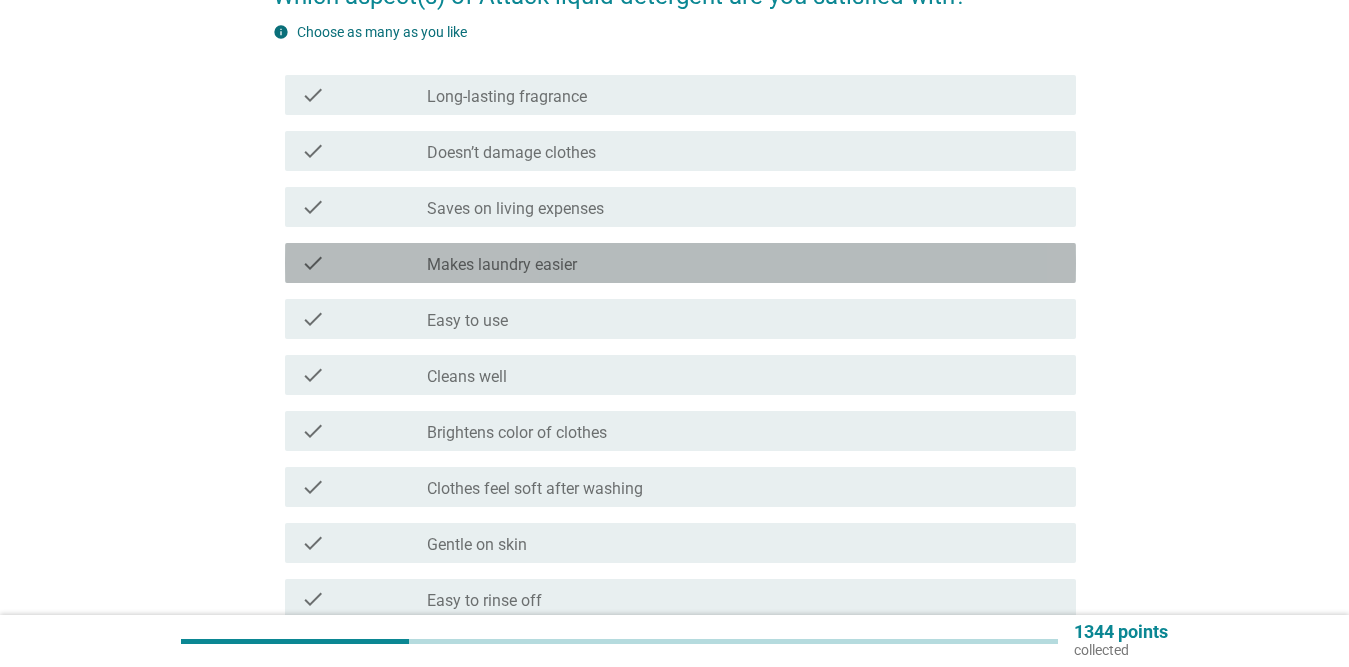 click on "Makes laundry easier" at bounding box center [502, 265] 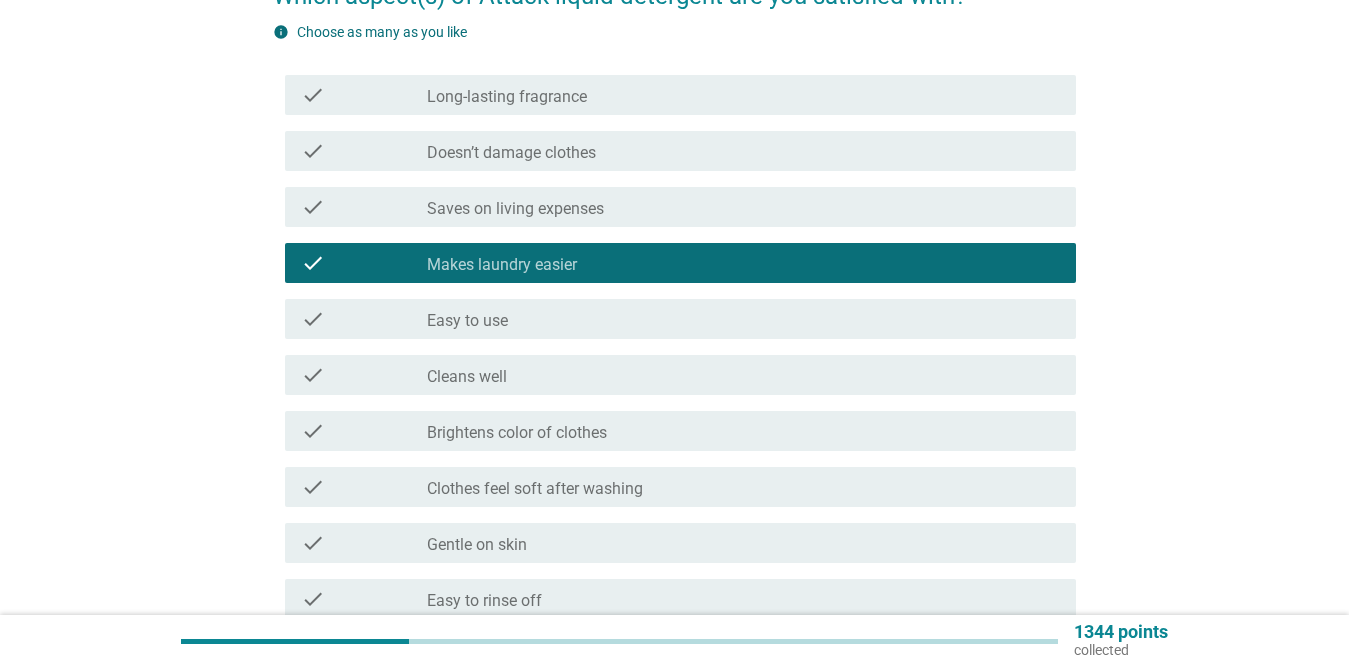 click on "check     check_box_outline_blank Saves on living expenses" at bounding box center [680, 207] 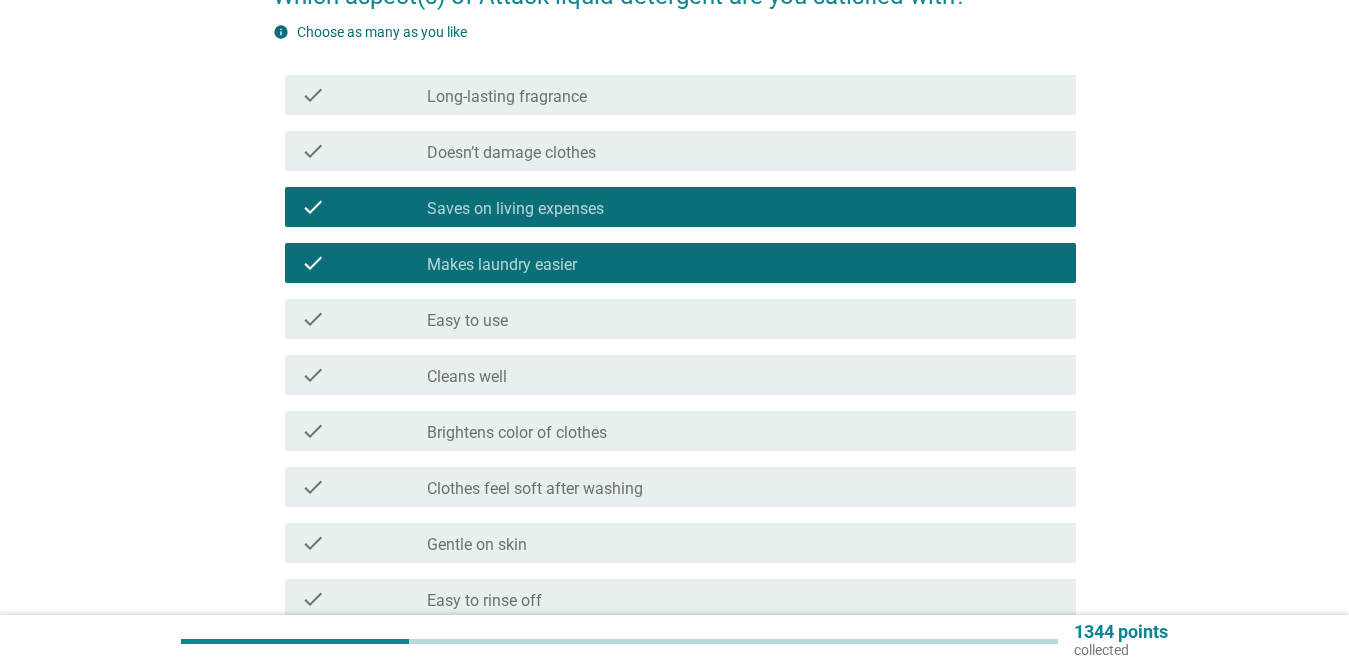 click on "check_box_outline_blank Long-lasting fragrance" at bounding box center [743, 95] 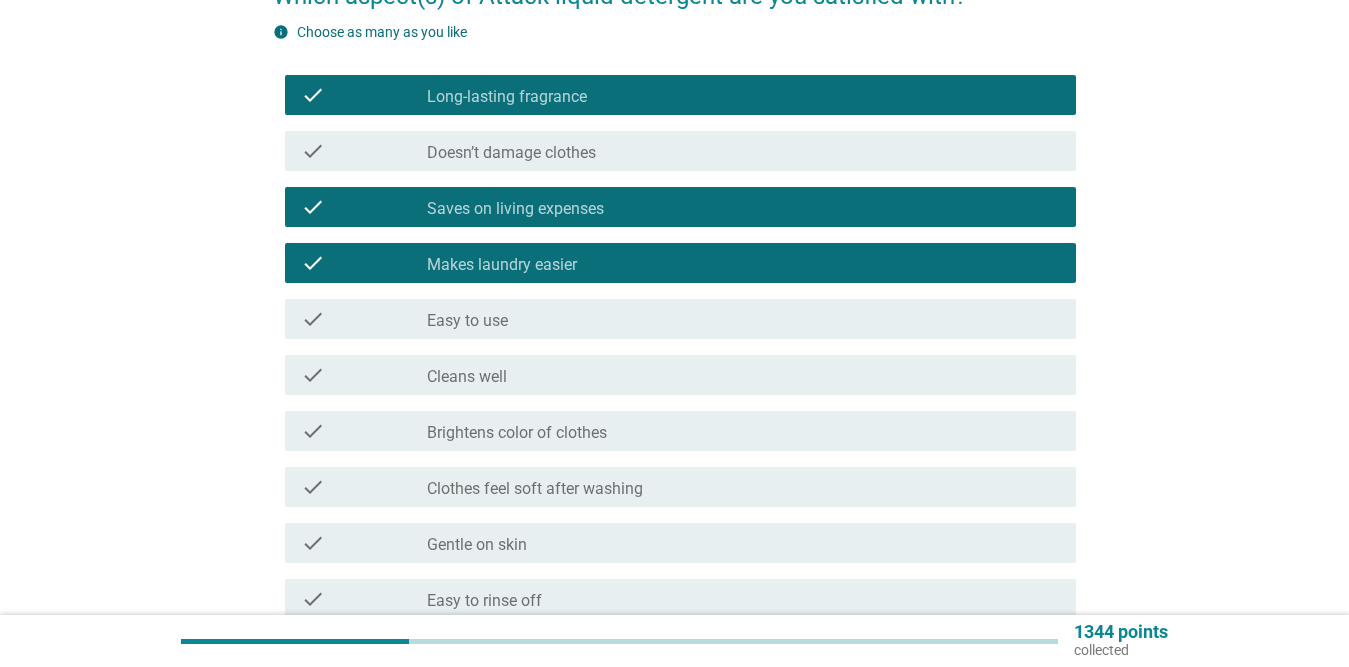 click on "check_box_outline_blank Cleans well" at bounding box center (743, 375) 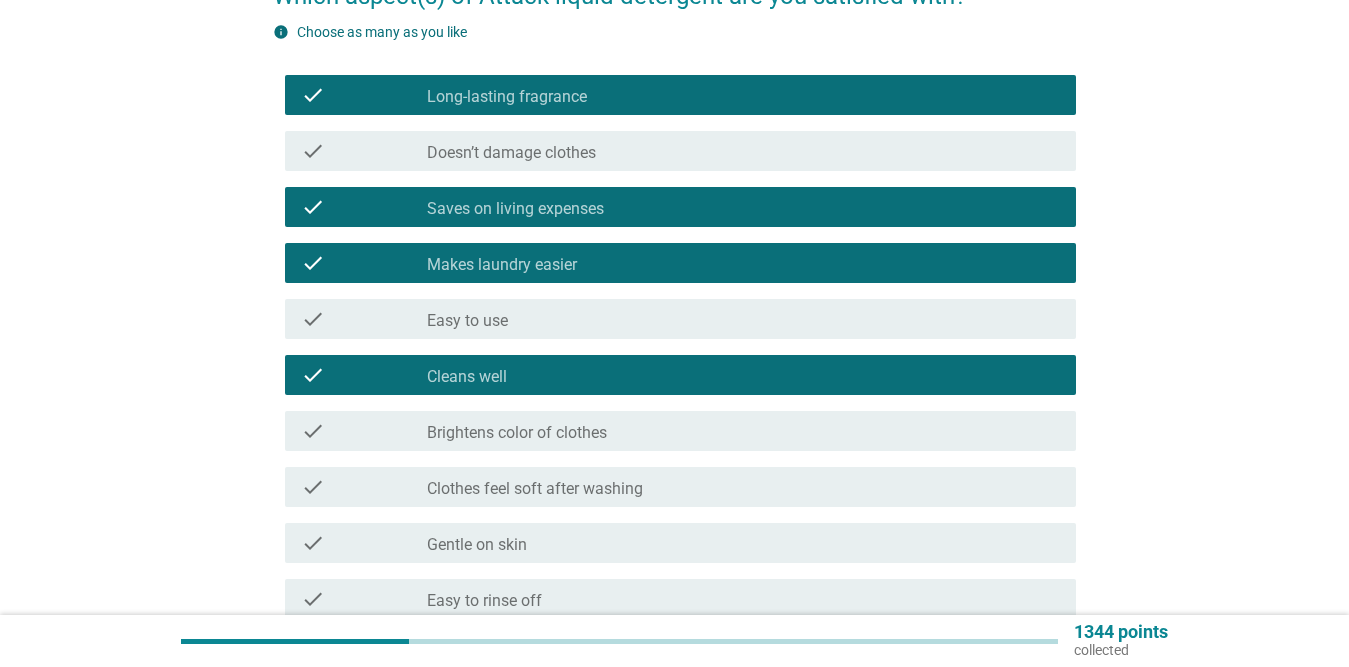 click on "Brightens color of clothes" at bounding box center (517, 433) 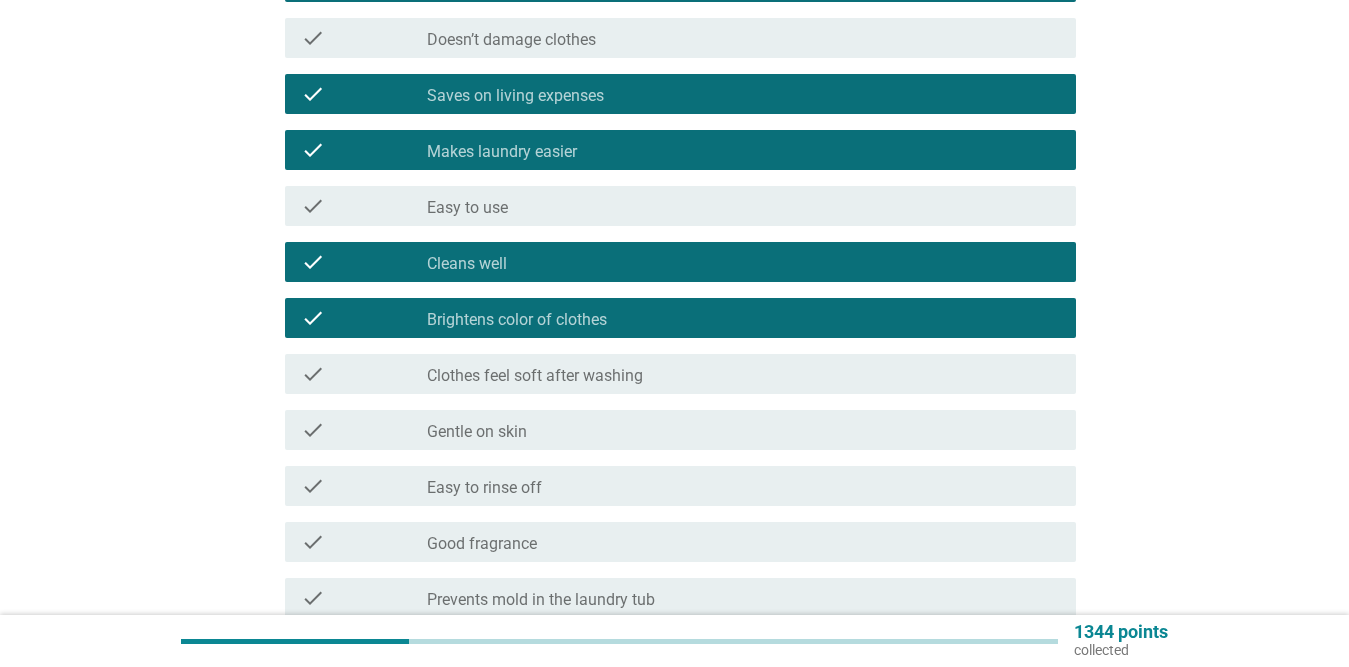 scroll, scrollTop: 400, scrollLeft: 0, axis: vertical 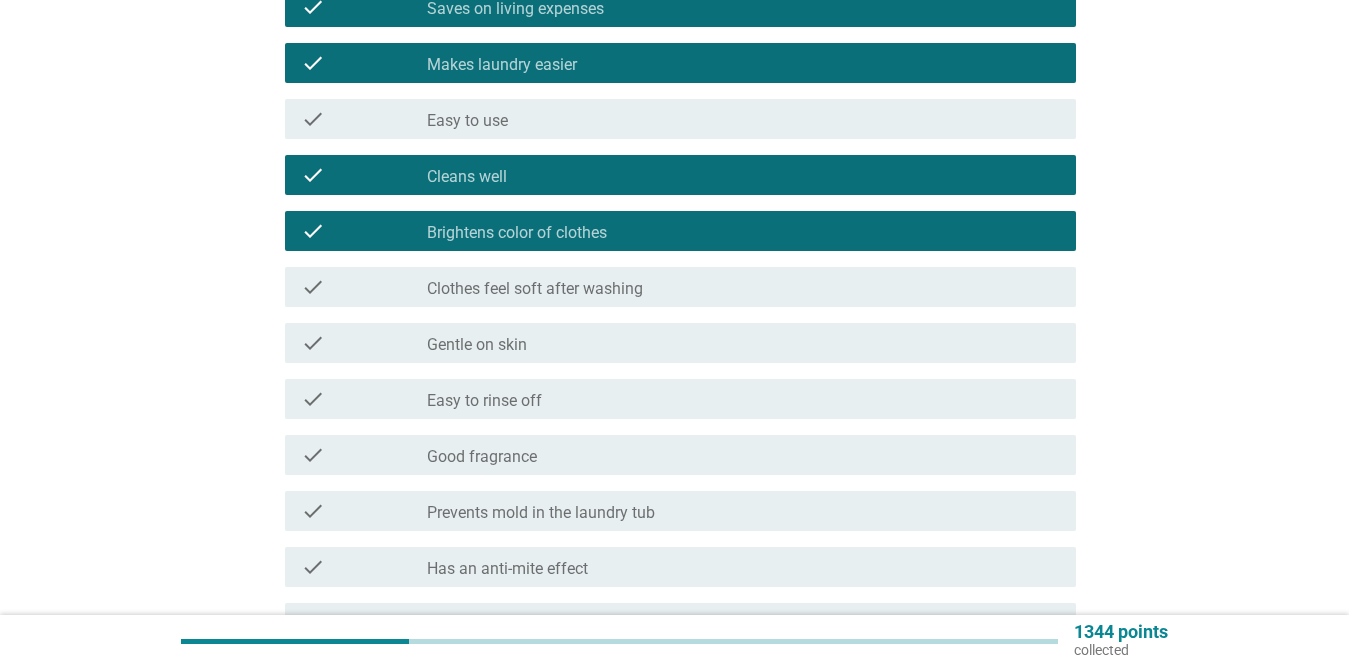 click on "Clothes feel soft after washing" at bounding box center (535, 289) 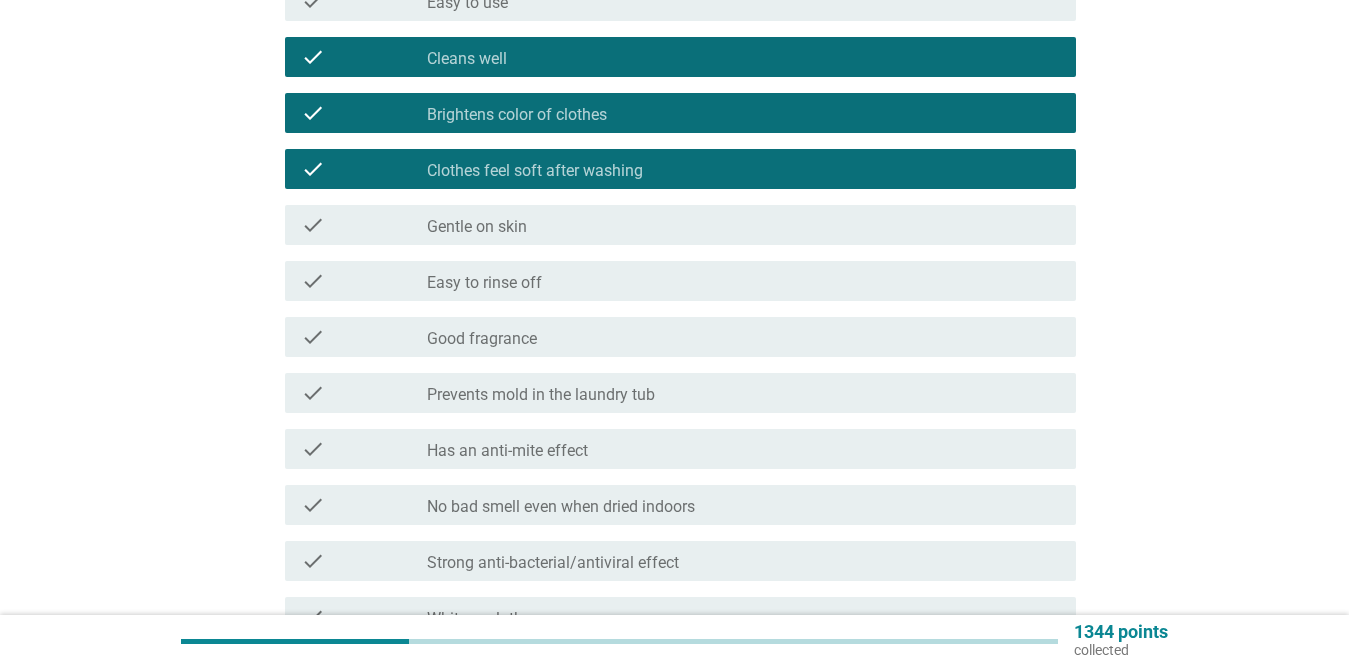 scroll, scrollTop: 600, scrollLeft: 0, axis: vertical 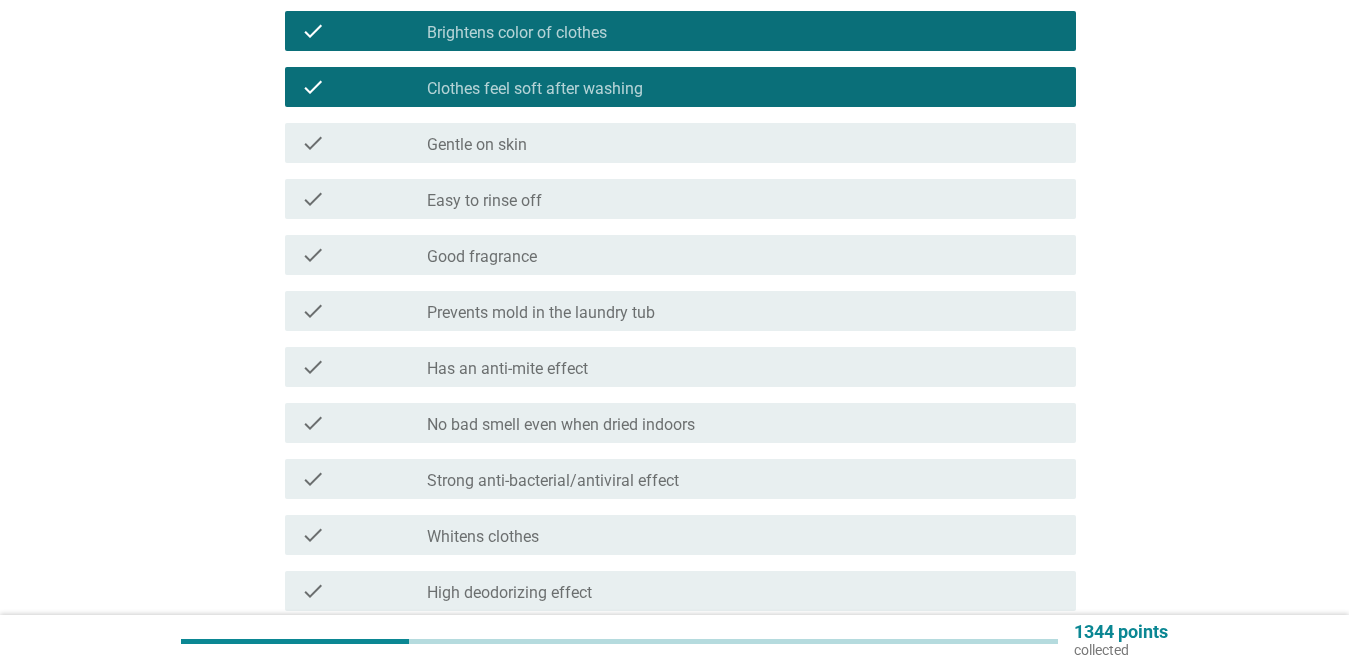 click on "Has an anti-mite effect" at bounding box center (507, 369) 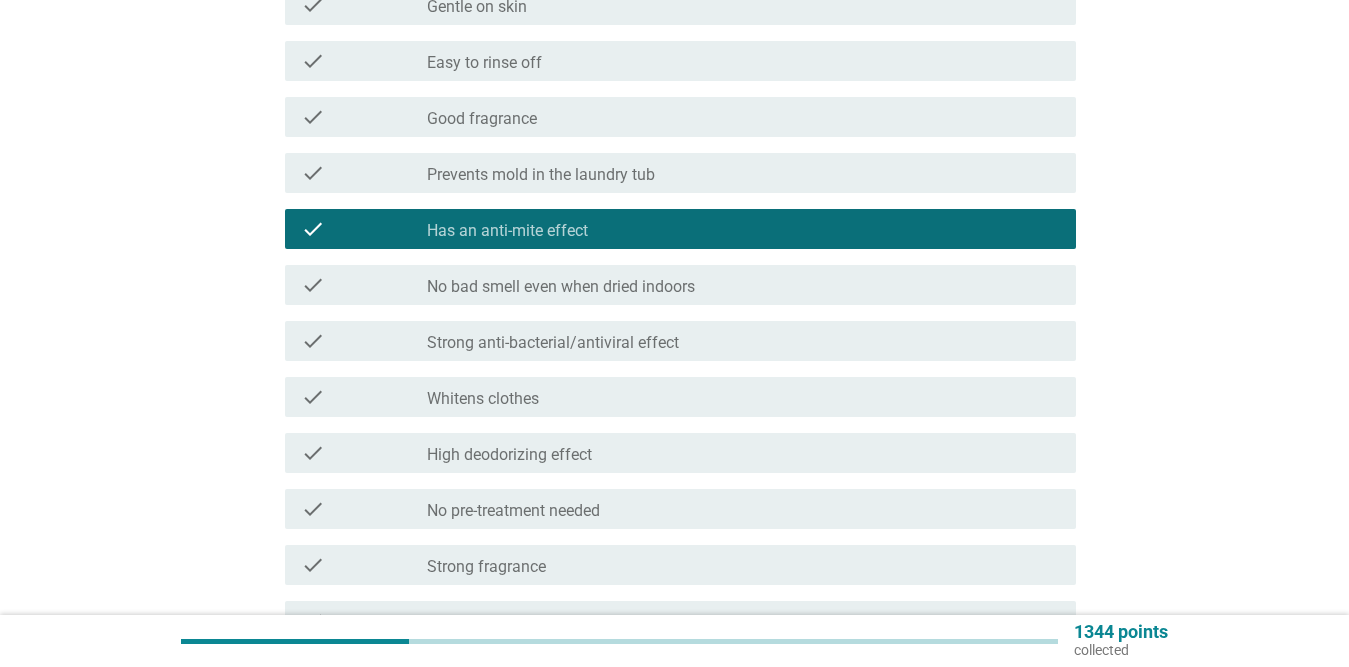 scroll, scrollTop: 900, scrollLeft: 0, axis: vertical 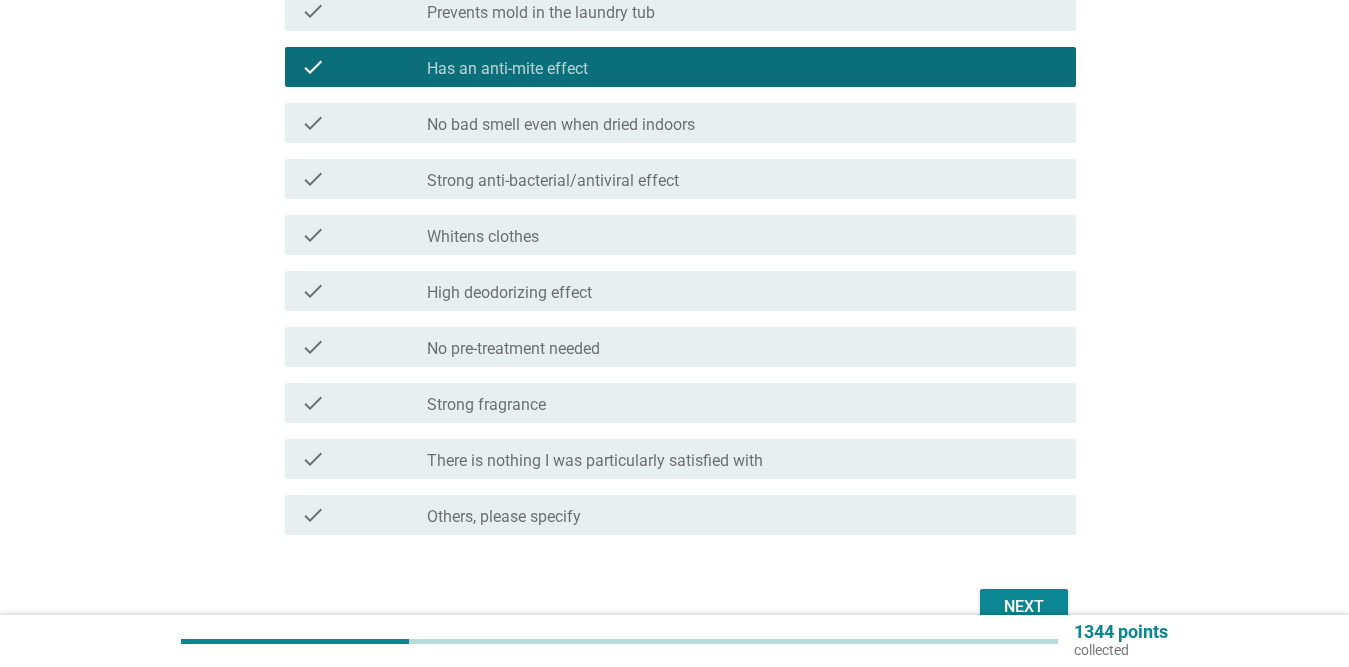 click on "check_box_outline_blank Strong fragrance" at bounding box center (743, 403) 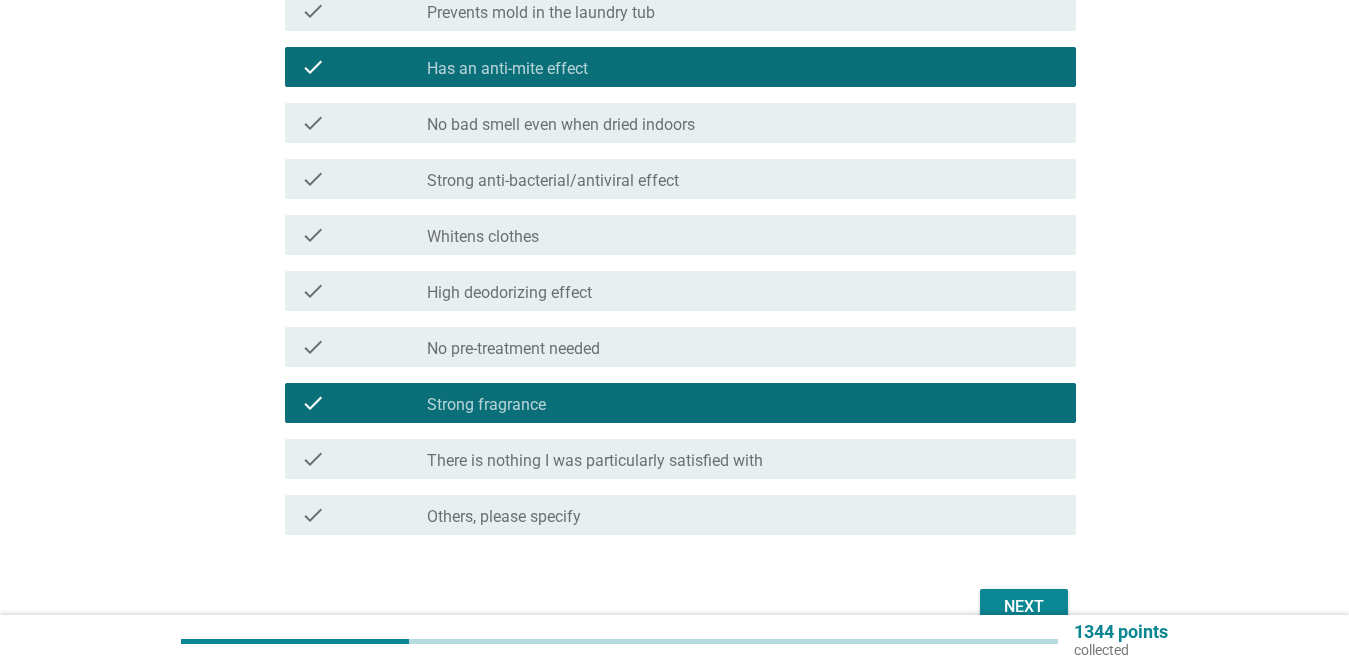 click on "check     check_box_outline_blank Strong fragrance" at bounding box center [680, 403] 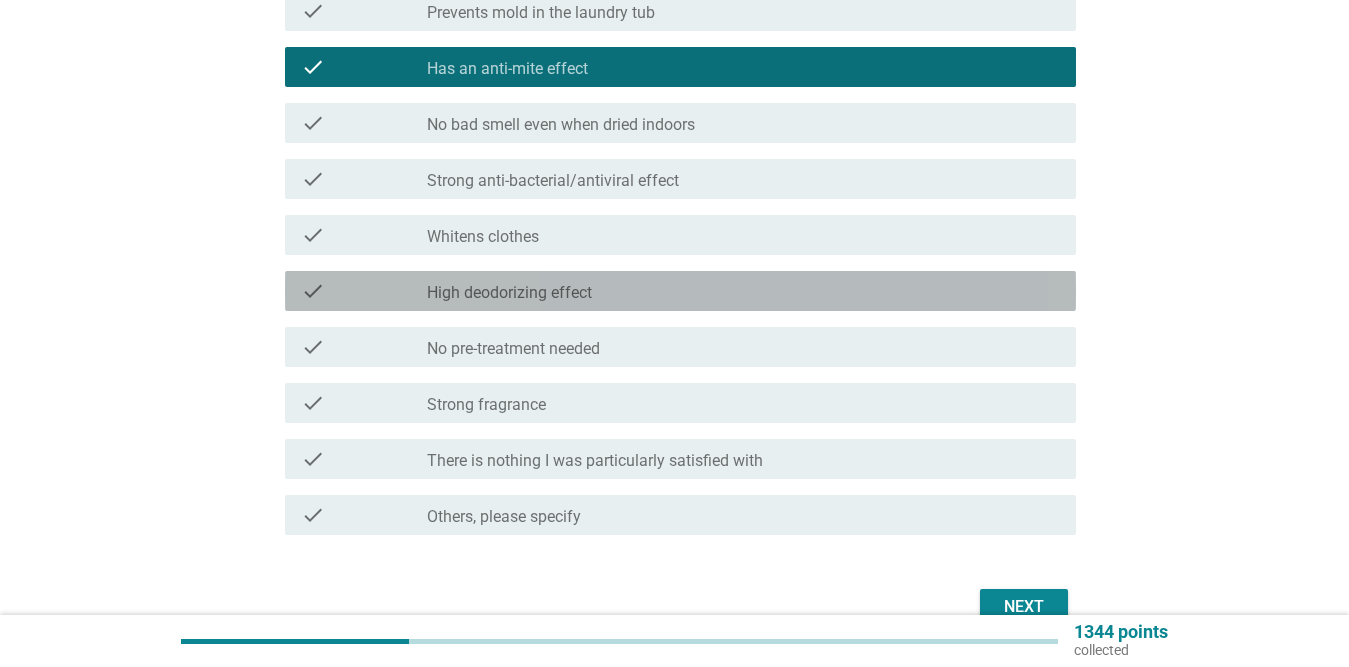 click on "High deodorizing effect" at bounding box center (509, 293) 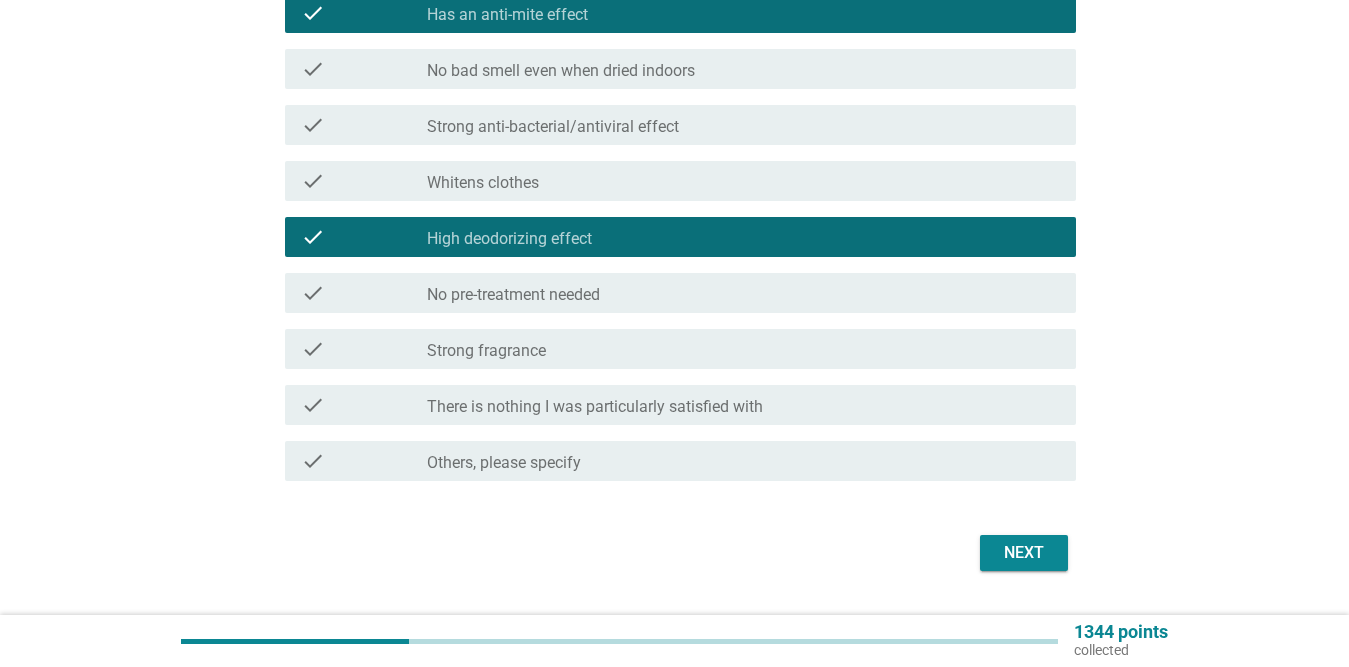 scroll, scrollTop: 1006, scrollLeft: 0, axis: vertical 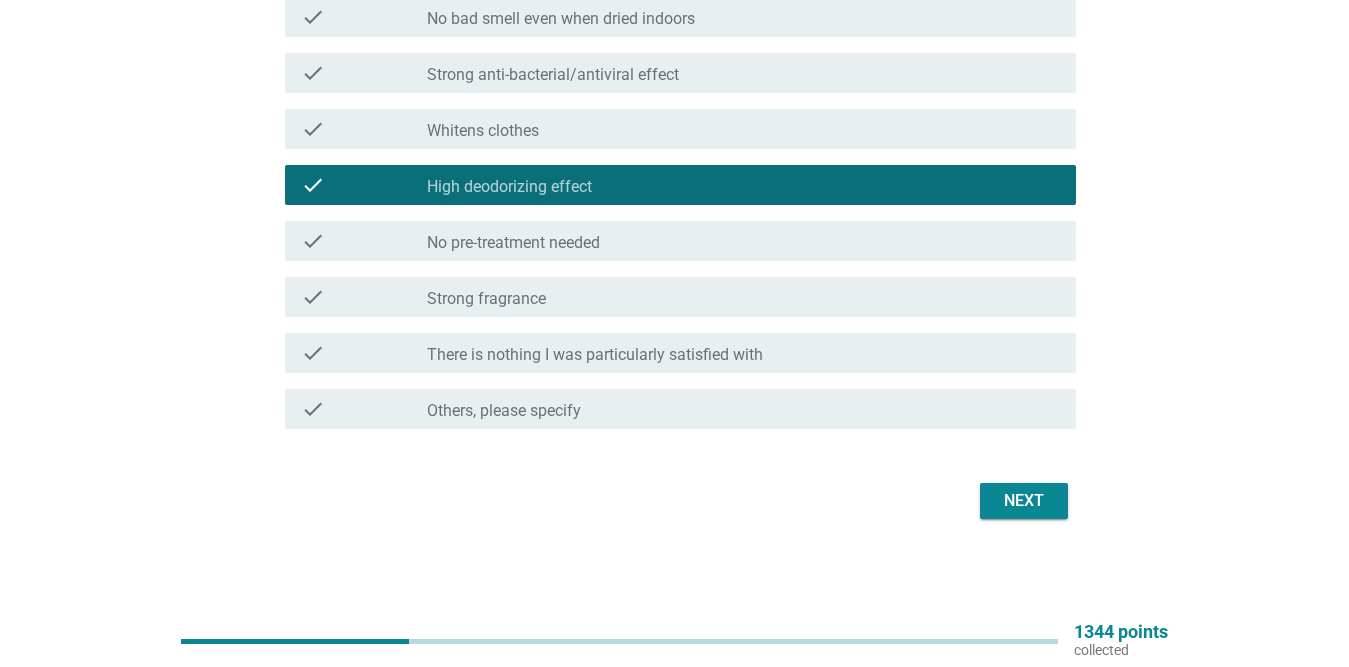click on "Whitens clothes" at bounding box center [483, 131] 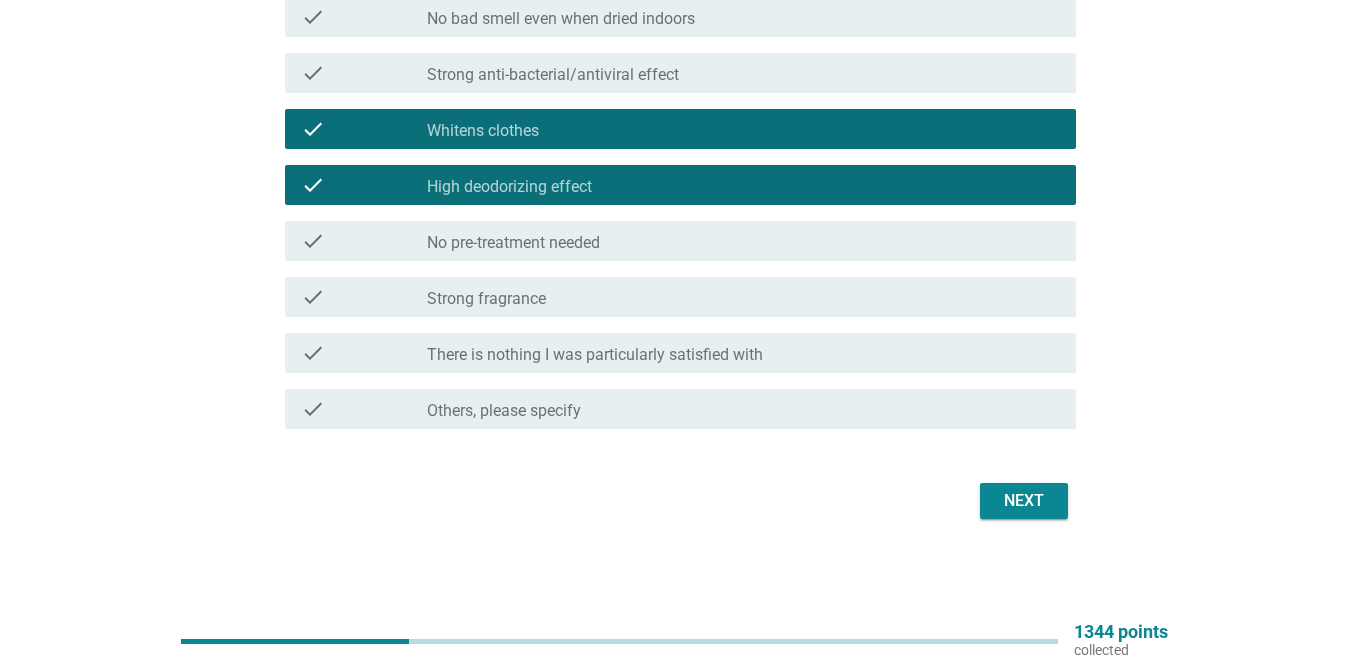 click on "Next" at bounding box center [1024, 501] 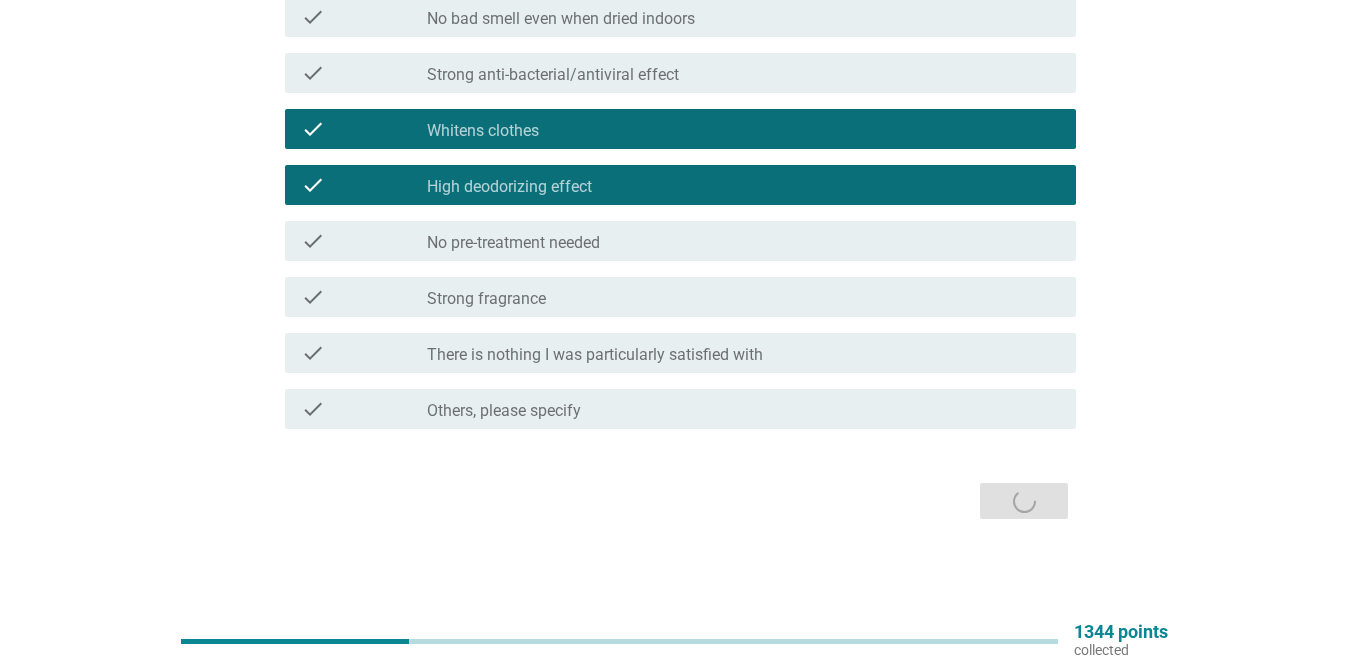 scroll, scrollTop: 0, scrollLeft: 0, axis: both 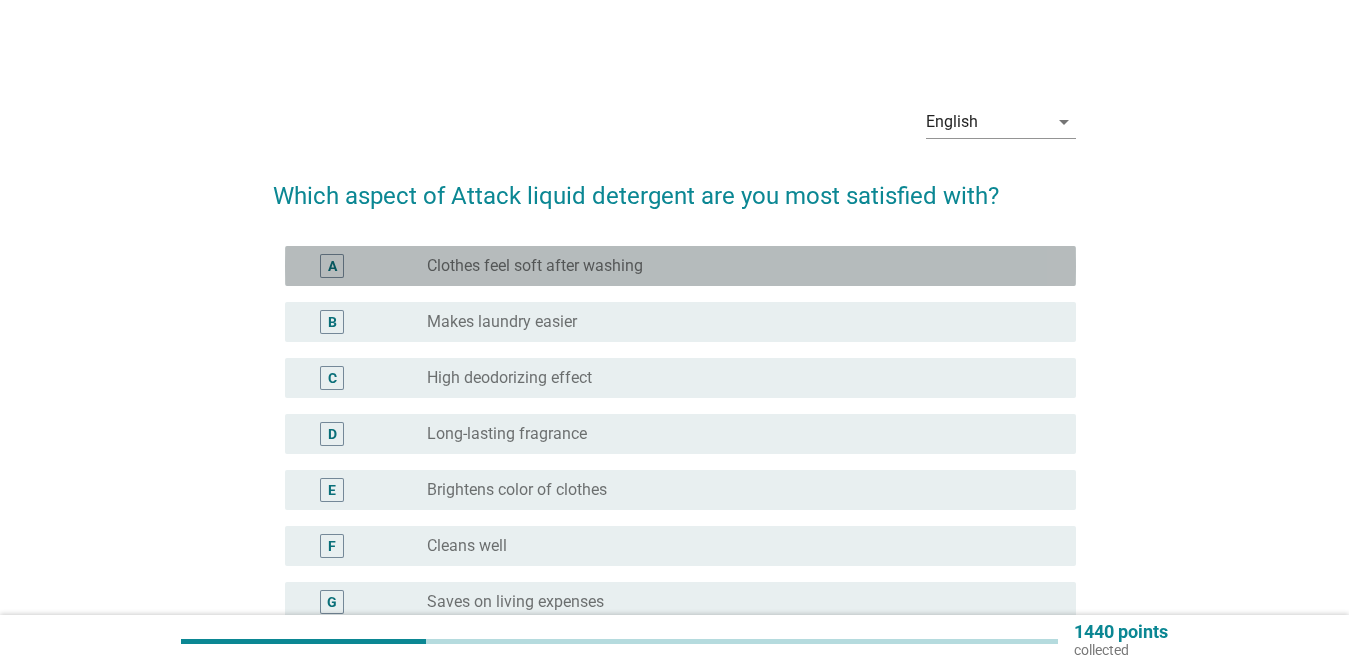click on "radio_button_unchecked Clothes feel soft after washing" at bounding box center [743, 266] 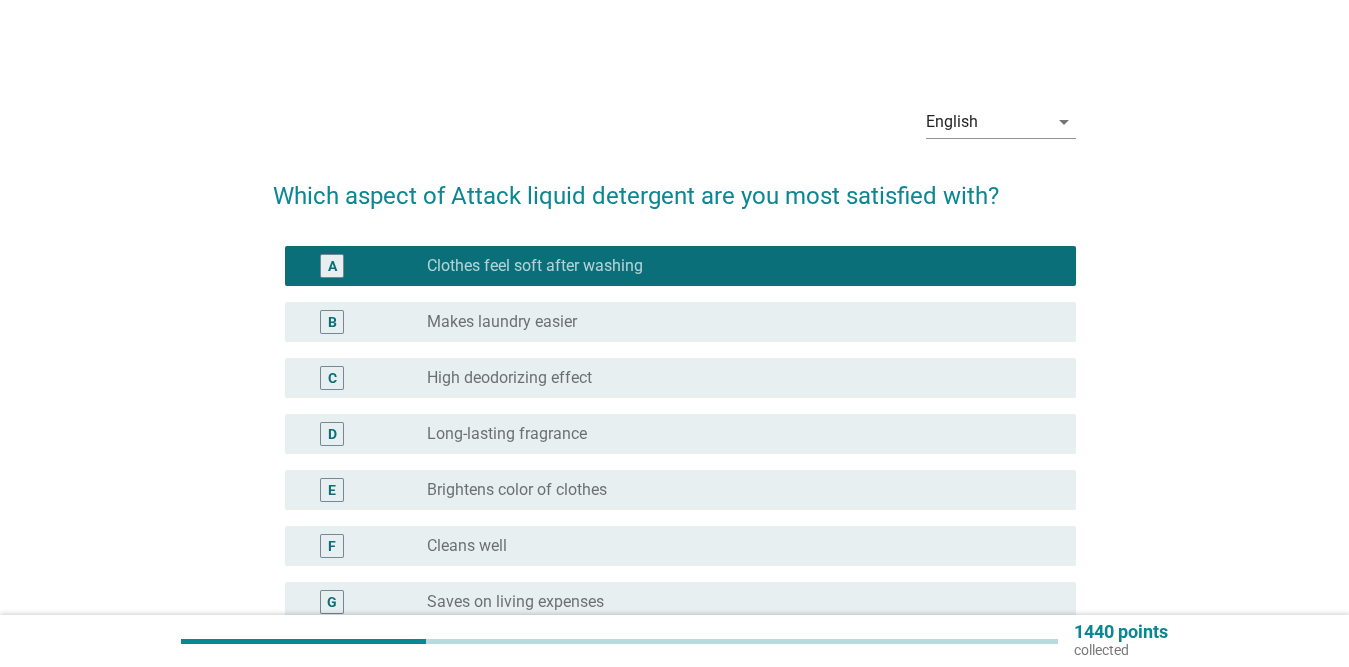 click on "Makes laundry easier" at bounding box center [502, 322] 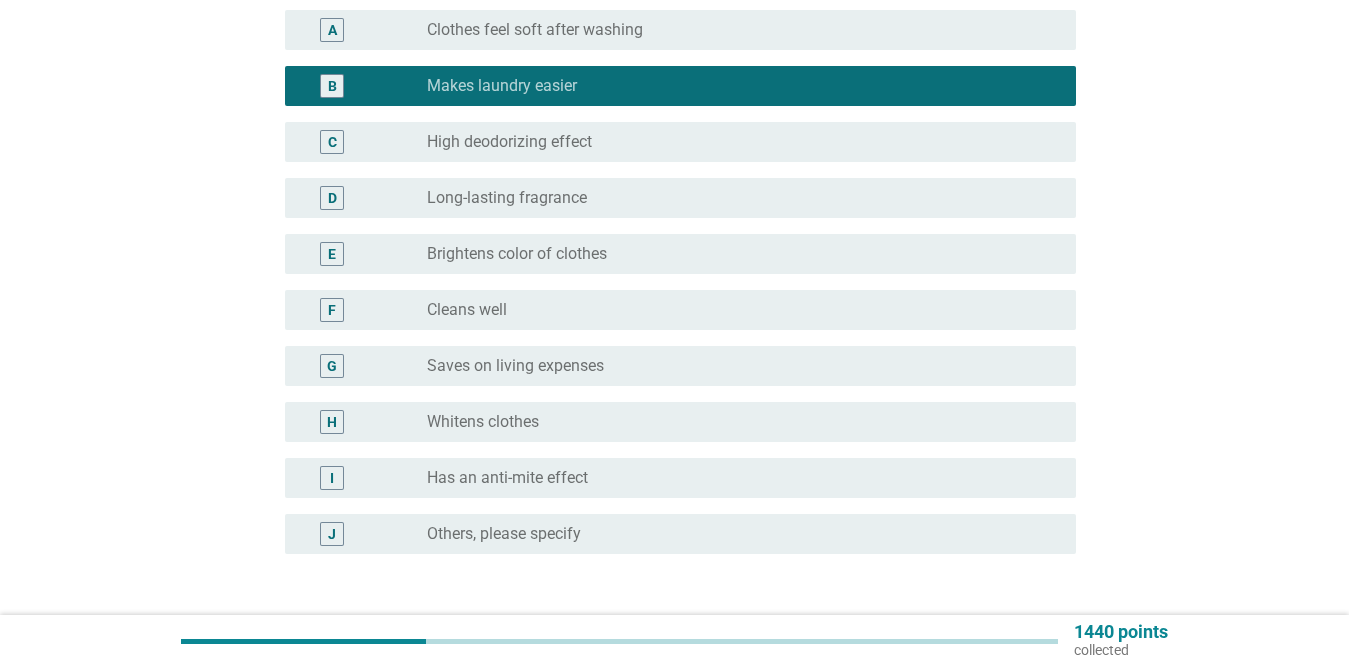 scroll, scrollTop: 200, scrollLeft: 0, axis: vertical 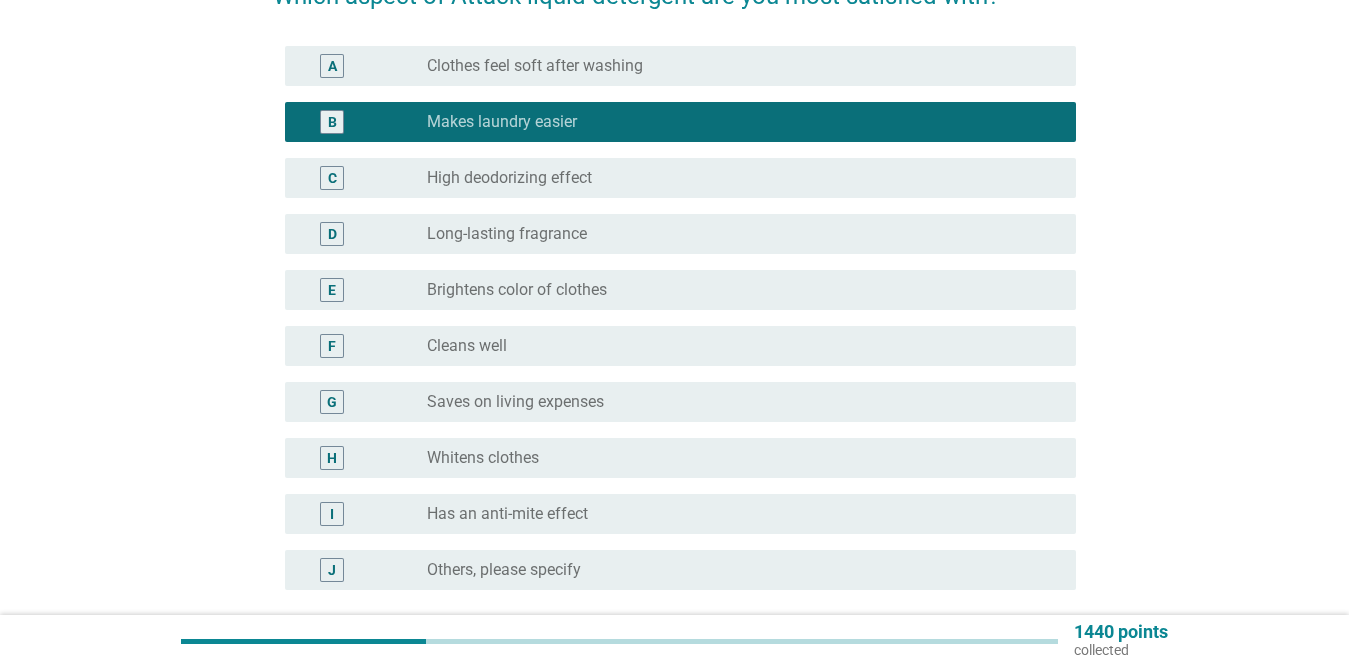 click on "radio_button_unchecked Whitens clothes" at bounding box center (735, 458) 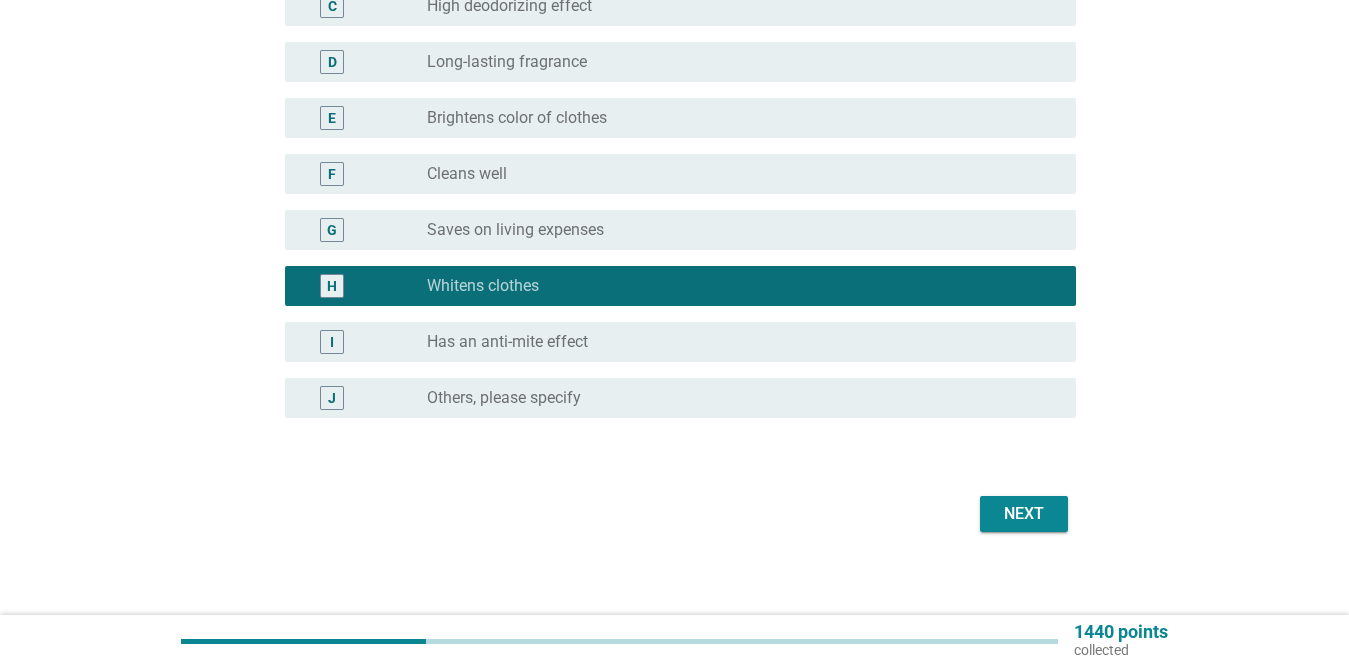 scroll, scrollTop: 385, scrollLeft: 0, axis: vertical 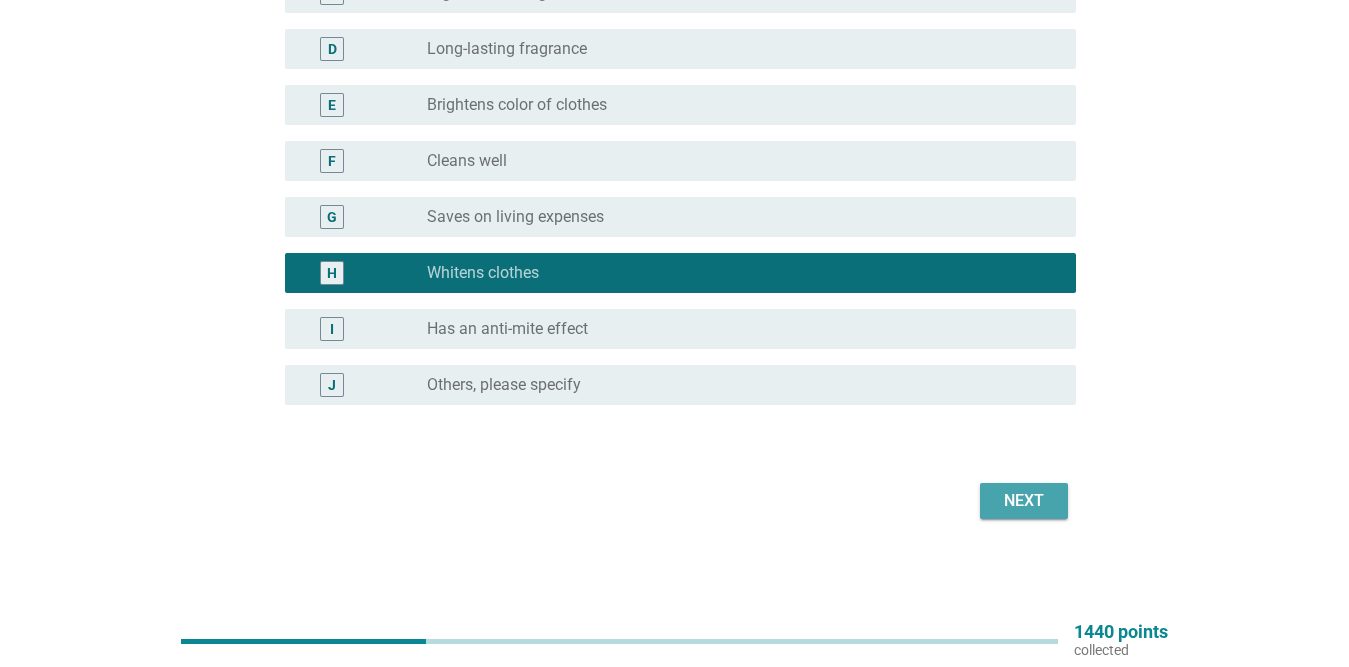 click on "Next" at bounding box center [1024, 501] 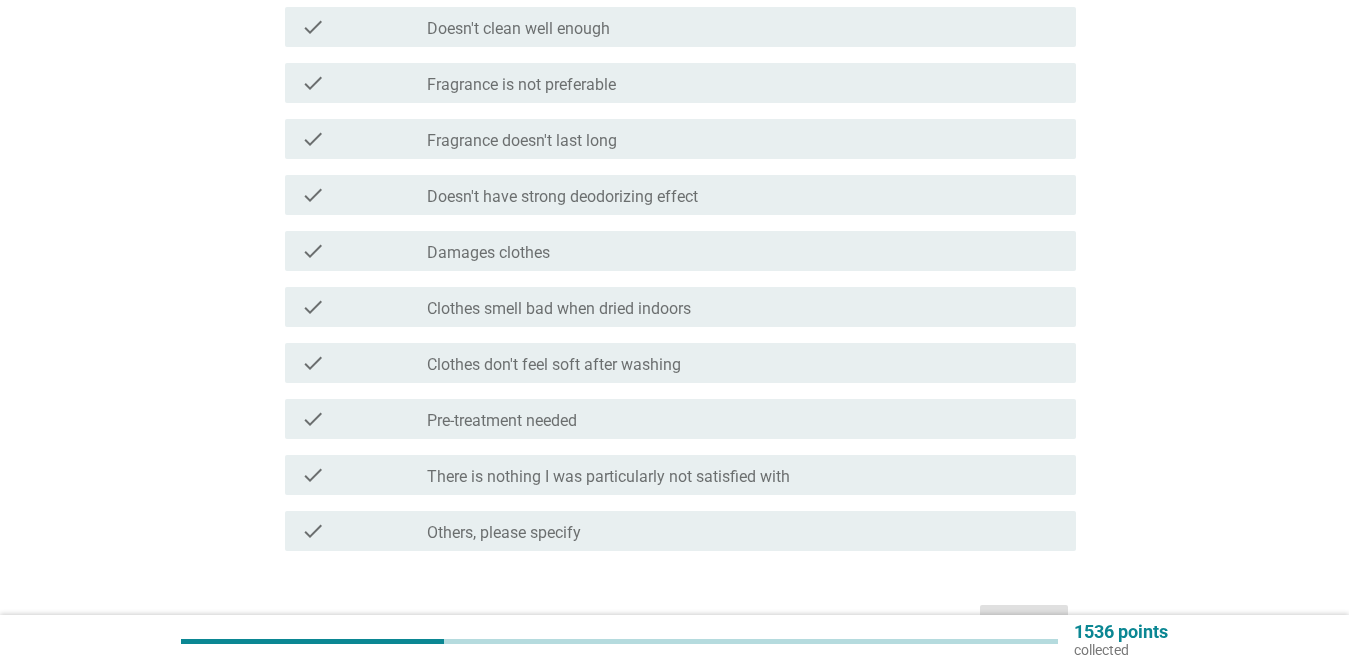 scroll, scrollTop: 1000, scrollLeft: 0, axis: vertical 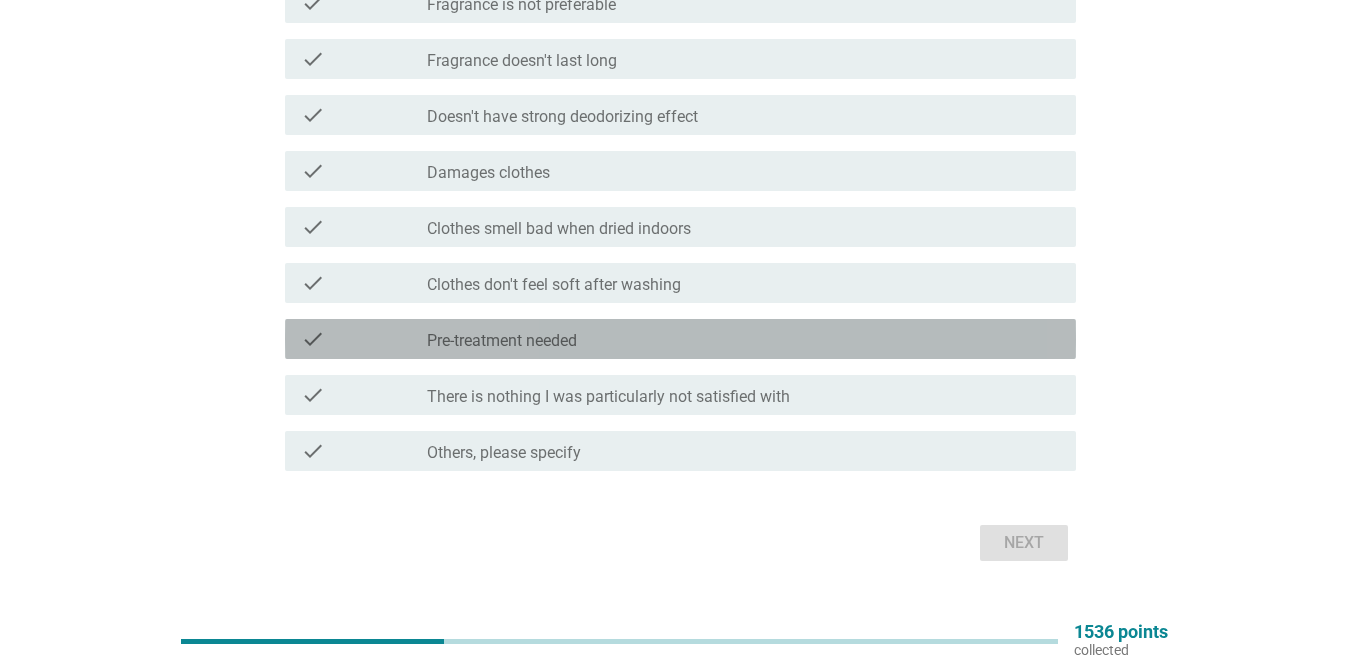 click on "check_box_outline_blank Pre-treatment needed" at bounding box center (743, 339) 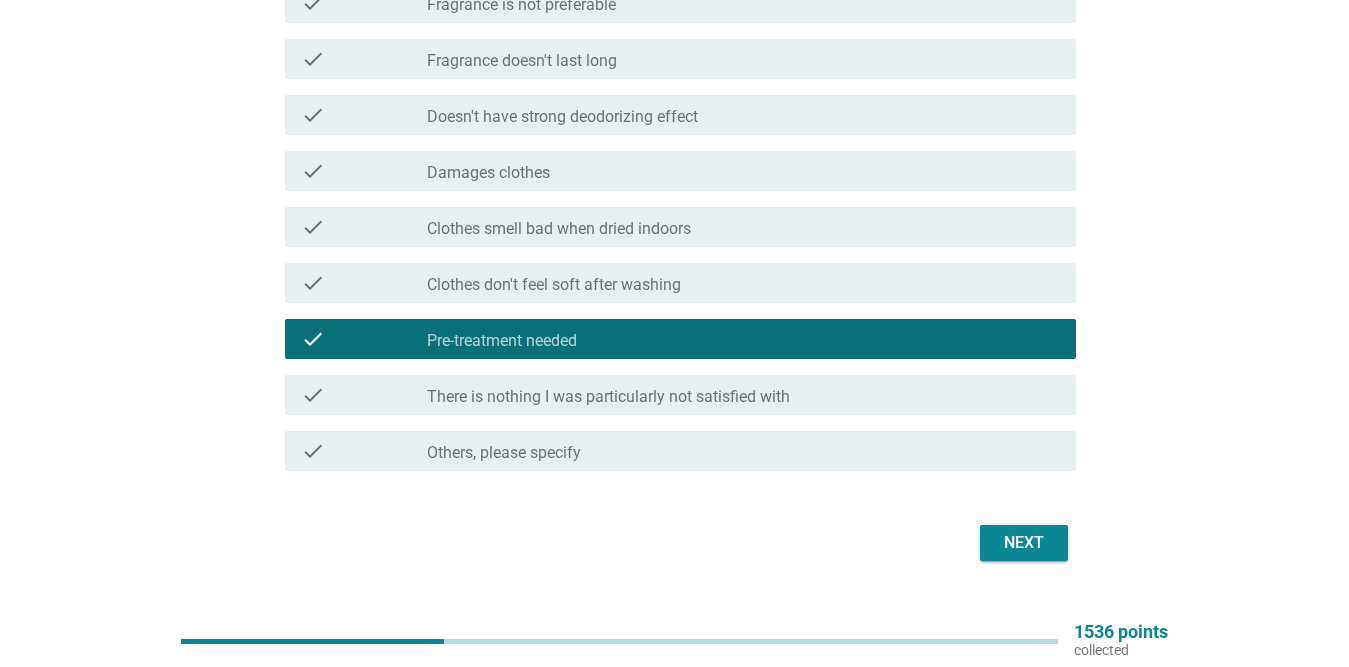 click on "Next" at bounding box center [1024, 543] 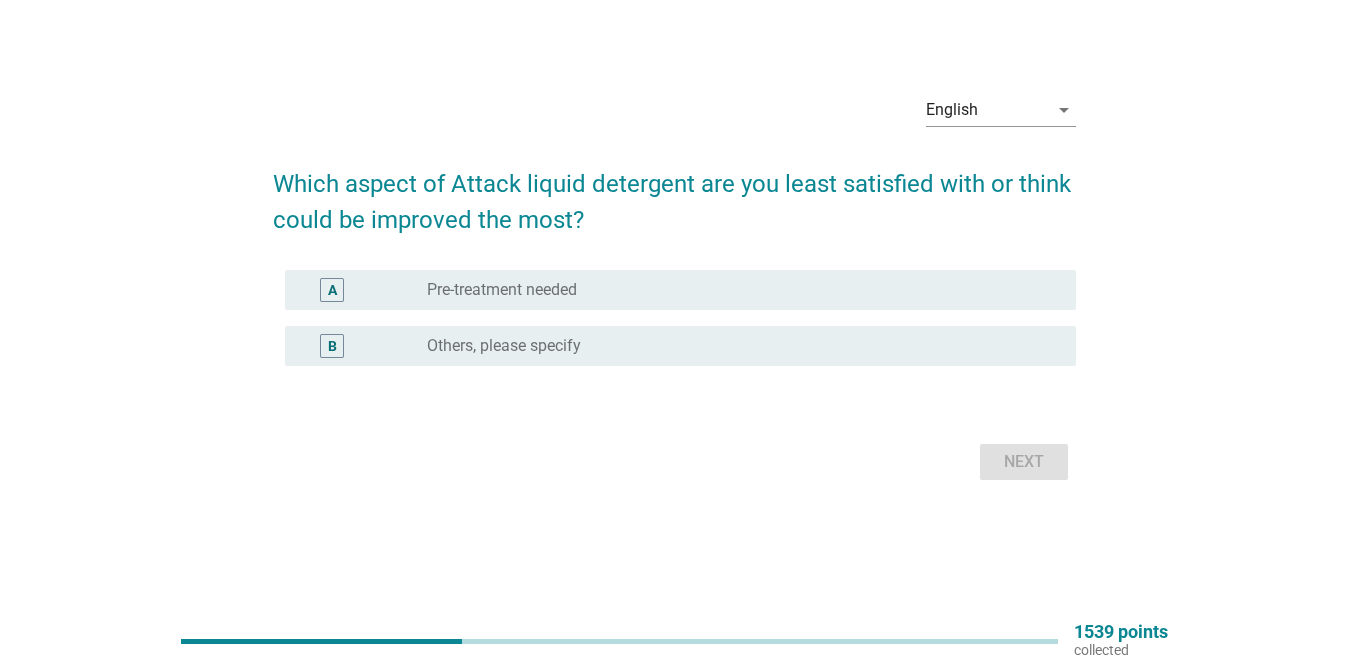 scroll, scrollTop: 0, scrollLeft: 0, axis: both 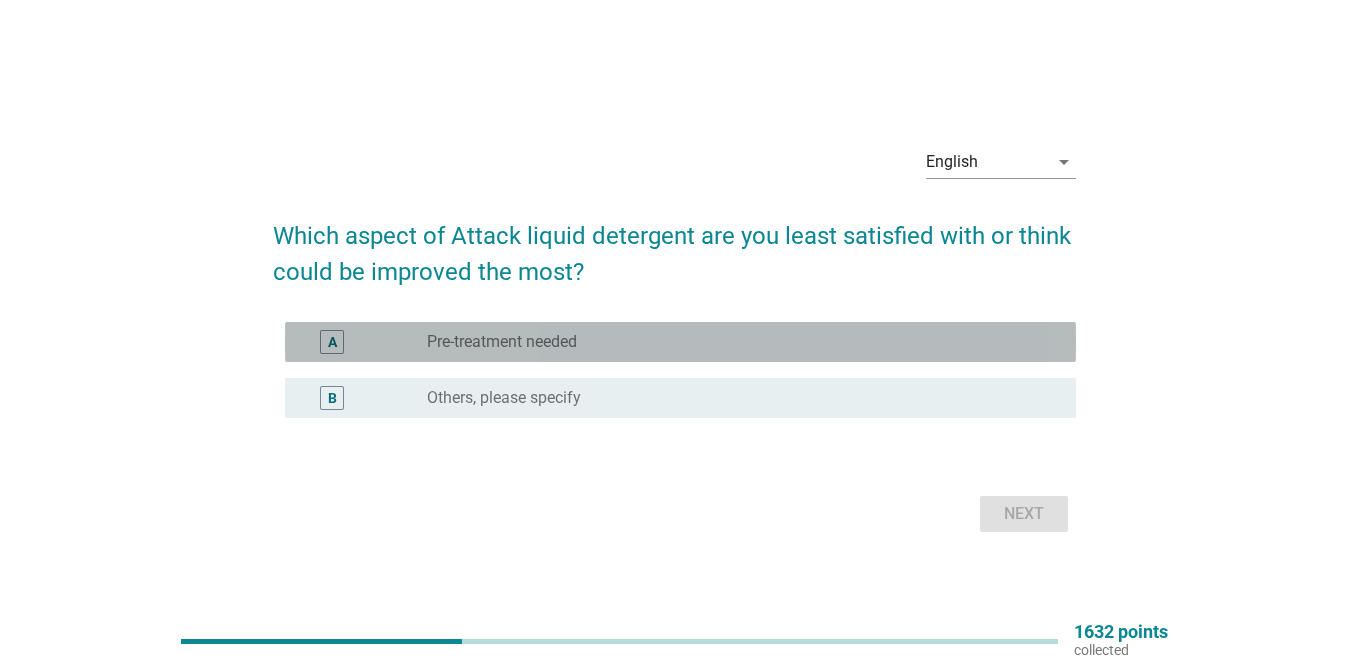 click on "Pre-treatment needed" at bounding box center [502, 342] 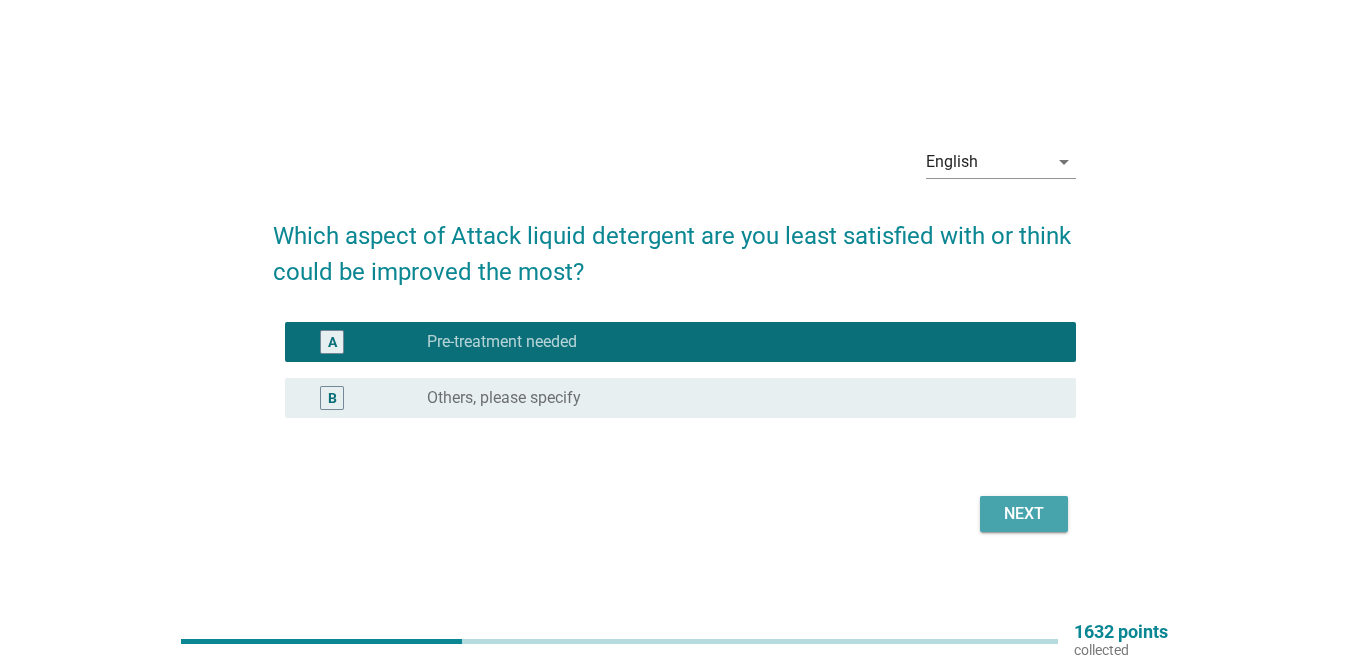 click on "Next" at bounding box center (1024, 514) 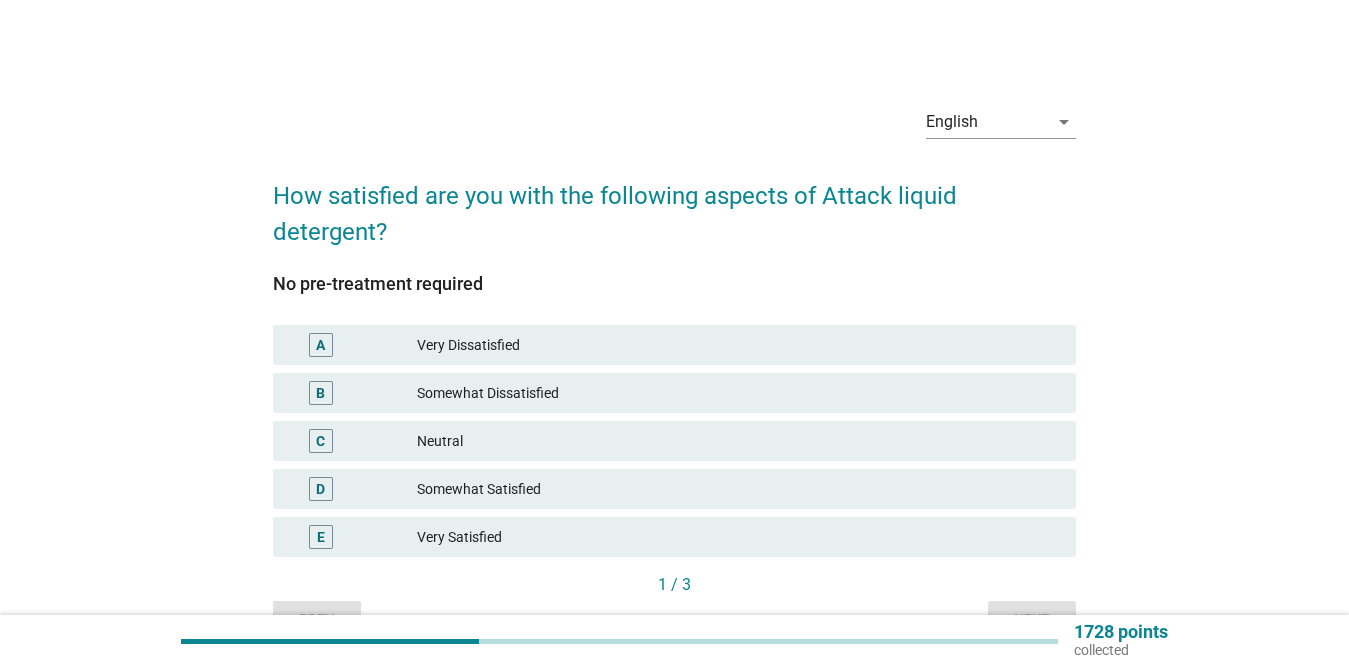 click on "Neutral" at bounding box center [738, 441] 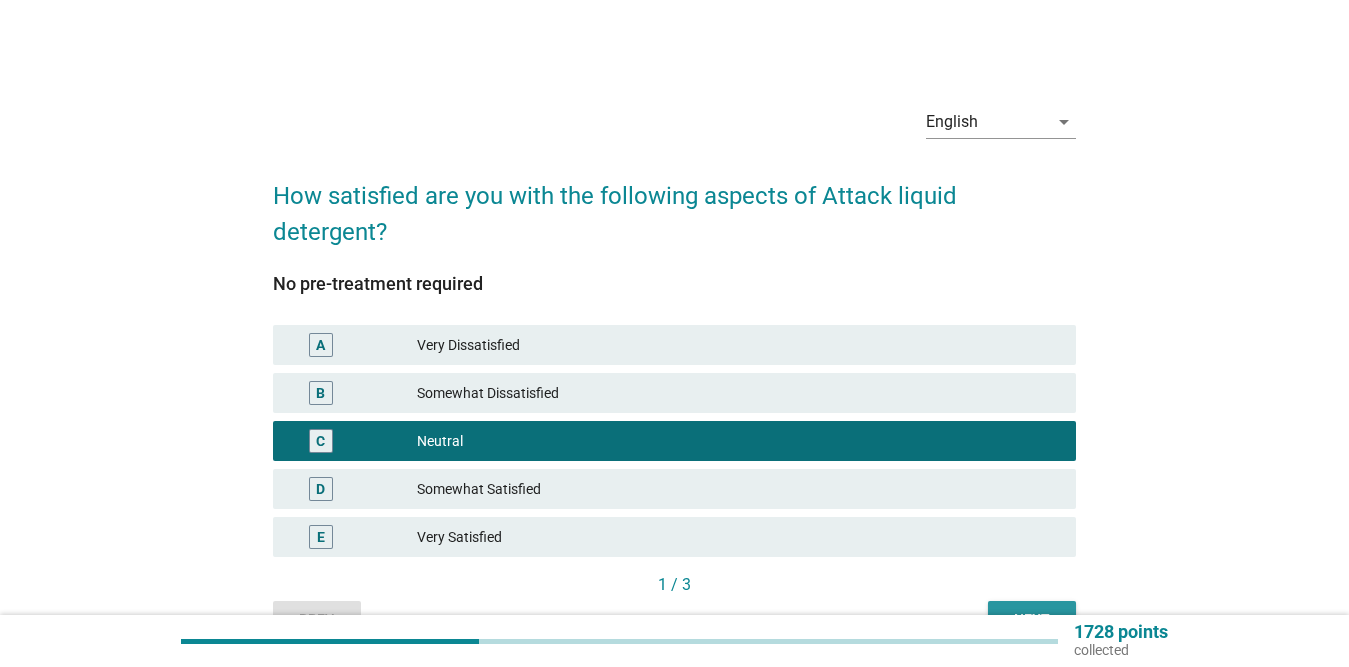 drag, startPoint x: 1051, startPoint y: 580, endPoint x: 1040, endPoint y: 587, distance: 13.038404 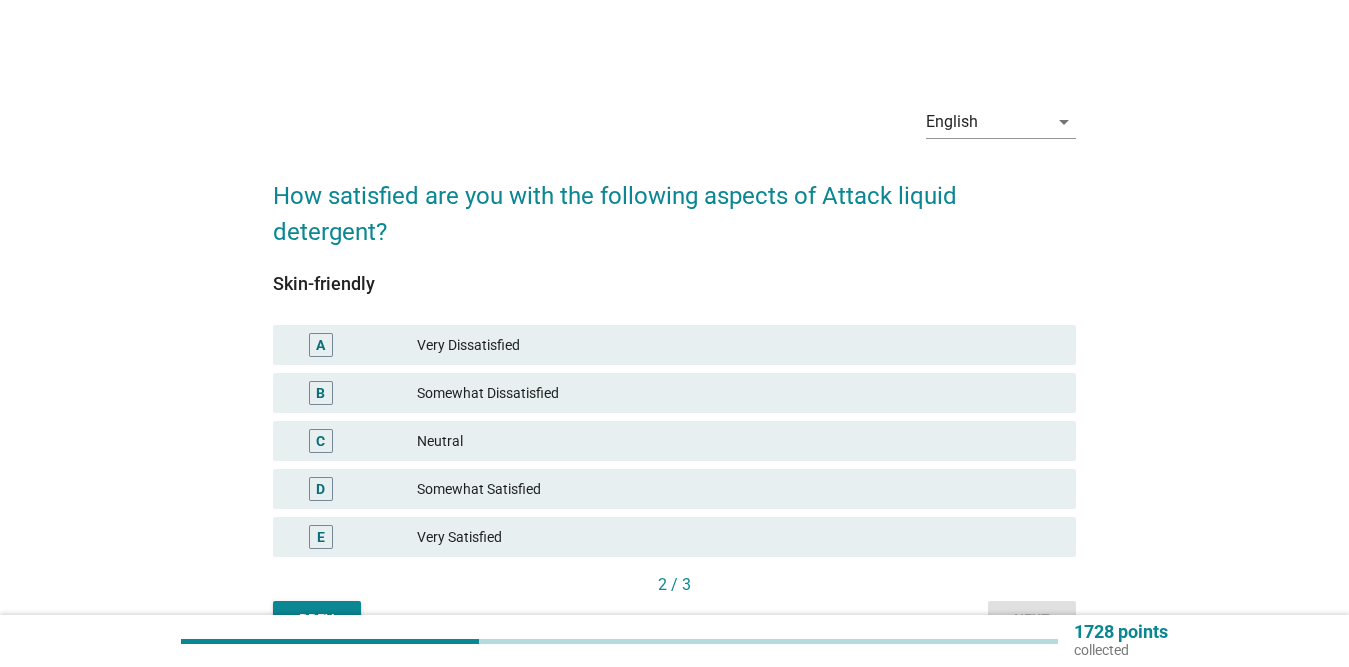 click on "Somewhat Satisfied" at bounding box center [738, 489] 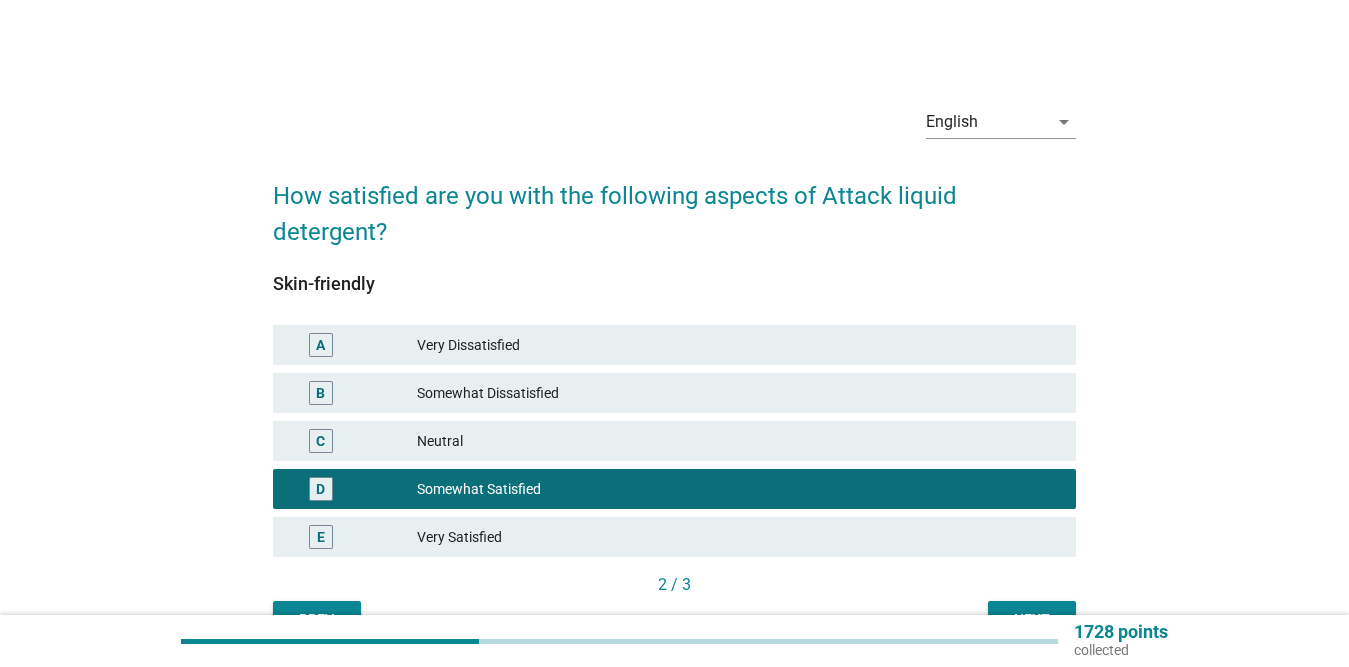 click on "Next" at bounding box center (1032, 619) 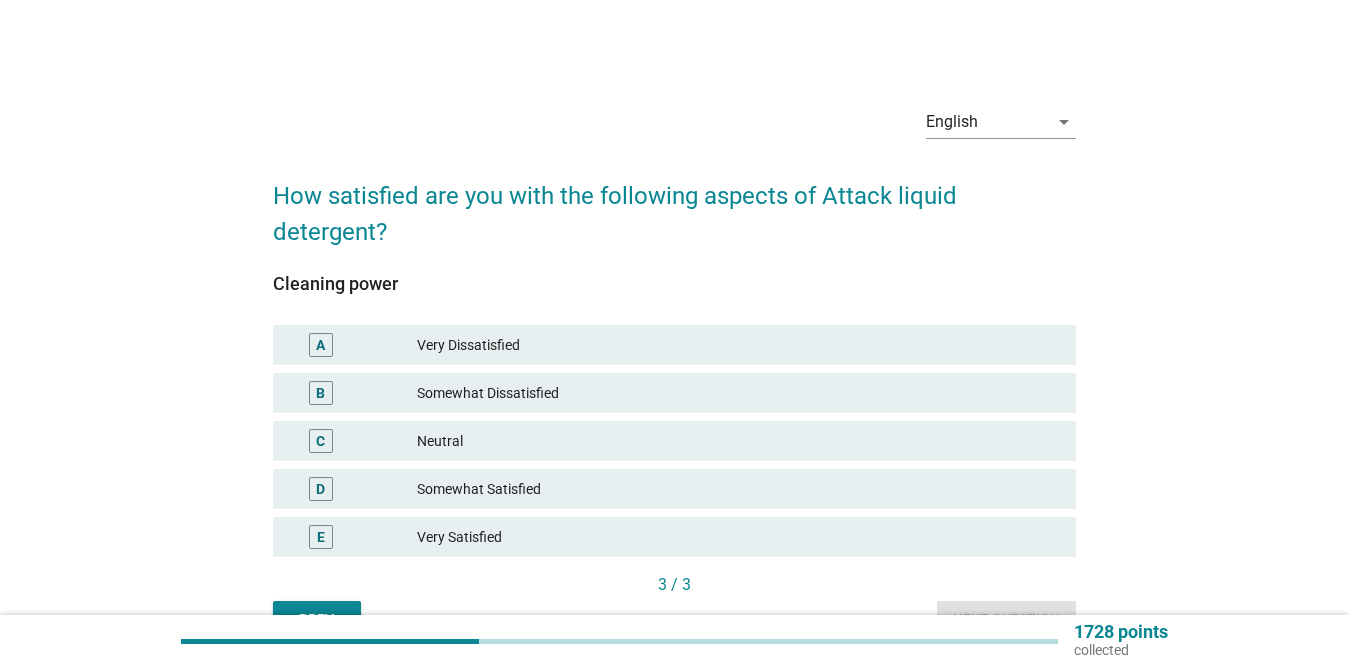click on "Somewhat Satisfied" at bounding box center [738, 489] 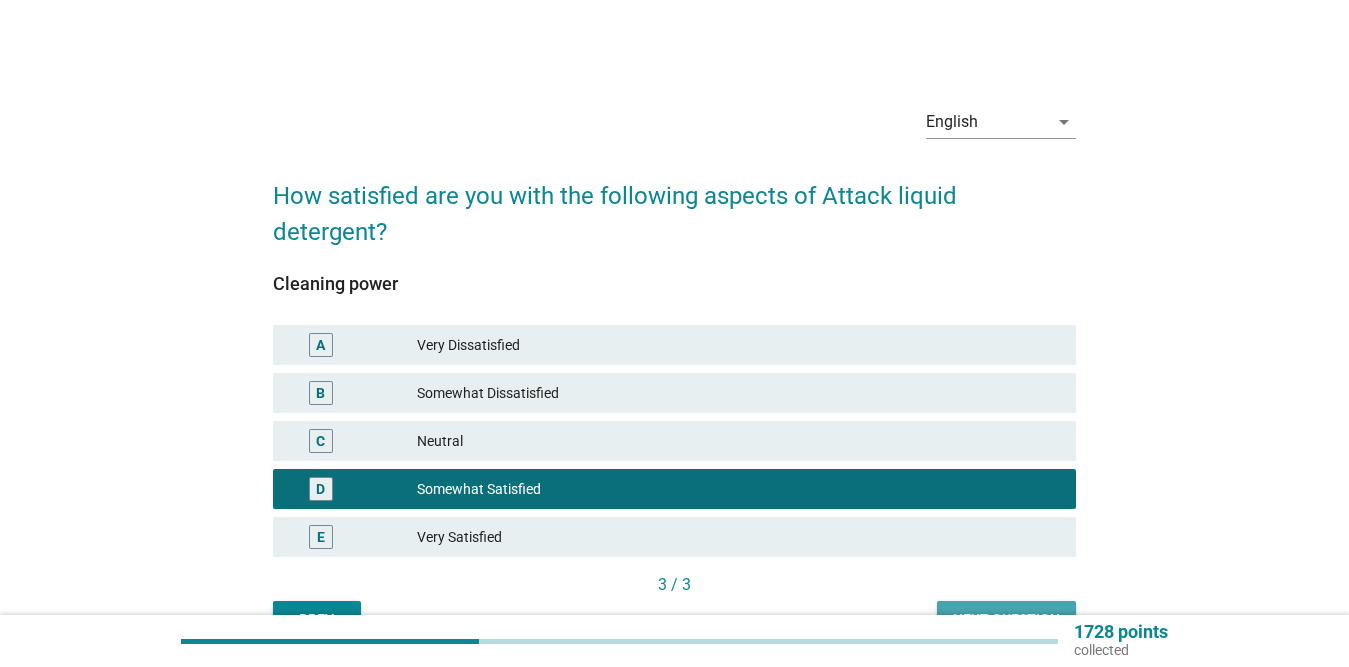 click on "Next question" at bounding box center [1006, 619] 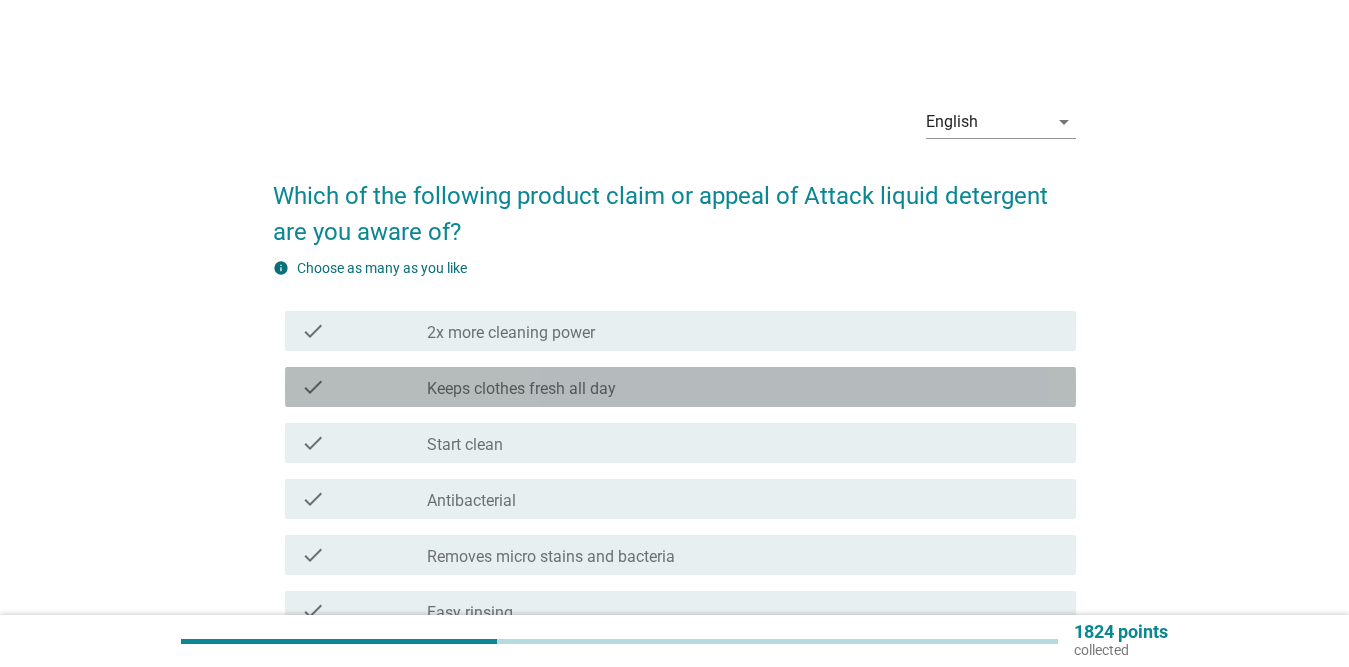 click on "Keeps clothes fresh all day" at bounding box center (521, 389) 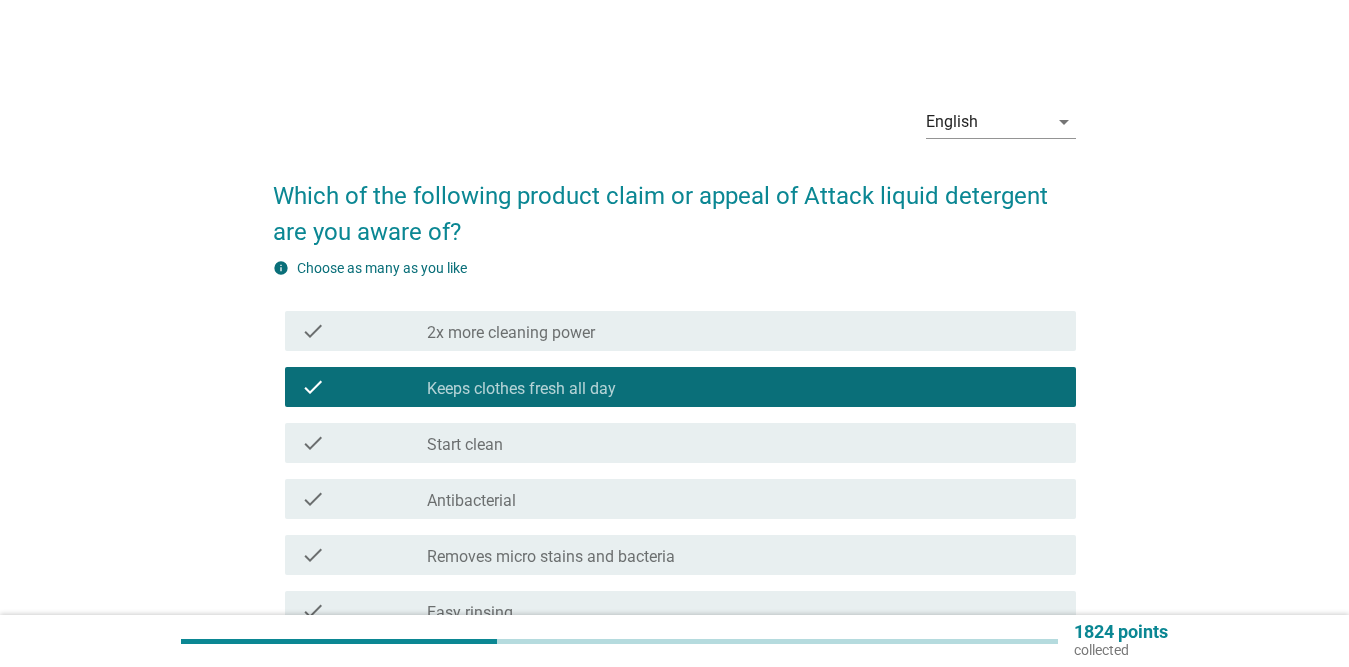 click on "check_box_outline_blank 2x more cleaning power" at bounding box center [743, 331] 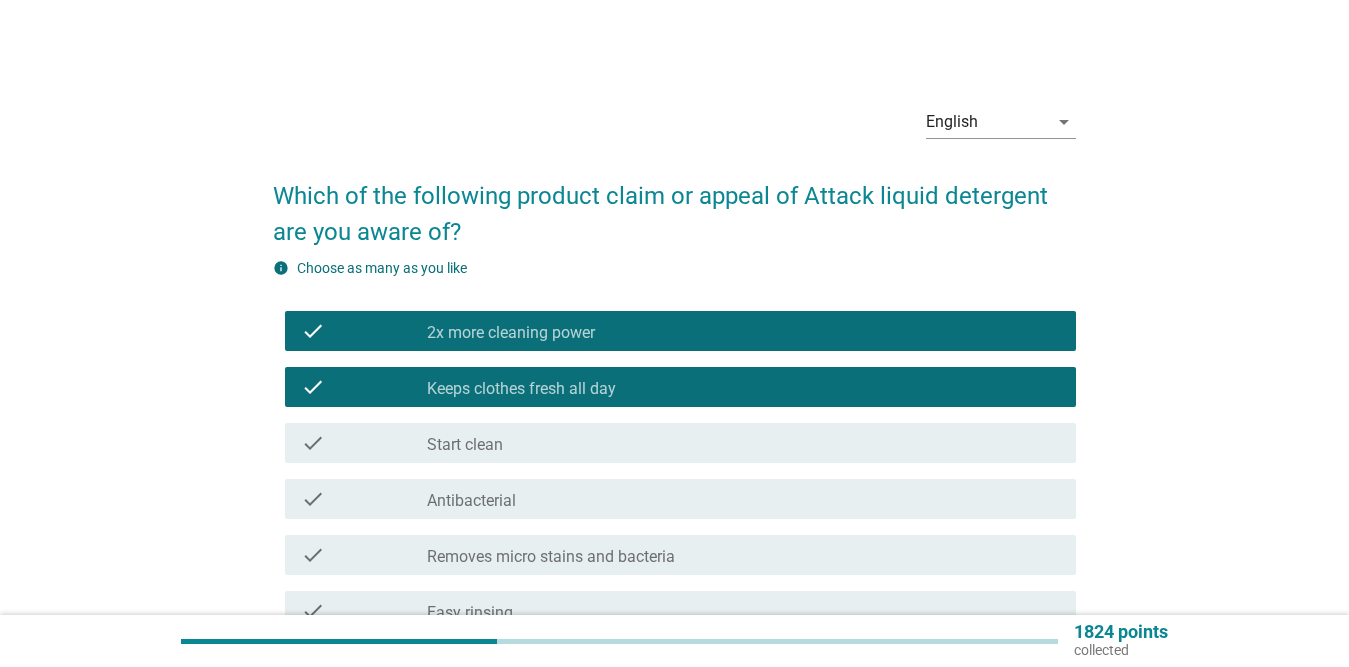 click on "check_box_outline_blank Antibacterial" at bounding box center (743, 499) 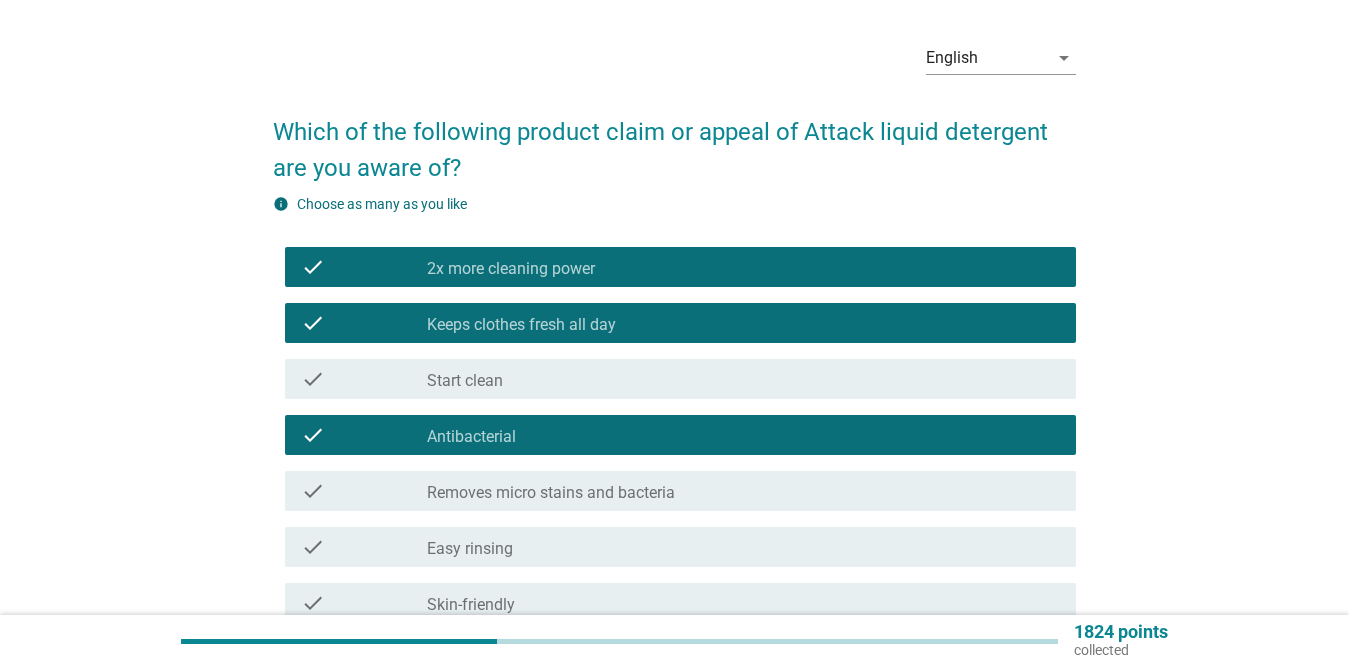 scroll, scrollTop: 100, scrollLeft: 0, axis: vertical 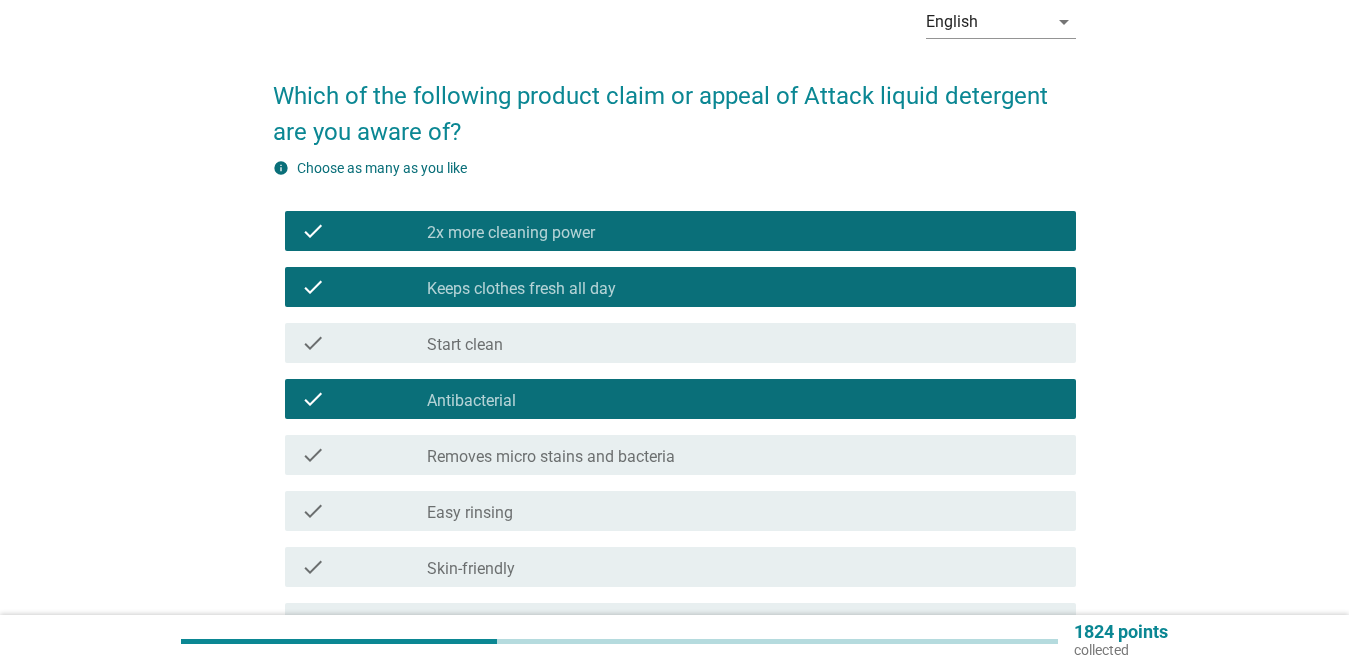 click on "Removes micro stains and bacteria" at bounding box center (551, 457) 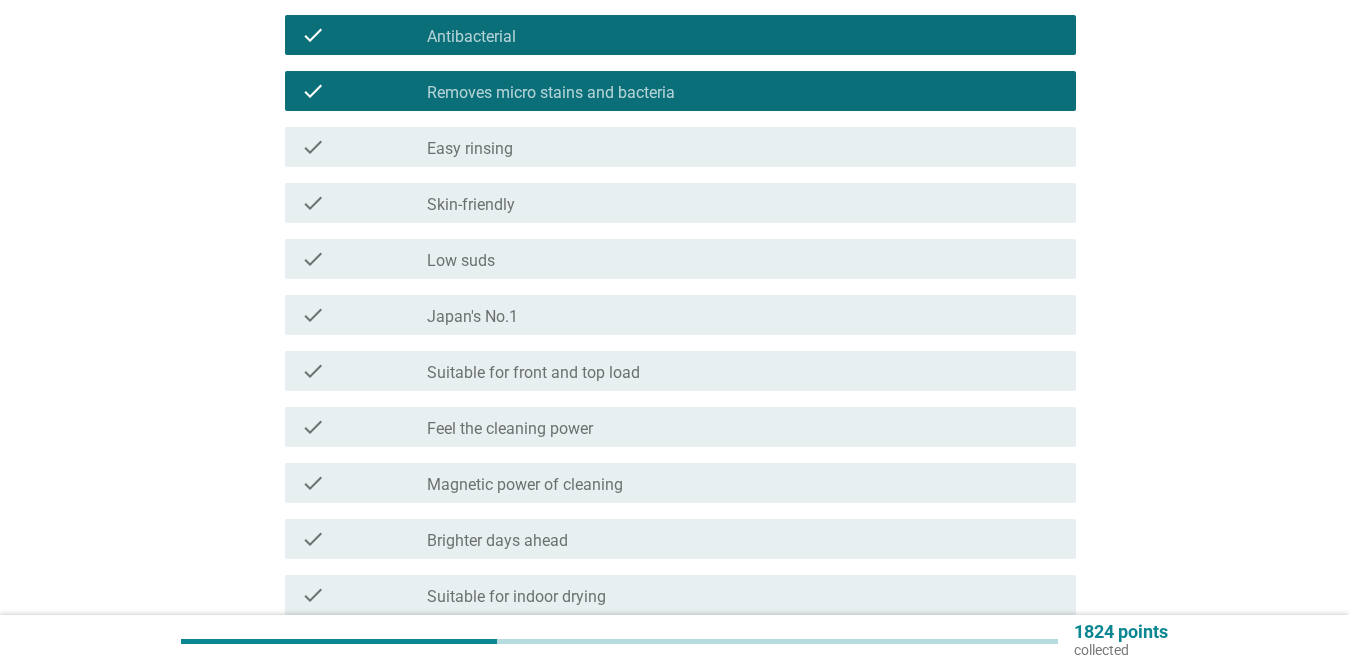 scroll, scrollTop: 500, scrollLeft: 0, axis: vertical 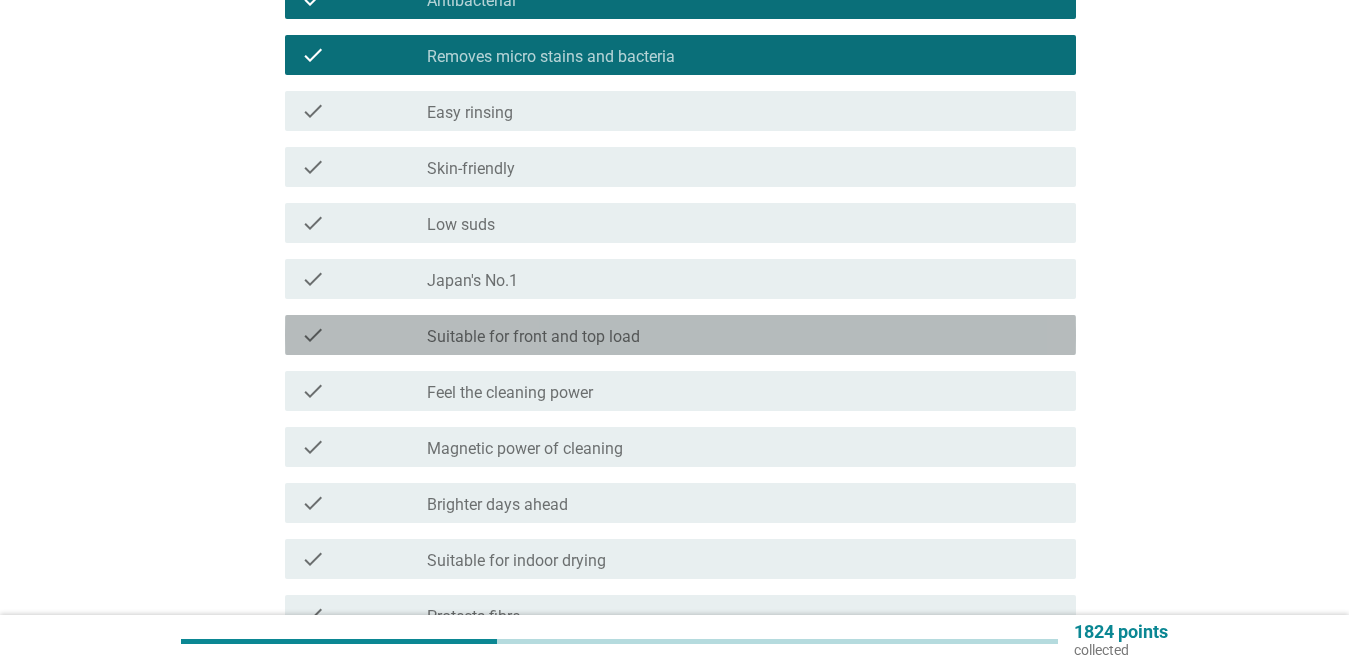 click on "check_box_outline_blank Suitable for front and top load" at bounding box center (743, 335) 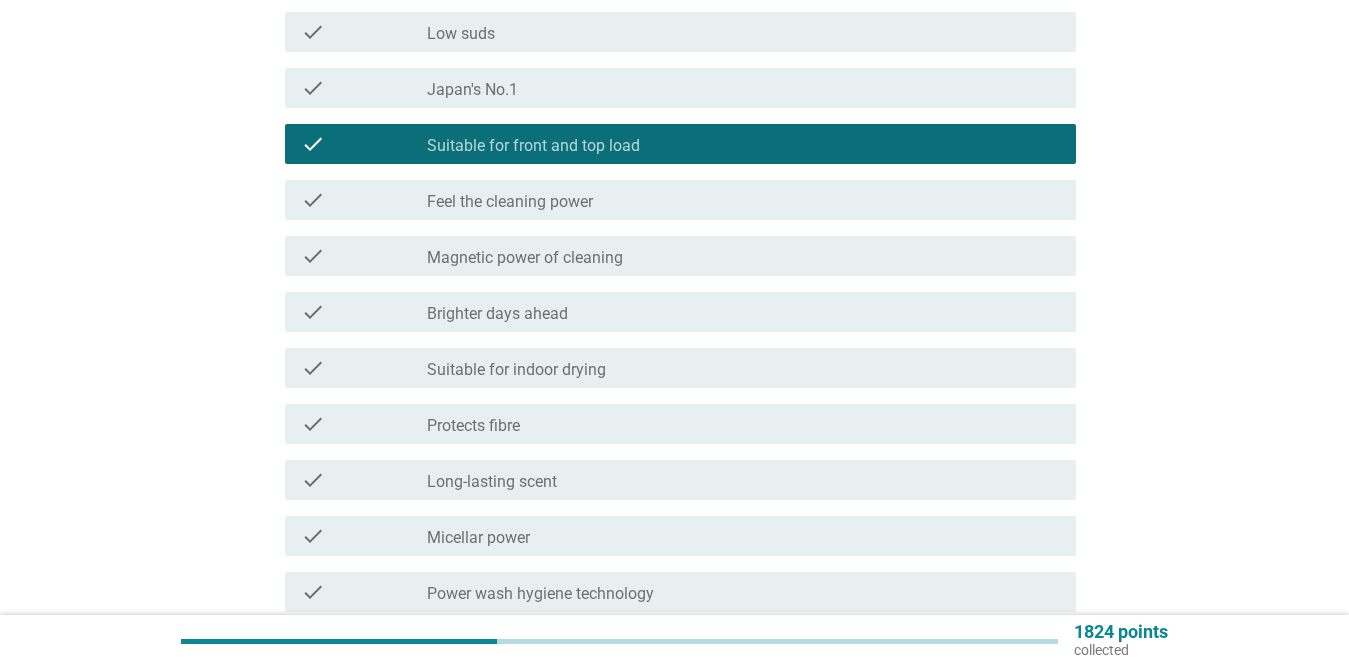 scroll, scrollTop: 700, scrollLeft: 0, axis: vertical 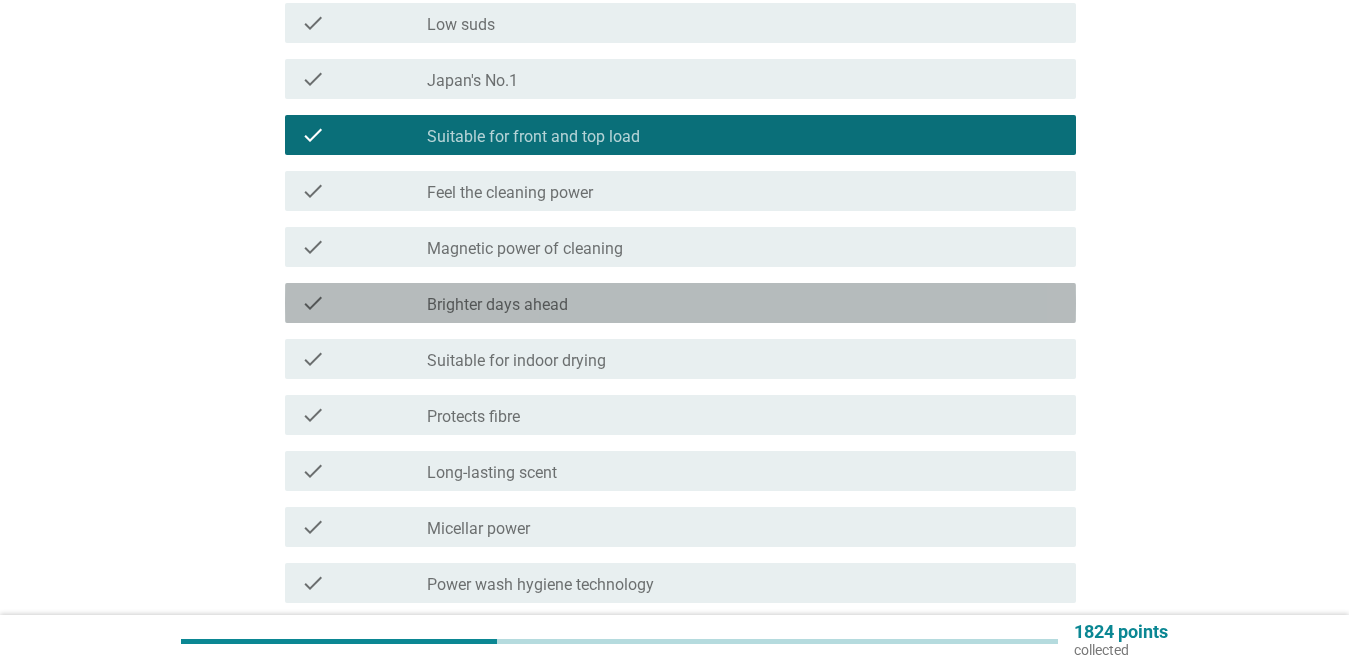 click on "check_box_outline_blank Brighter days ahead" at bounding box center (743, 303) 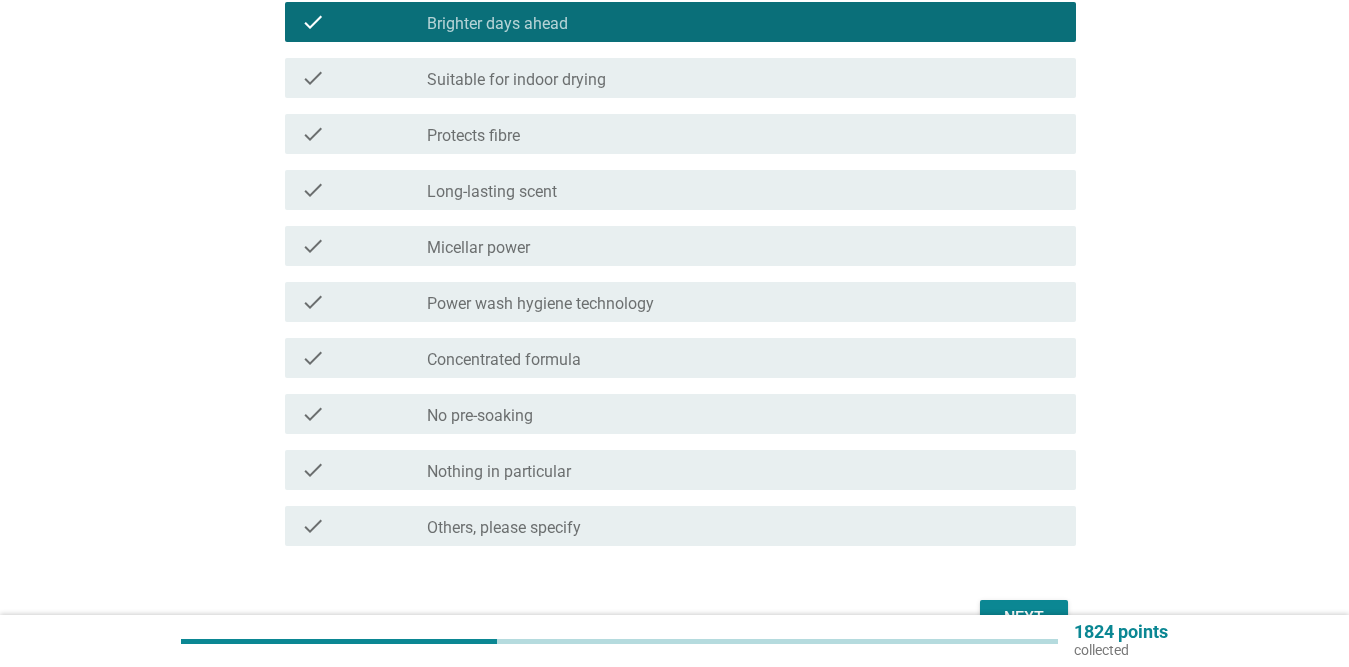 scroll, scrollTop: 1098, scrollLeft: 0, axis: vertical 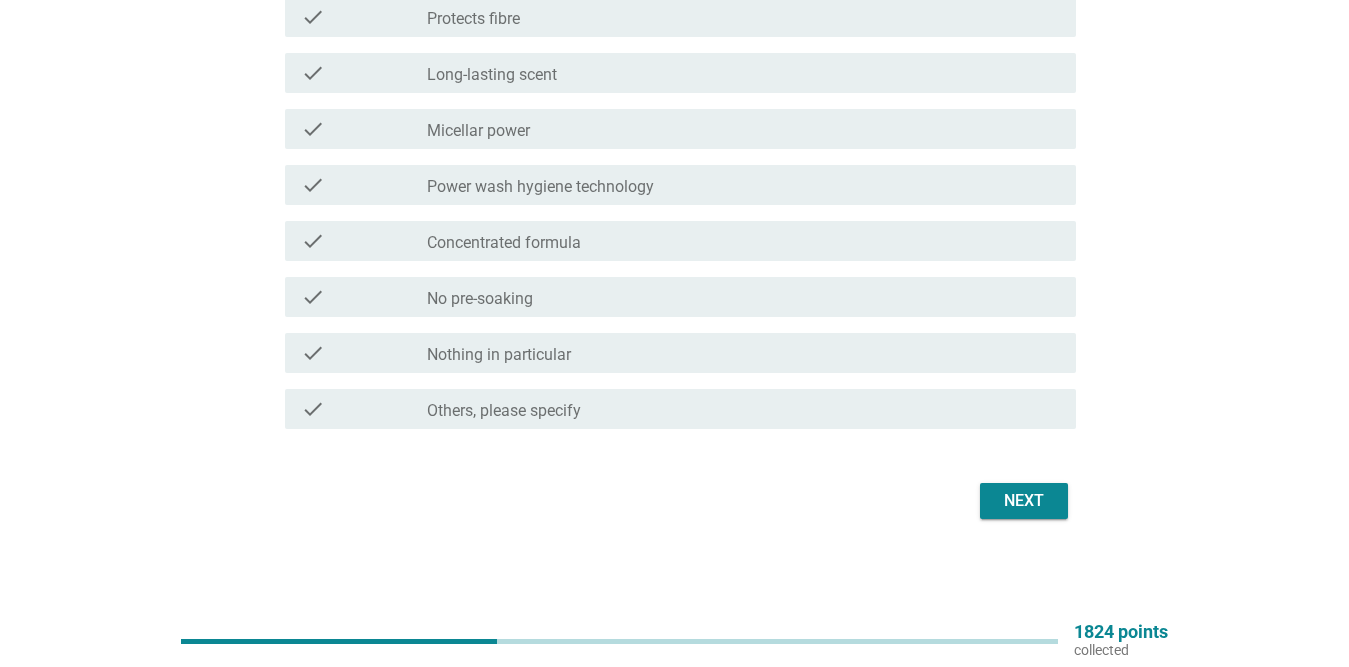 click on "check_box_outline_blank Power wash hygiene technology" at bounding box center (743, 185) 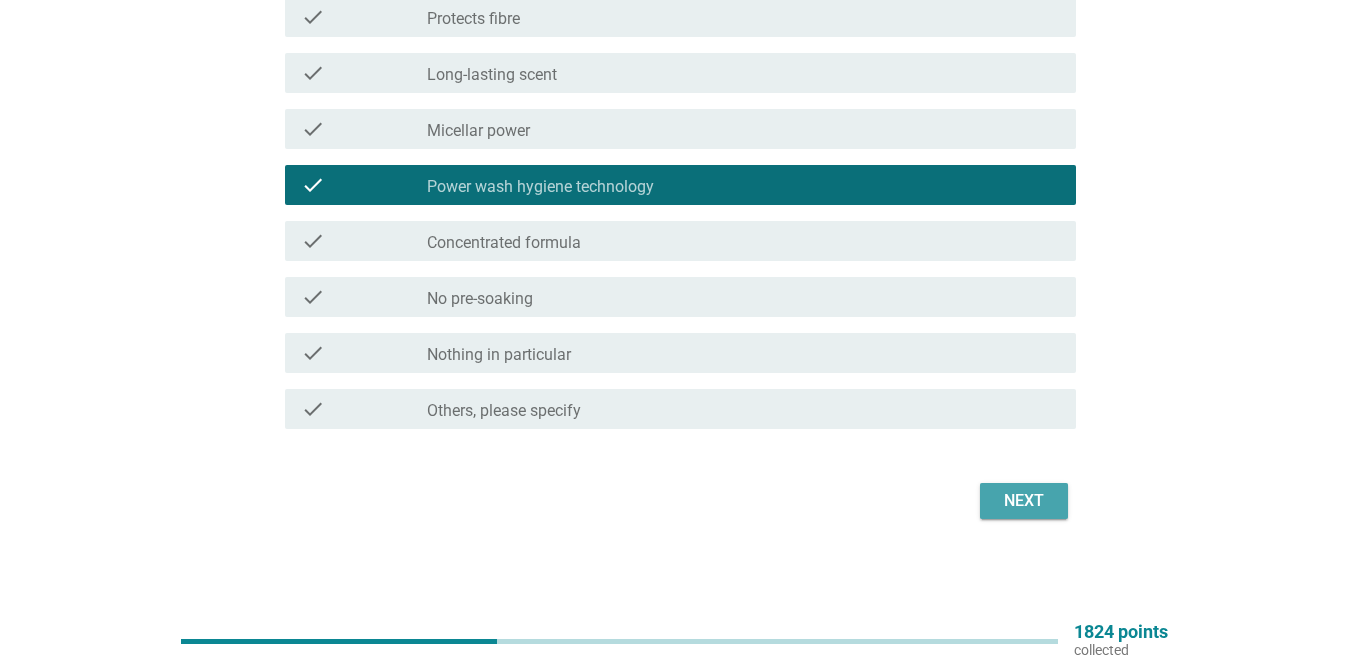 click on "Next" at bounding box center (1024, 501) 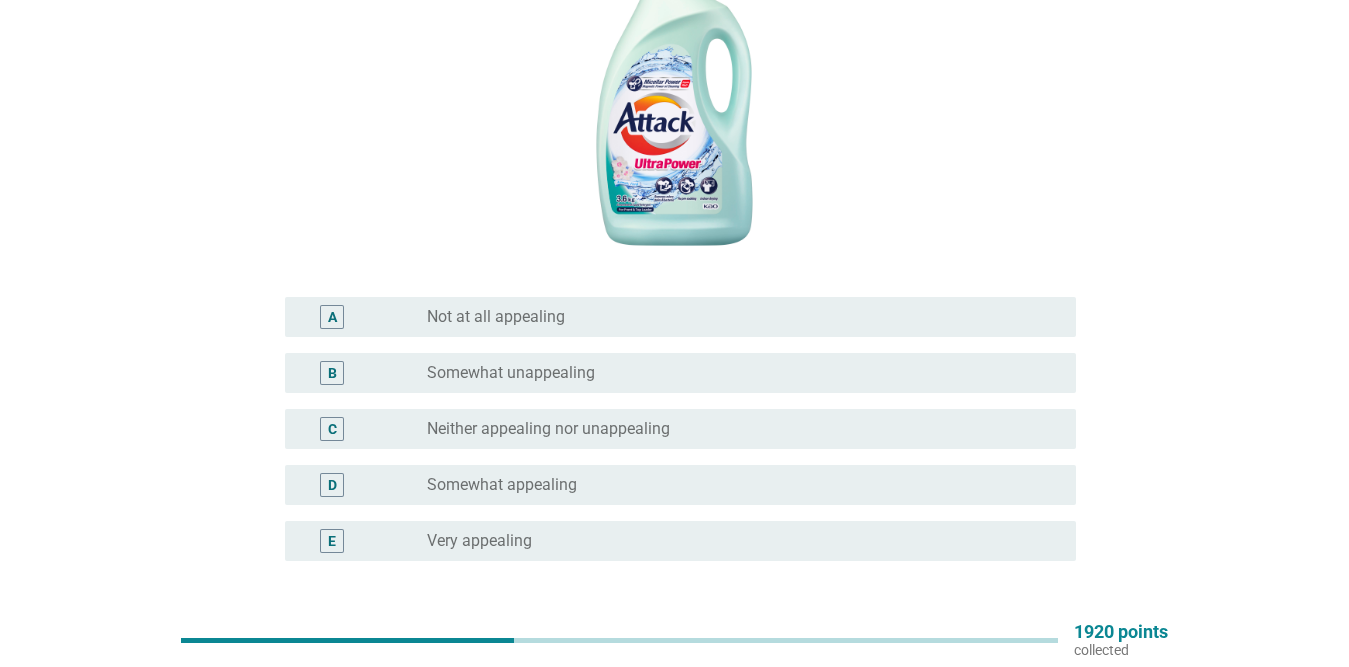 scroll, scrollTop: 393, scrollLeft: 0, axis: vertical 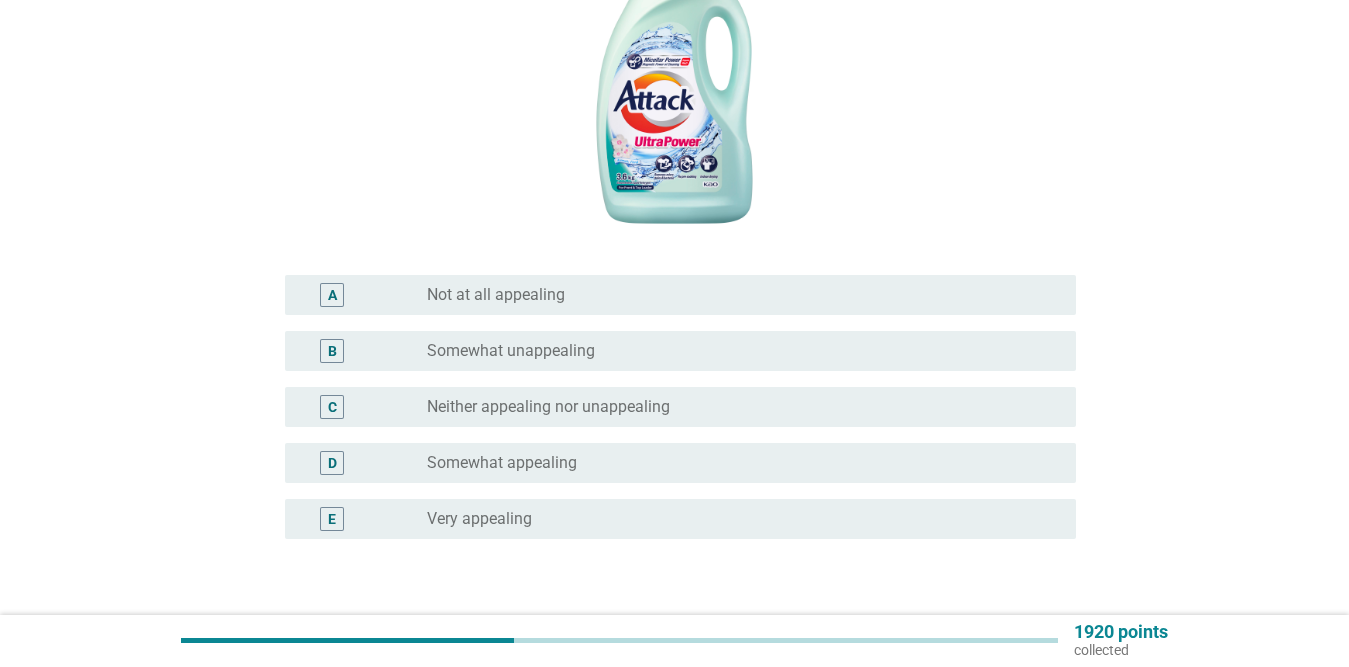 click on "Somewhat appealing" at bounding box center (502, 463) 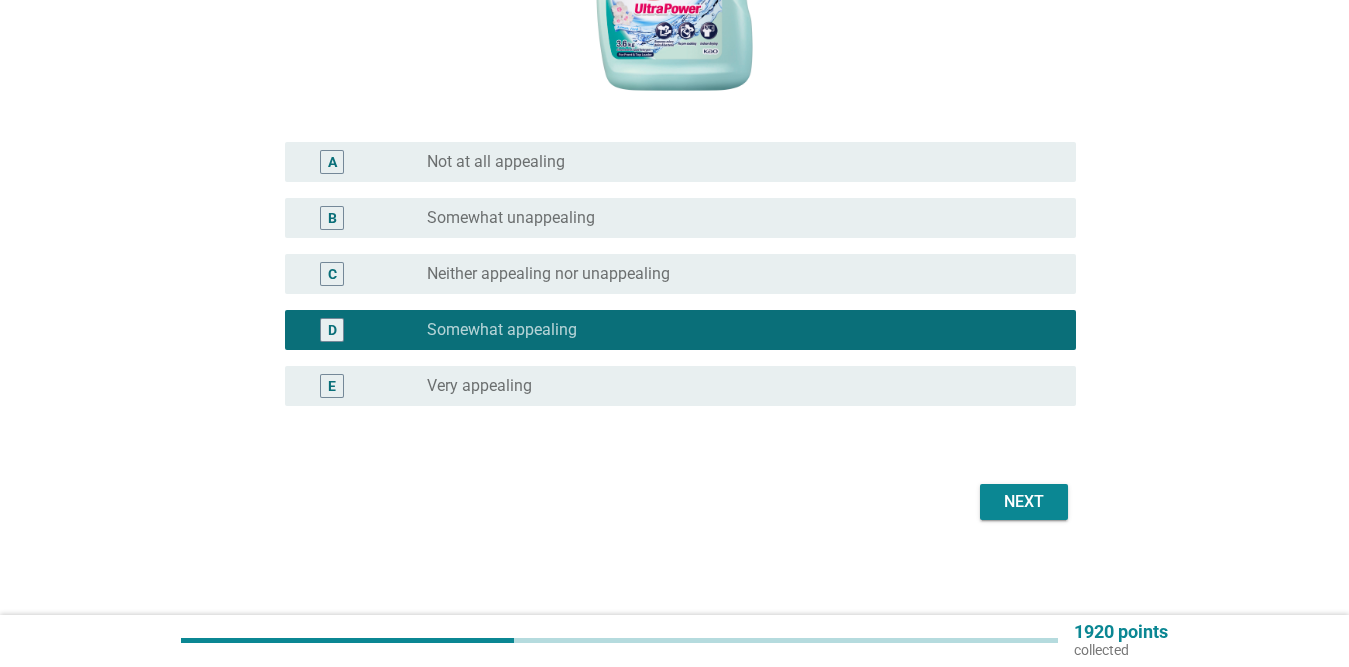 scroll, scrollTop: 527, scrollLeft: 0, axis: vertical 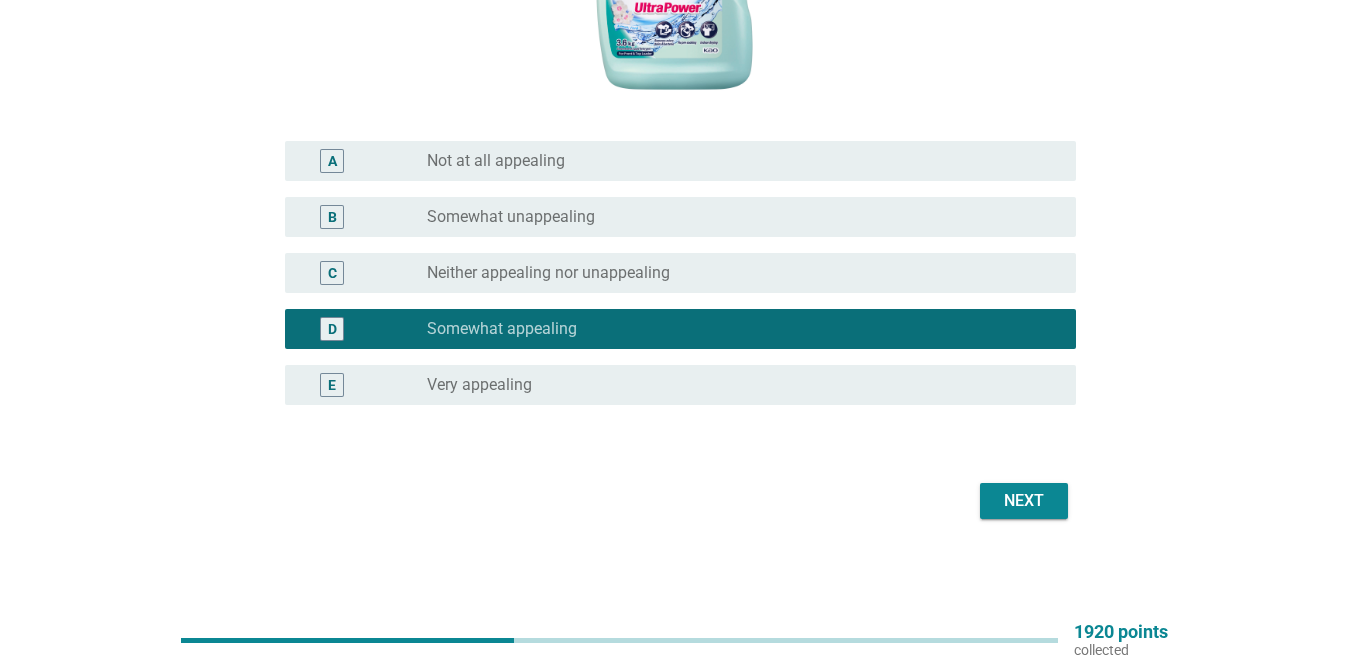 click on "Next" at bounding box center (1024, 501) 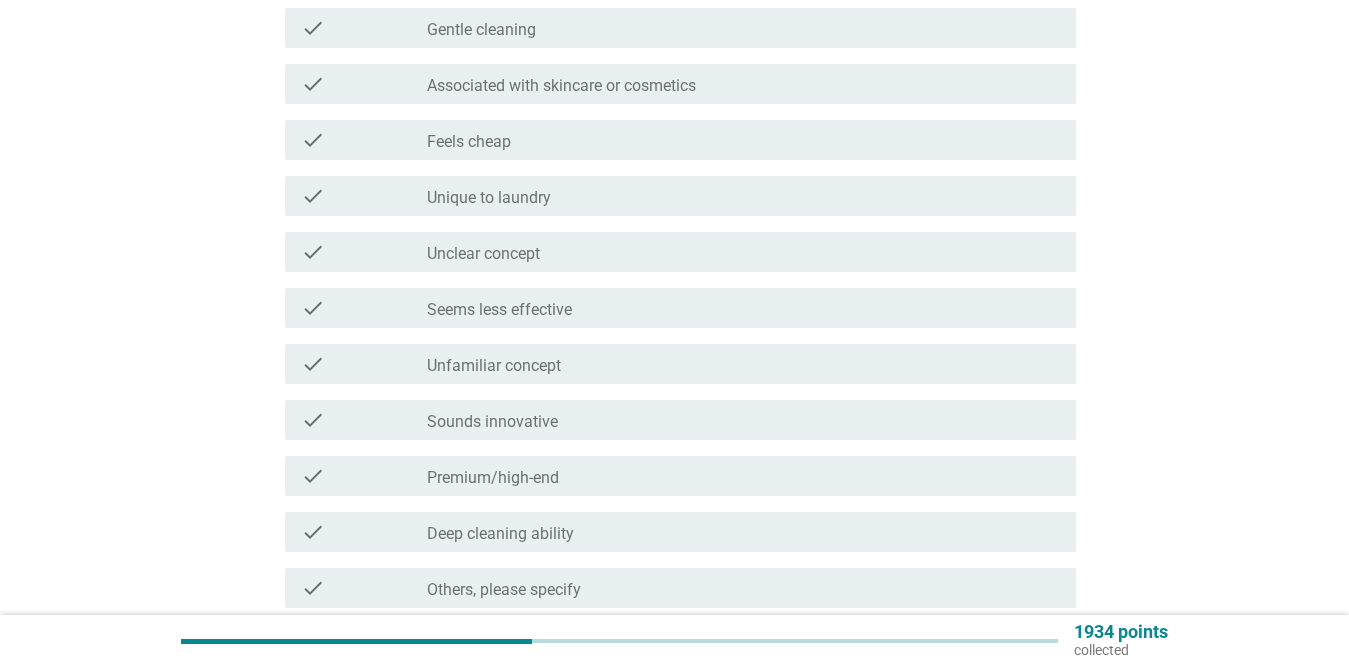 scroll, scrollTop: 0, scrollLeft: 0, axis: both 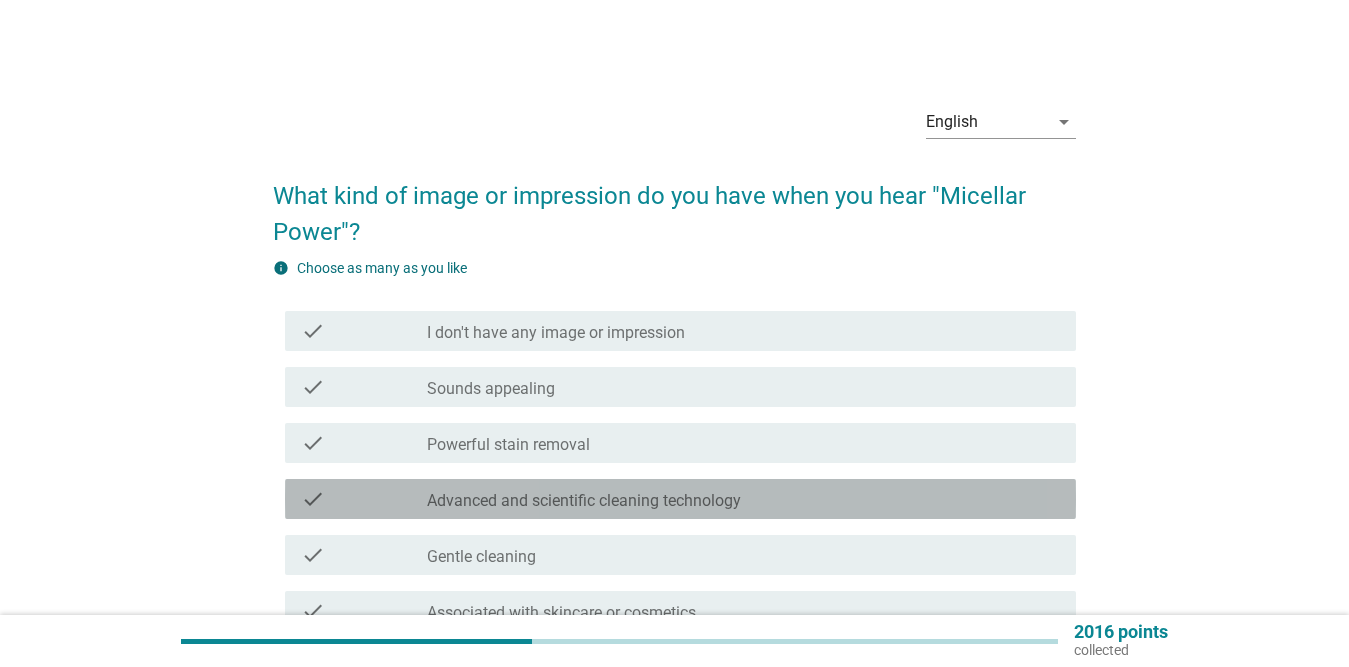click on "Advanced and scientific cleaning technology" at bounding box center [584, 501] 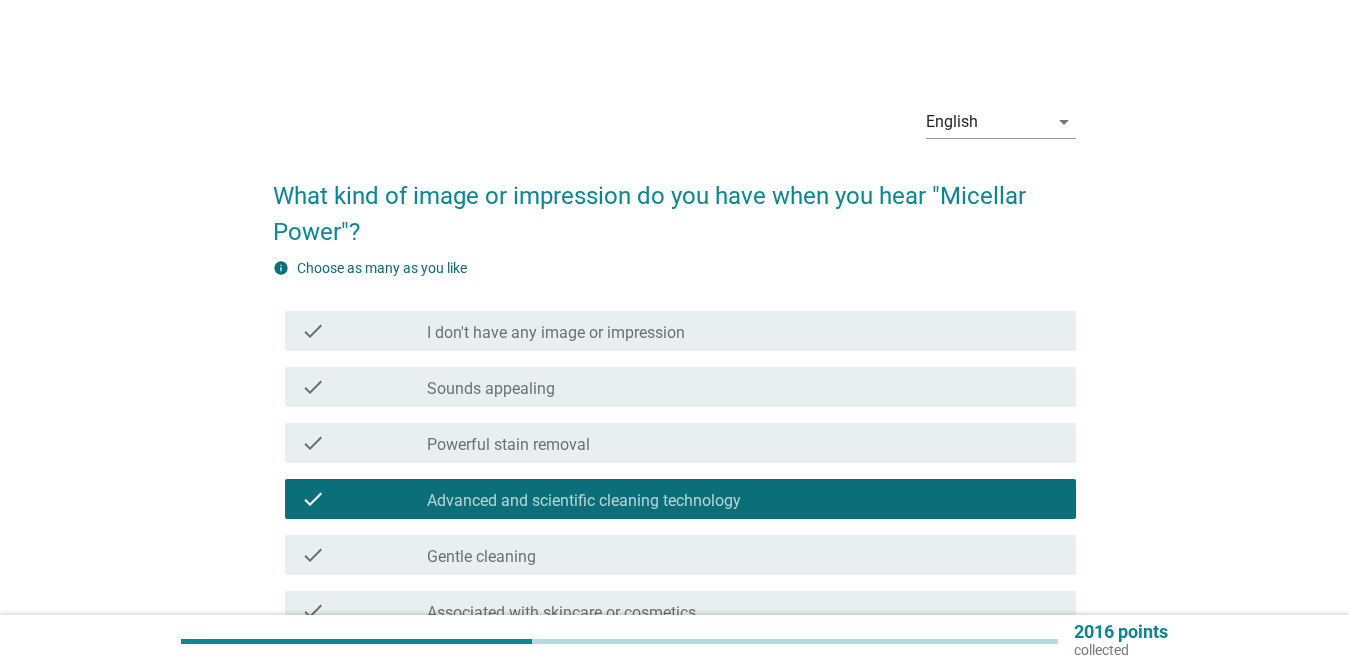 scroll, scrollTop: 300, scrollLeft: 0, axis: vertical 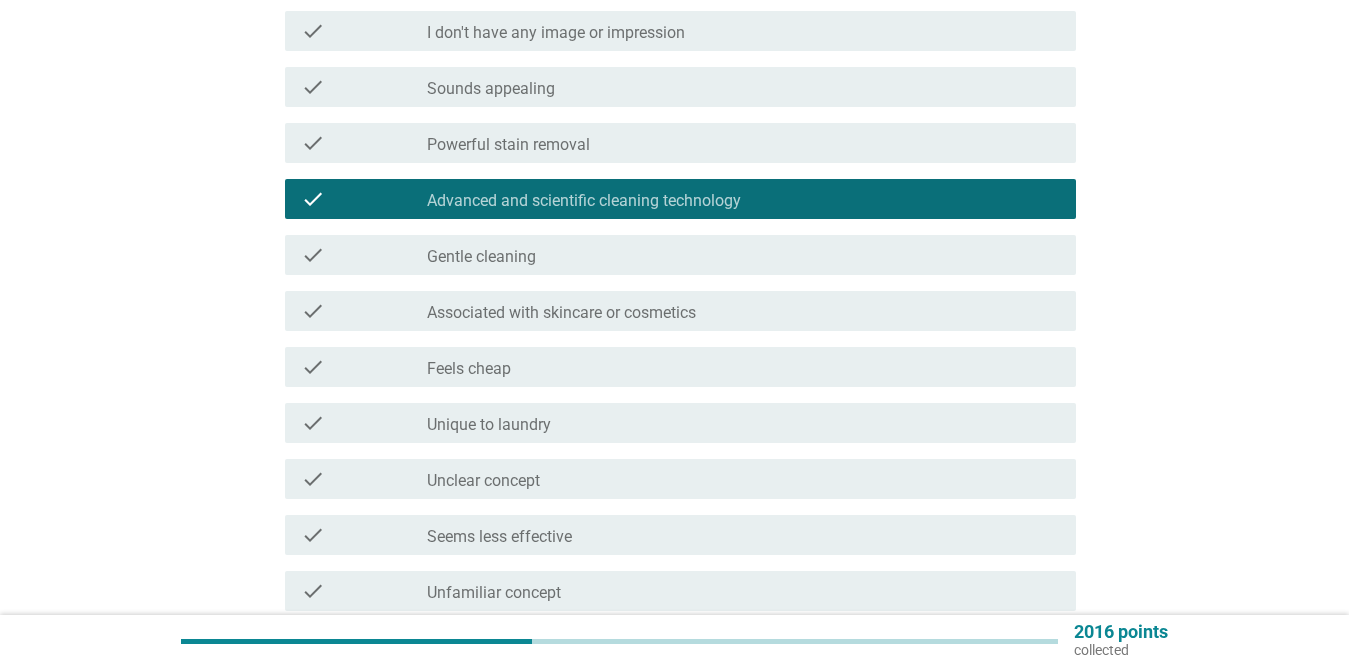 click on "check_box_outline_blank Unique to laundry" at bounding box center (743, 423) 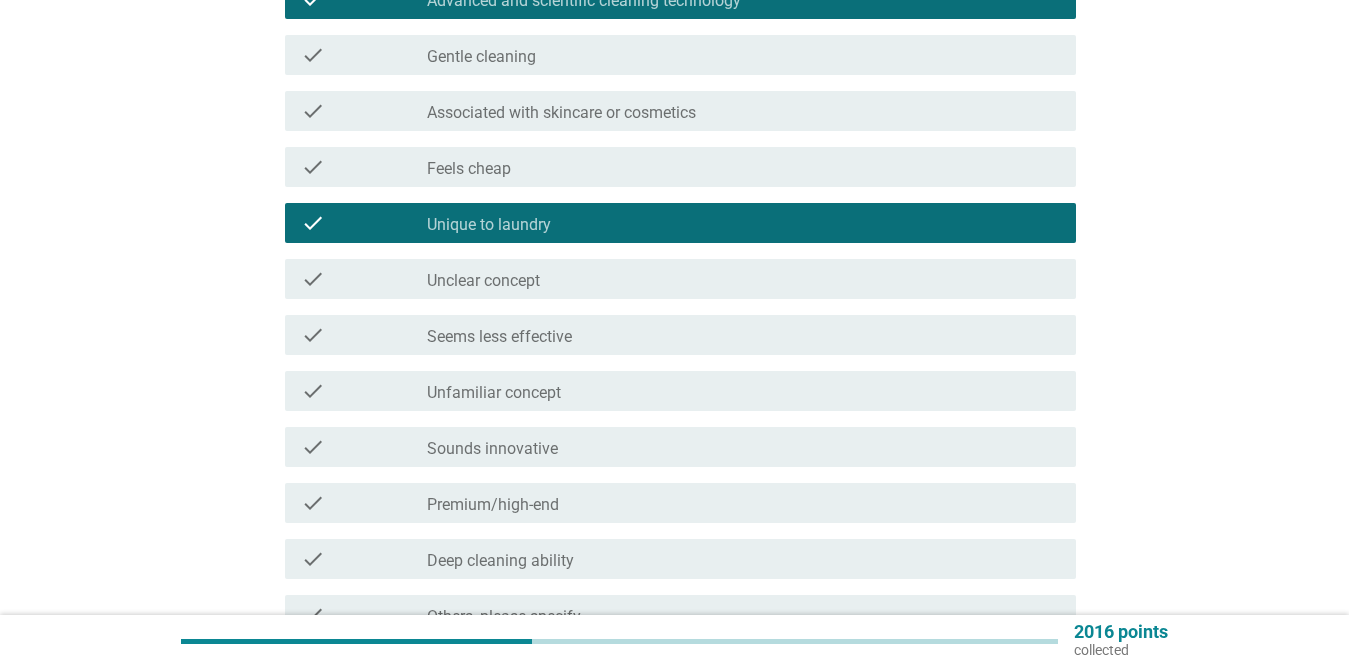 scroll, scrollTop: 600, scrollLeft: 0, axis: vertical 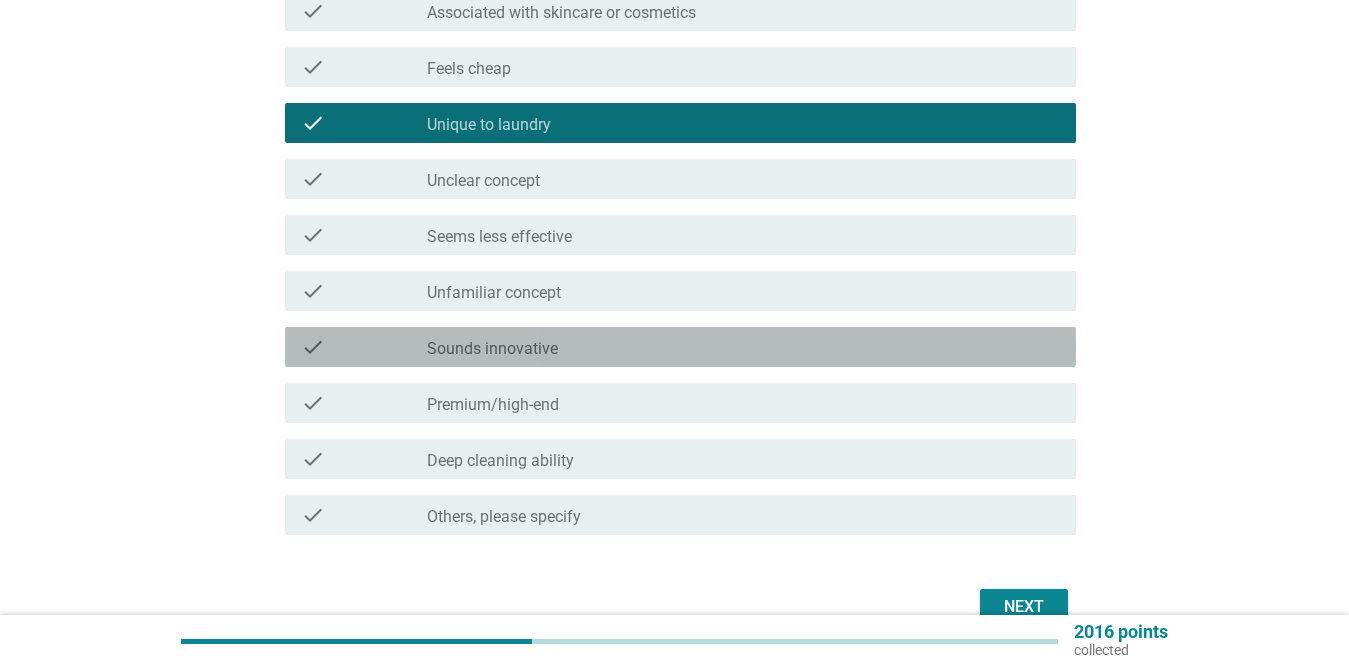 click on "check_box_outline_blank Sounds innovative" at bounding box center [743, 347] 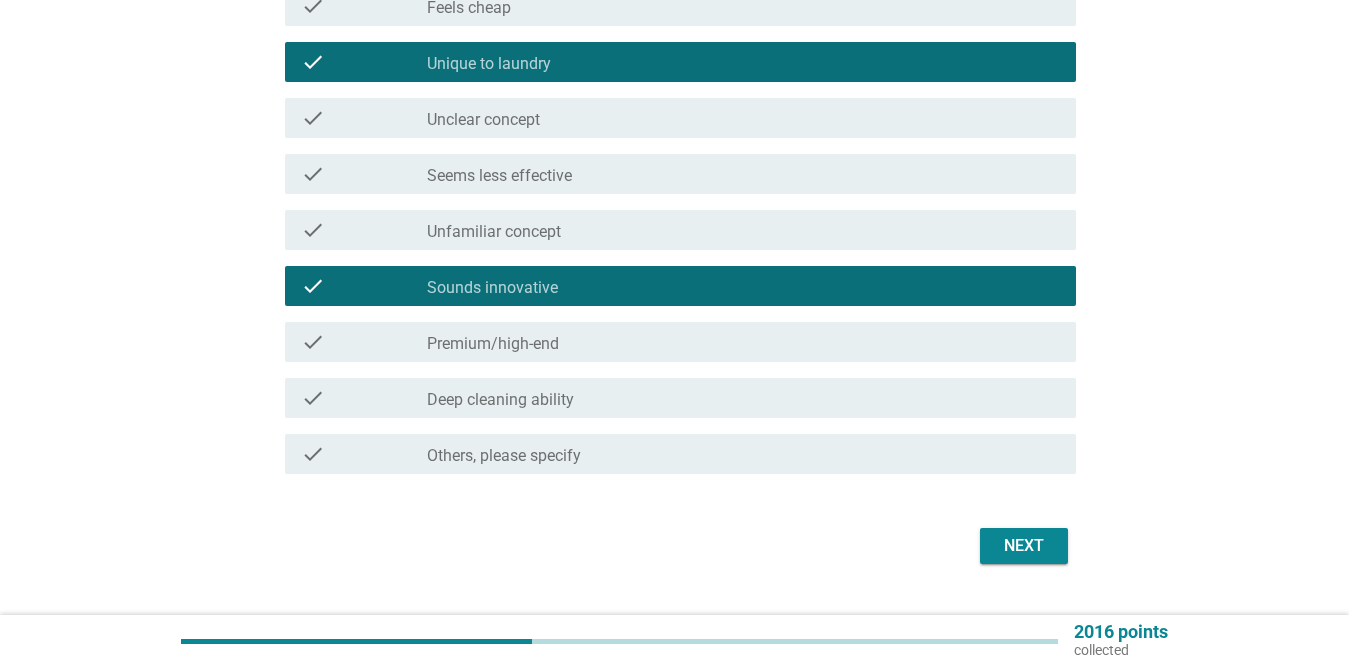 scroll, scrollTop: 706, scrollLeft: 0, axis: vertical 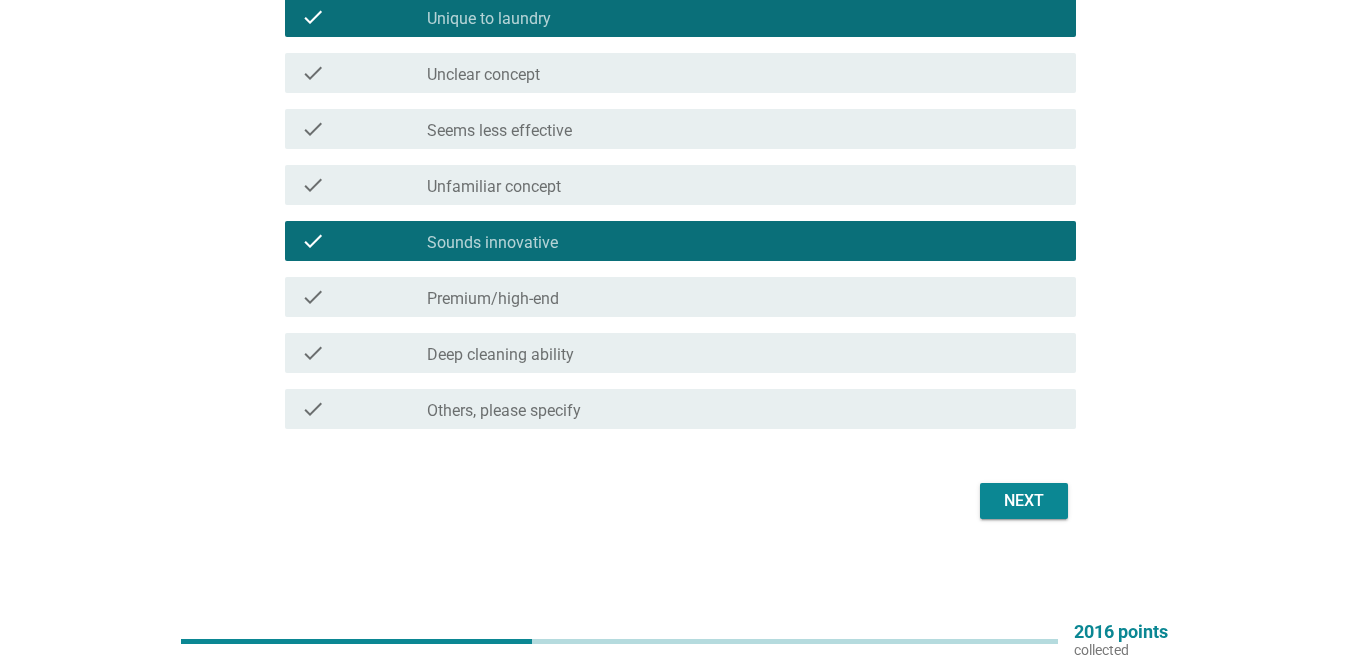 click on "check_box_outline_blank Deep cleaning ability" at bounding box center (743, 353) 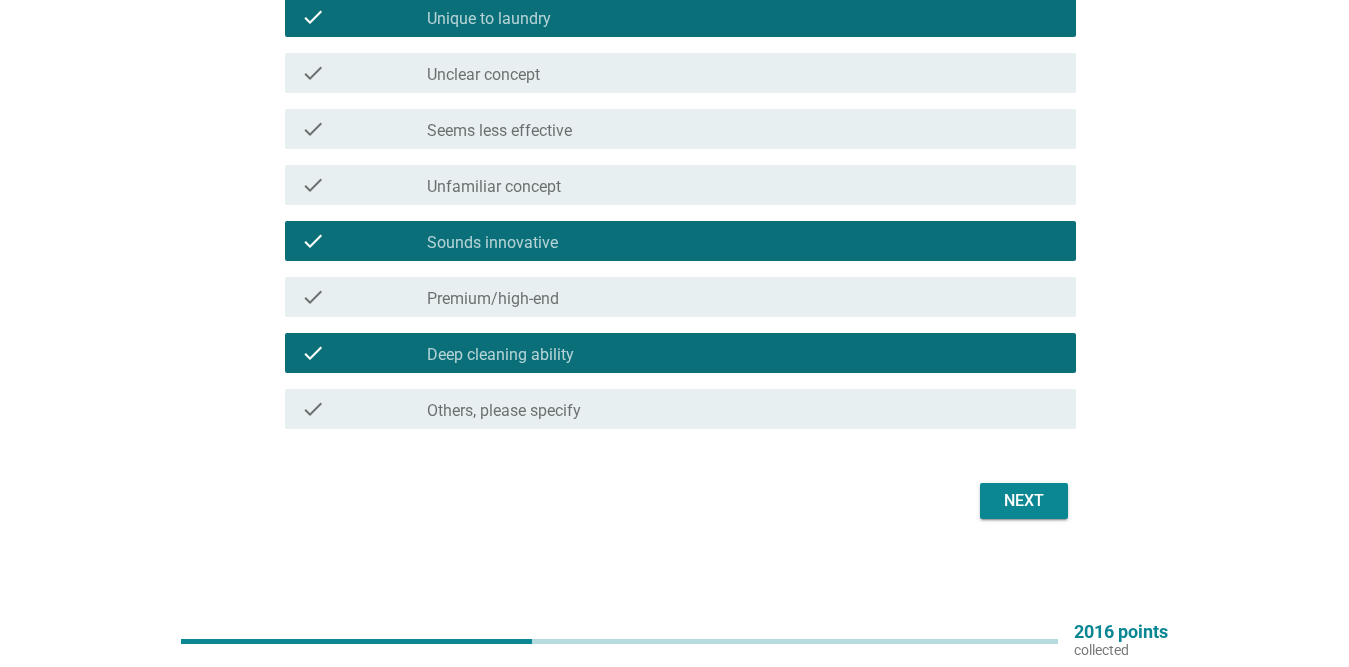 click on "Next" at bounding box center [1024, 501] 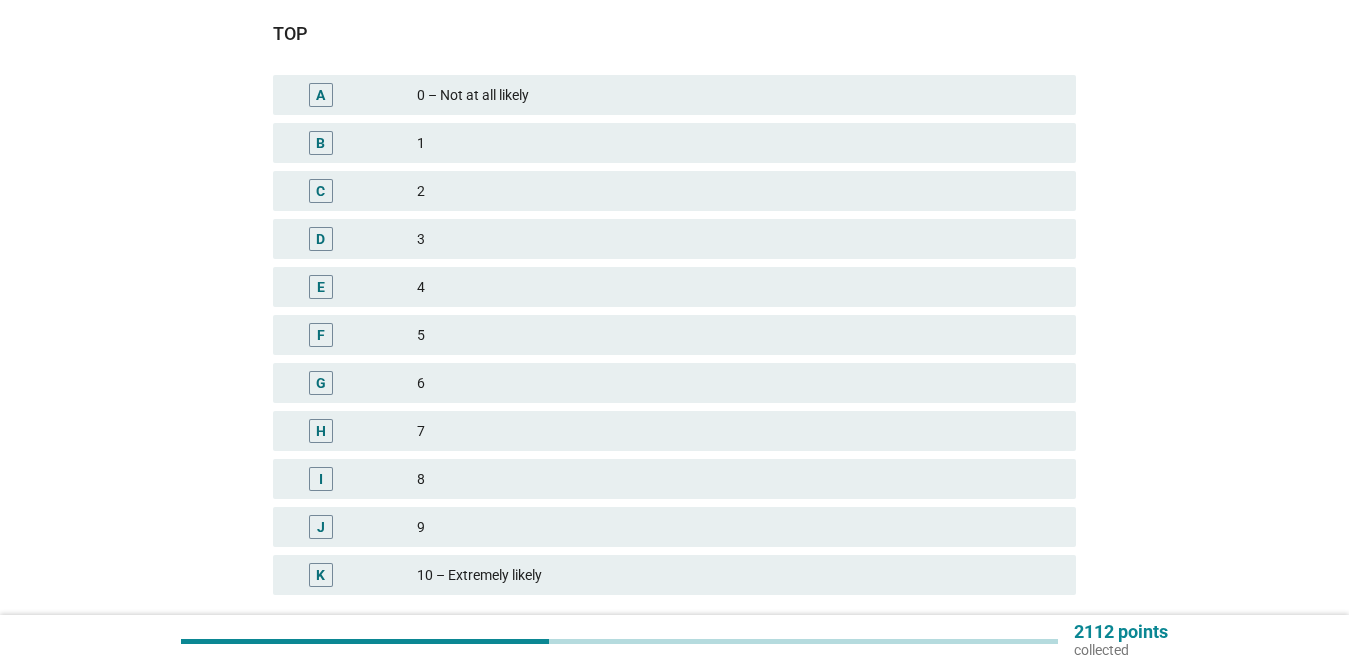 scroll, scrollTop: 300, scrollLeft: 0, axis: vertical 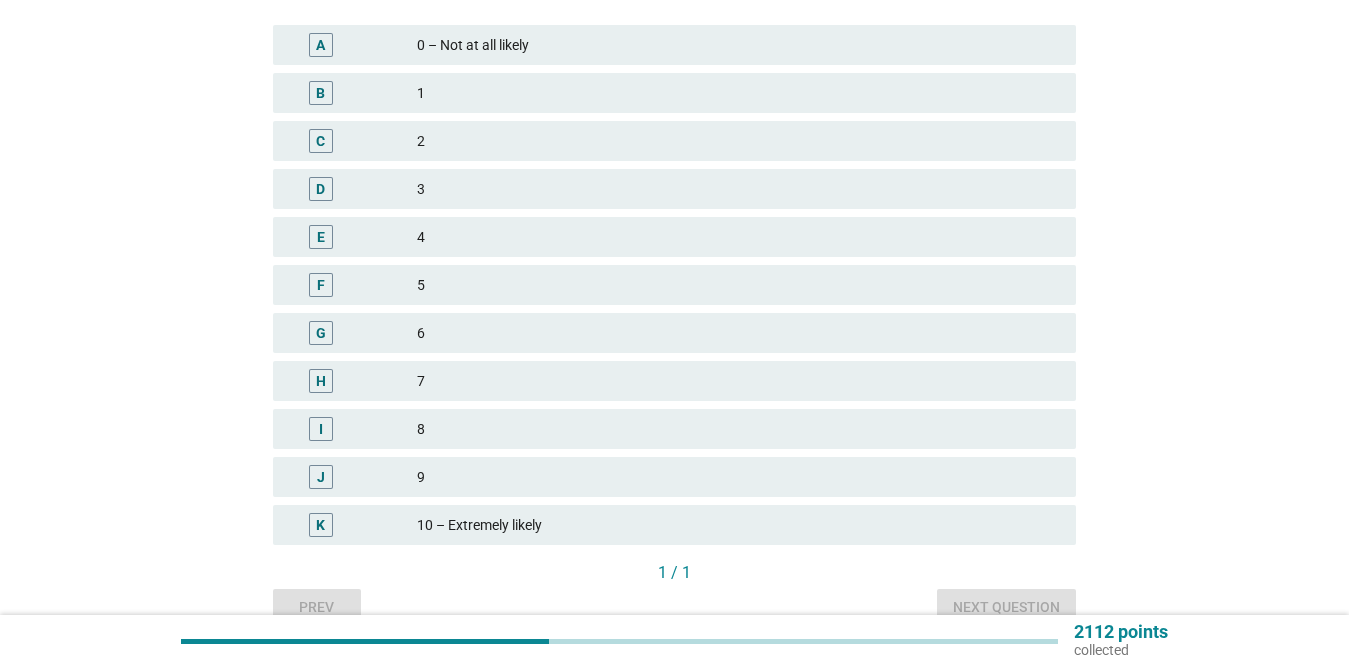 click on "H   7" at bounding box center [674, 381] 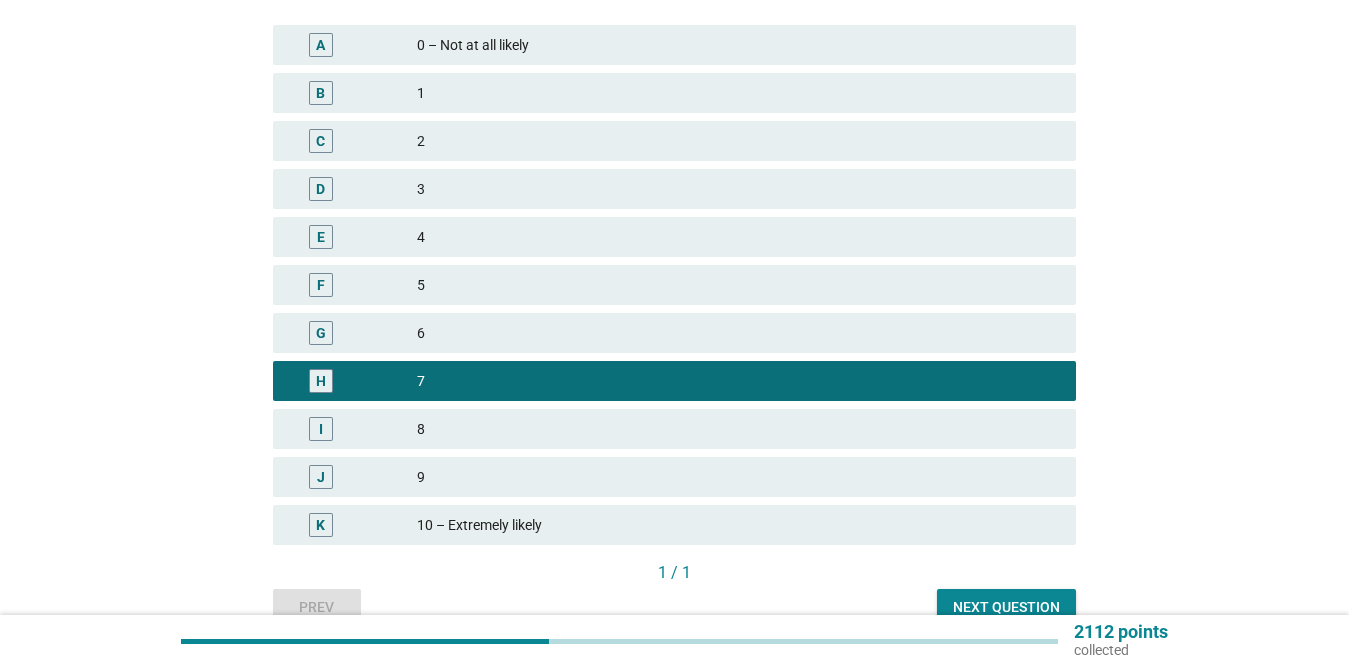 scroll, scrollTop: 400, scrollLeft: 0, axis: vertical 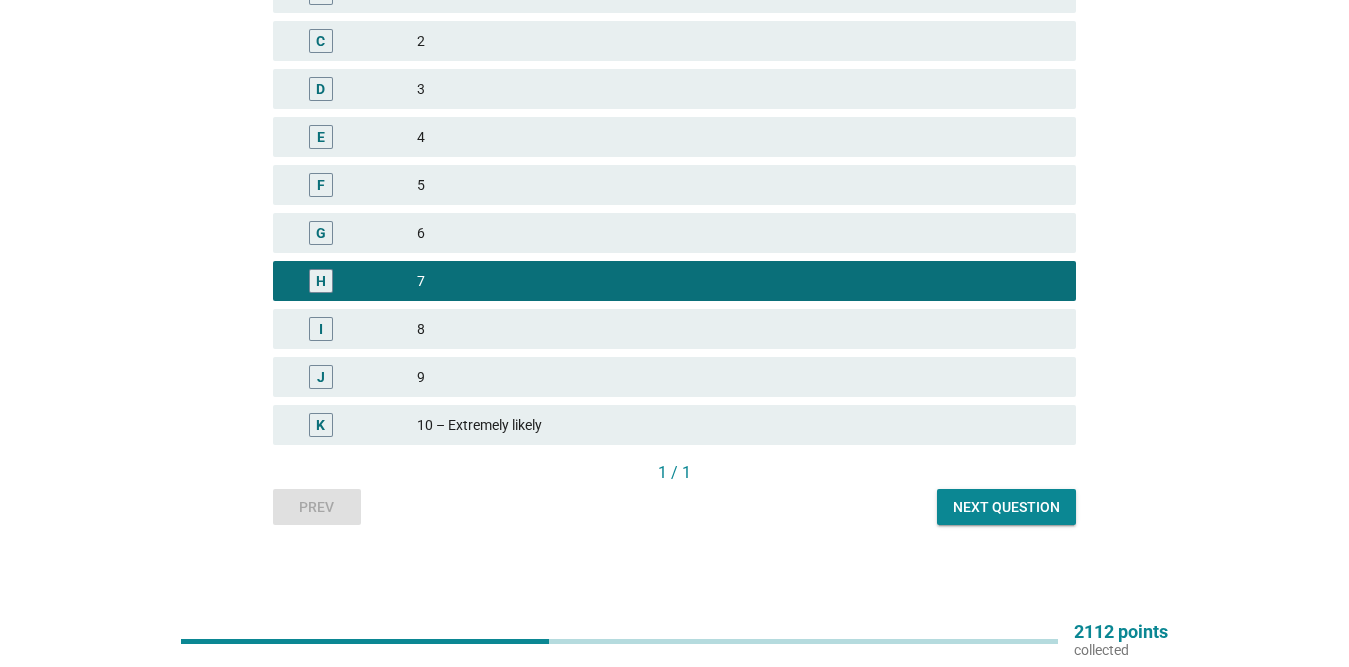 click on "Next question" at bounding box center (1006, 507) 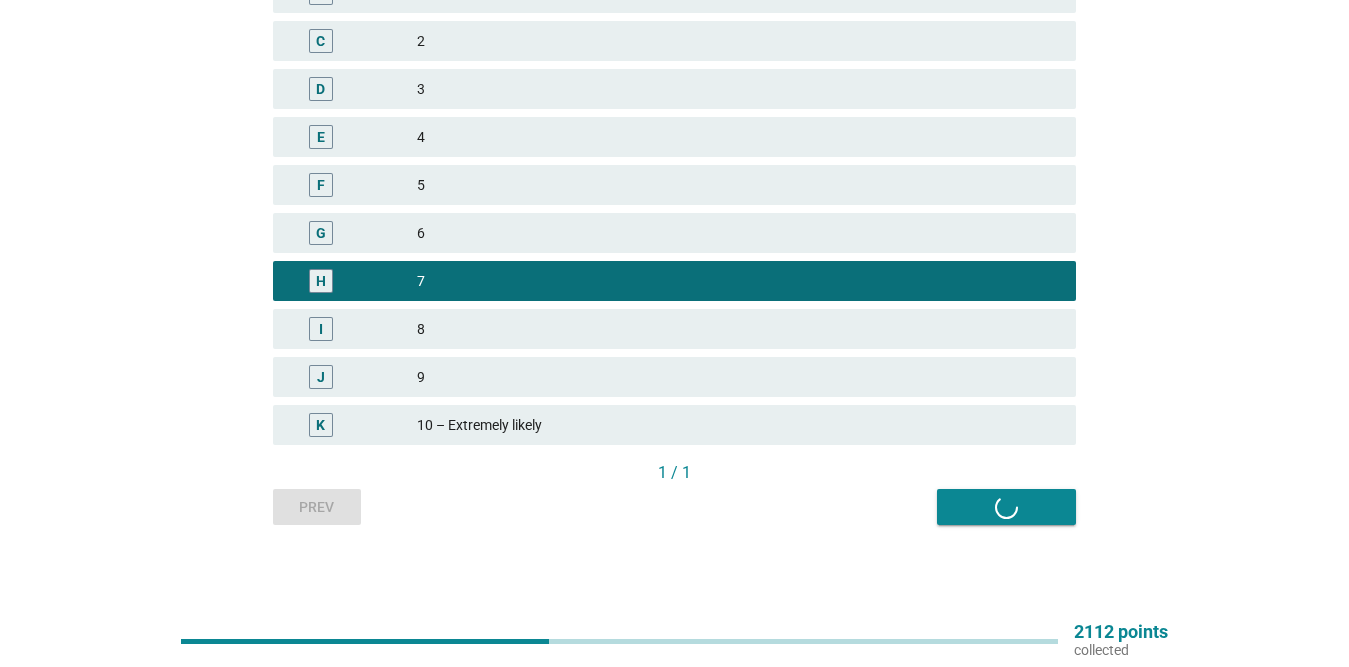 scroll, scrollTop: 0, scrollLeft: 0, axis: both 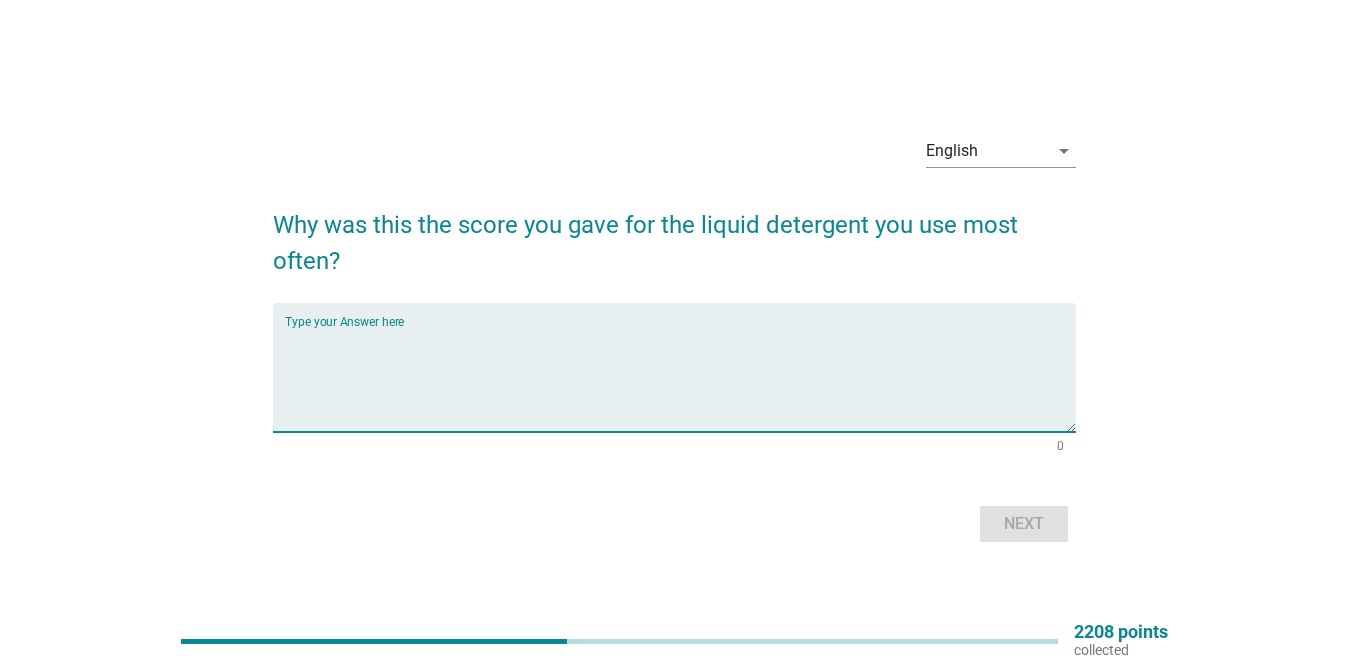 click at bounding box center [680, 379] 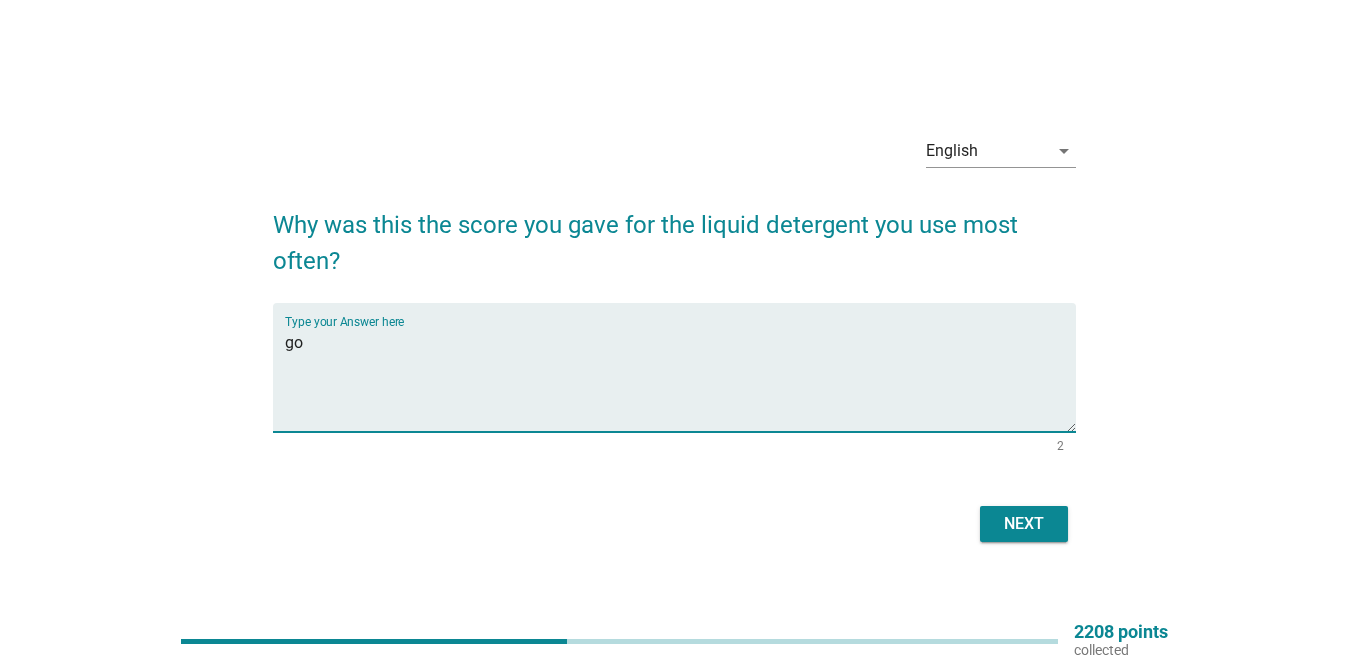 type on "g" 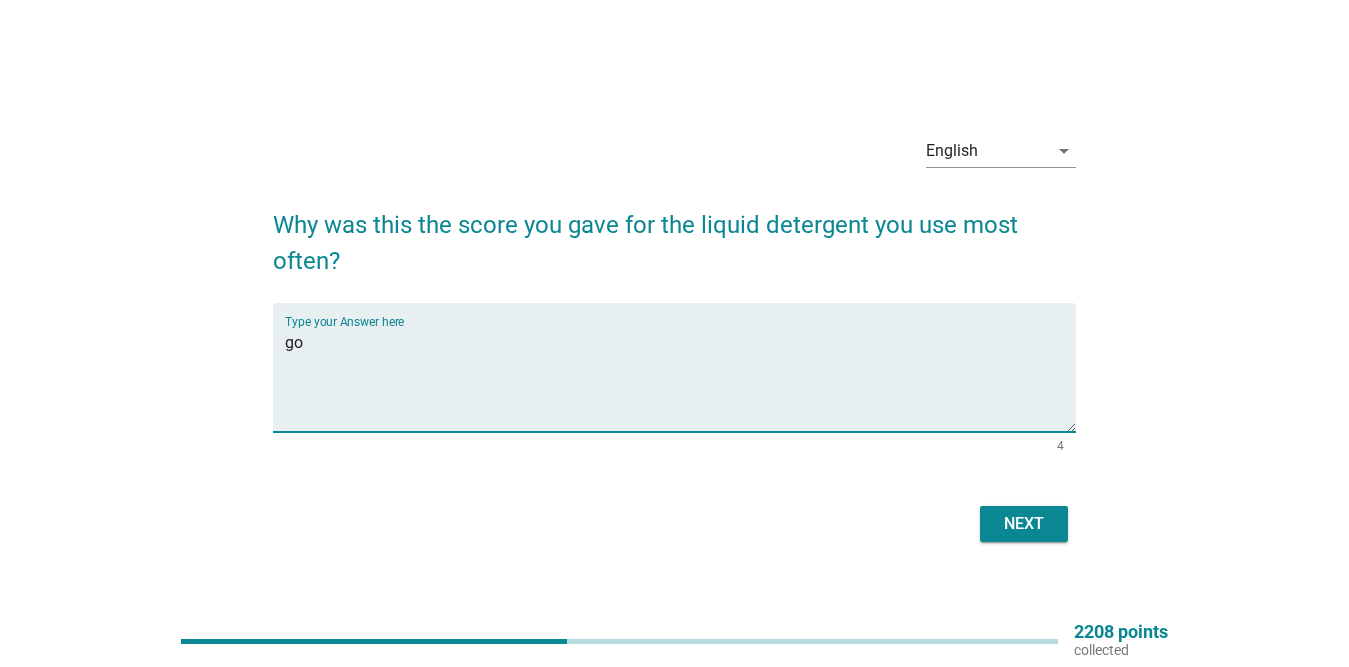 type on "g" 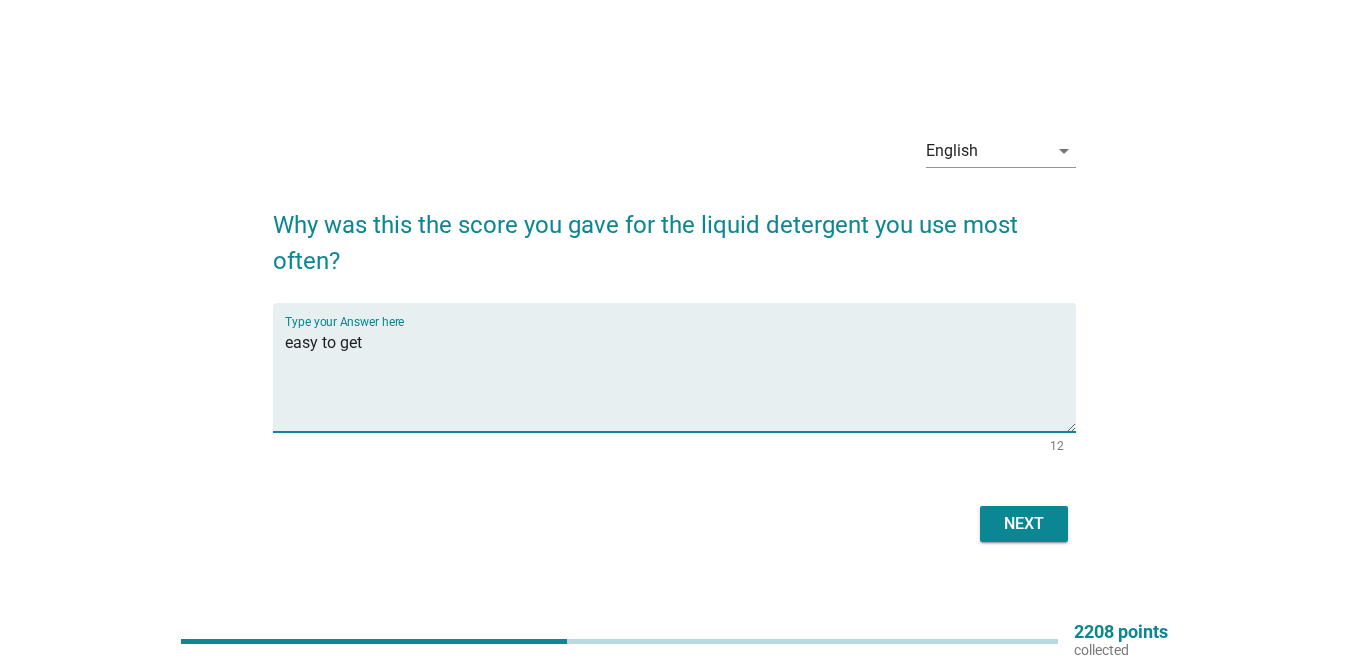 type on "easy to get" 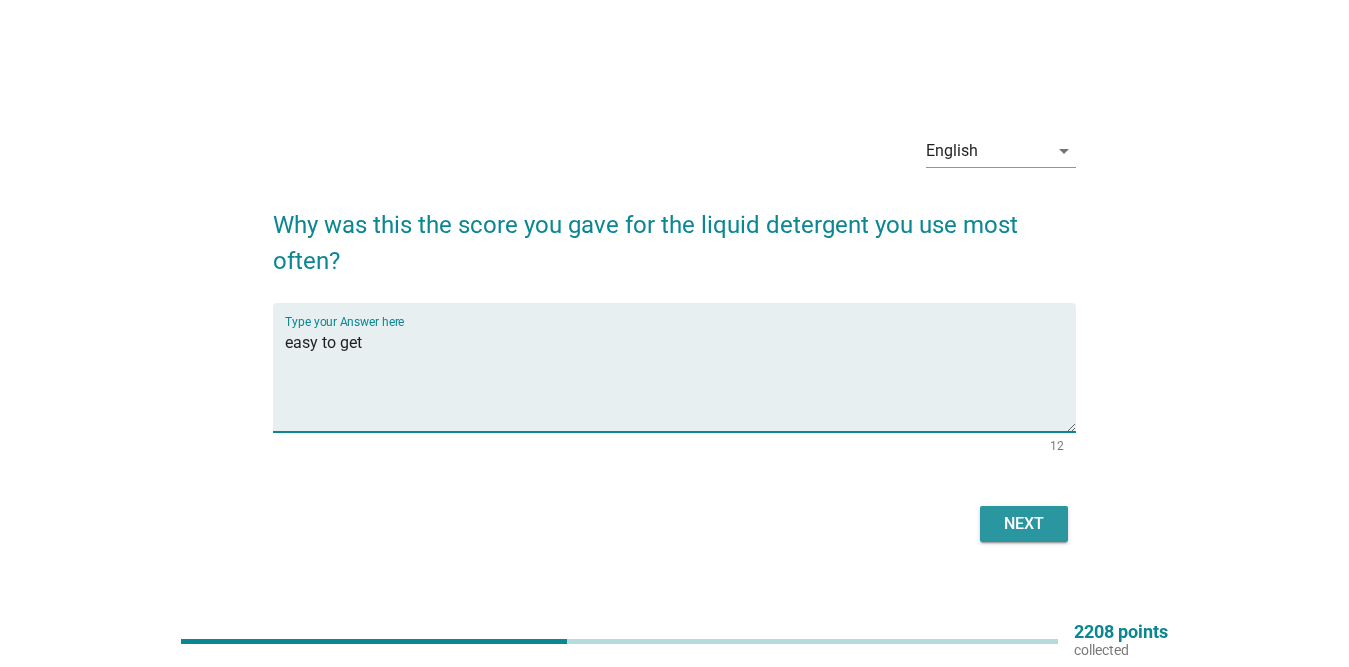 click on "Next" at bounding box center [1024, 524] 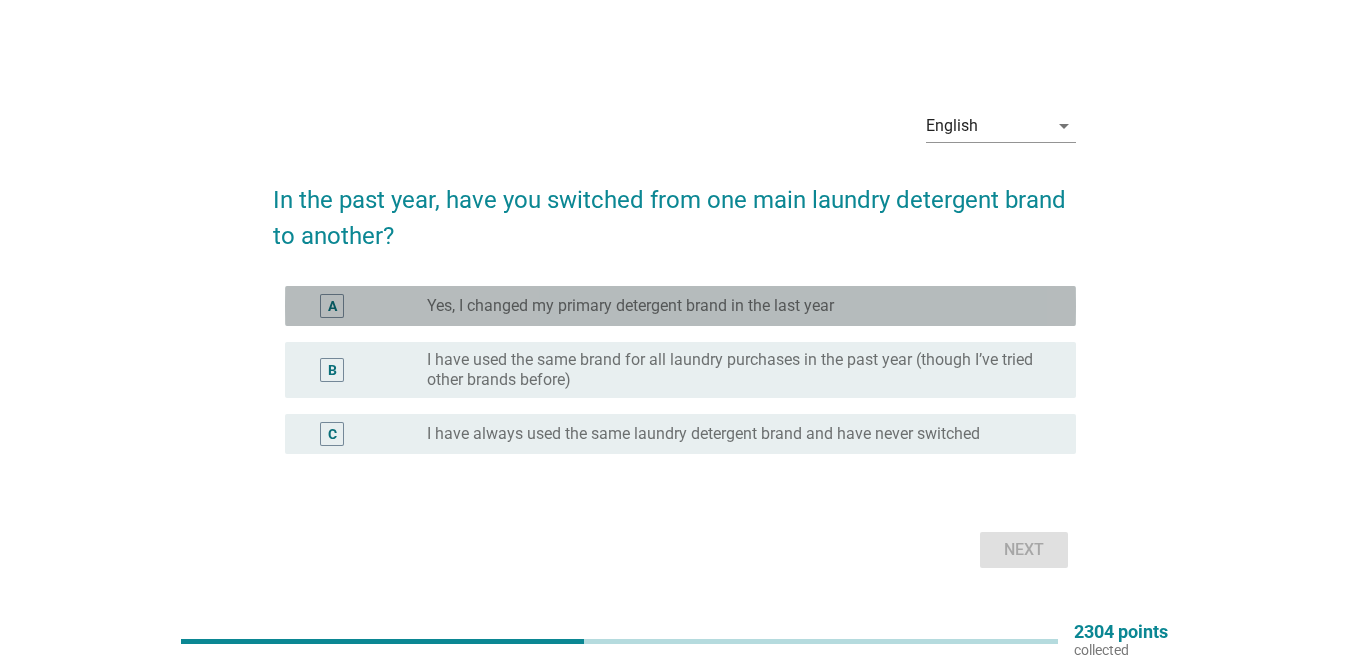 click on "Yes, I changed my primary detergent brand in the last year" at bounding box center (630, 306) 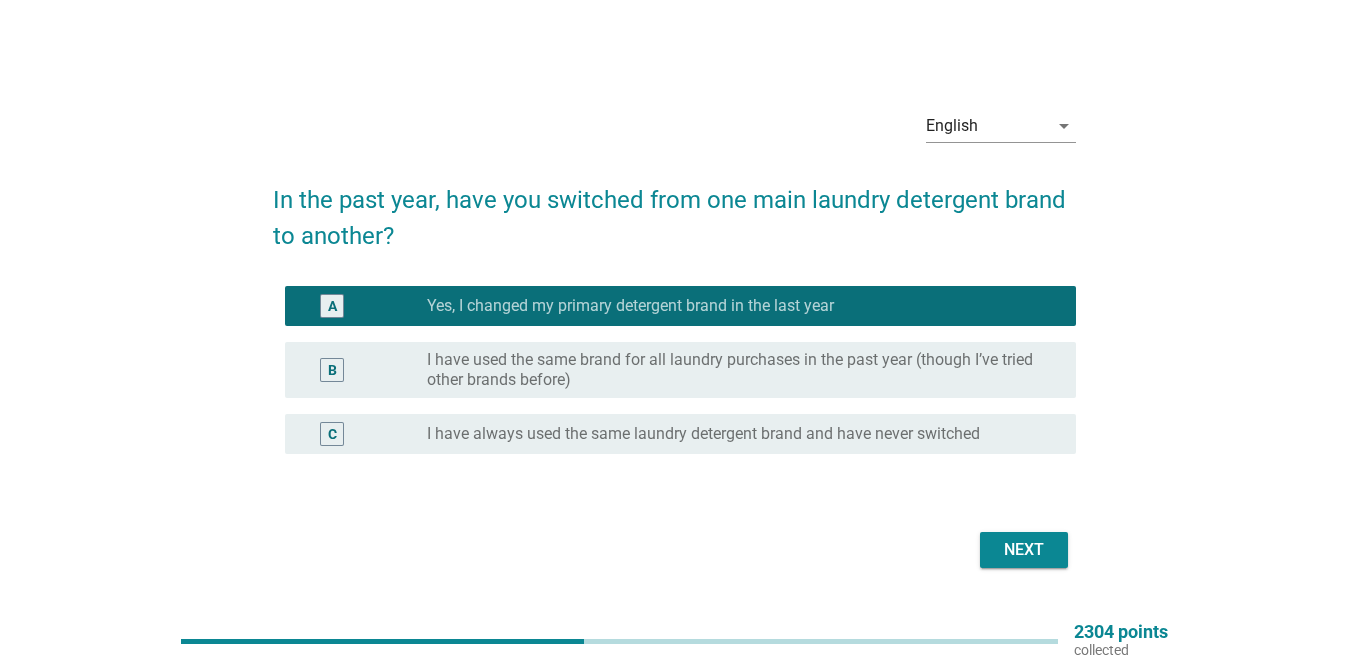 click on "Next" at bounding box center [1024, 550] 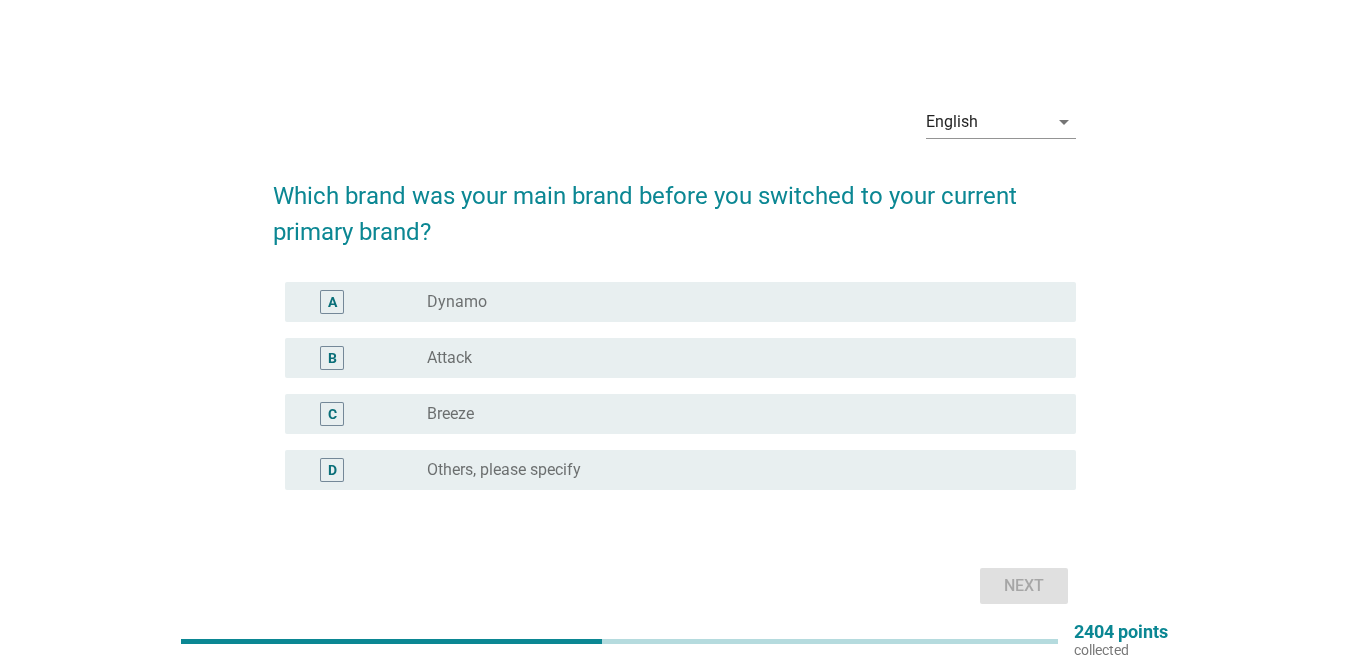click on "radio_button_unchecked Attack" at bounding box center [735, 358] 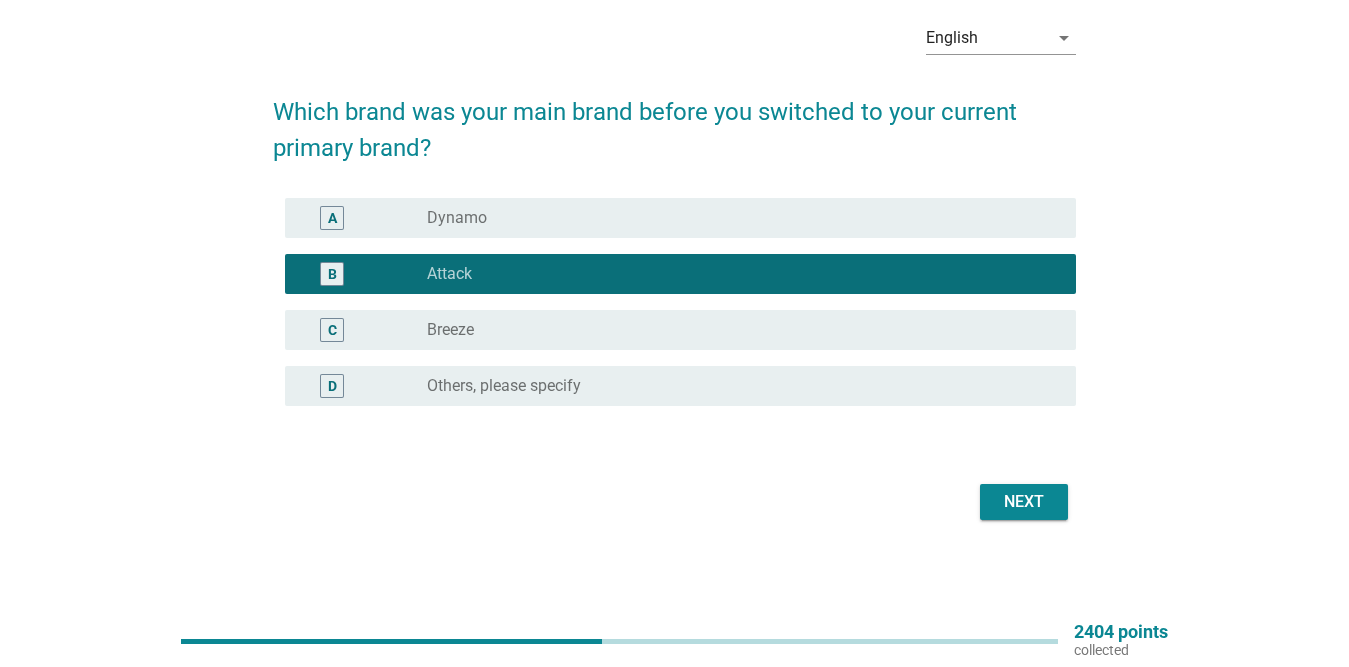 scroll, scrollTop: 85, scrollLeft: 0, axis: vertical 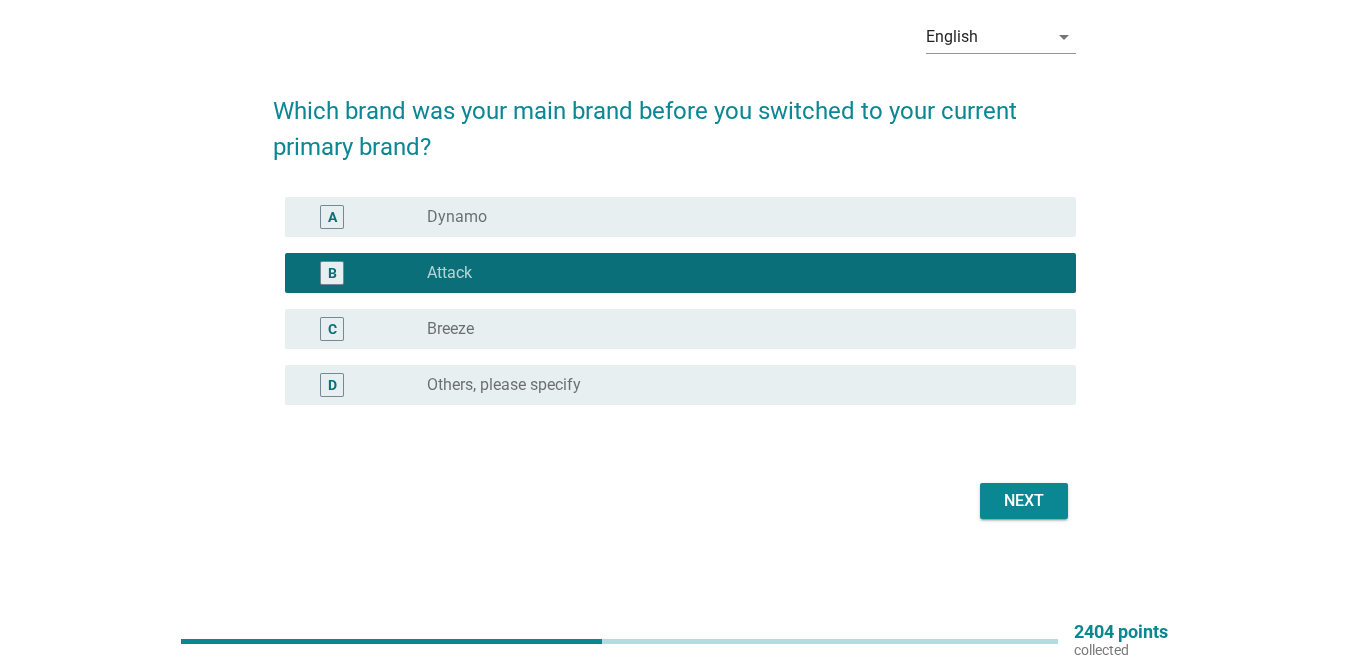 click on "Next" at bounding box center [1024, 501] 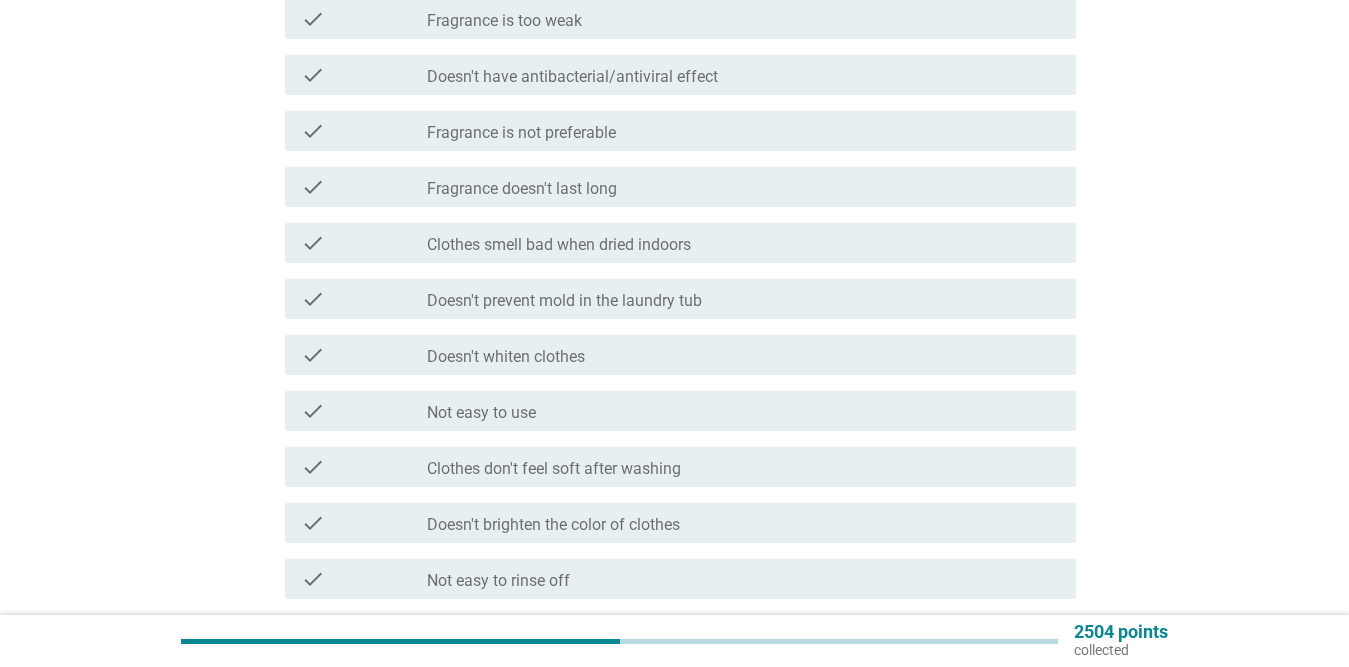 scroll, scrollTop: 600, scrollLeft: 0, axis: vertical 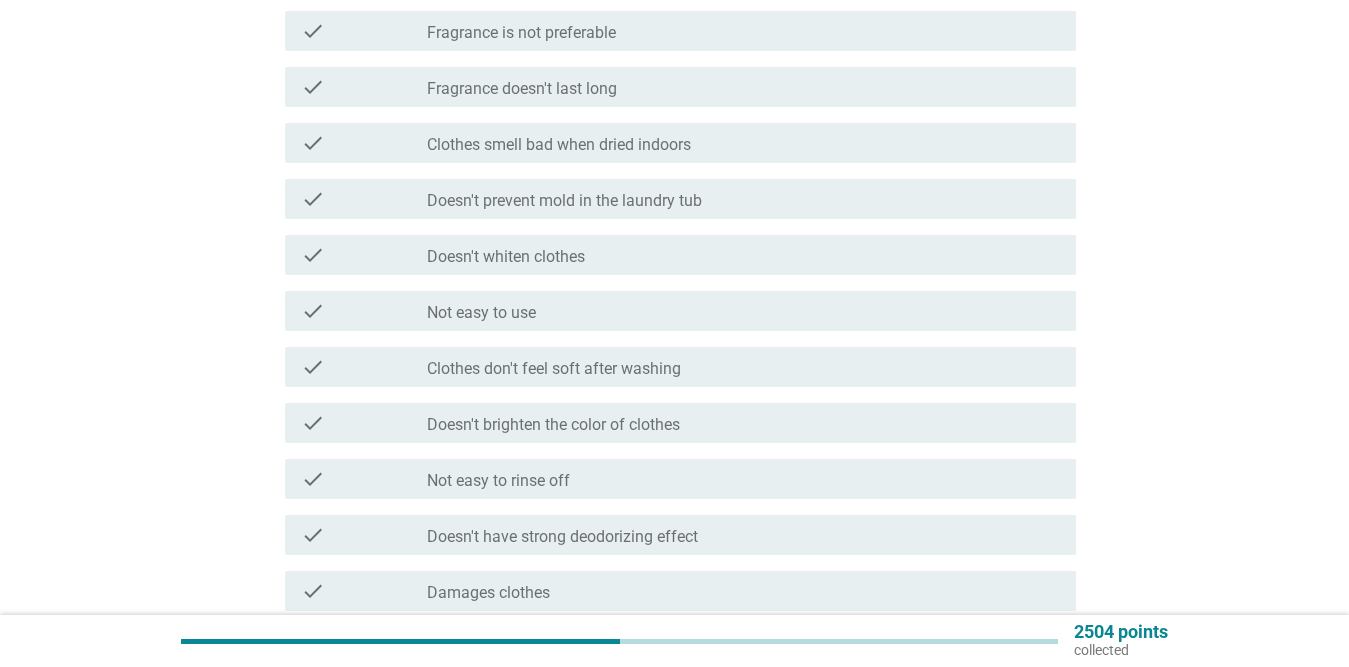click on "Clothes don't feel soft after washing" at bounding box center [554, 369] 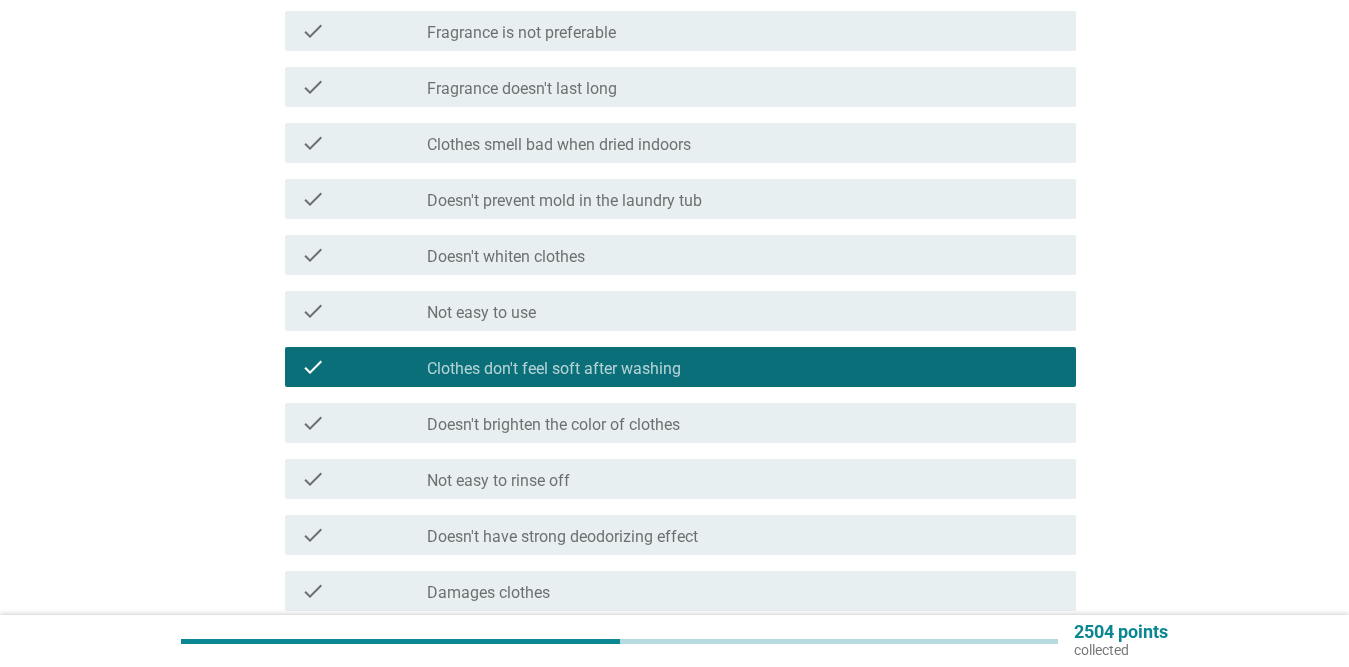 click on "Clothes smell bad when dried indoors" at bounding box center (559, 145) 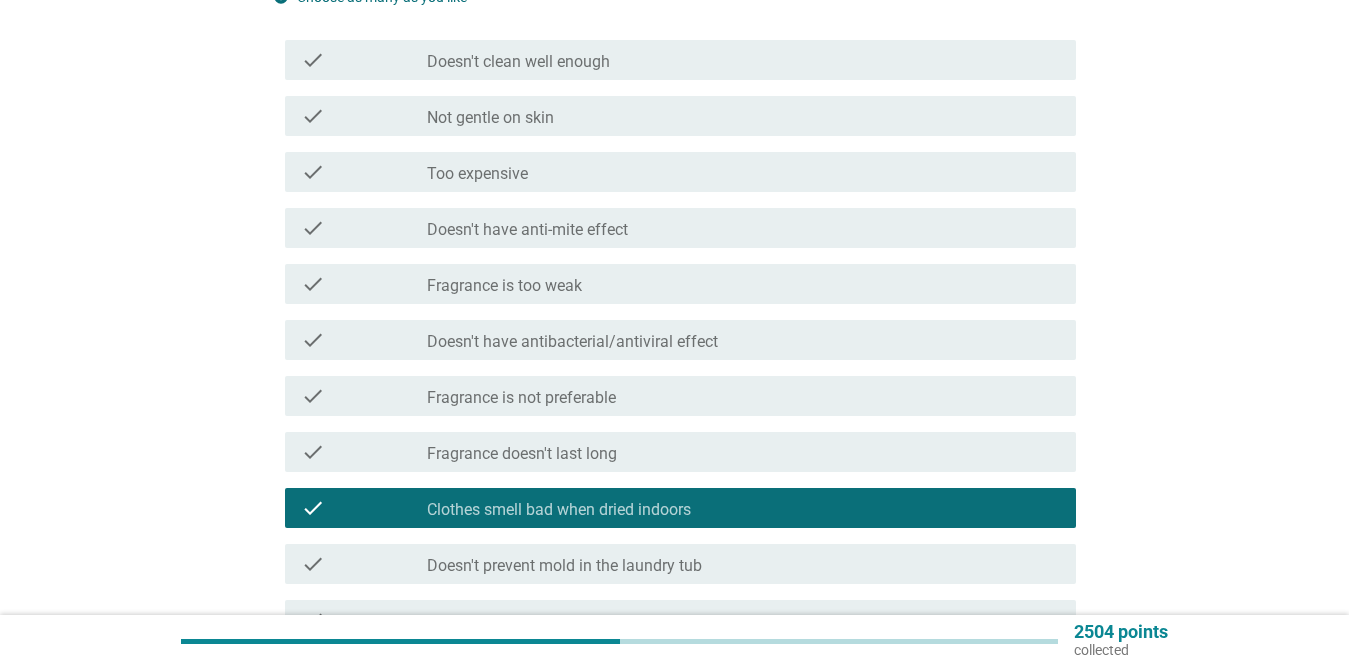 scroll, scrollTop: 200, scrollLeft: 0, axis: vertical 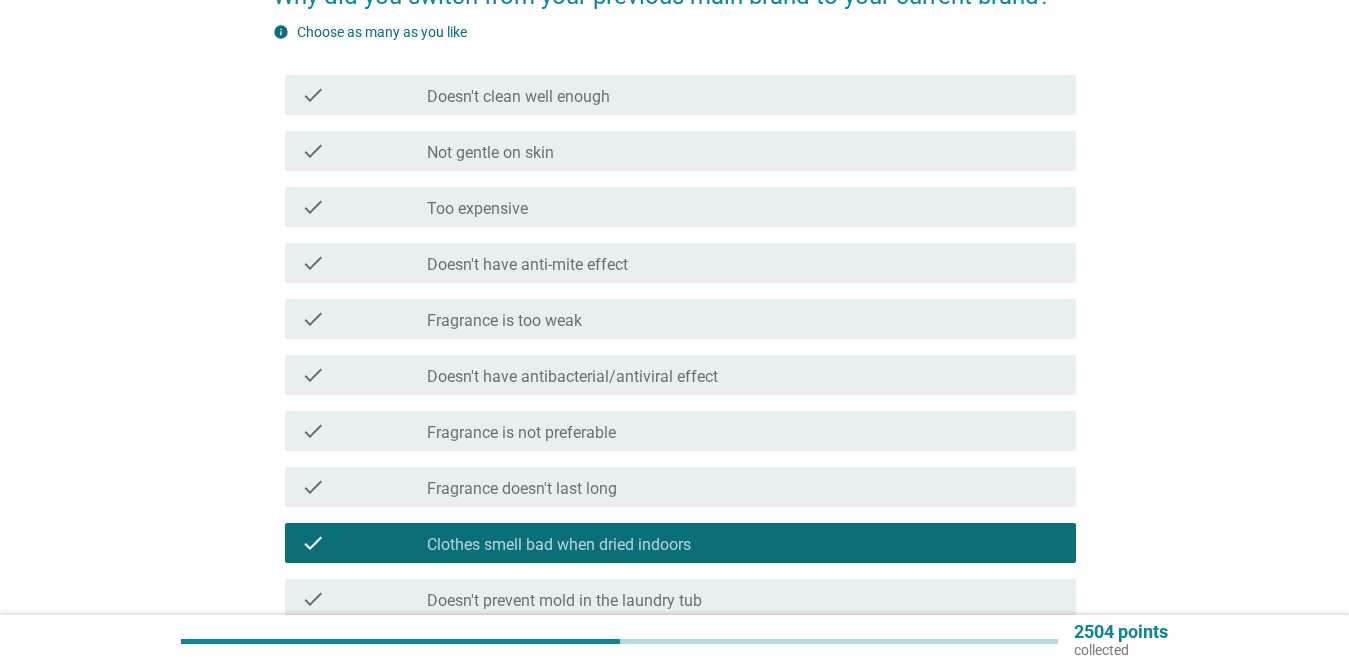 click on "Fragrance doesn't last long" at bounding box center (522, 489) 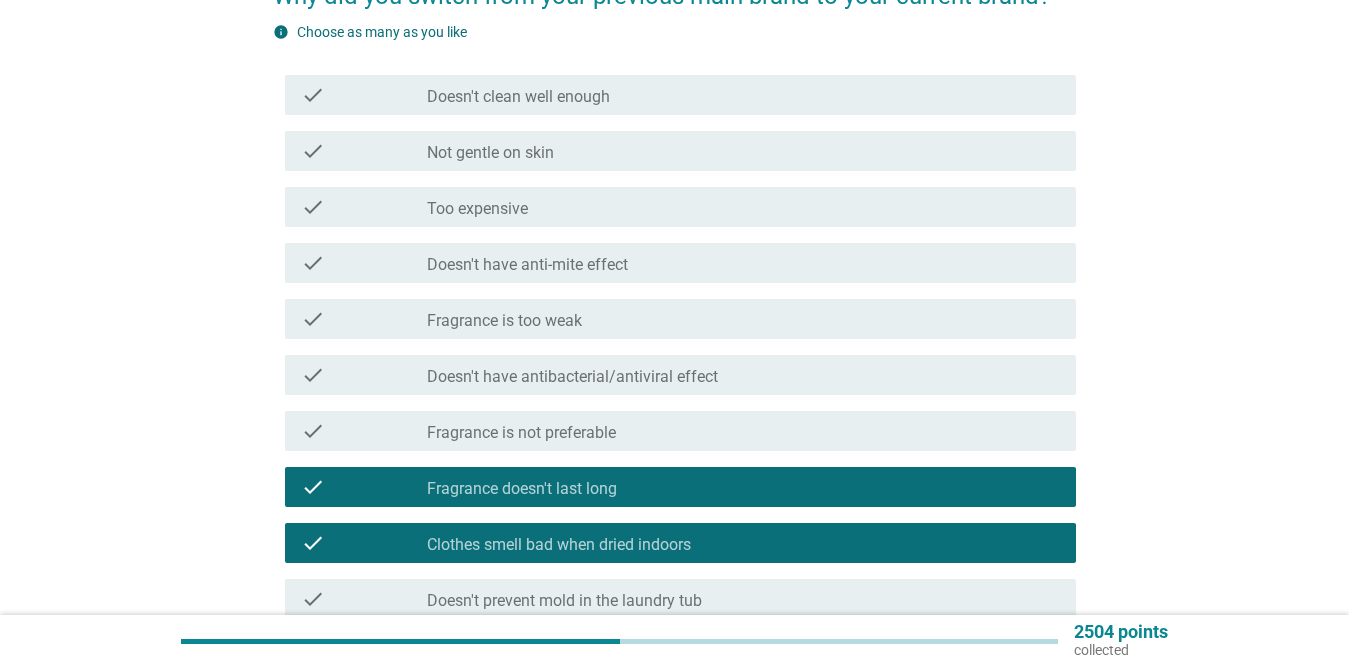 drag, startPoint x: 444, startPoint y: 148, endPoint x: 430, endPoint y: 191, distance: 45.221676 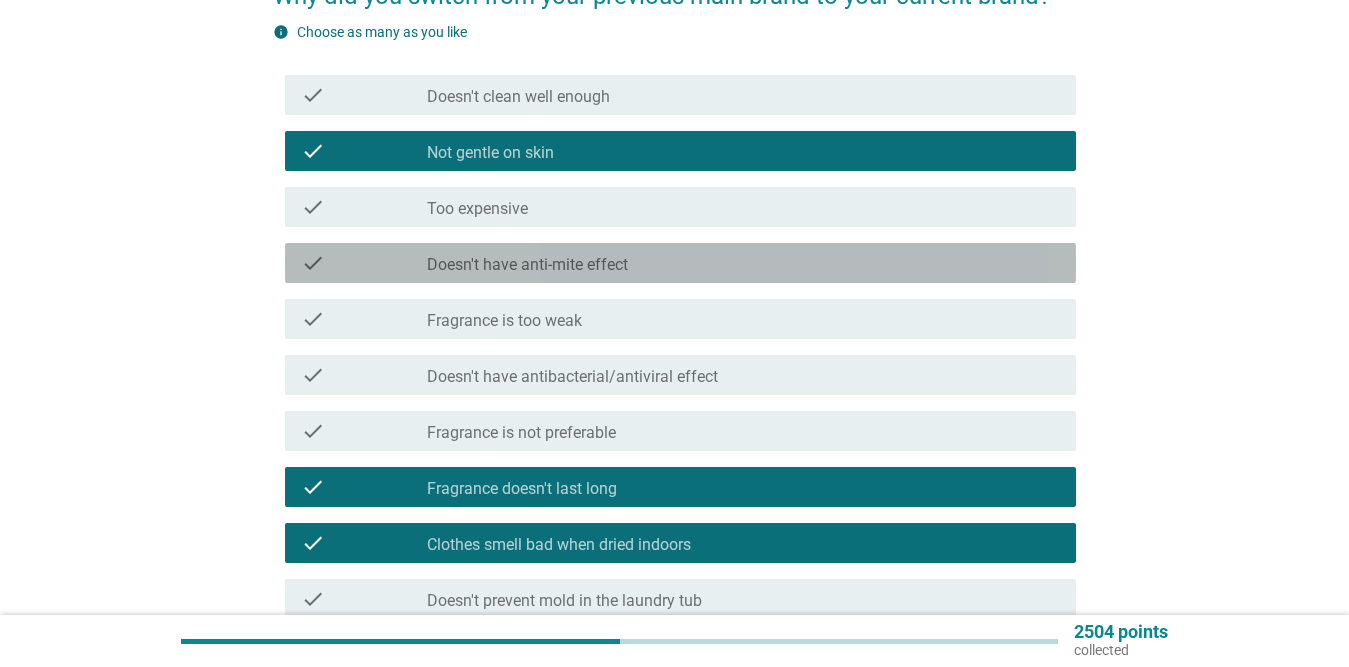 click on "Doesn't have anti-mite effect" at bounding box center (527, 265) 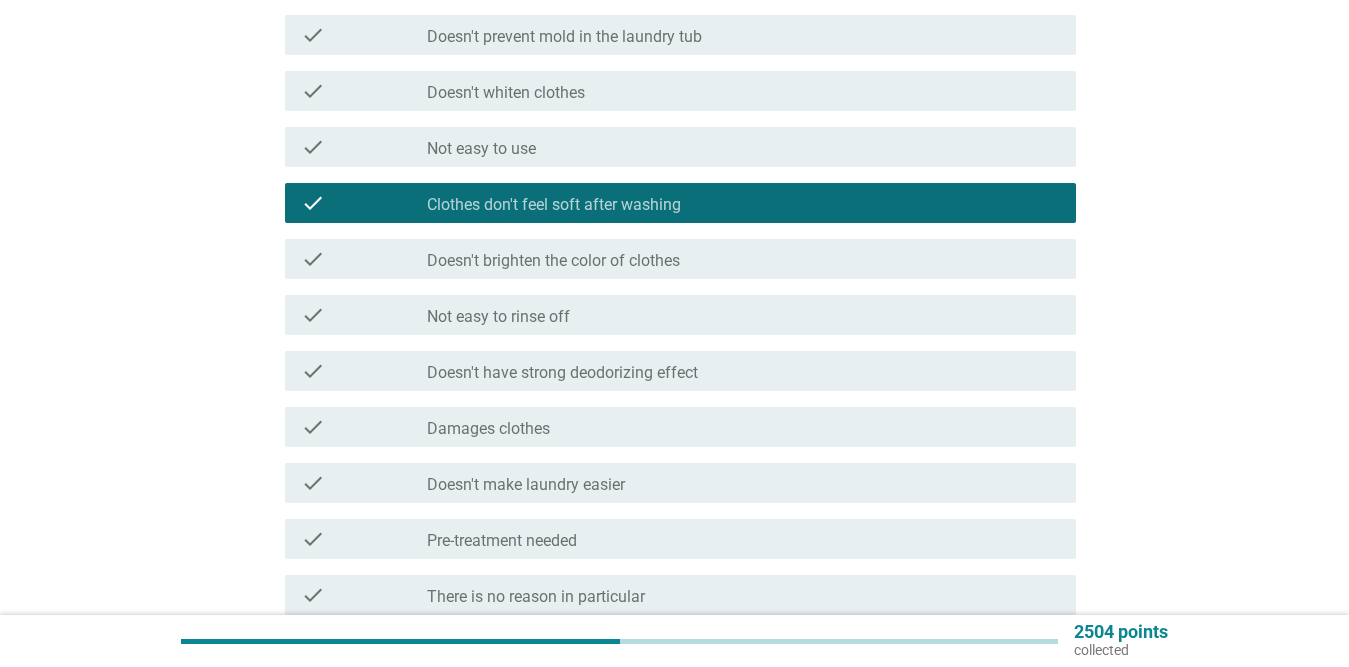 scroll, scrollTop: 800, scrollLeft: 0, axis: vertical 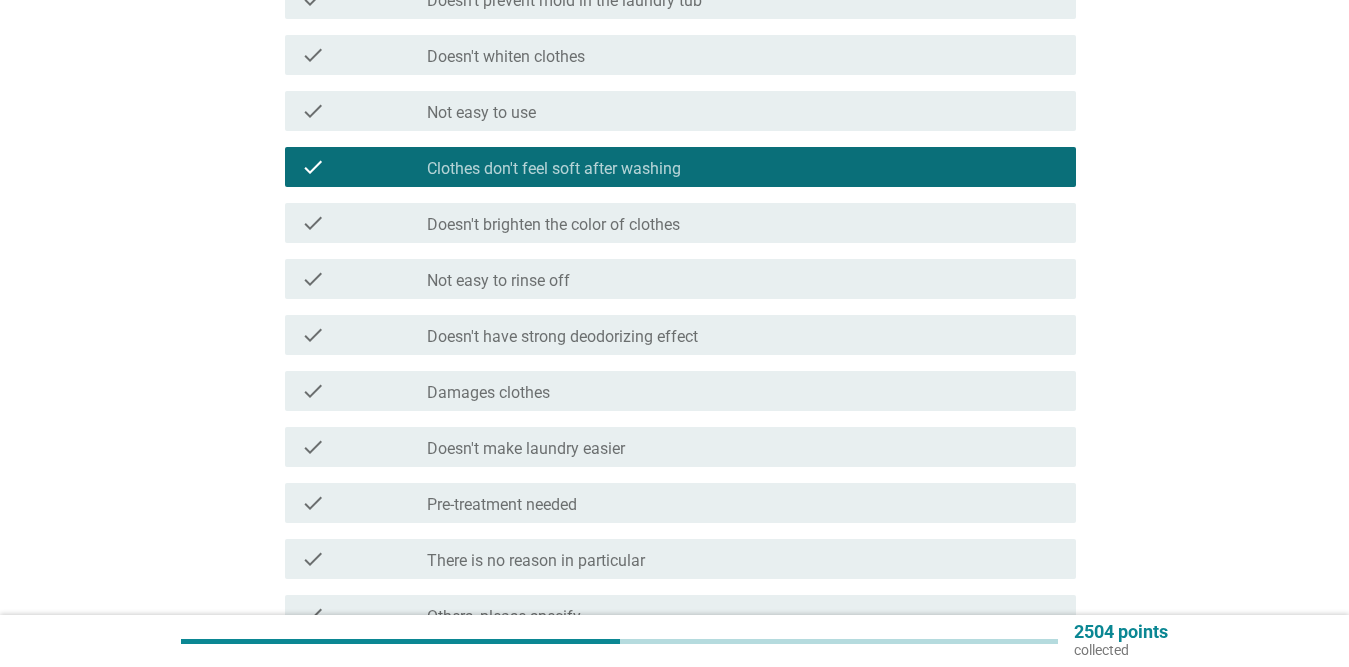 click on "check_box_outline_blank Doesn't make laundry easier" at bounding box center [743, 447] 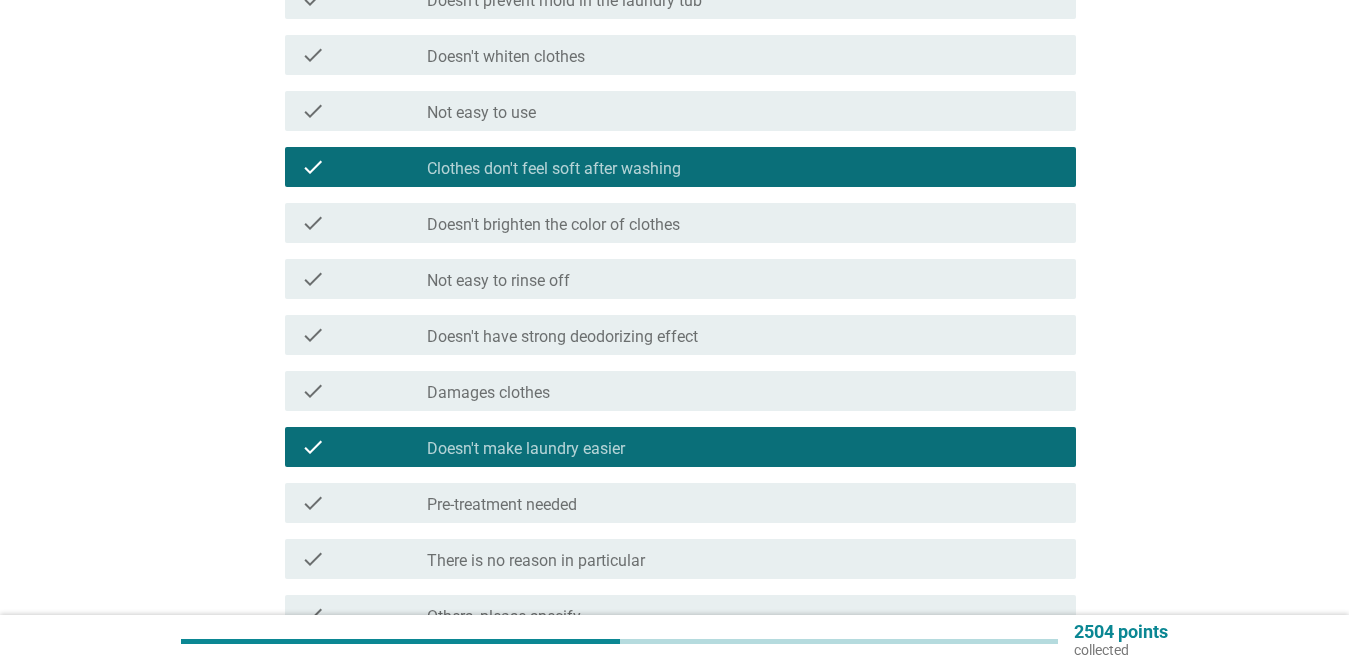 click on "check_box_outline_blank Pre-treatment needed" at bounding box center (743, 503) 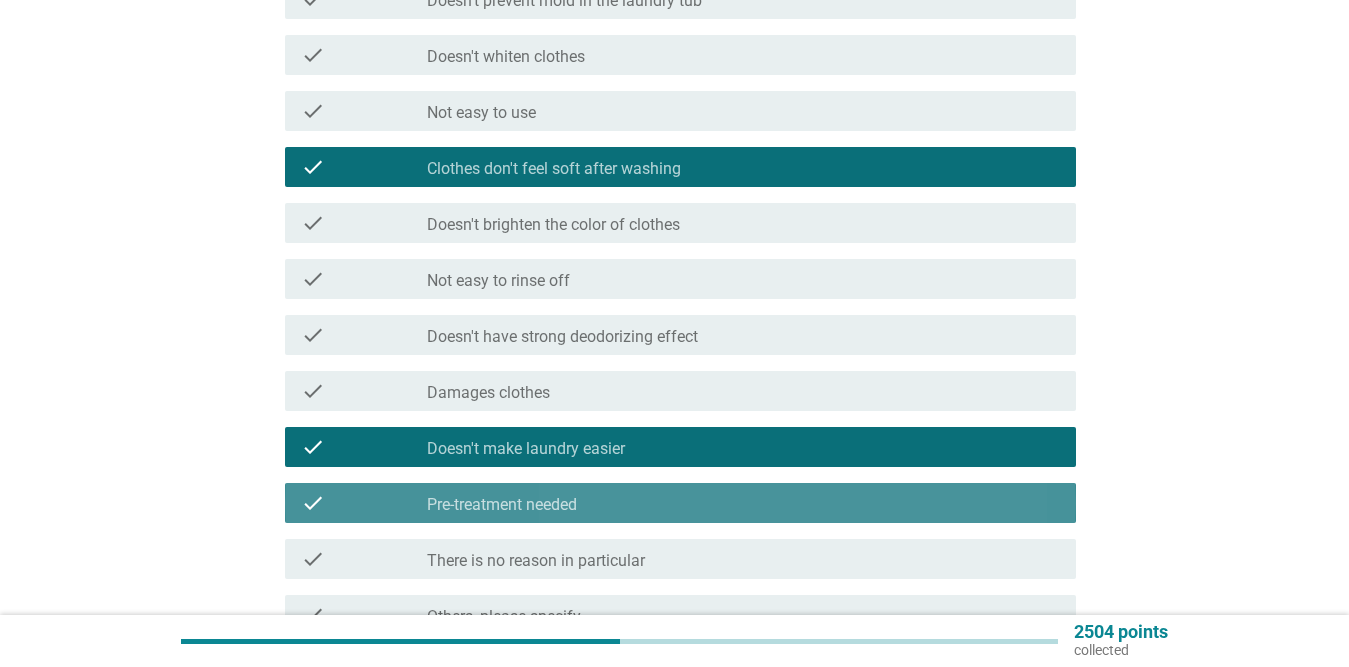 scroll, scrollTop: 1006, scrollLeft: 0, axis: vertical 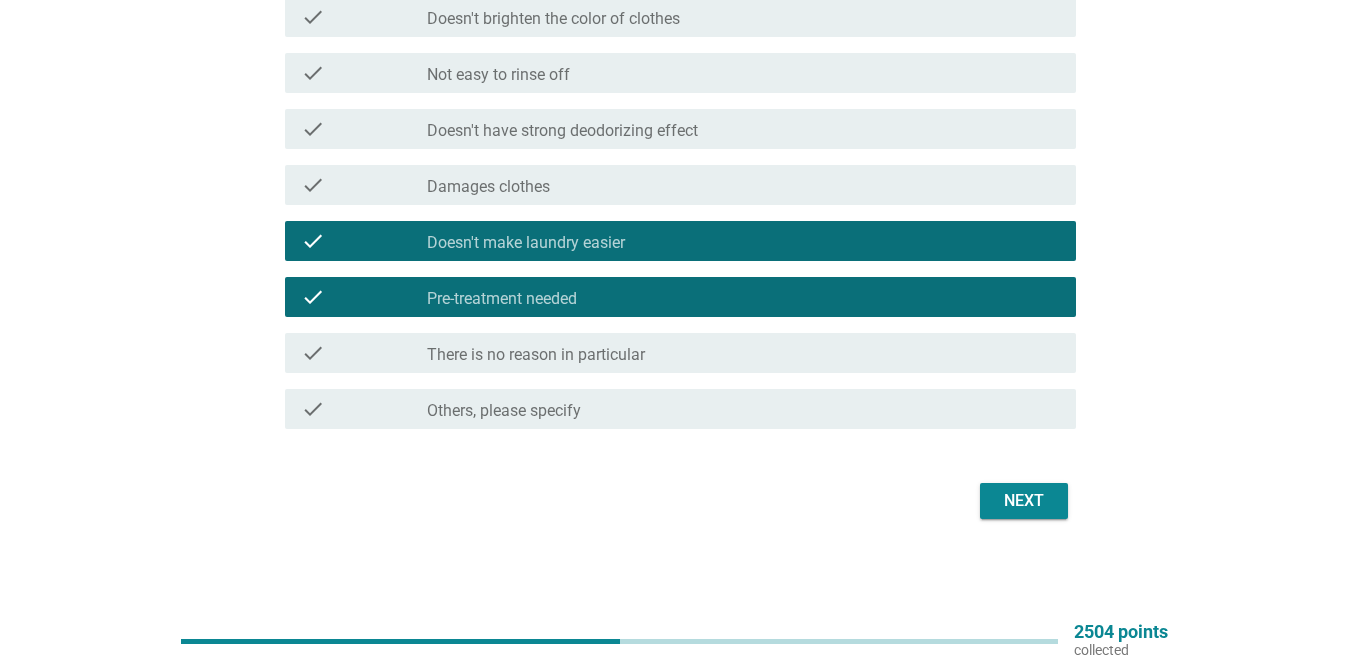 click on "Next" at bounding box center [1024, 501] 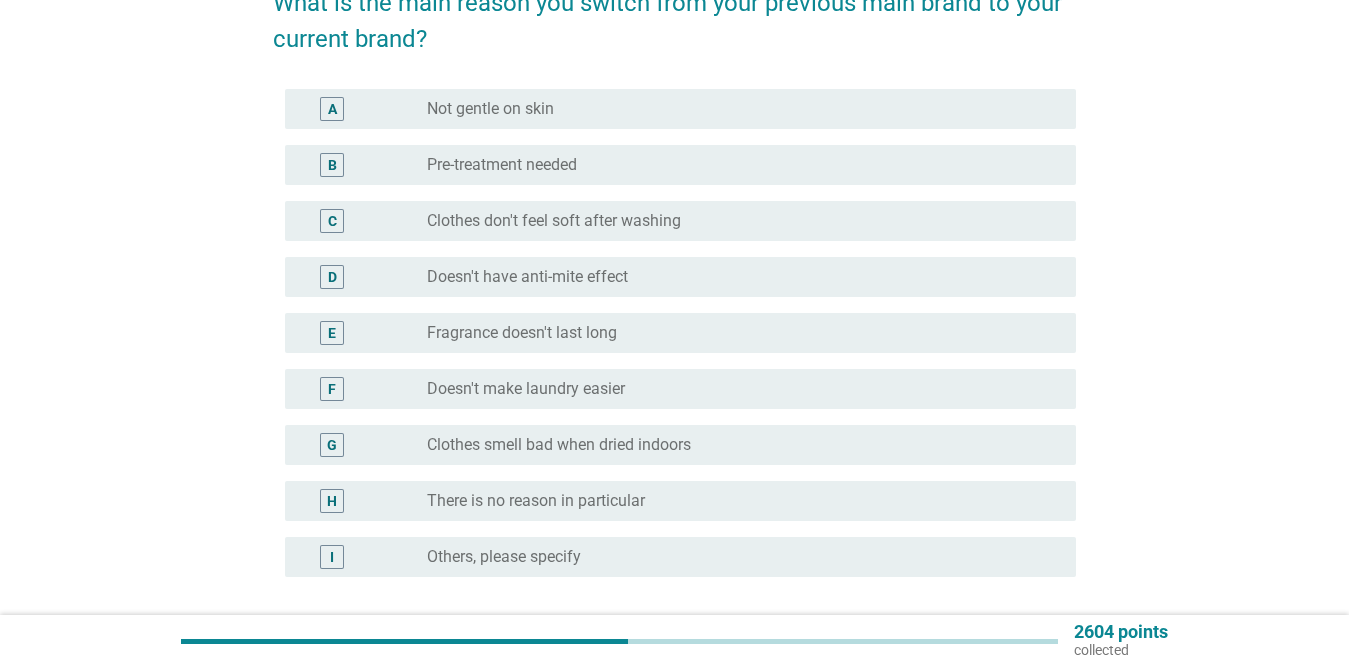 scroll, scrollTop: 365, scrollLeft: 0, axis: vertical 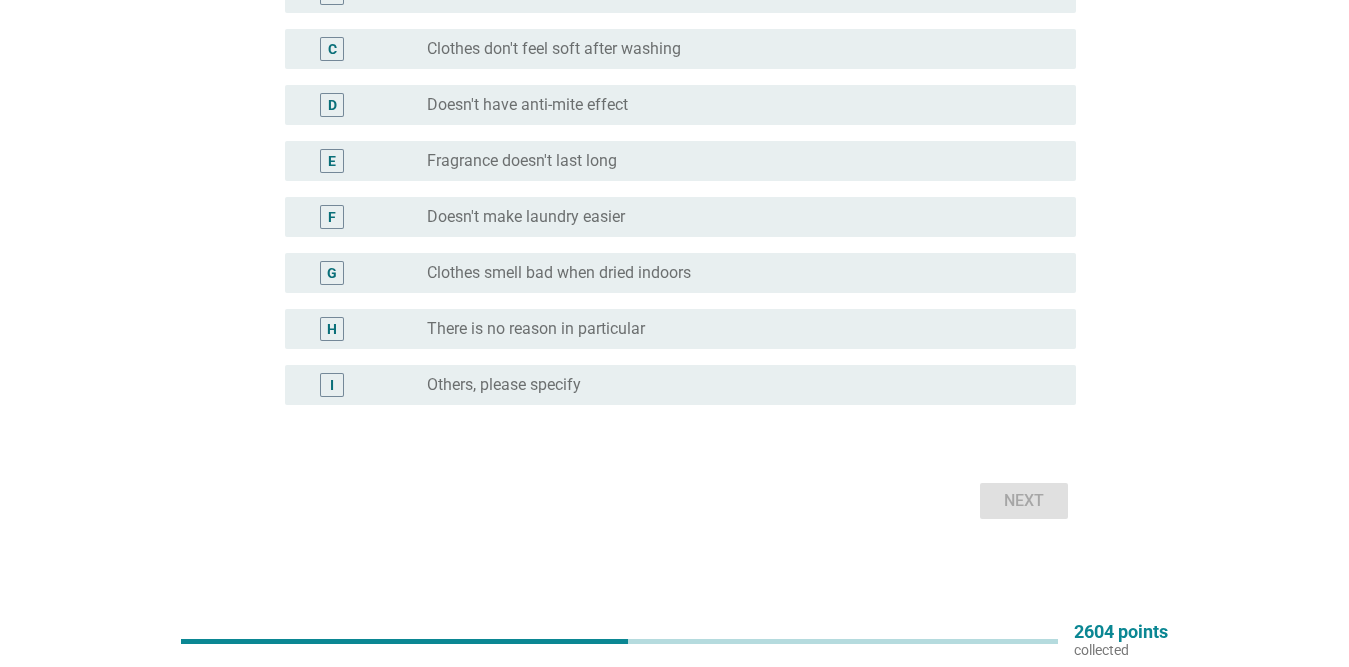 click on "Clothes smell bad when dried indoors" at bounding box center (559, 273) 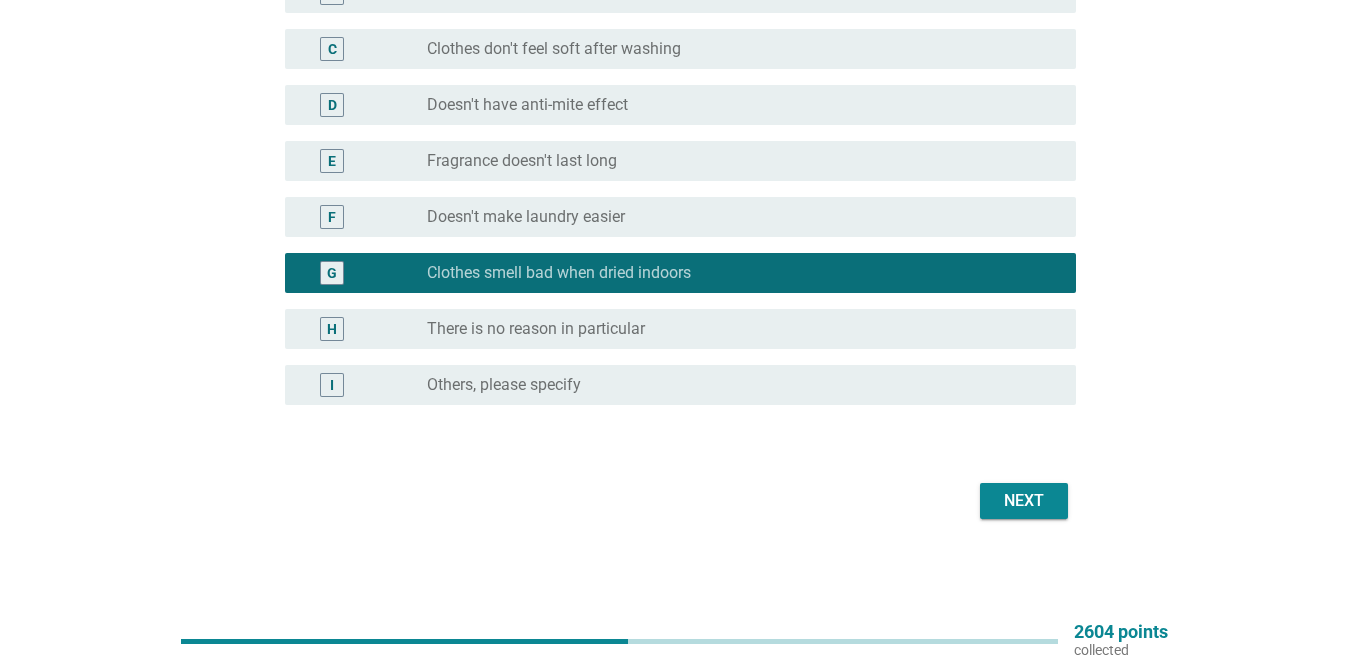click on "E     radio_button_unchecked Fragrance doesn't last long" at bounding box center (674, 161) 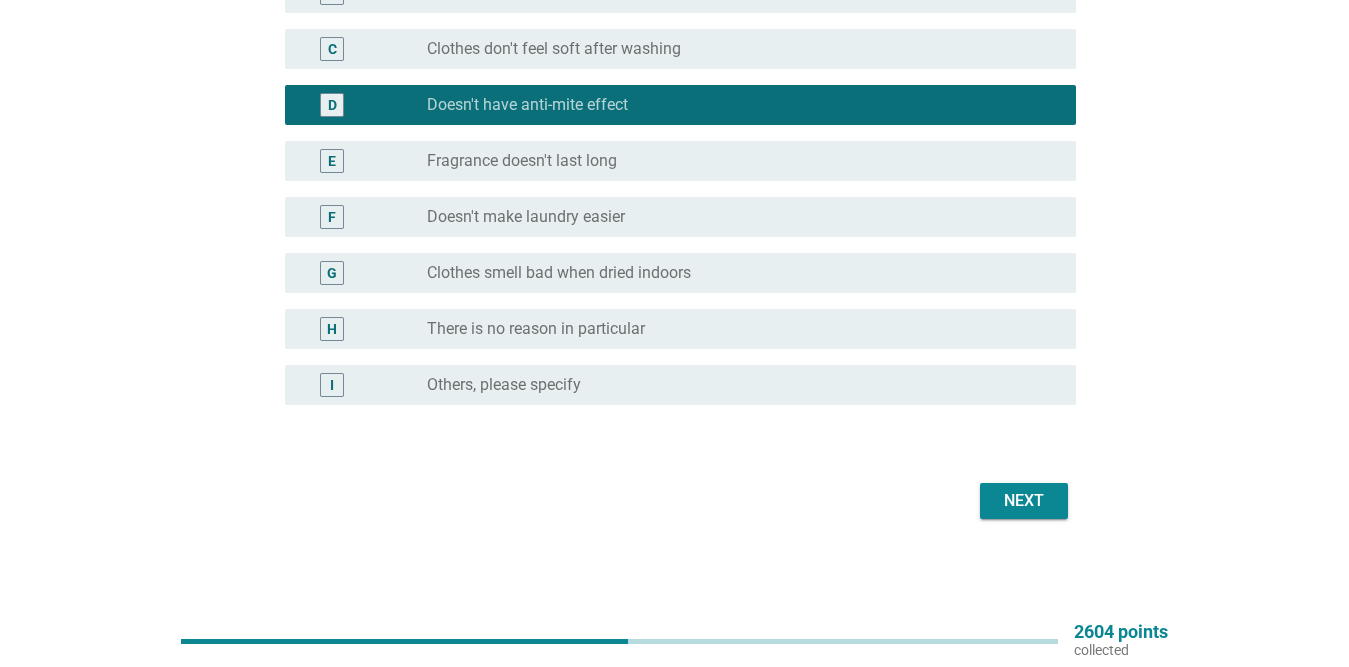 click on "radio_button_unchecked Clothes don't feel soft after washing" at bounding box center [743, 49] 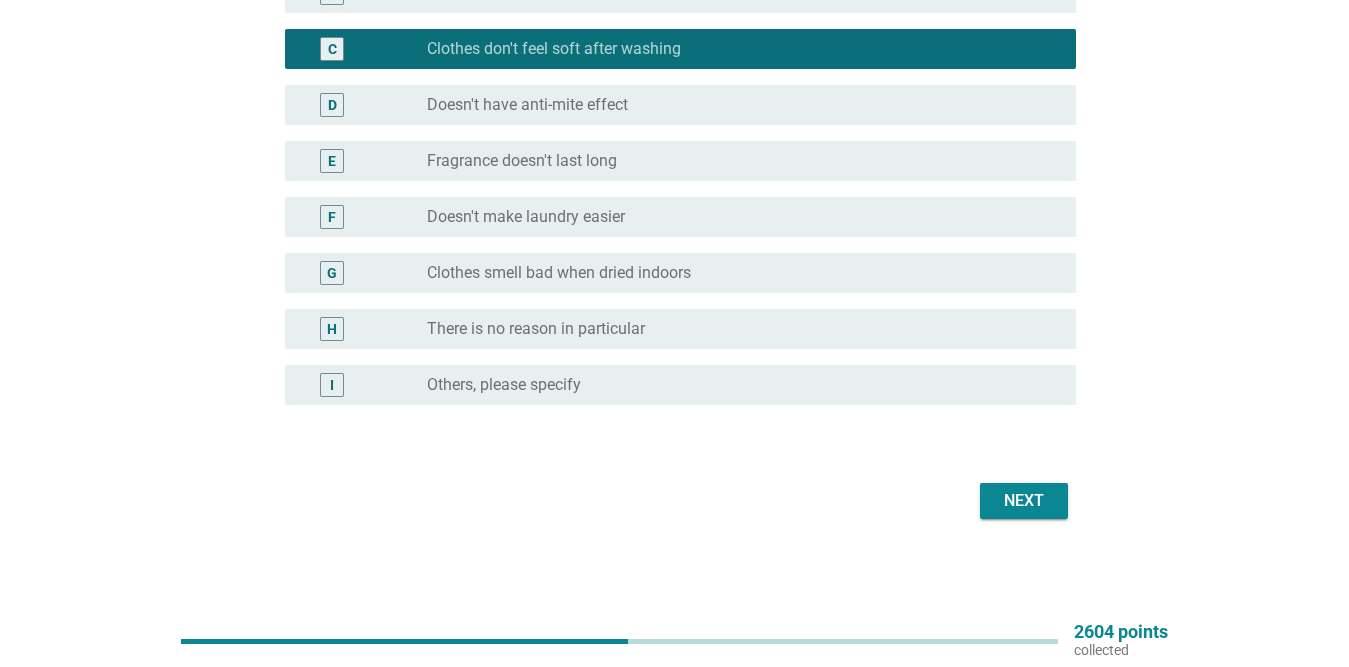 click on "Next" at bounding box center [1024, 501] 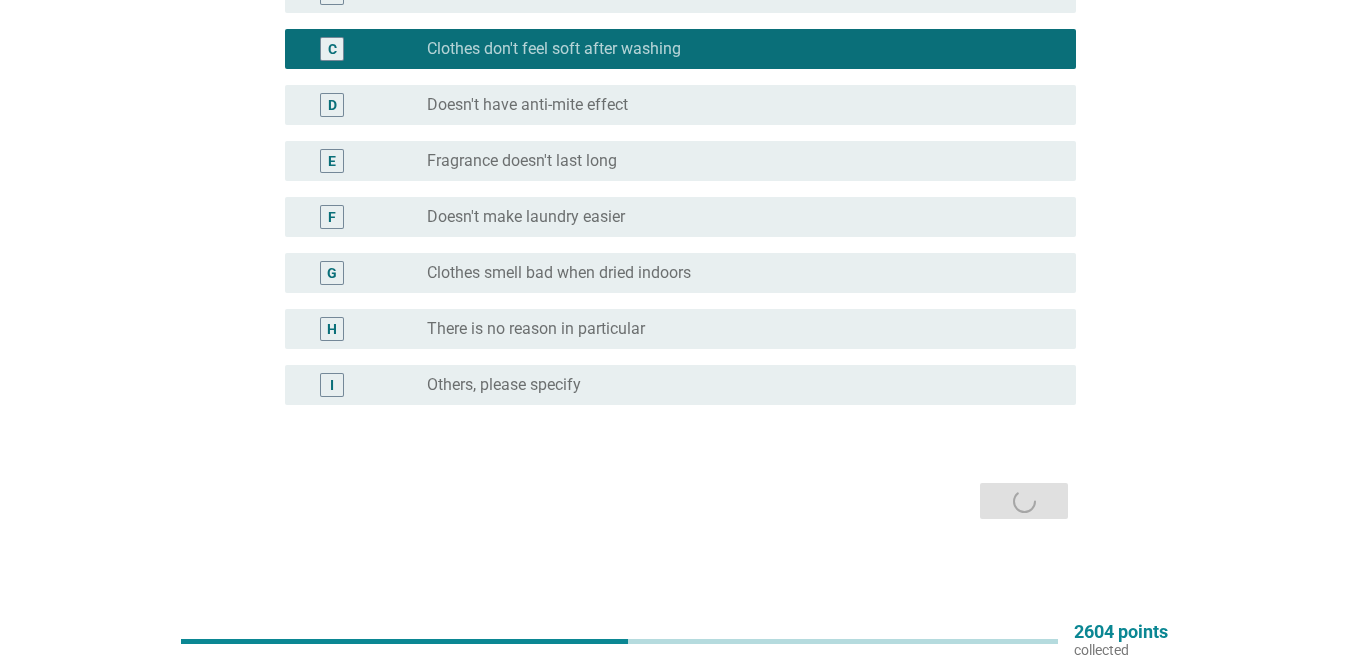 scroll, scrollTop: 0, scrollLeft: 0, axis: both 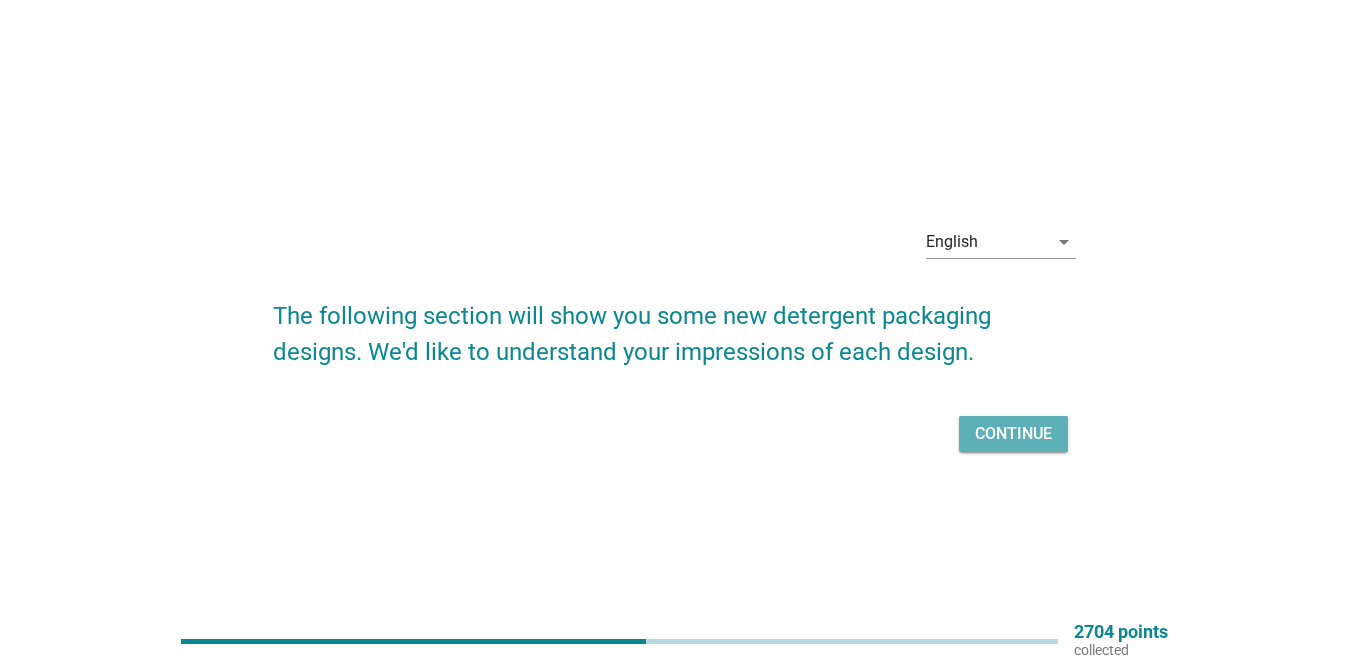 click on "Continue" at bounding box center (1013, 434) 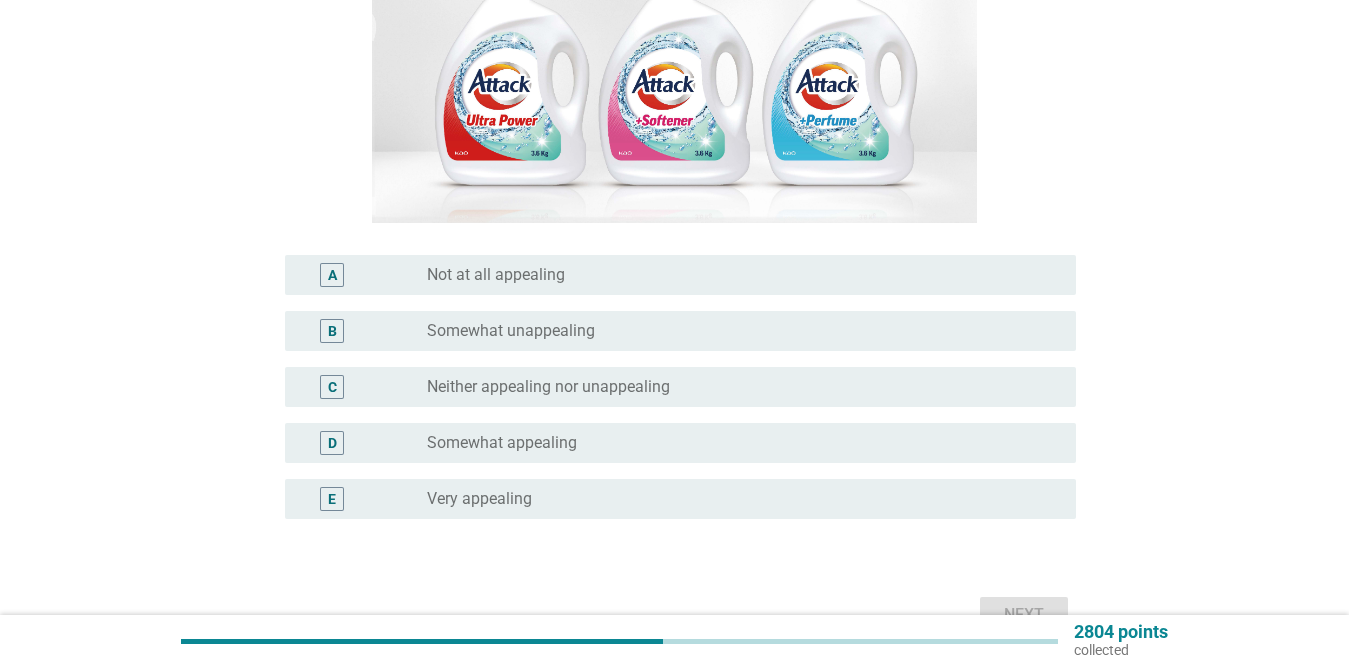 scroll, scrollTop: 454, scrollLeft: 0, axis: vertical 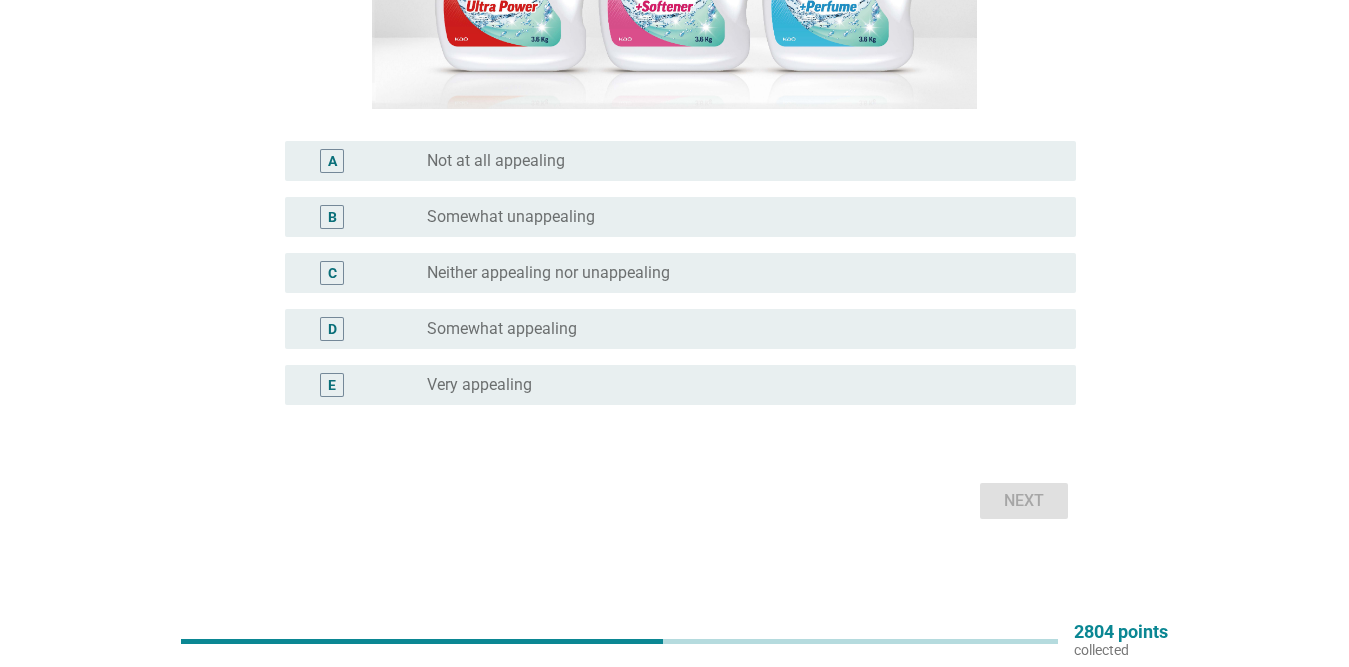 click on "radio_button_unchecked Very appealing" at bounding box center [735, 385] 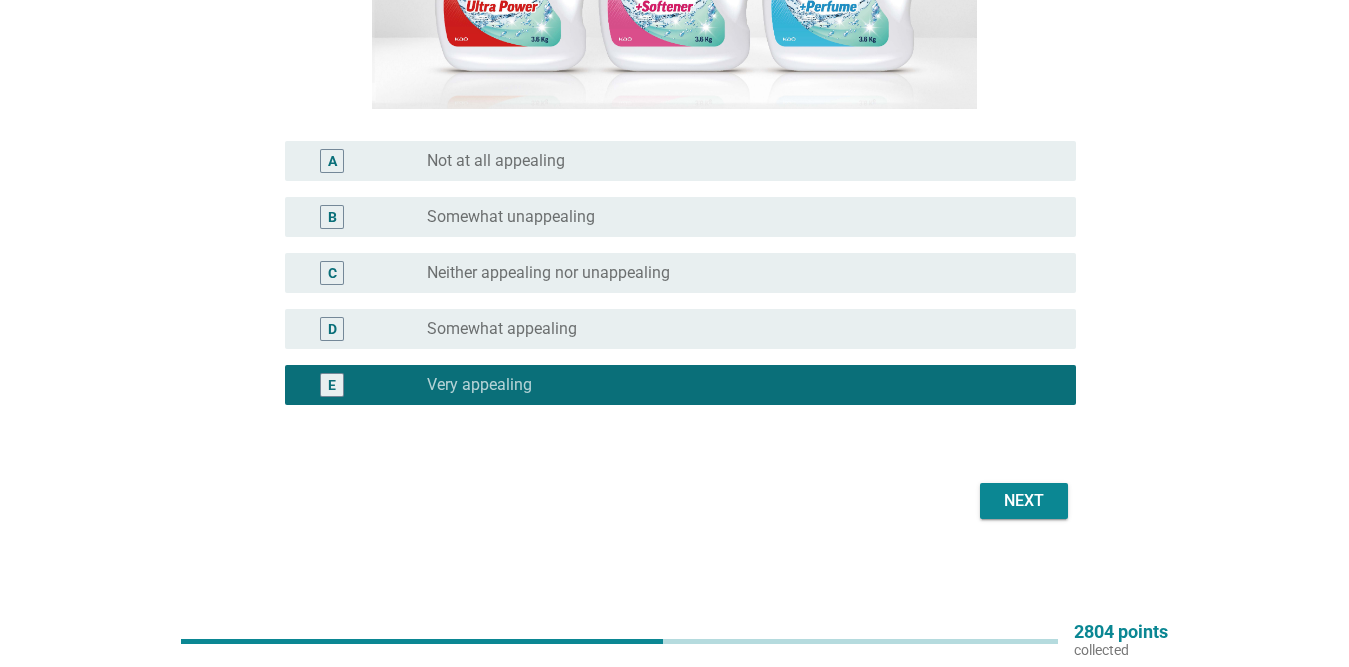 click on "Next" at bounding box center (1024, 501) 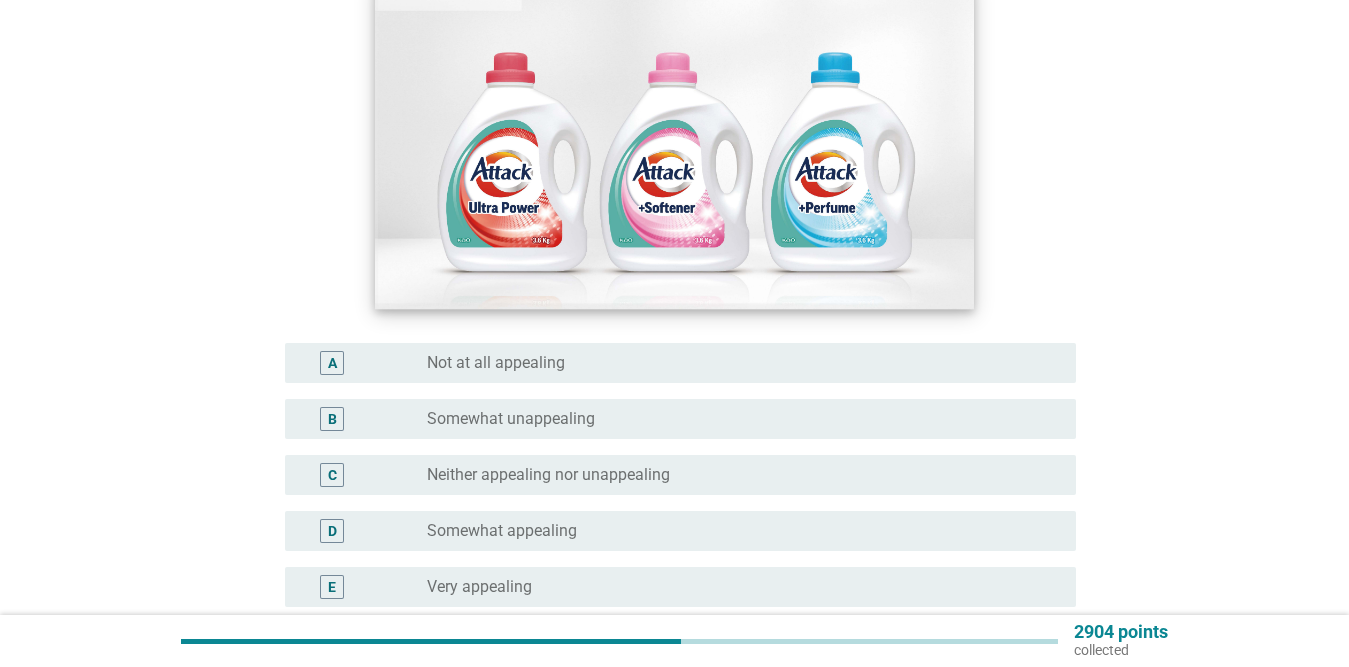 scroll, scrollTop: 300, scrollLeft: 0, axis: vertical 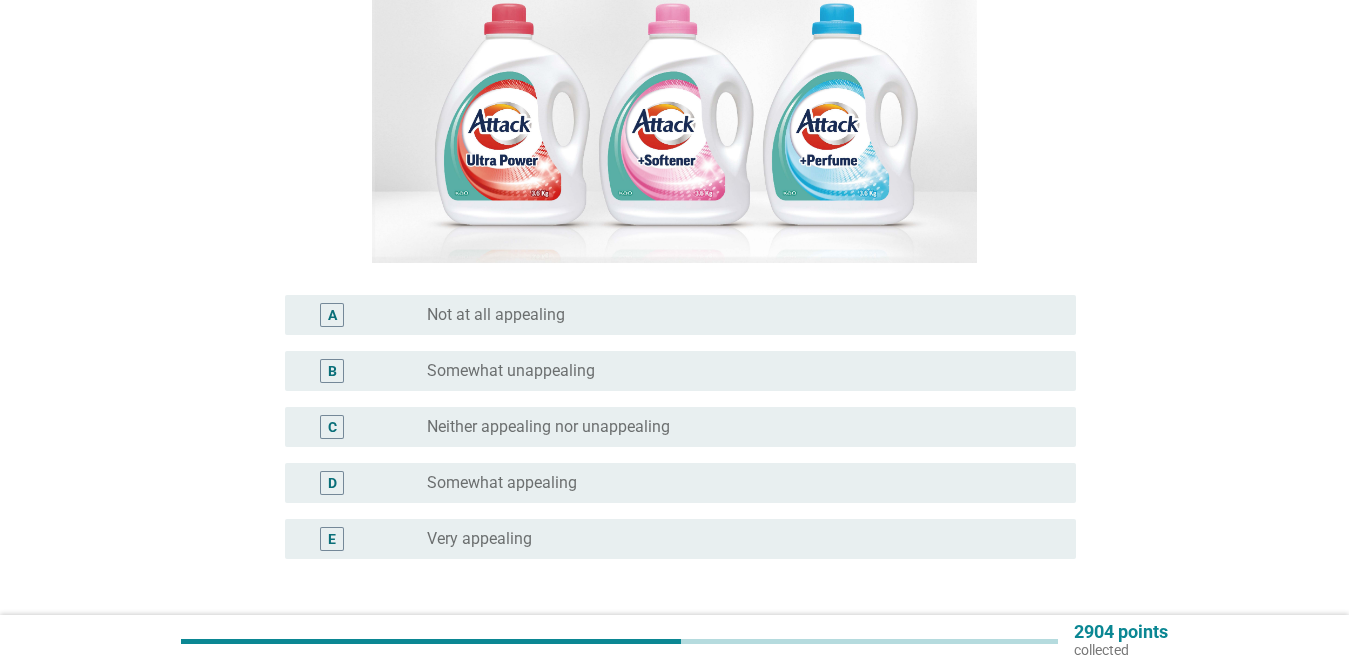 click on "radio_button_unchecked Somewhat appealing" at bounding box center [735, 483] 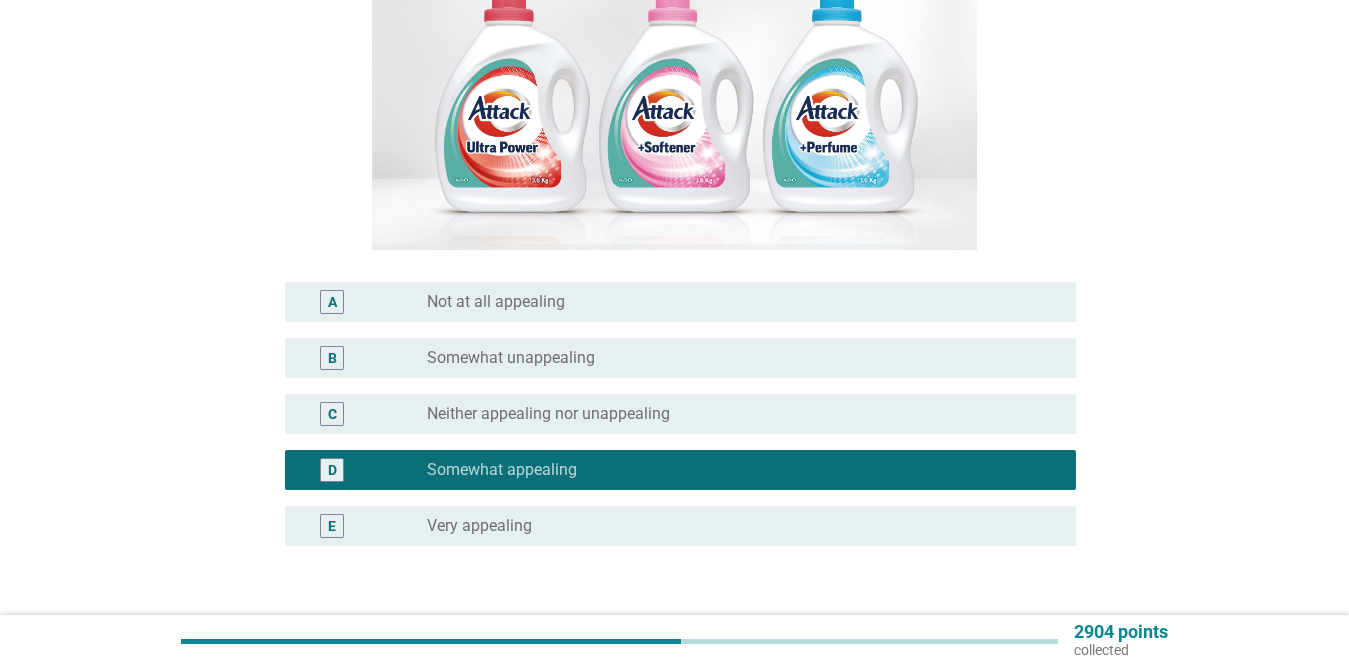 scroll, scrollTop: 454, scrollLeft: 0, axis: vertical 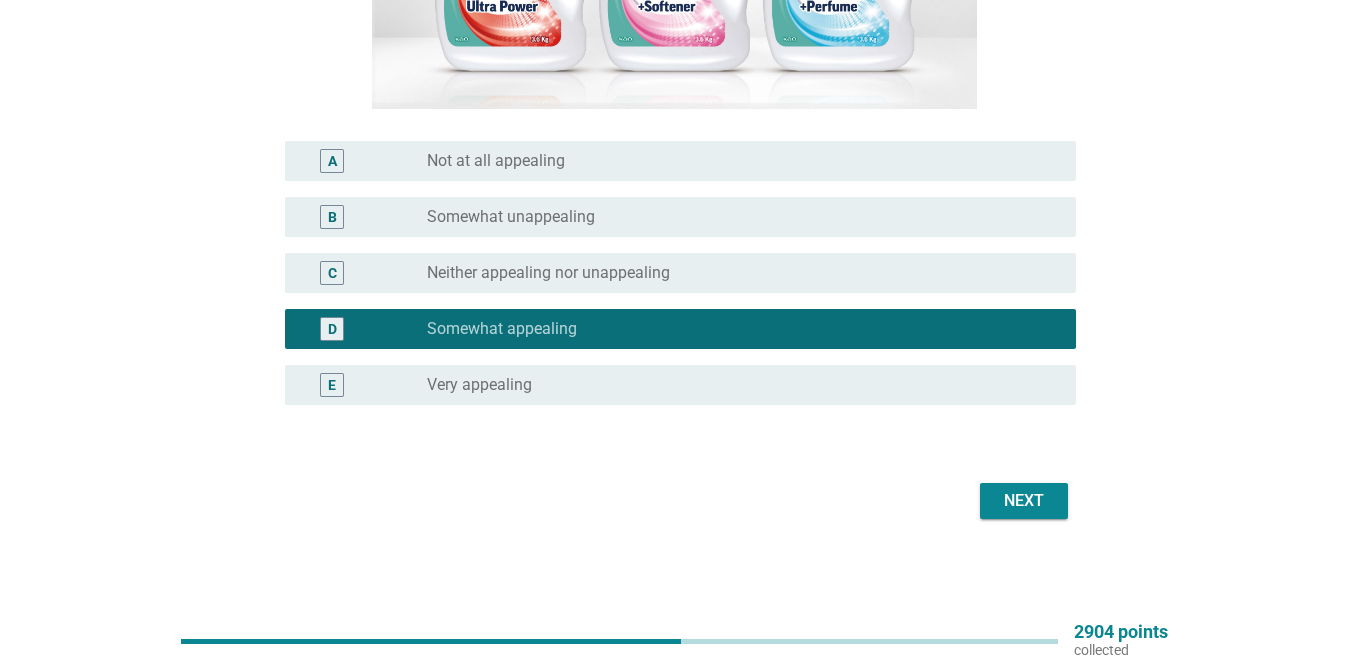 click on "Very appealing" at bounding box center (479, 385) 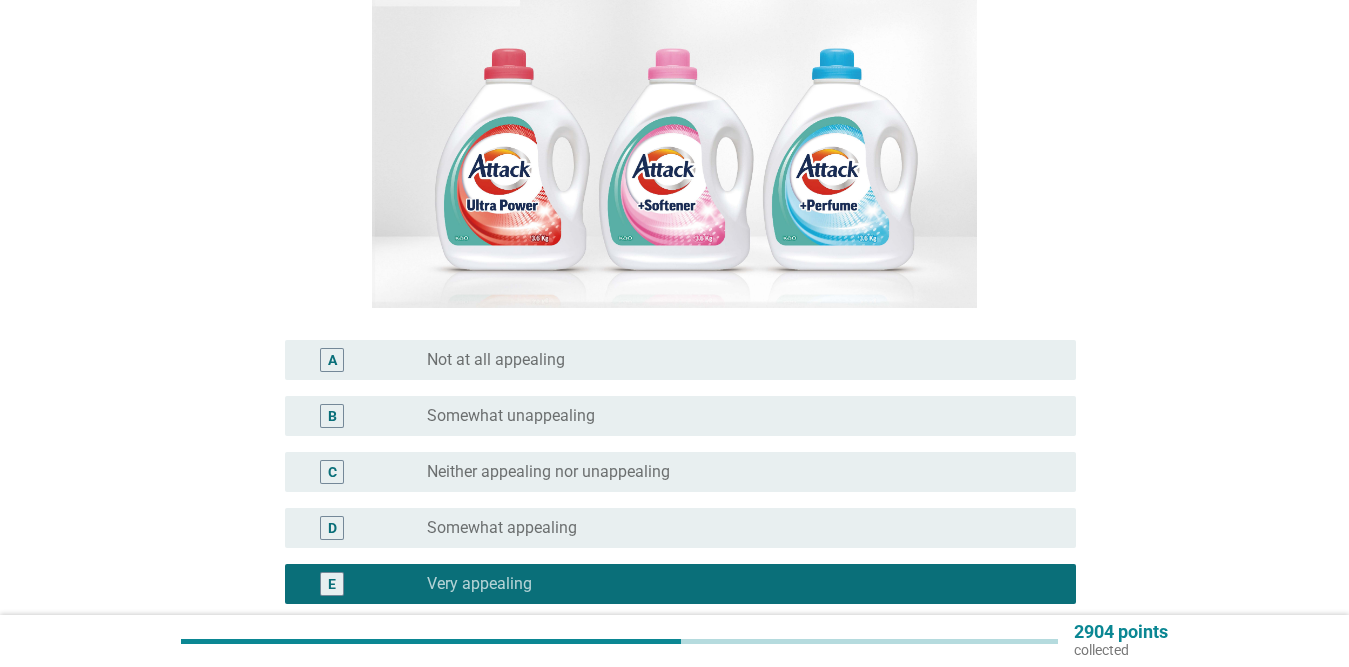 scroll, scrollTop: 454, scrollLeft: 0, axis: vertical 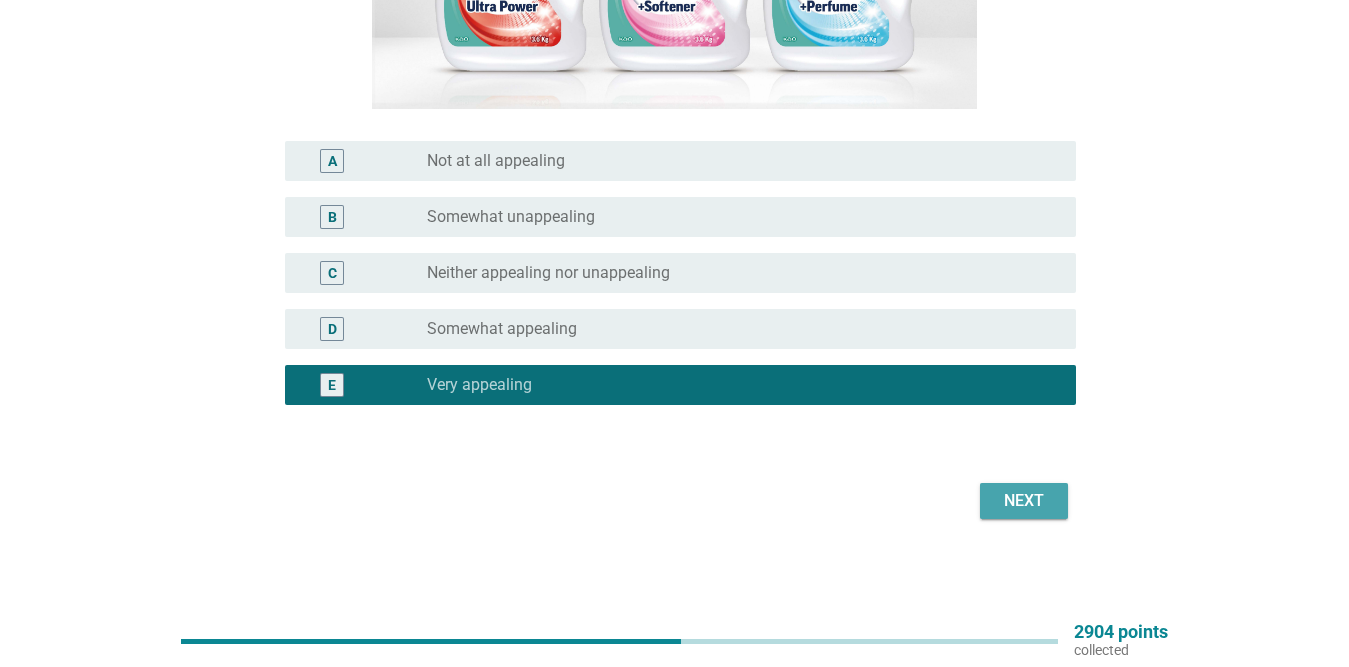 click on "Next" at bounding box center (1024, 501) 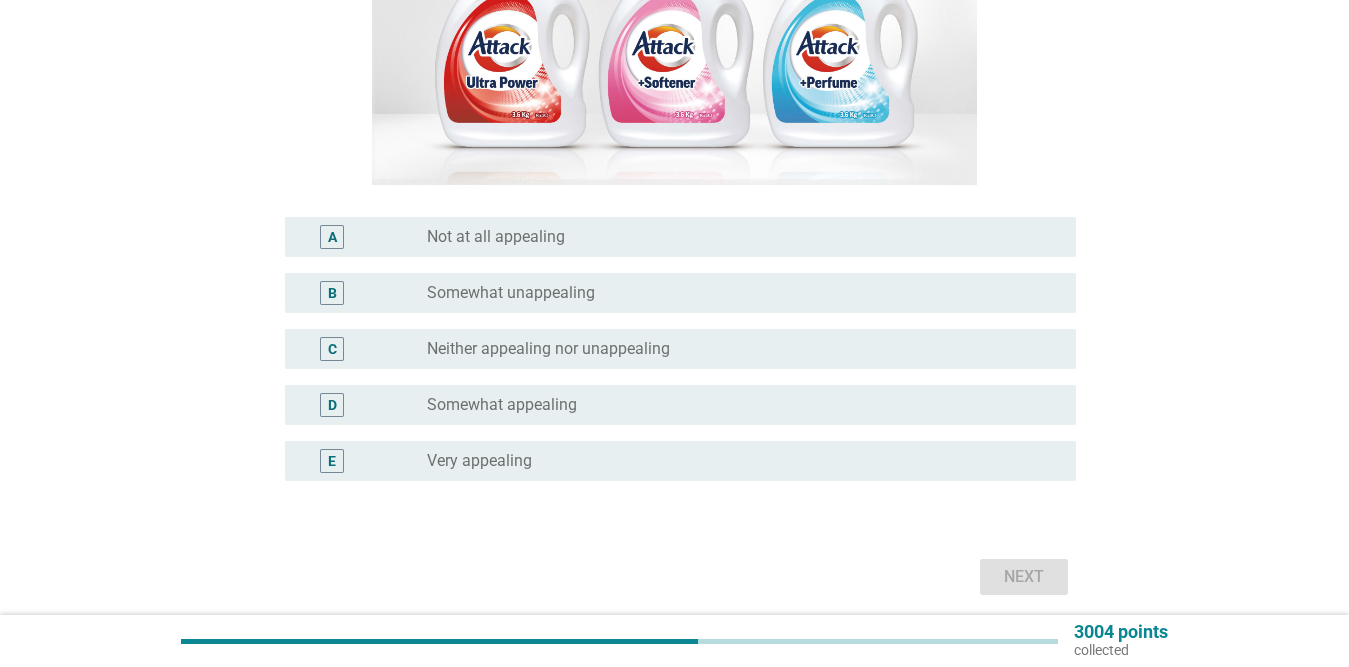 scroll, scrollTop: 400, scrollLeft: 0, axis: vertical 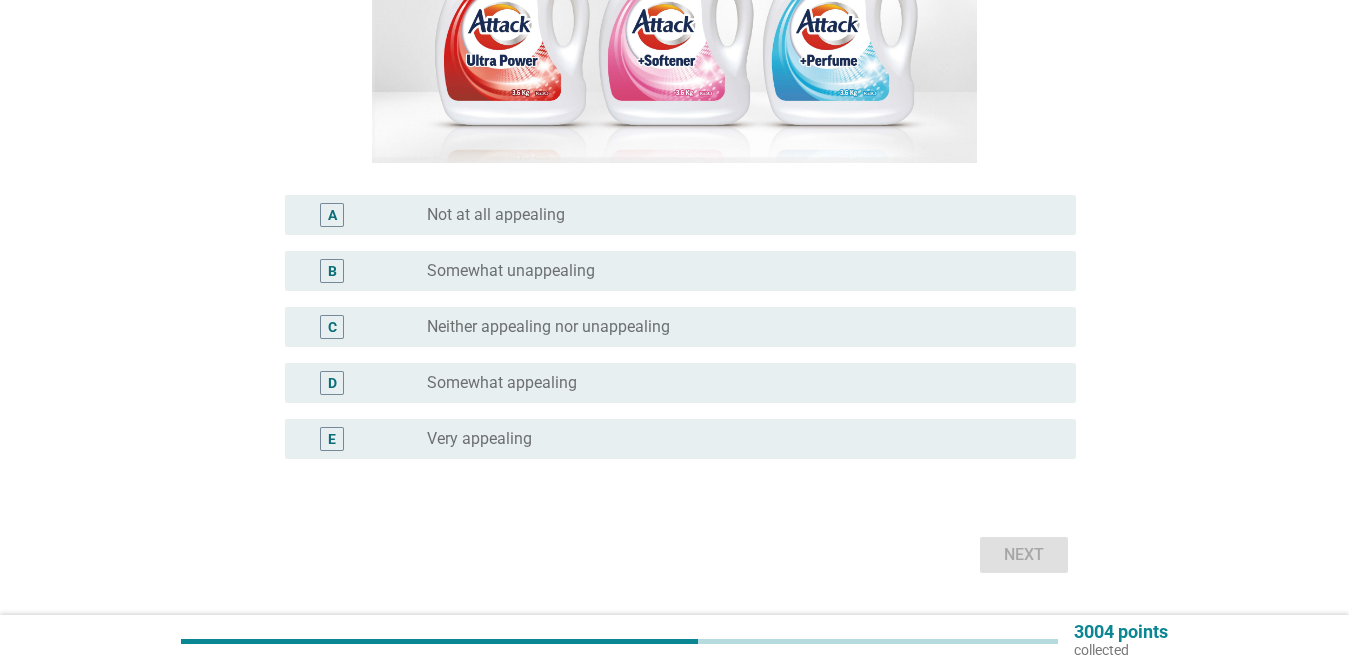 click on "radio_button_unchecked Somewhat appealing" at bounding box center (735, 383) 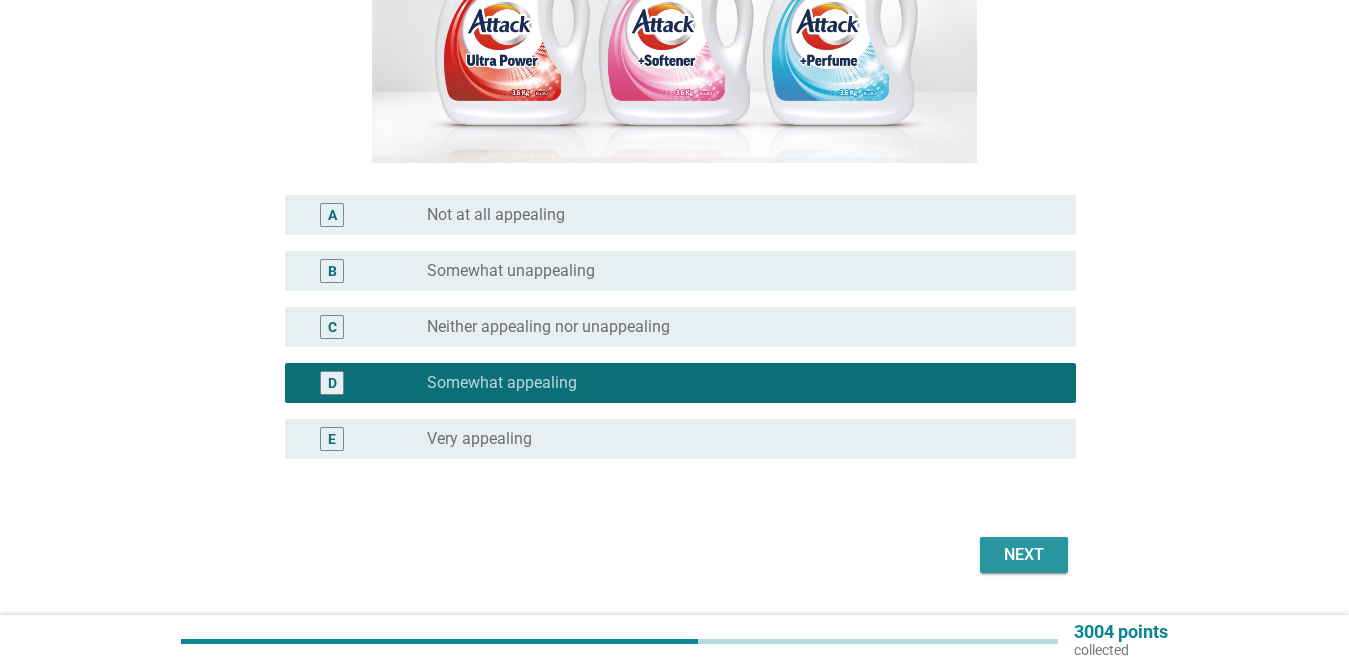 click on "Next" at bounding box center [1024, 555] 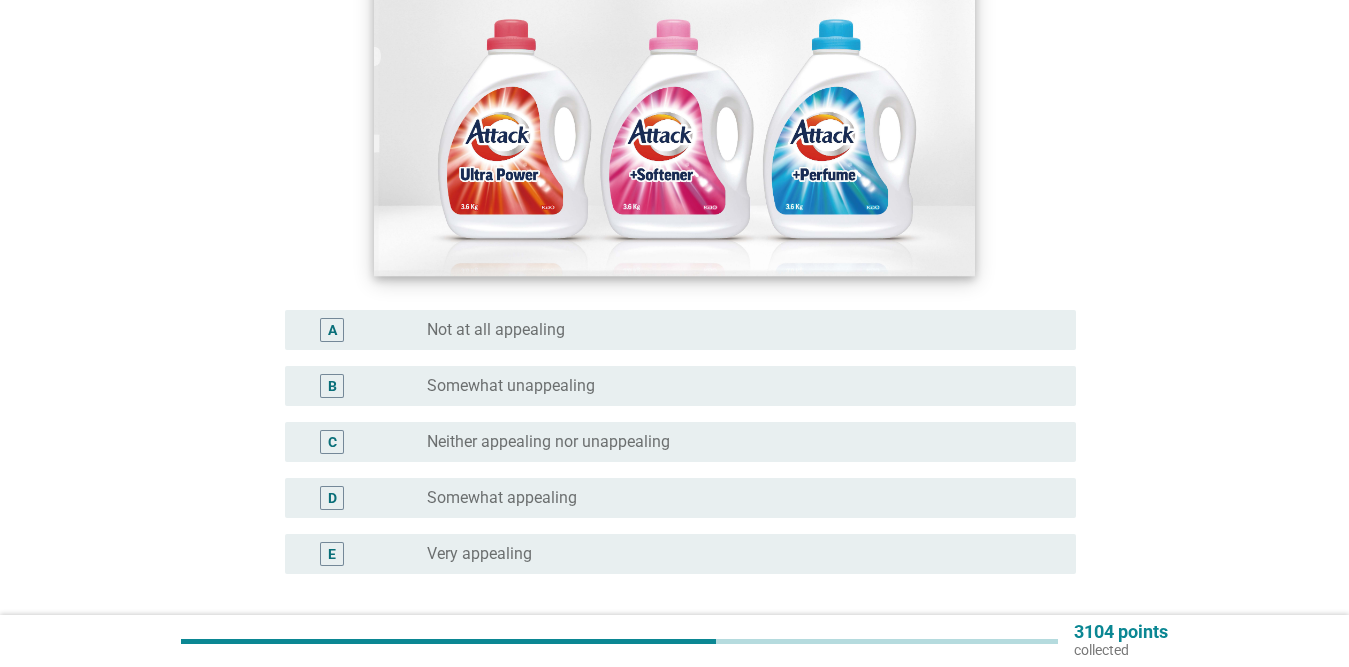 scroll, scrollTop: 400, scrollLeft: 0, axis: vertical 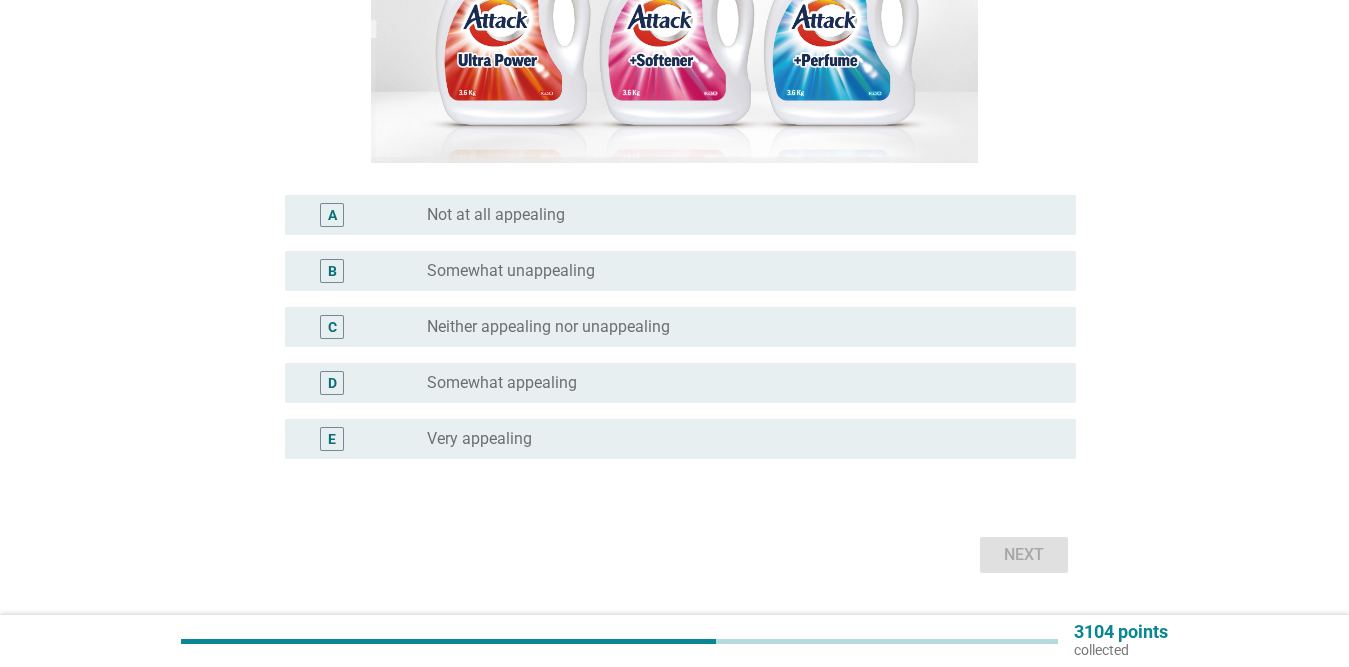 click on "radio_button_unchecked Somewhat appealing" at bounding box center (735, 383) 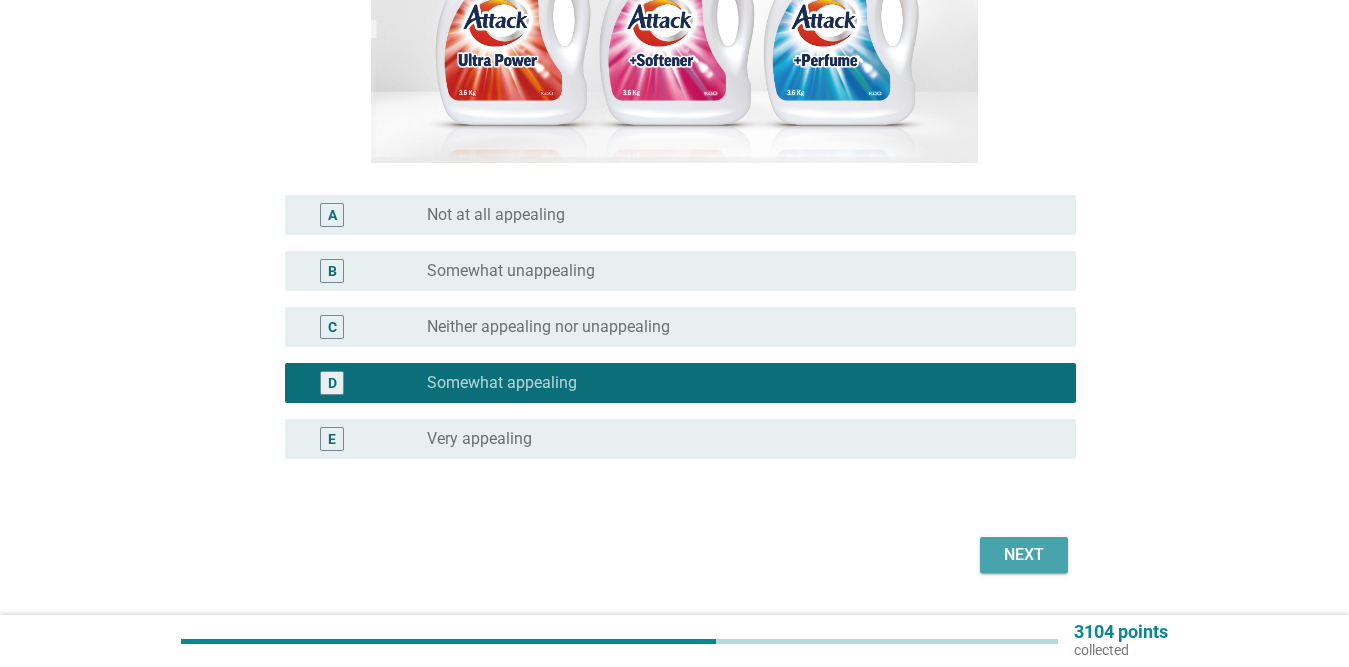 click on "Next" at bounding box center [1024, 555] 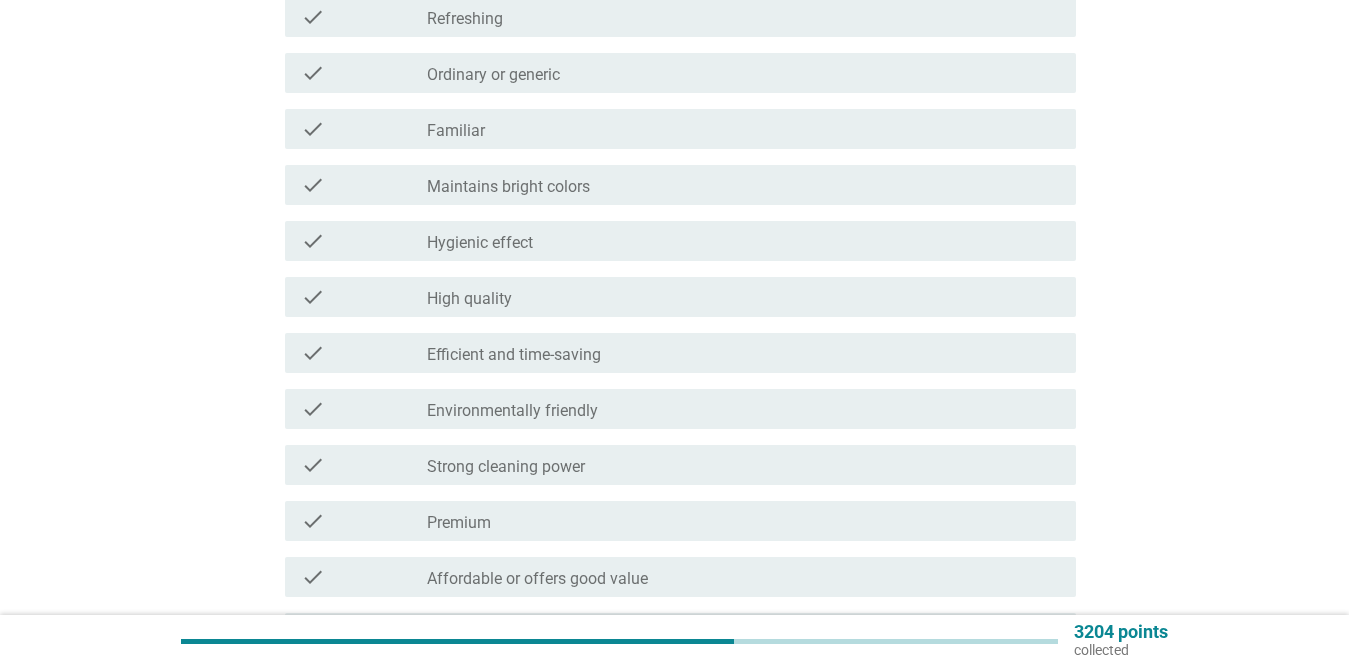scroll, scrollTop: 700, scrollLeft: 0, axis: vertical 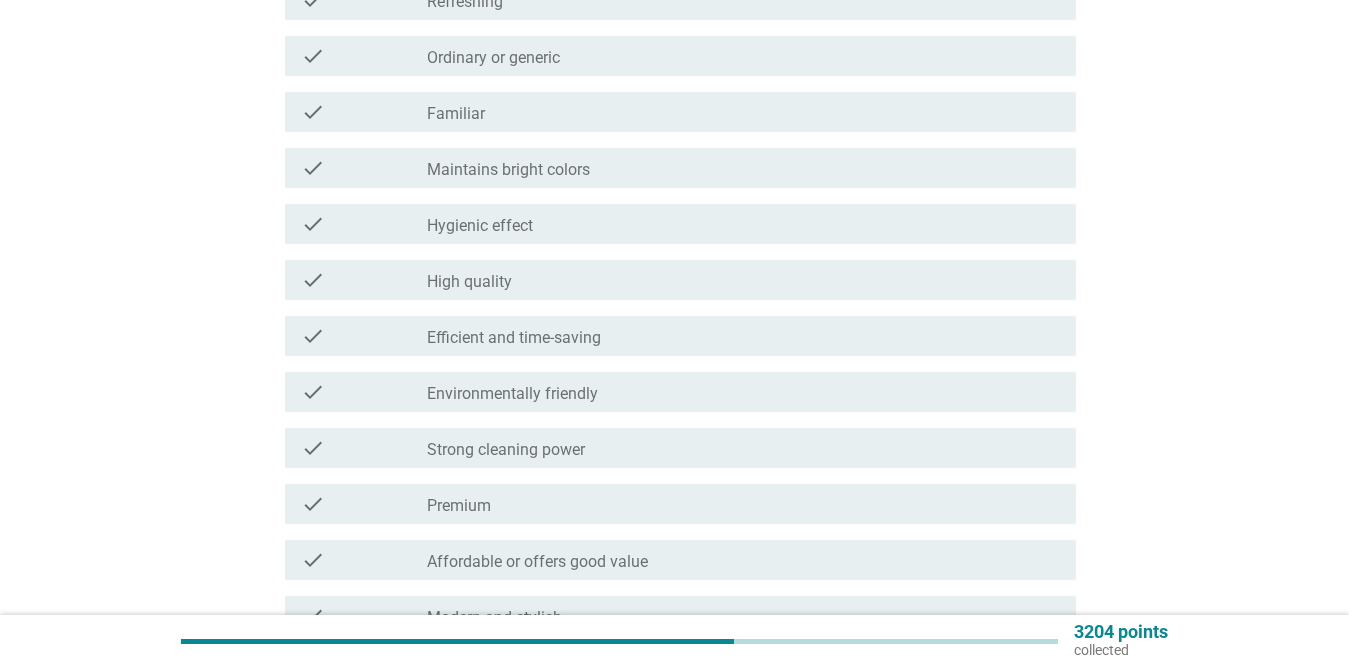 click on "check     check_box_outline_blank Hygienic effect" at bounding box center [674, 224] 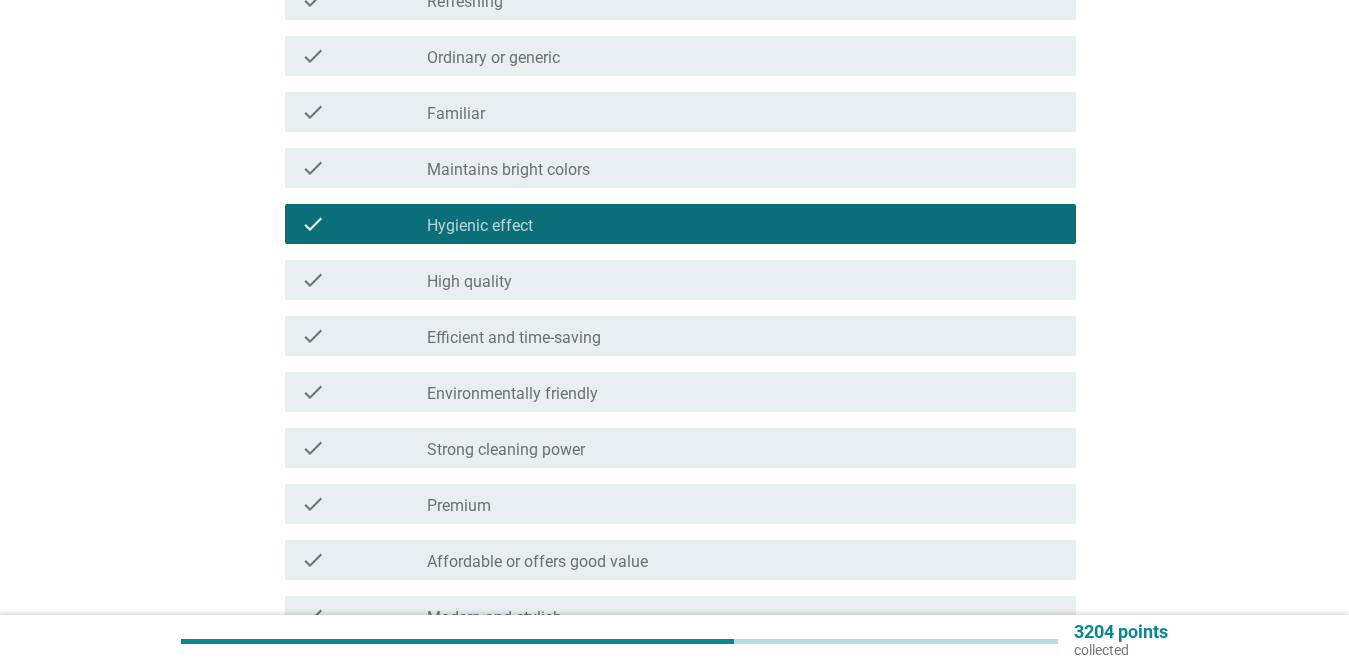 click on "check_box_outline_blank High quality" at bounding box center [743, 280] 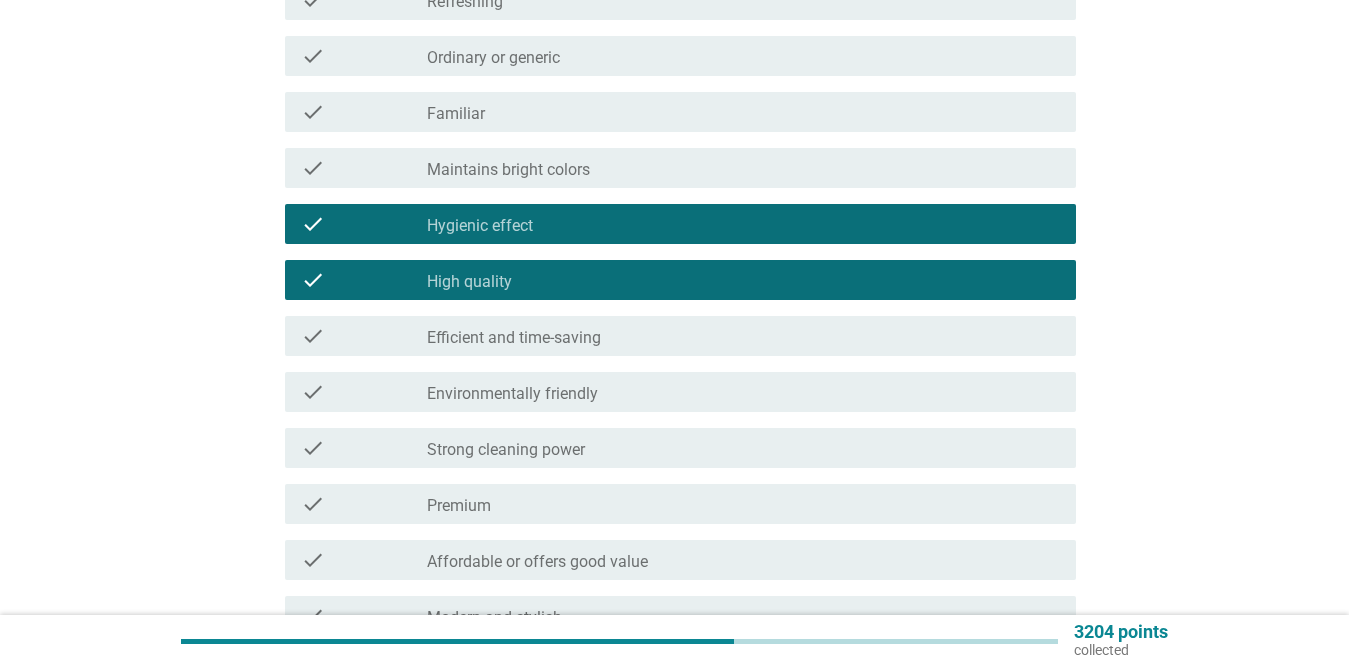 click on "Efficient and time-saving" at bounding box center [514, 338] 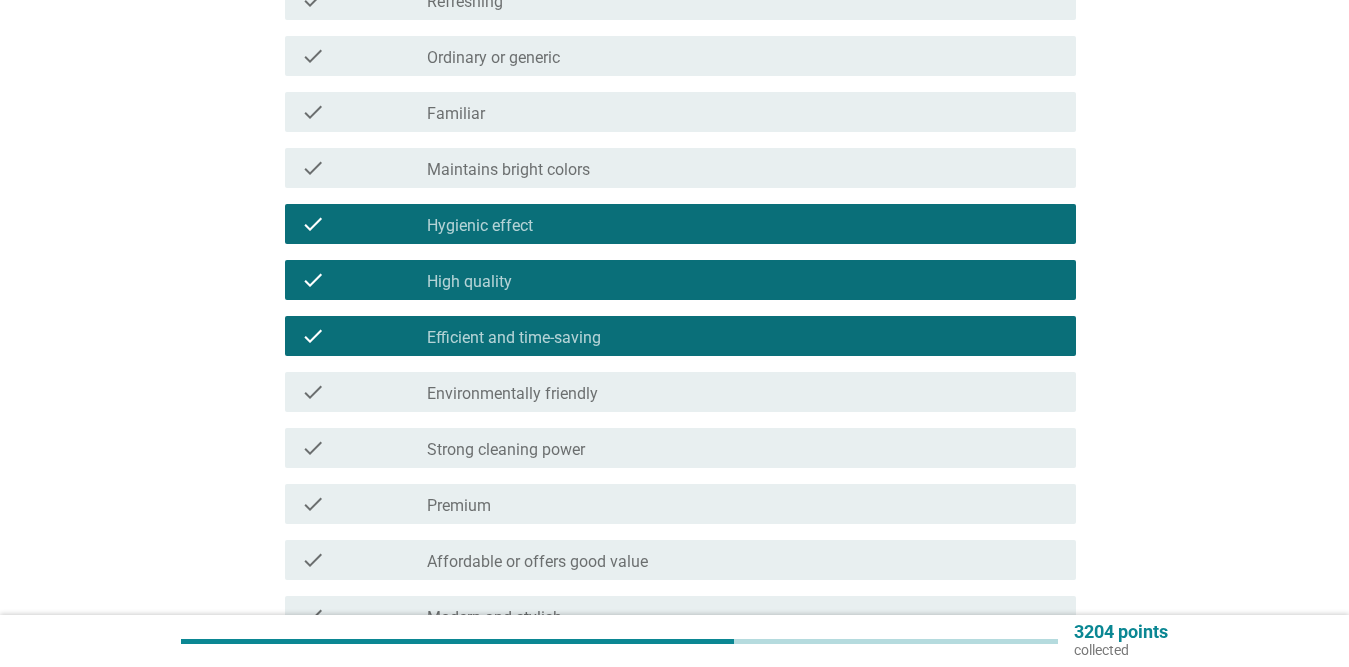 scroll, scrollTop: 900, scrollLeft: 0, axis: vertical 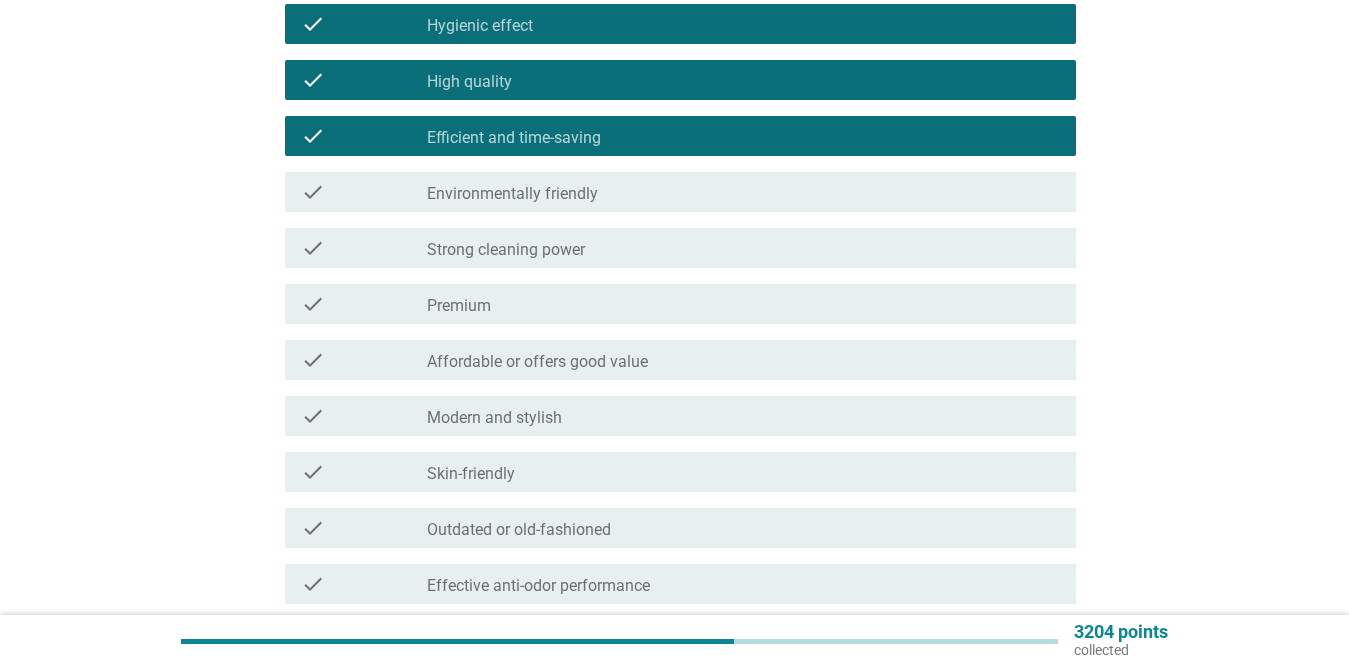 click on "check     check_box_outline_blank Environmentally friendly" at bounding box center (680, 192) 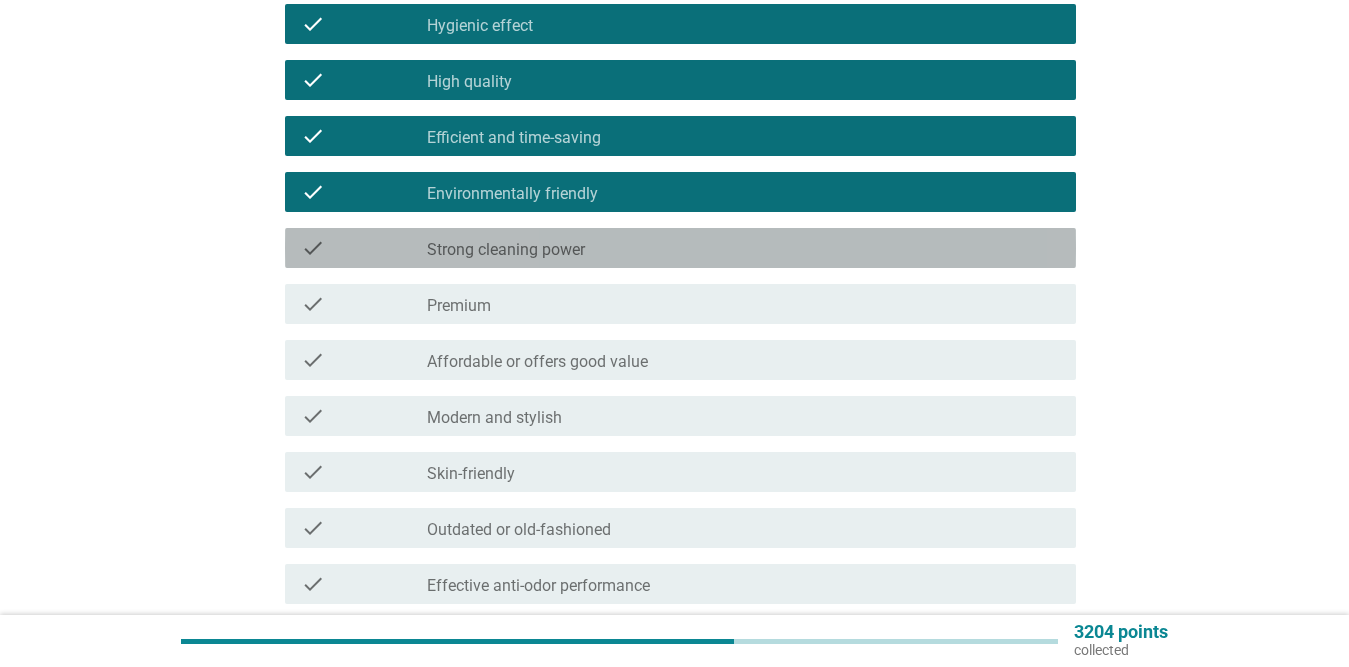 click on "check_box_outline_blank Strong cleaning power" at bounding box center [743, 248] 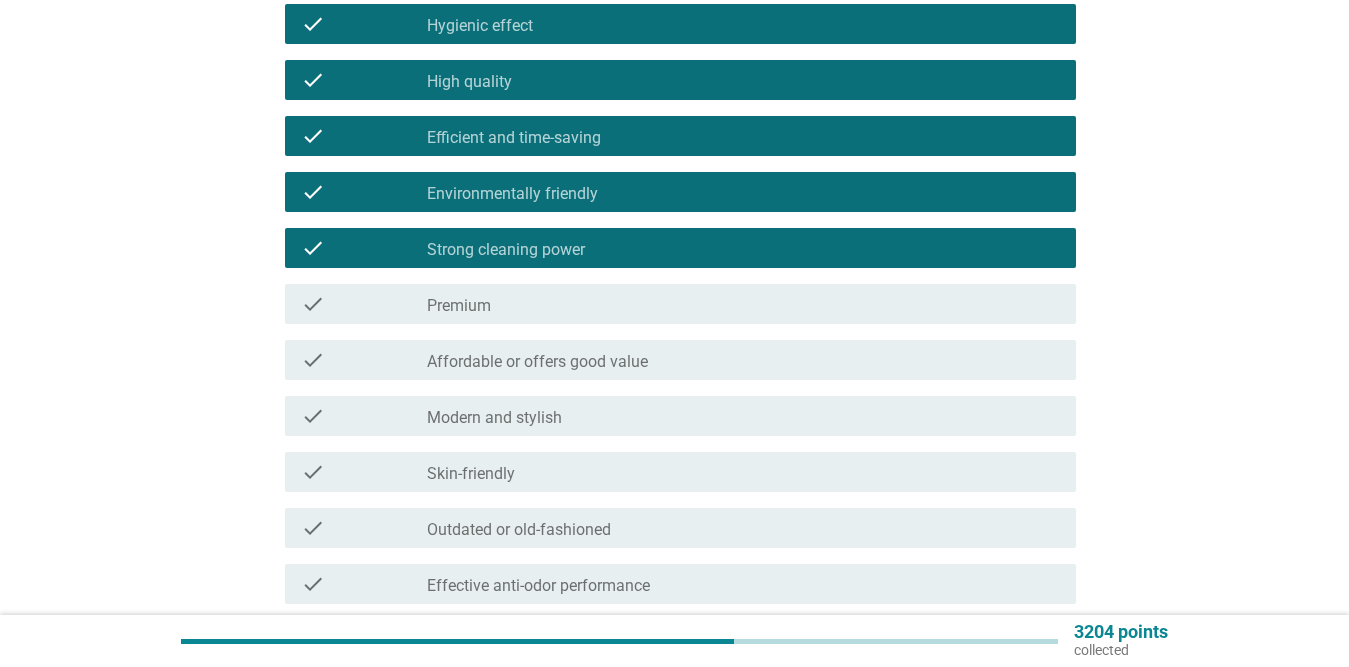 click on "check_box_outline_blank Premium" at bounding box center (743, 304) 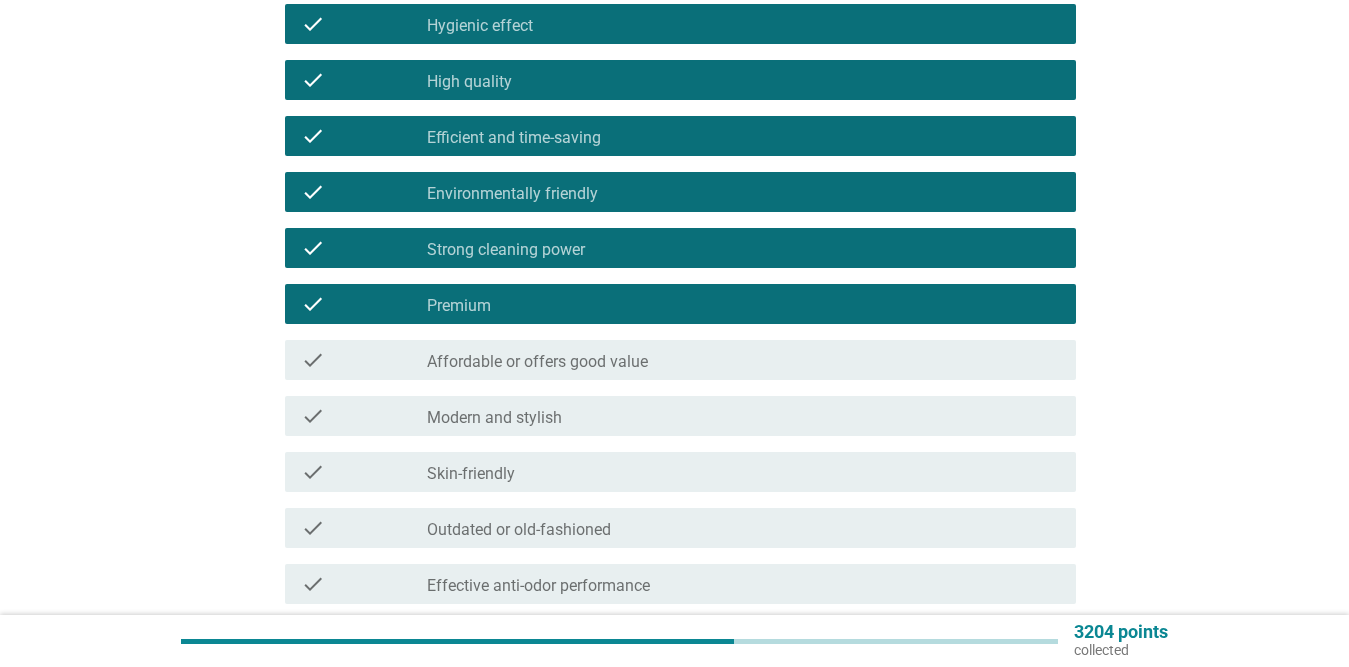 click on "Affordable or offers good value" at bounding box center [537, 362] 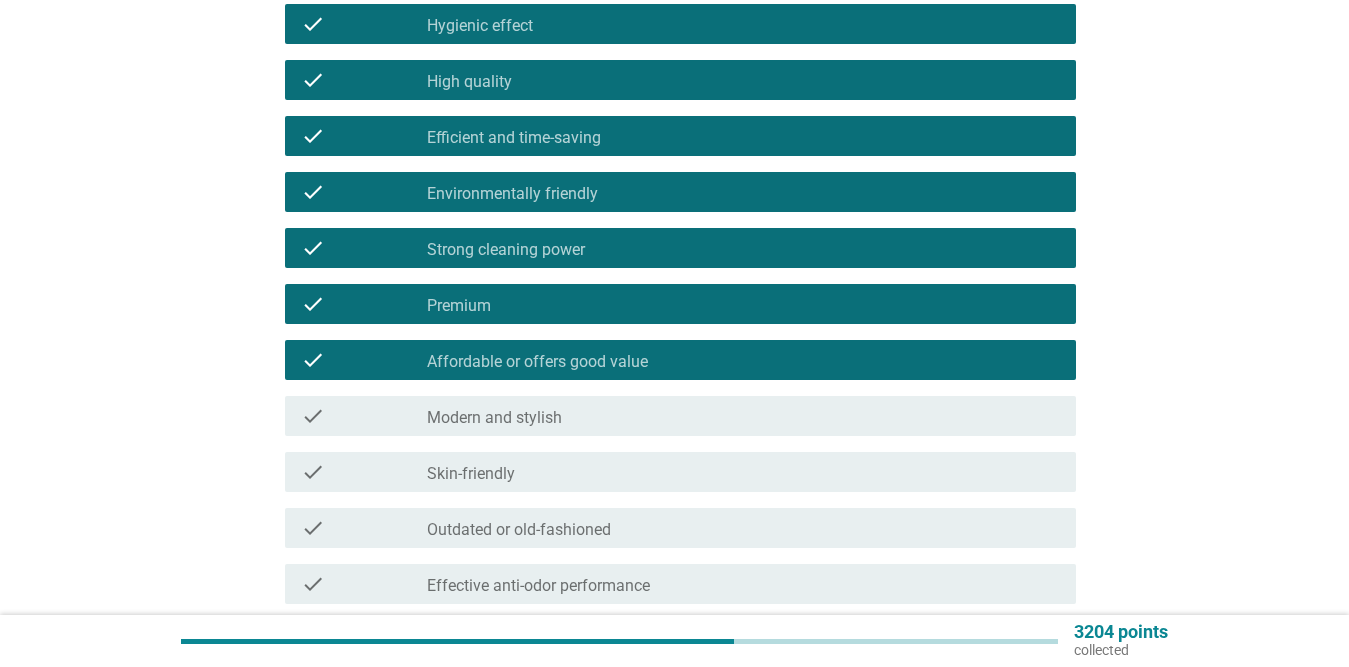 scroll, scrollTop: 1100, scrollLeft: 0, axis: vertical 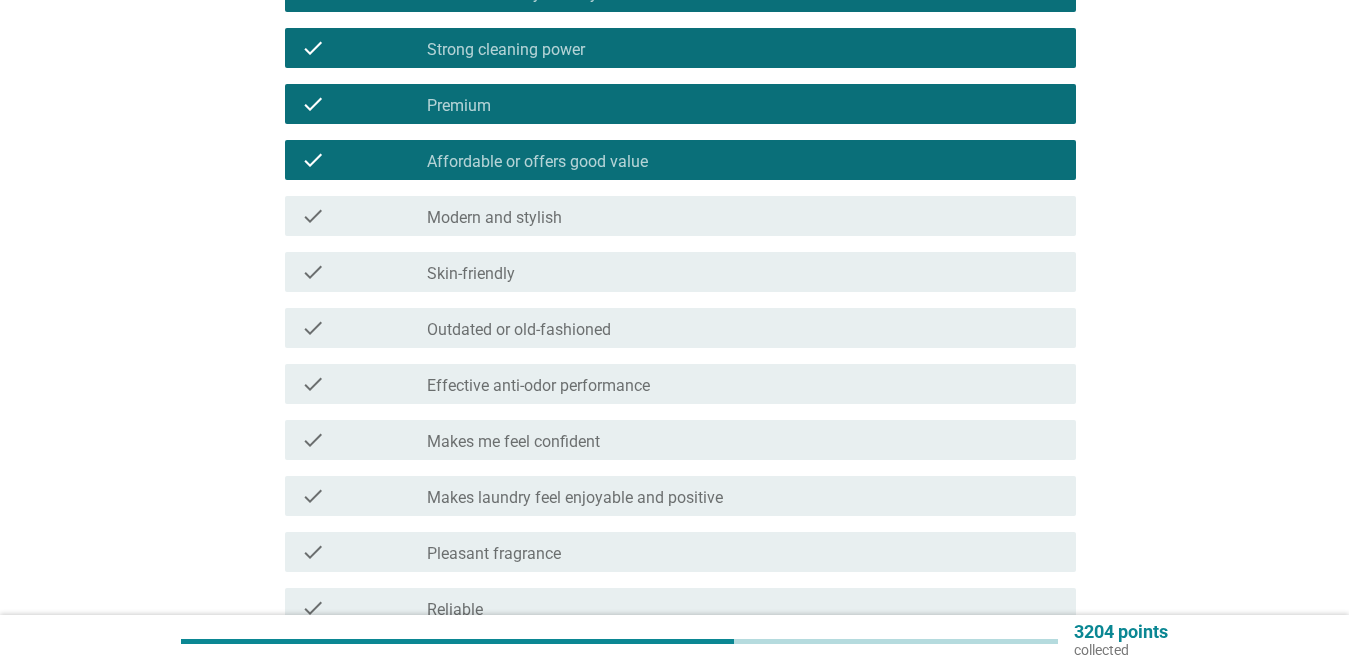 click on "check_box_outline_blank Modern and stylish" at bounding box center [743, 216] 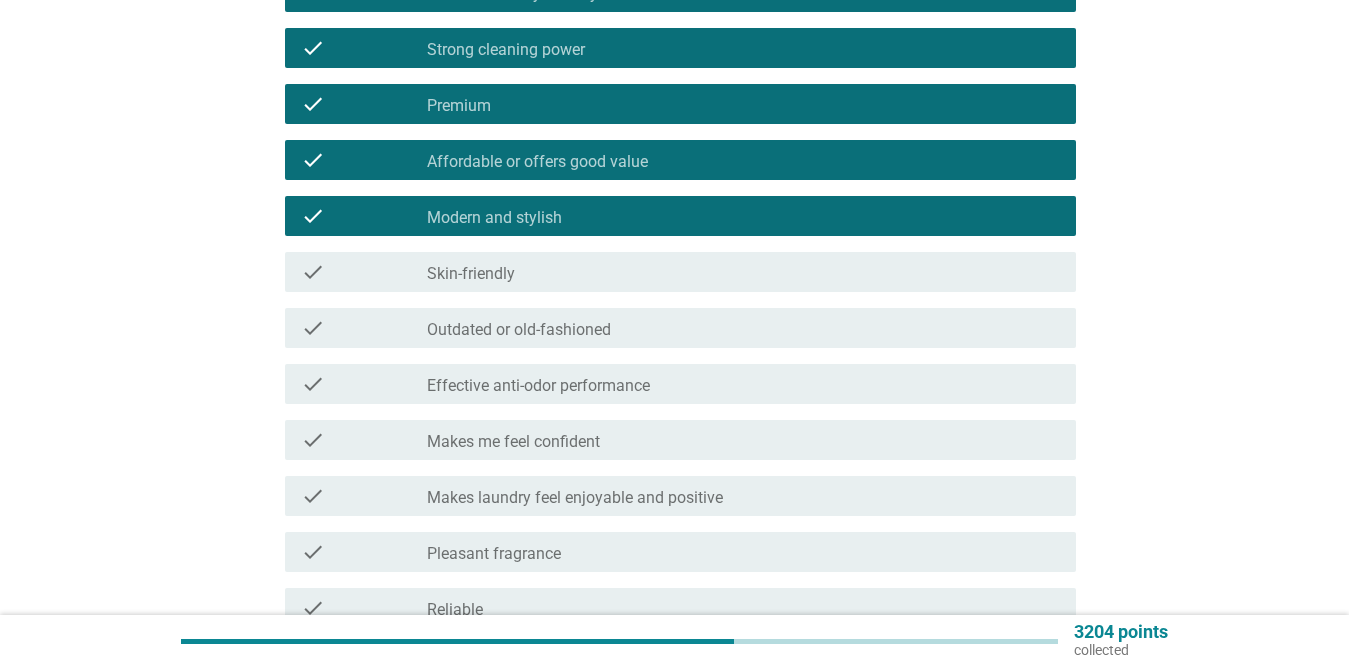 click on "check_box_outline_blank Skin-friendly" at bounding box center (743, 272) 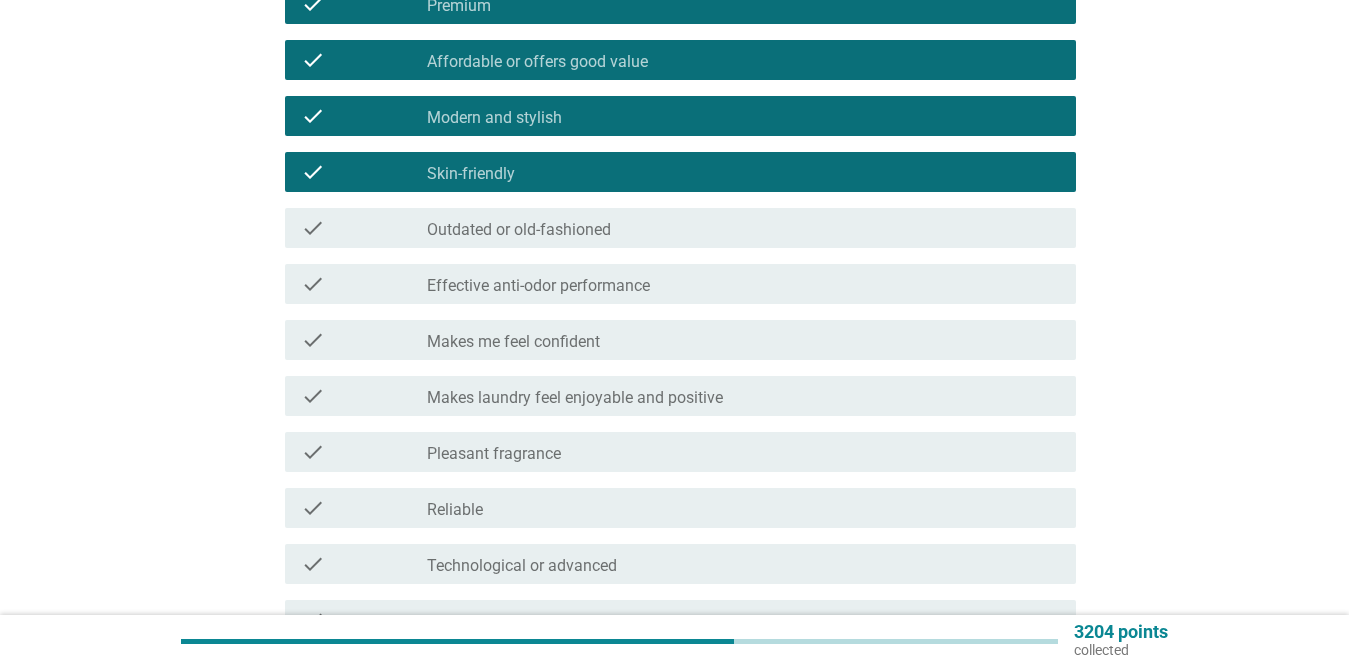 scroll, scrollTop: 1300, scrollLeft: 0, axis: vertical 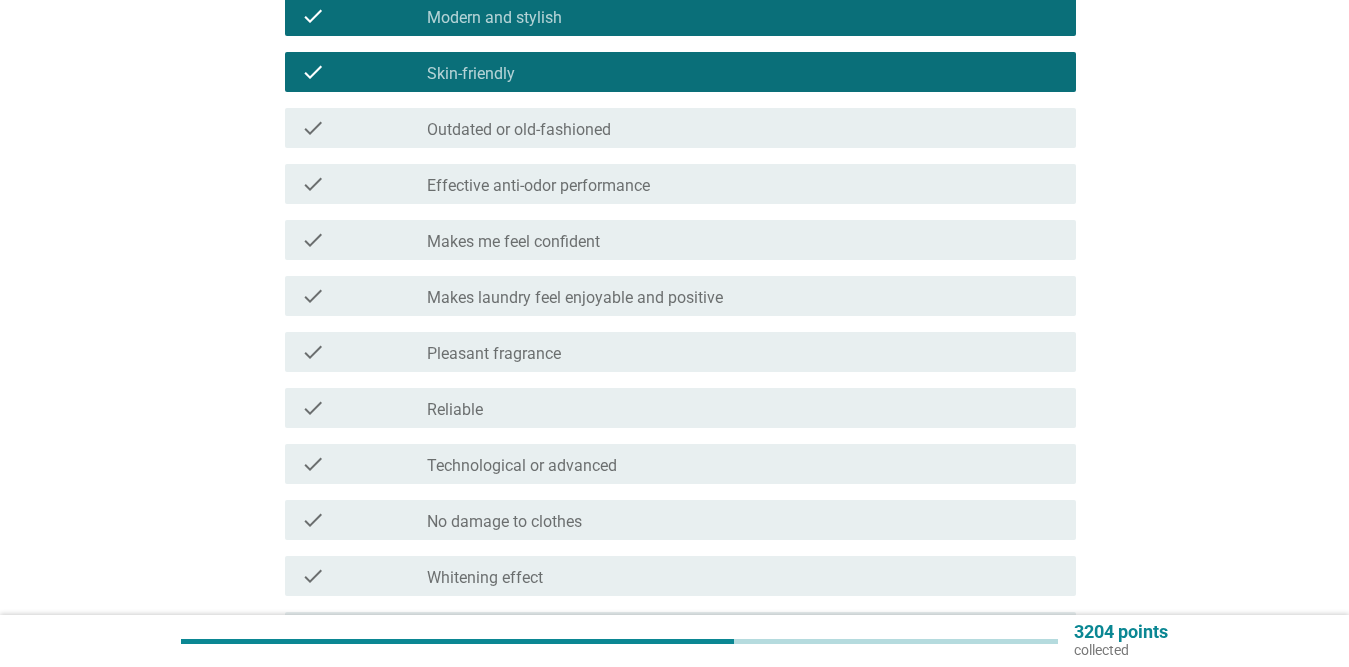 click on "Effective anti-odor performance" at bounding box center [538, 186] 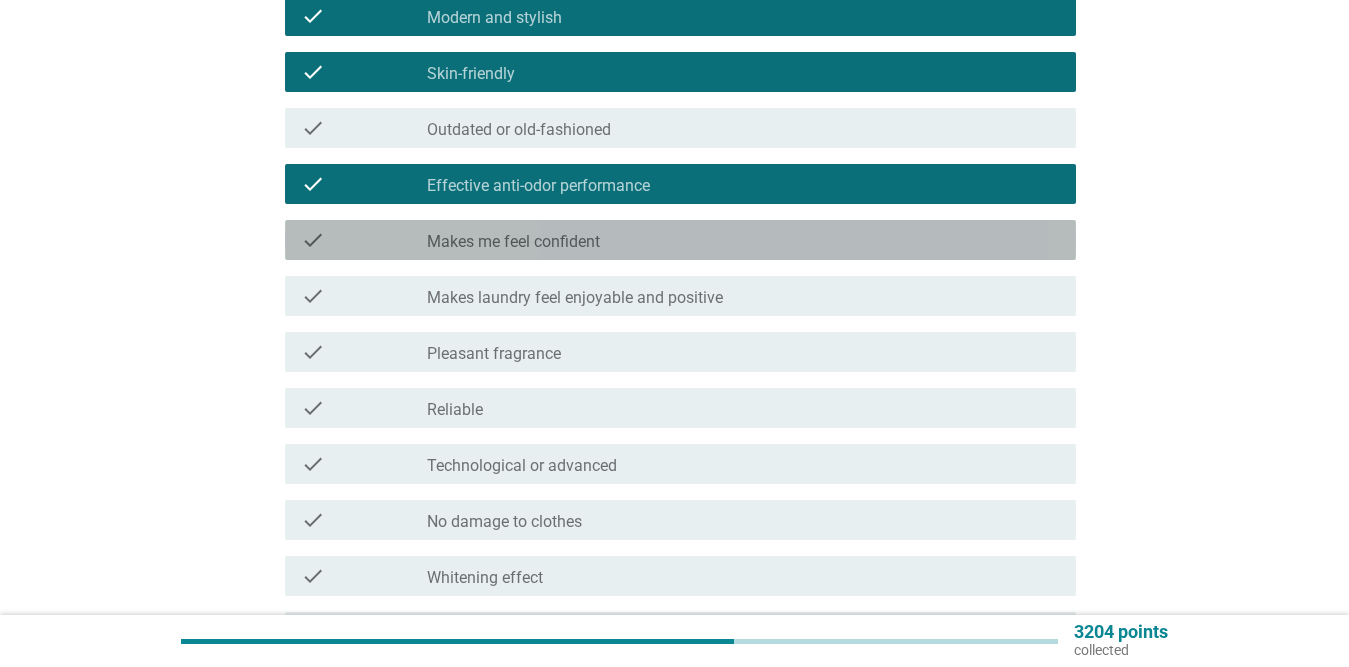 click on "check_box_outline_blank Makes me feel confident" at bounding box center (743, 240) 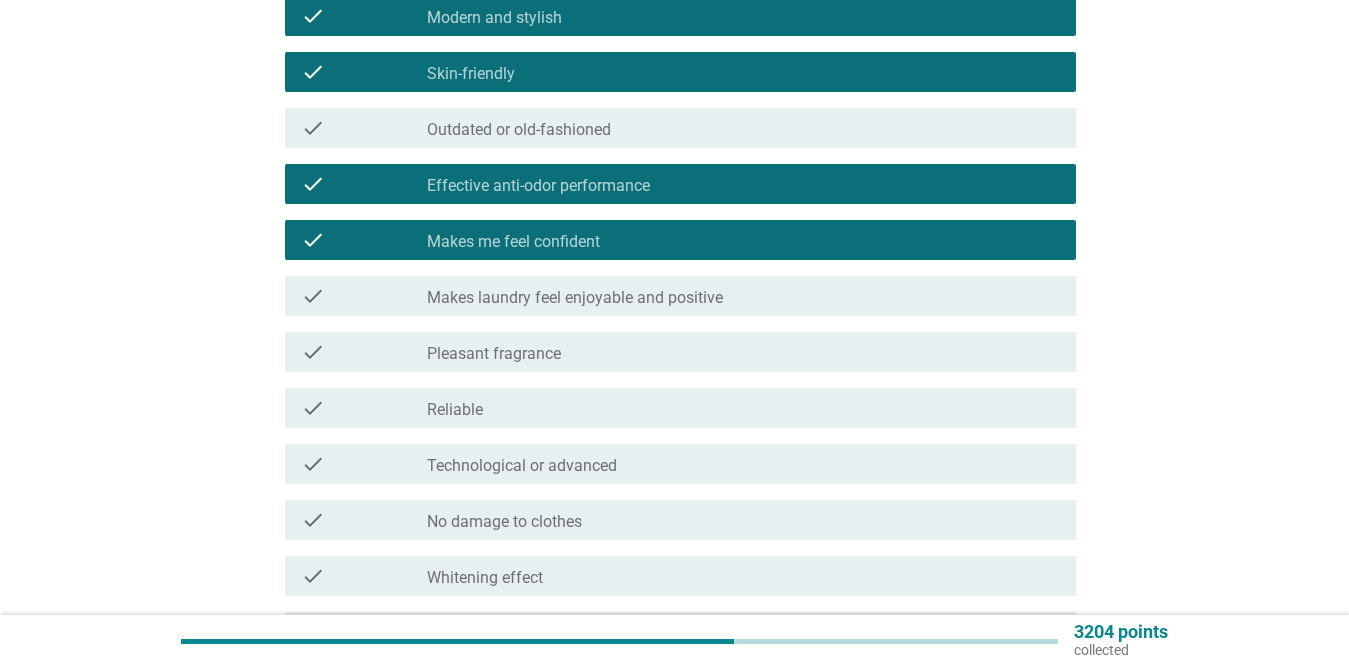 click on "Makes laundry feel enjoyable and positive" at bounding box center [575, 298] 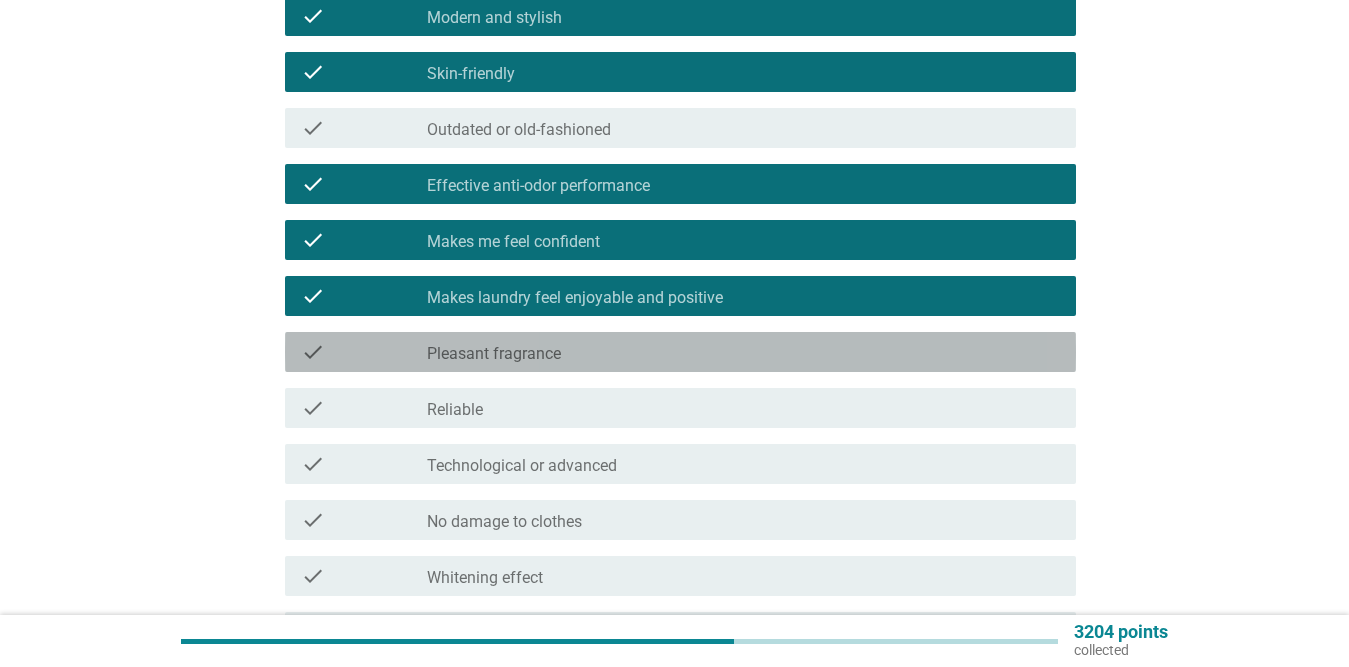 click on "check_box_outline_blank Pleasant fragrance" at bounding box center [743, 352] 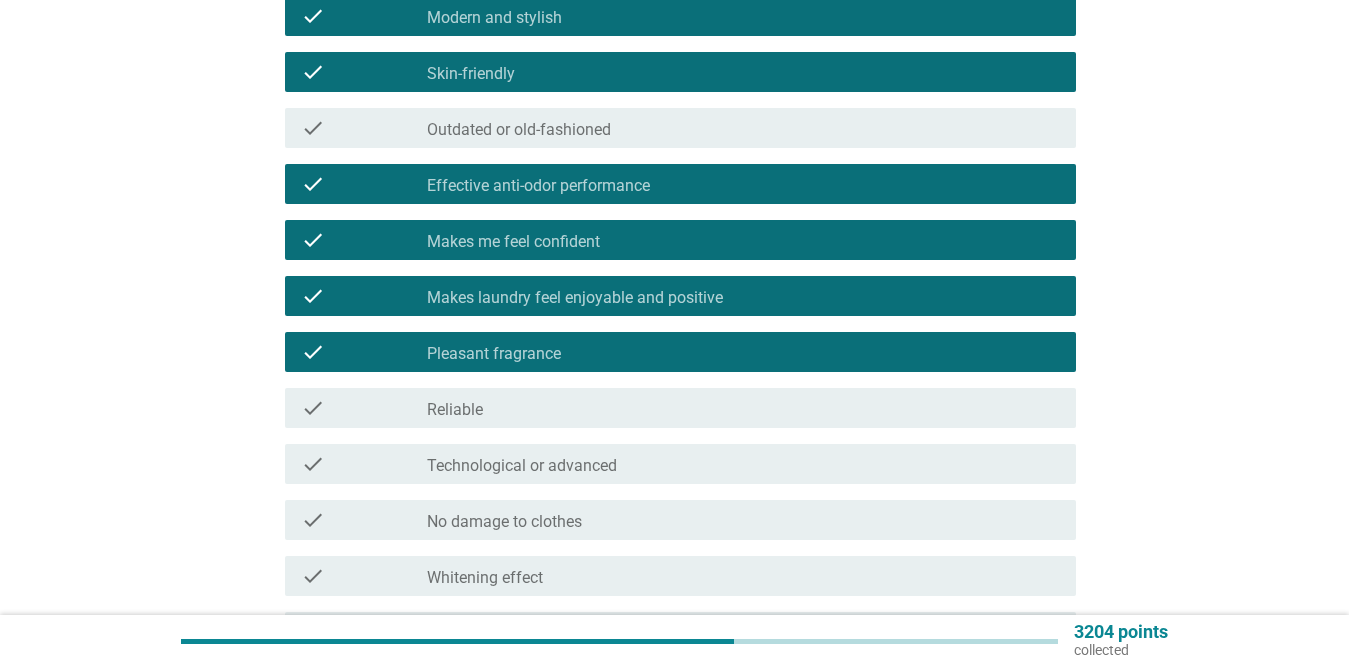 scroll, scrollTop: 1500, scrollLeft: 0, axis: vertical 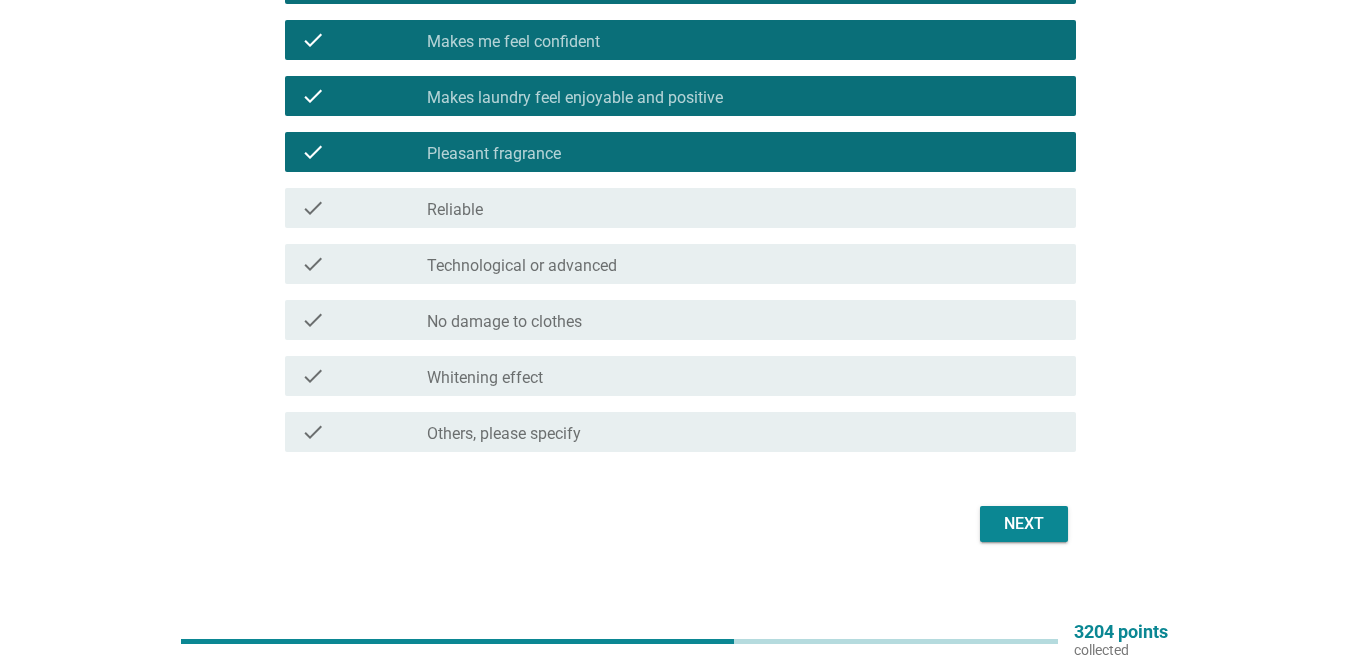click on "check_box_outline_blank Reliable" at bounding box center [743, 208] 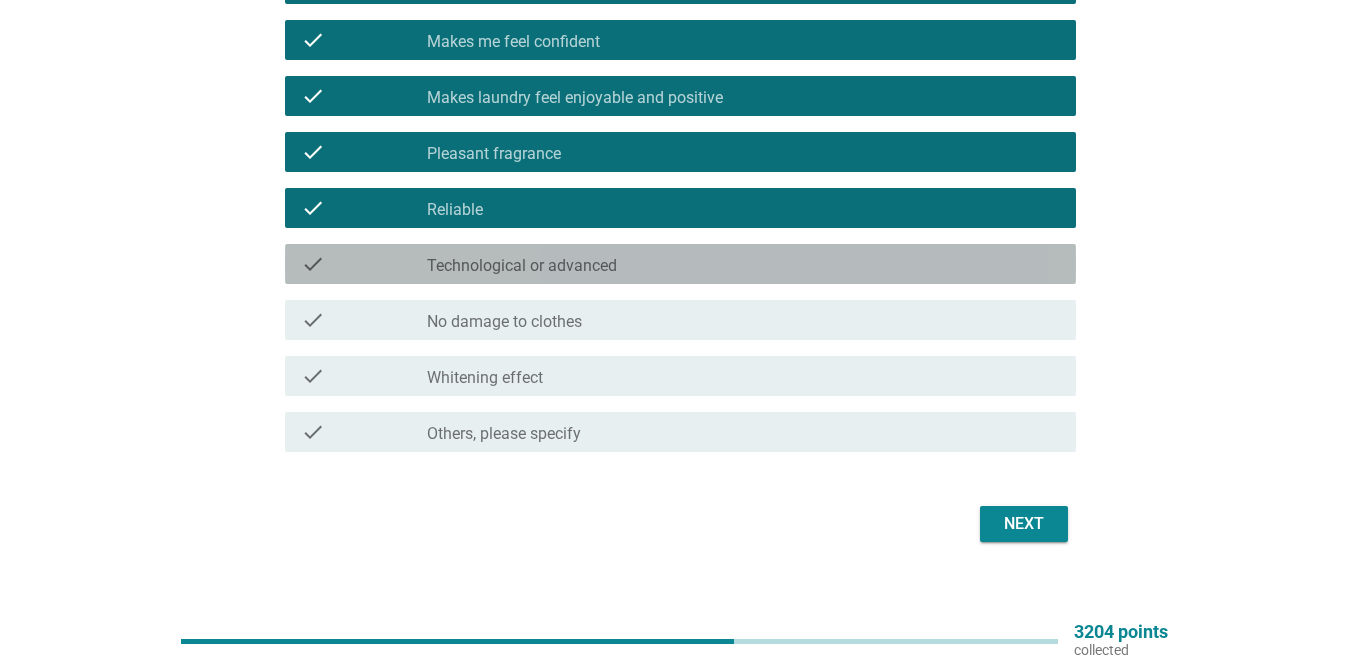 click on "Technological or advanced" at bounding box center [522, 266] 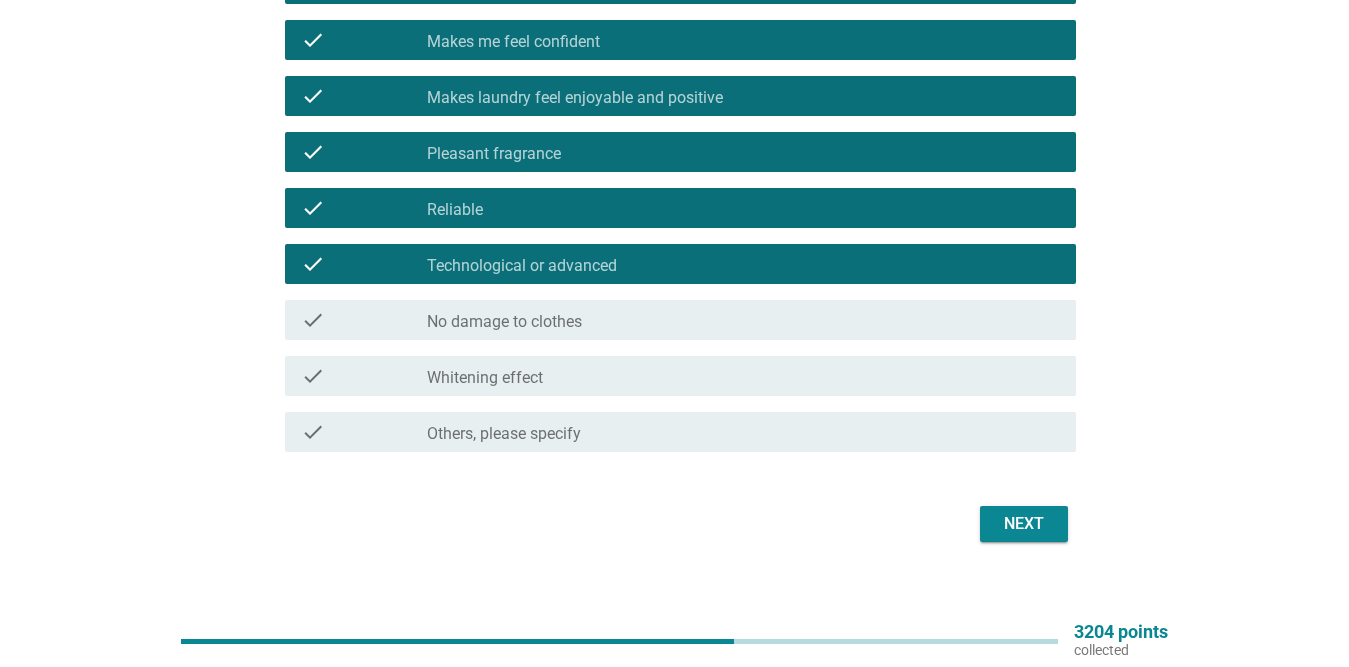 click on "check_box_outline_blank No damage to clothes" at bounding box center [743, 320] 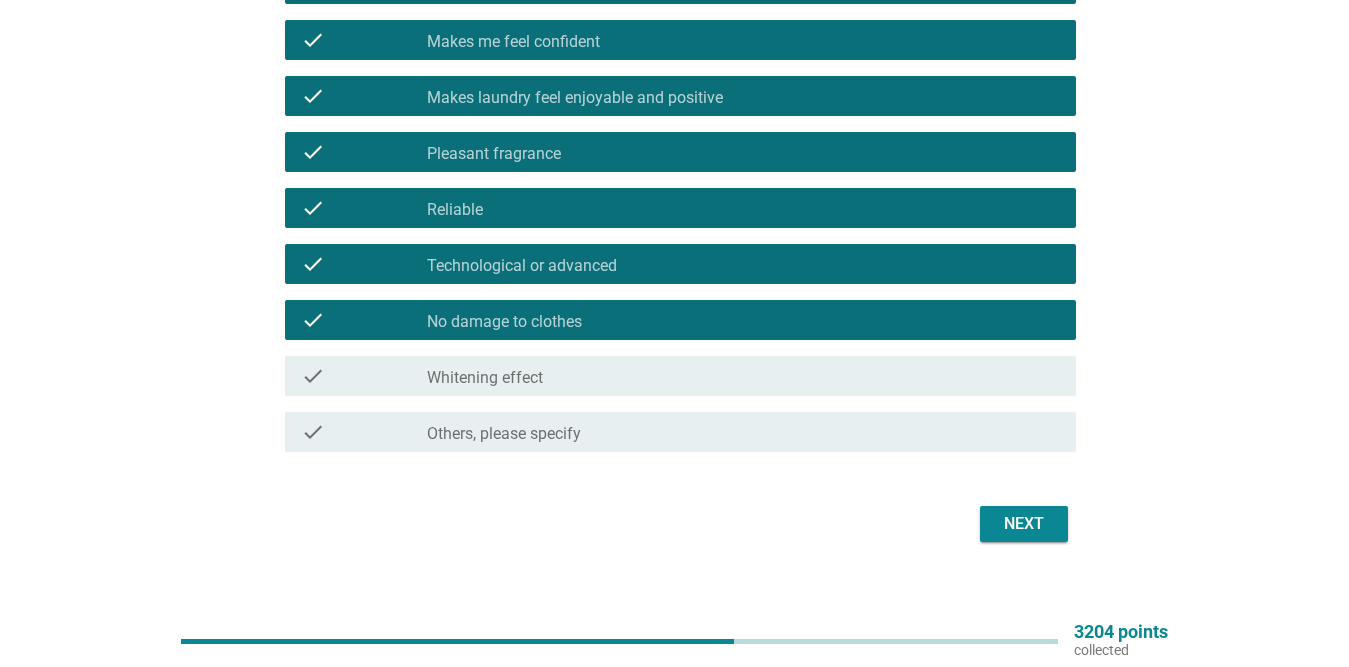 drag, startPoint x: 605, startPoint y: 347, endPoint x: 610, endPoint y: 362, distance: 15.811388 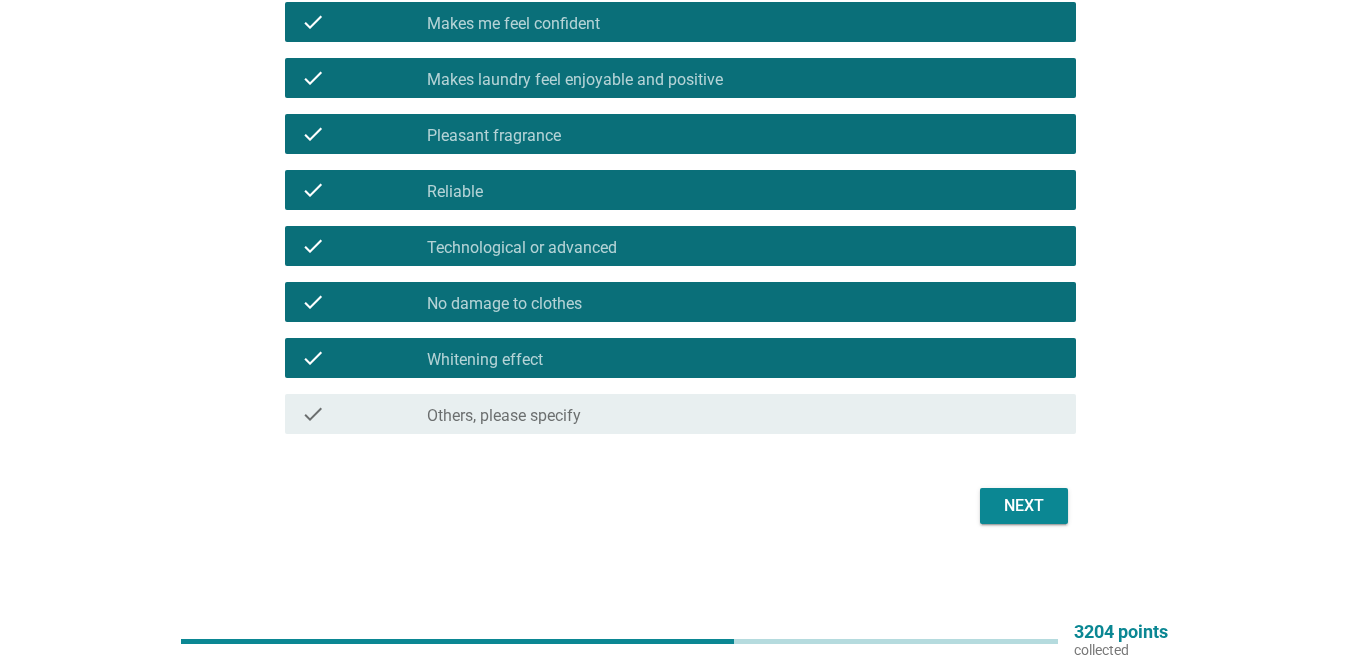scroll, scrollTop: 1523, scrollLeft: 0, axis: vertical 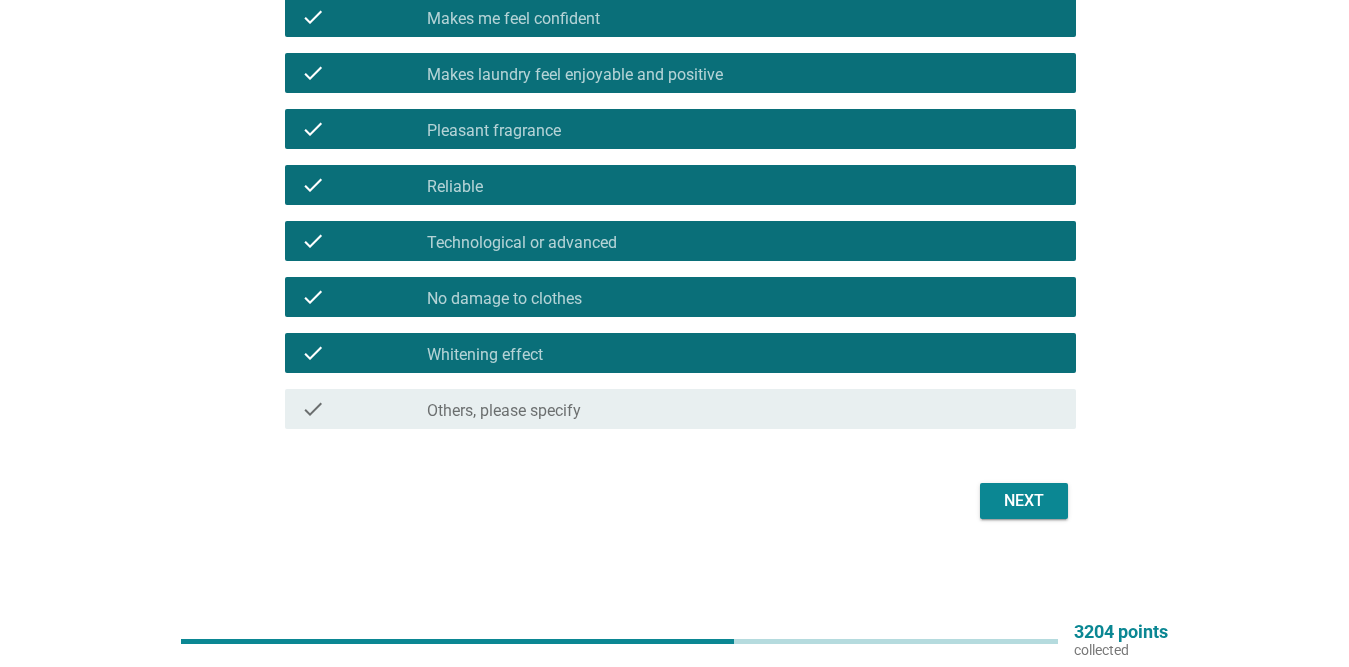 click on "Next" at bounding box center (1024, 501) 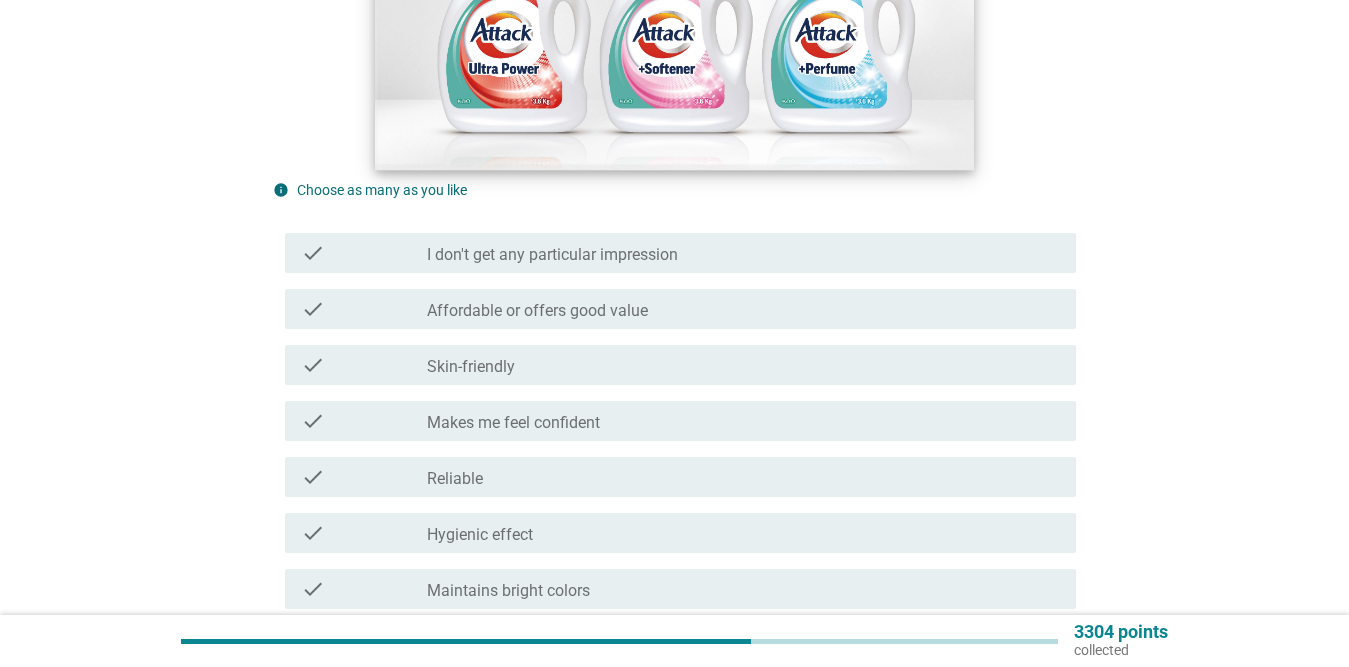 scroll, scrollTop: 500, scrollLeft: 0, axis: vertical 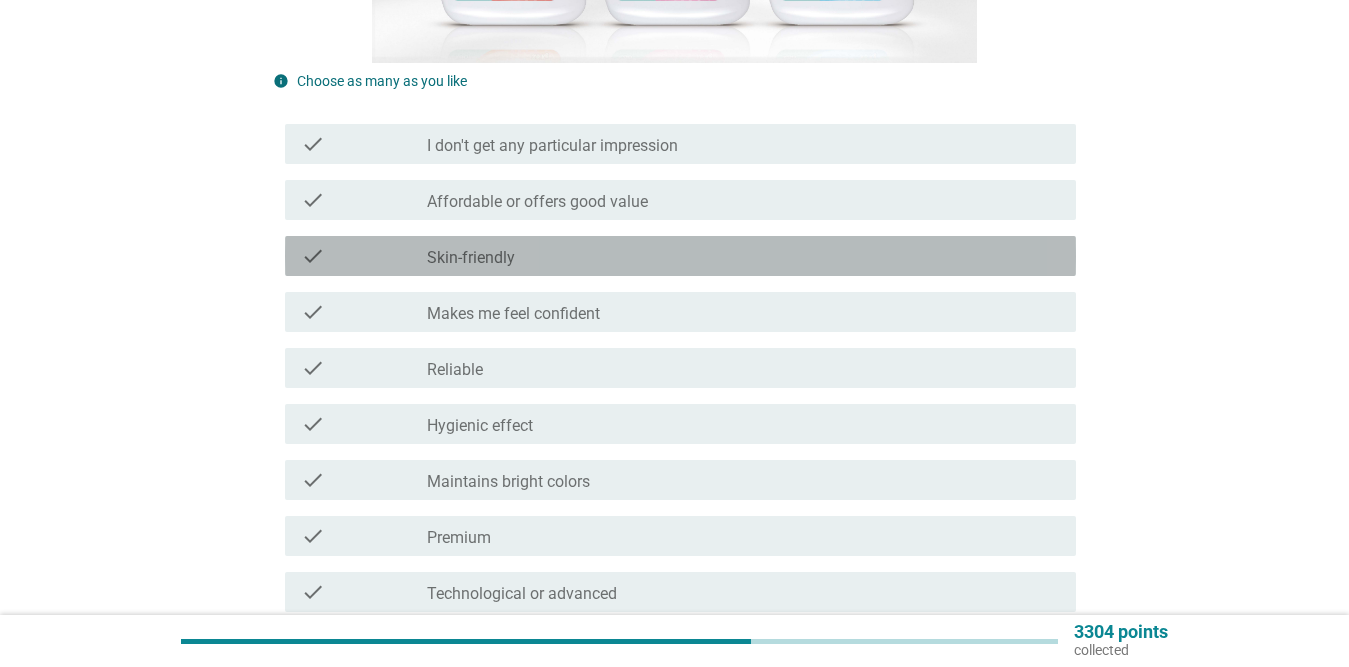 click on "Skin-friendly" at bounding box center [471, 258] 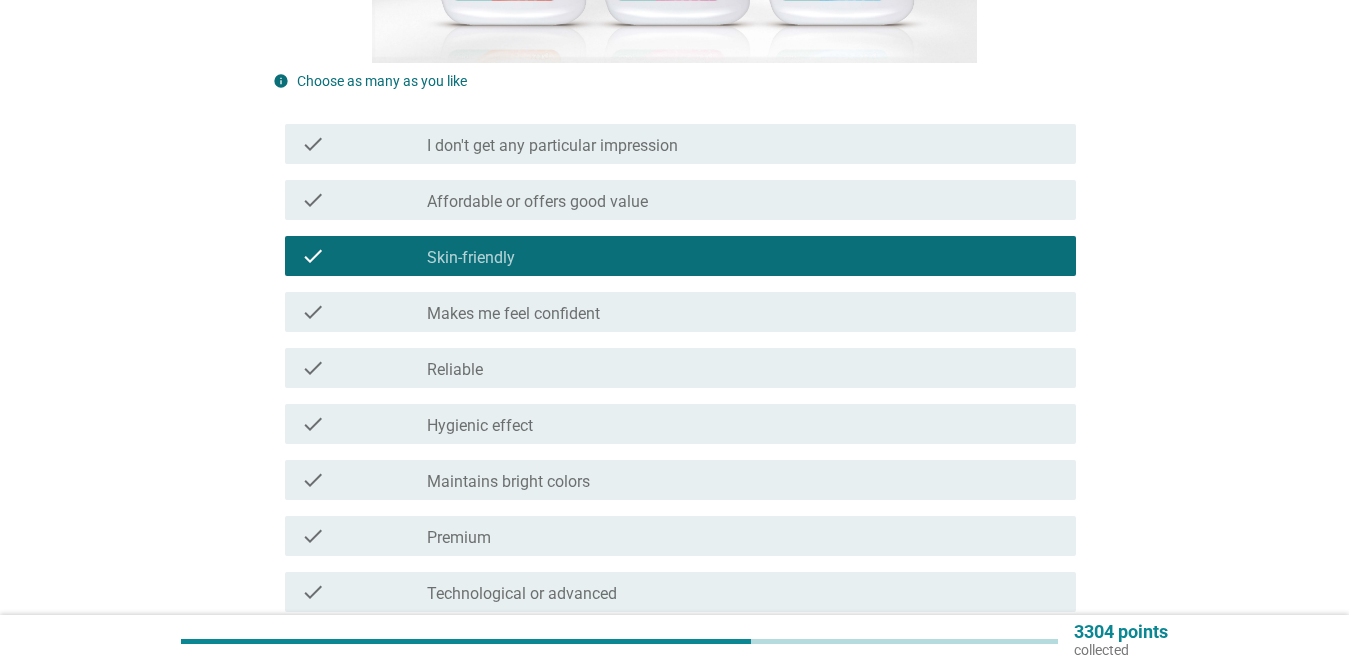 click on "Affordable or offers good value" at bounding box center (537, 202) 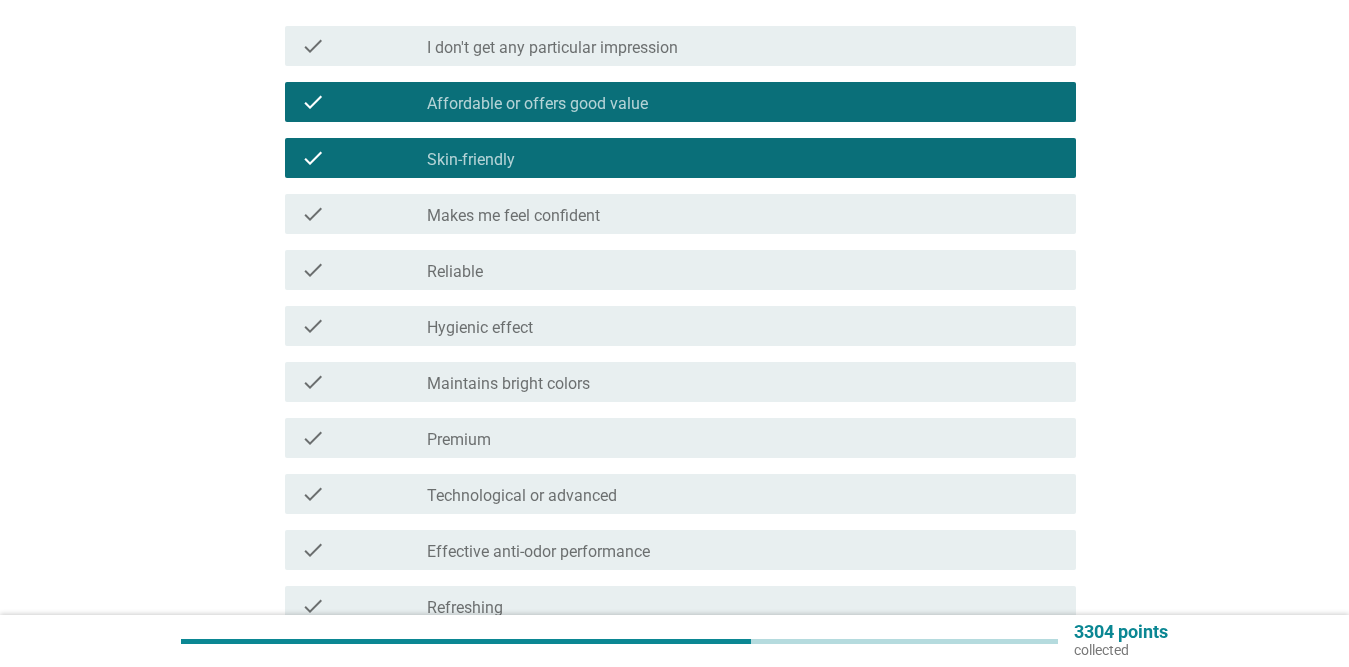 scroll, scrollTop: 600, scrollLeft: 0, axis: vertical 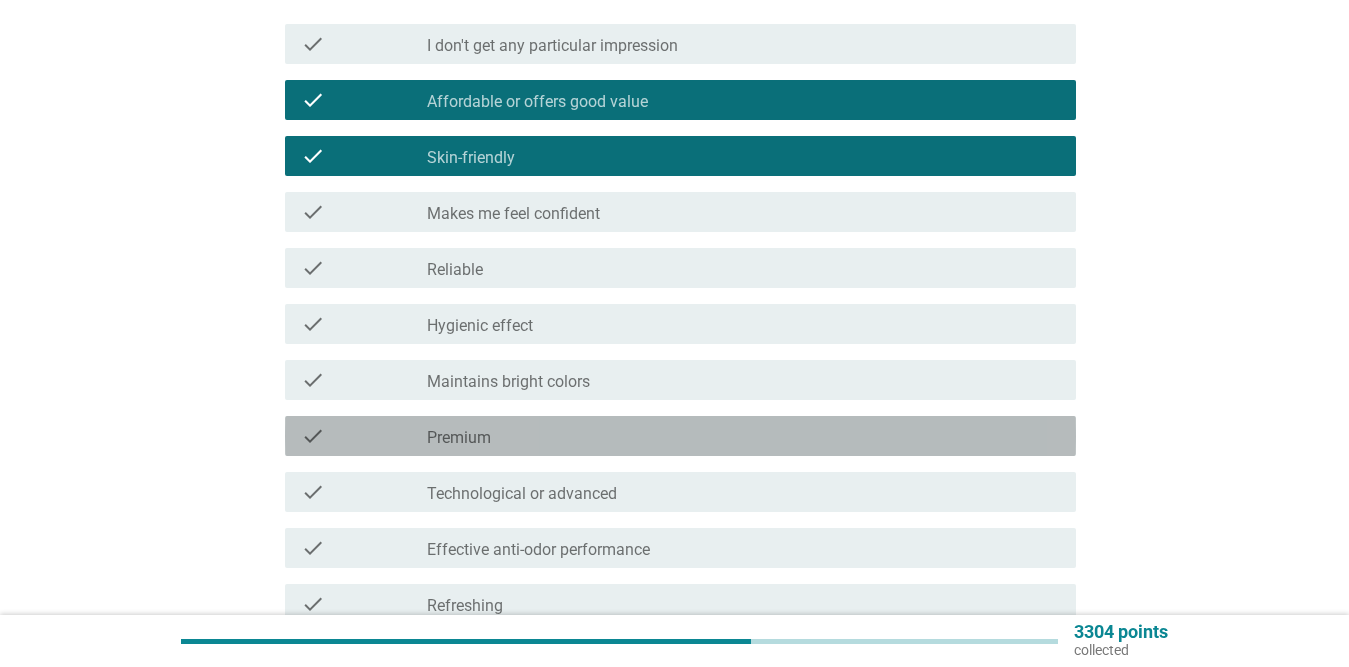 click on "check_box_outline_blank Premium" at bounding box center [743, 436] 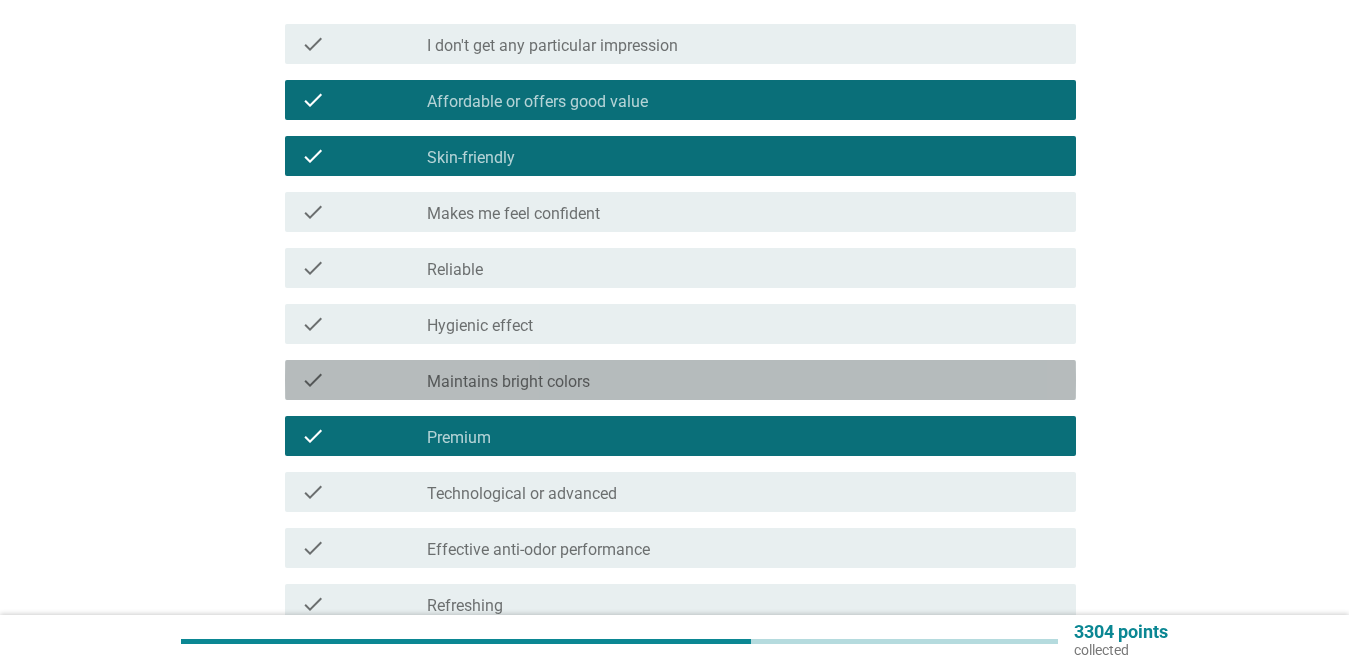 click on "Maintains bright colors" at bounding box center (508, 382) 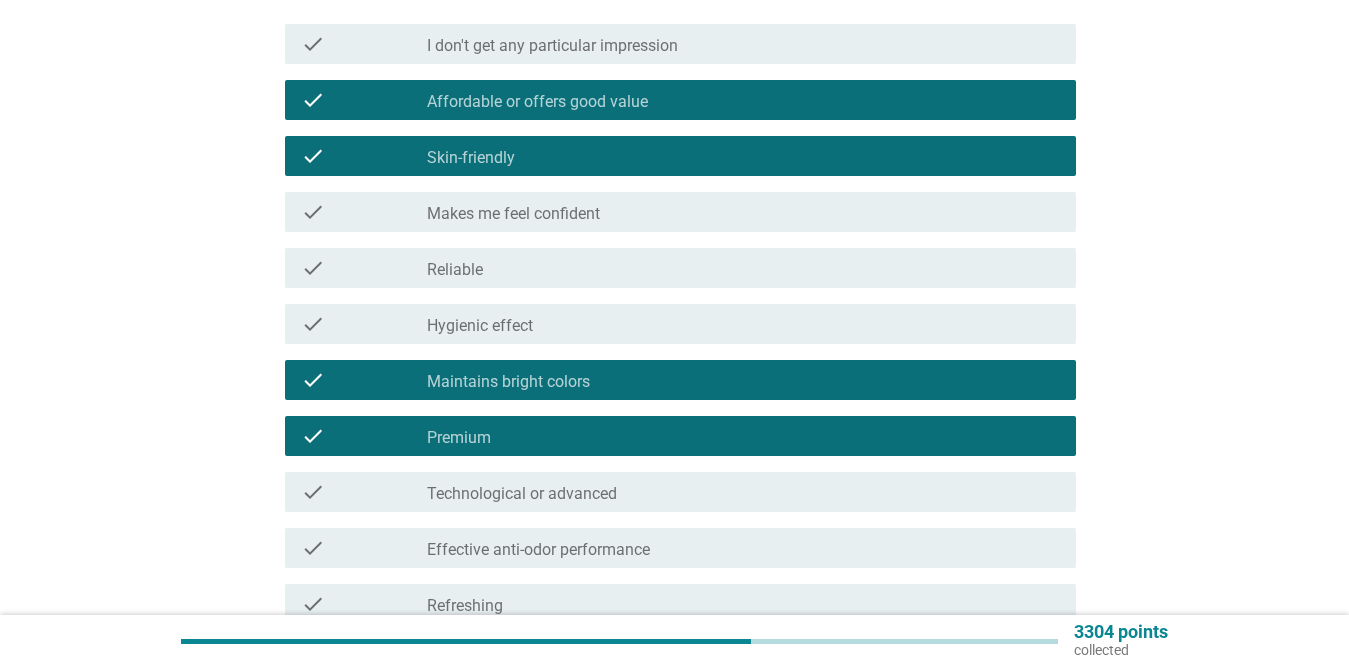 click on "check_box_outline_blank Hygienic effect" at bounding box center (743, 324) 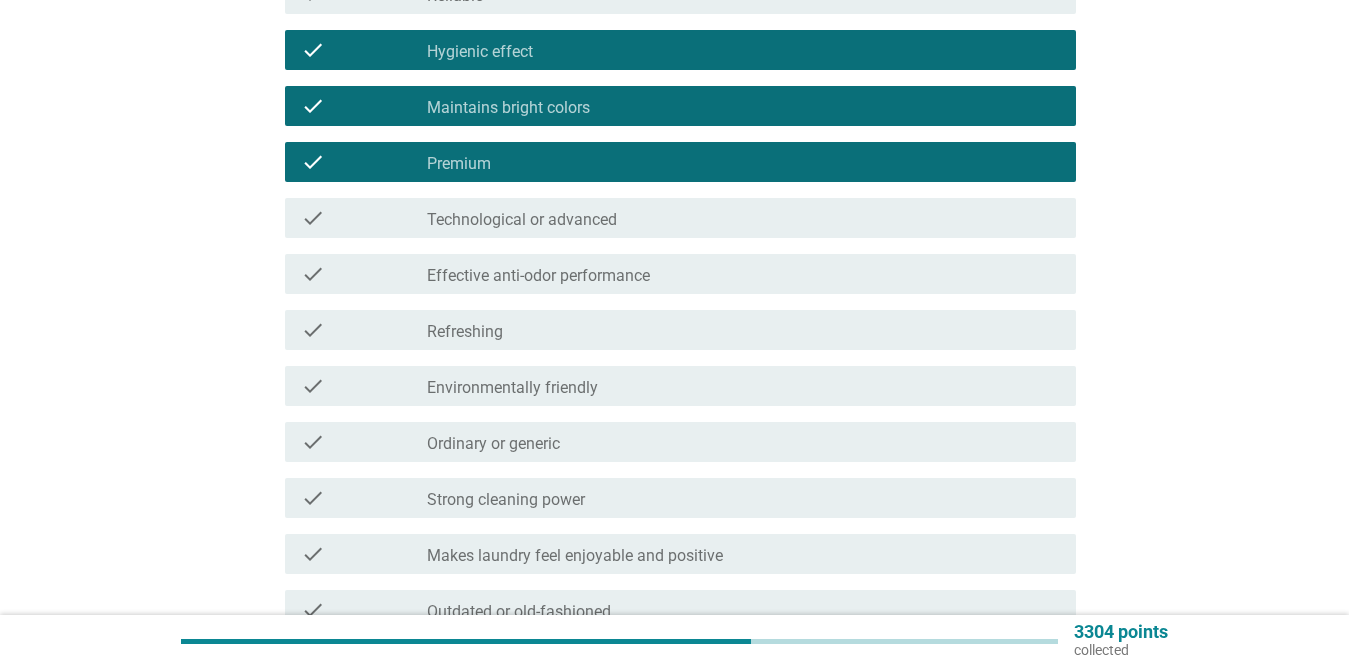 scroll, scrollTop: 900, scrollLeft: 0, axis: vertical 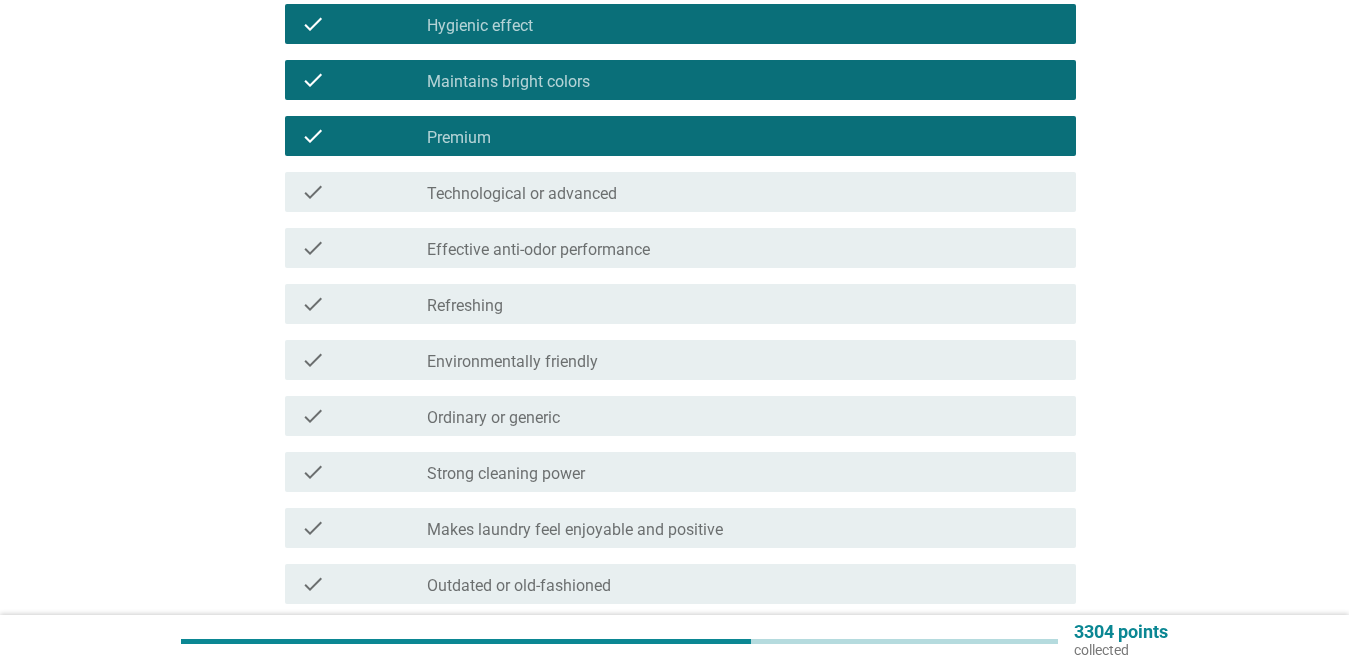 click on "check_box_outline_blank Environmentally friendly" at bounding box center (743, 360) 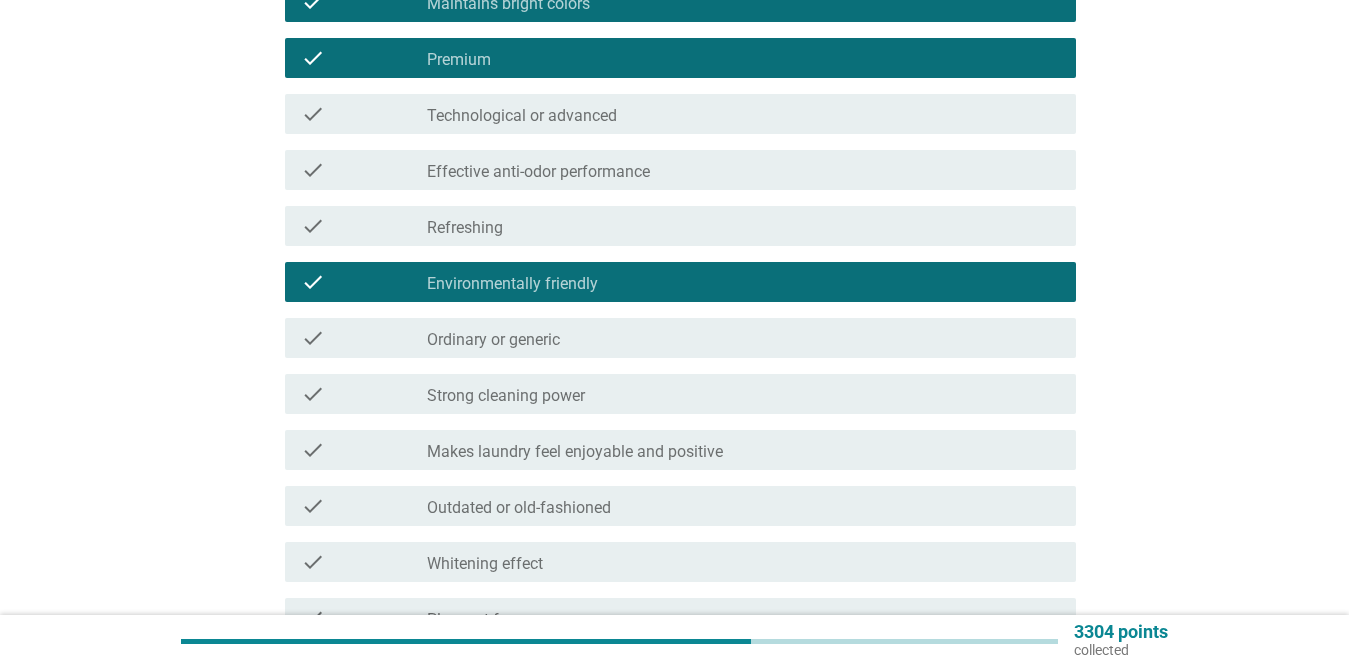 scroll, scrollTop: 1100, scrollLeft: 0, axis: vertical 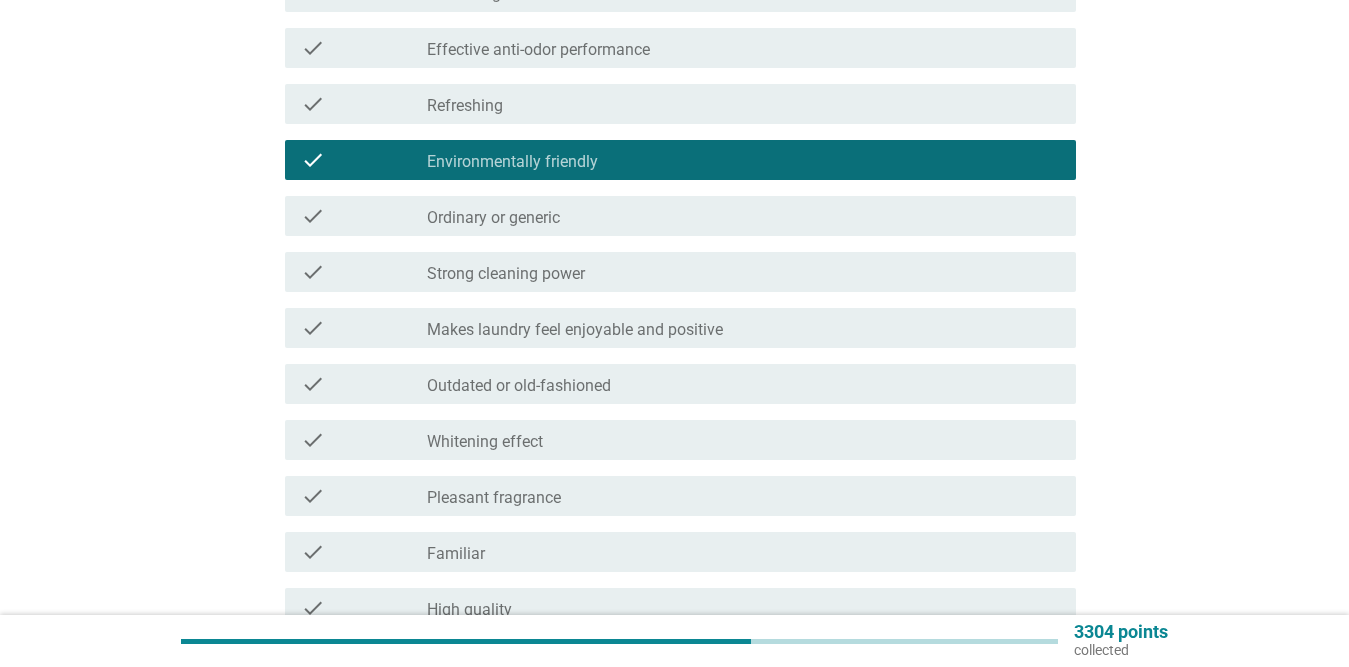 click on "check_box_outline_blank Strong cleaning power" at bounding box center (743, 272) 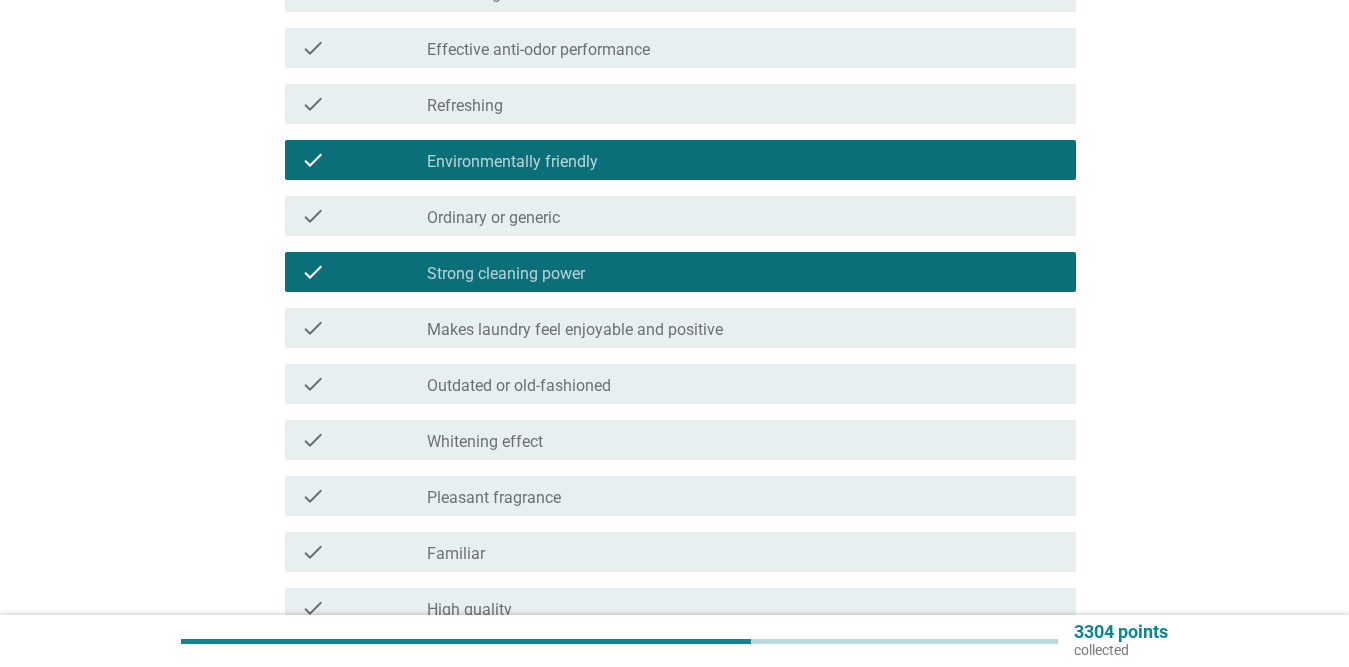 click on "check     check_box_outline_blank Makes laundry feel enjoyable and positive" at bounding box center [680, 328] 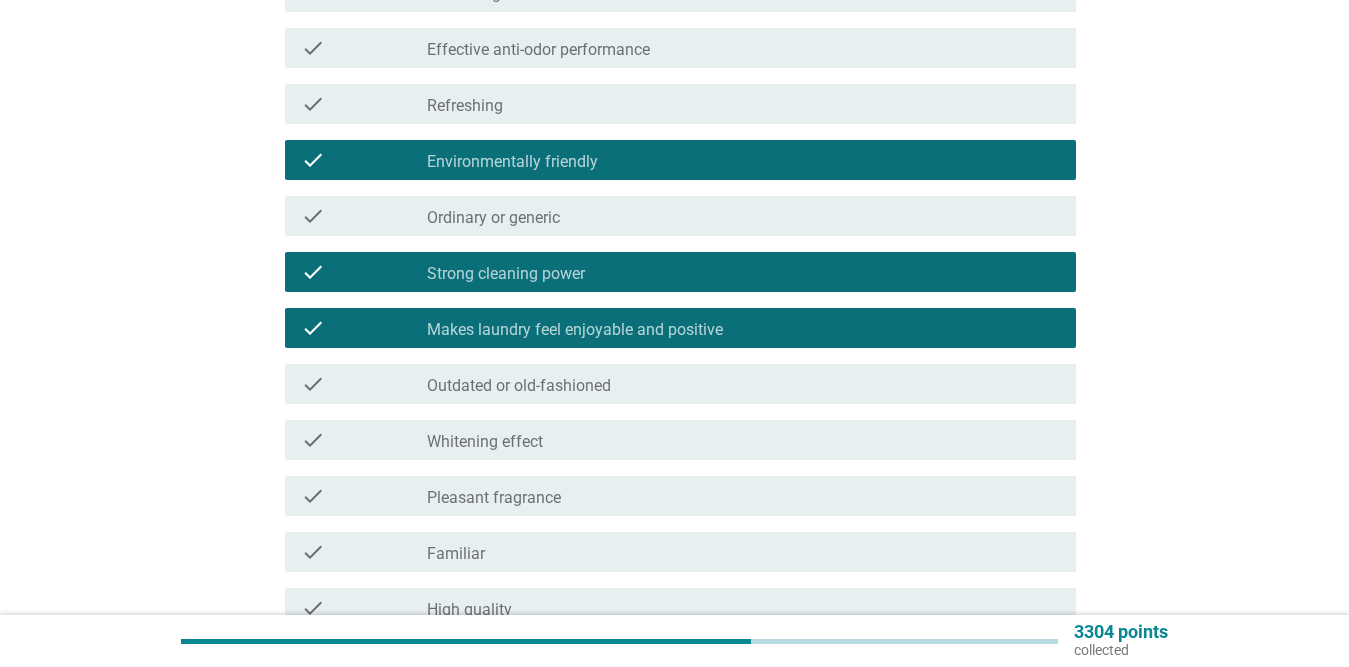 click on "check_box_outline_blank Whitening effect" at bounding box center [743, 440] 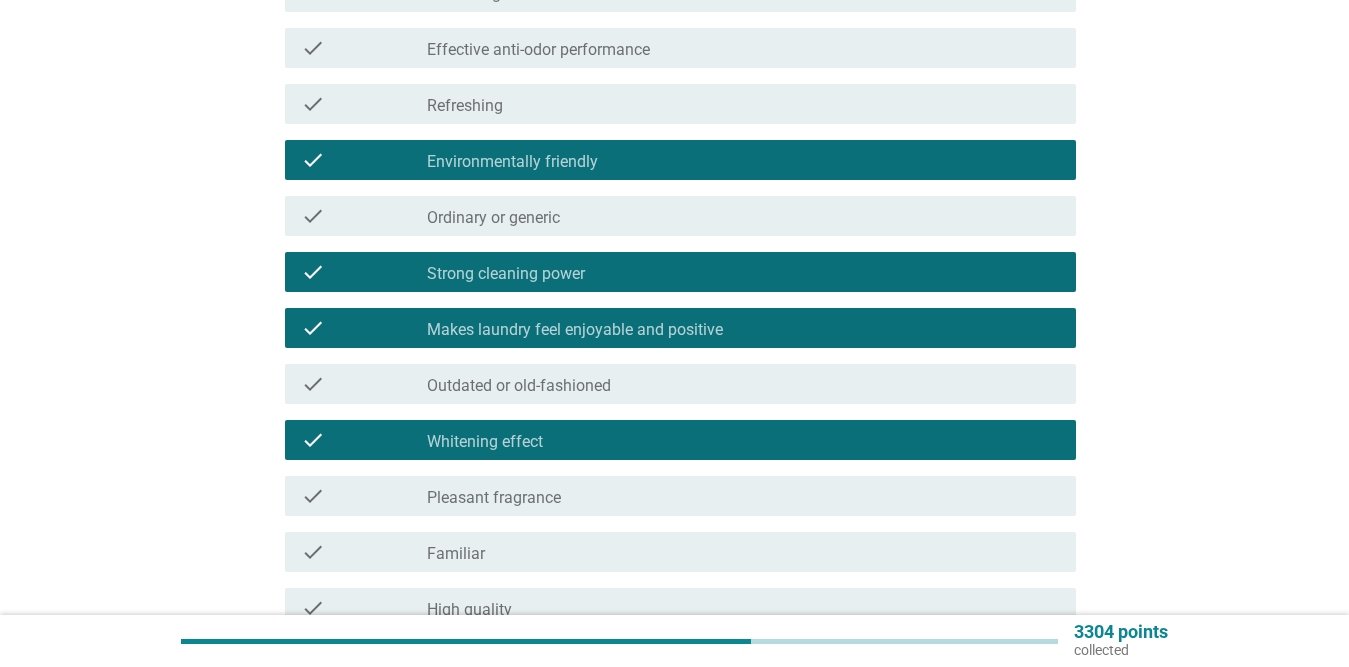 scroll, scrollTop: 1300, scrollLeft: 0, axis: vertical 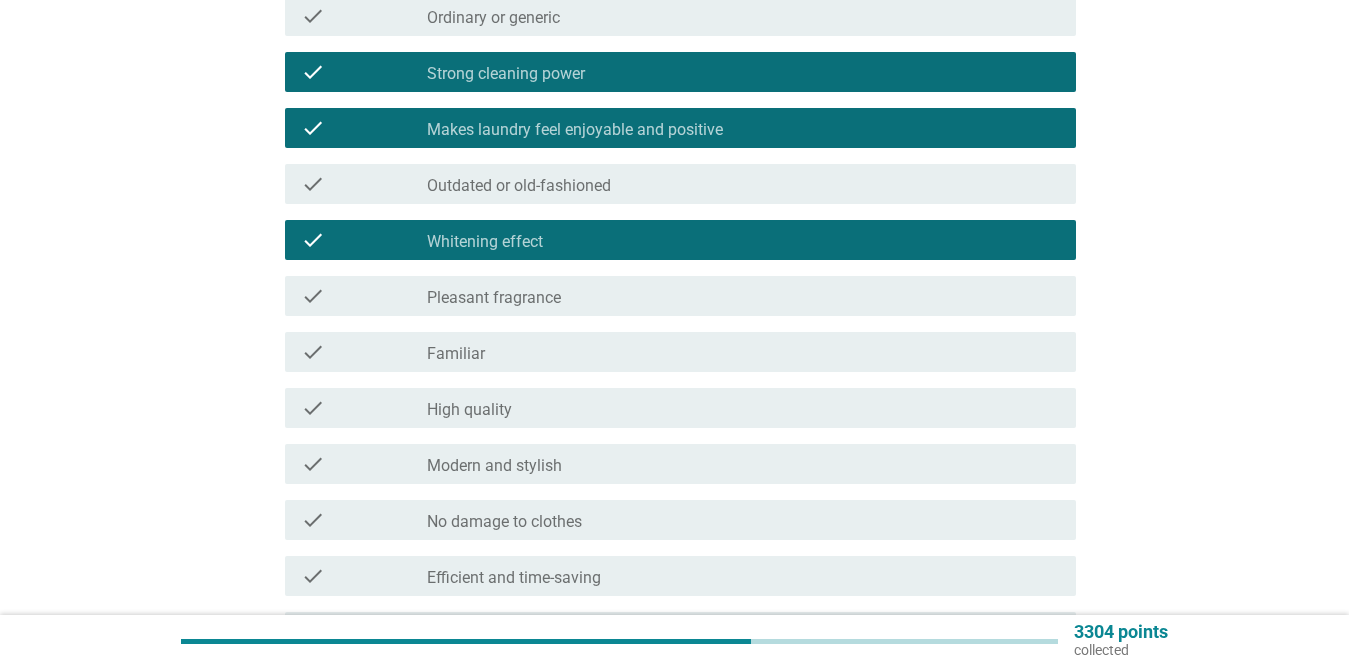 click on "check_box_outline_blank Pleasant fragrance" at bounding box center [743, 296] 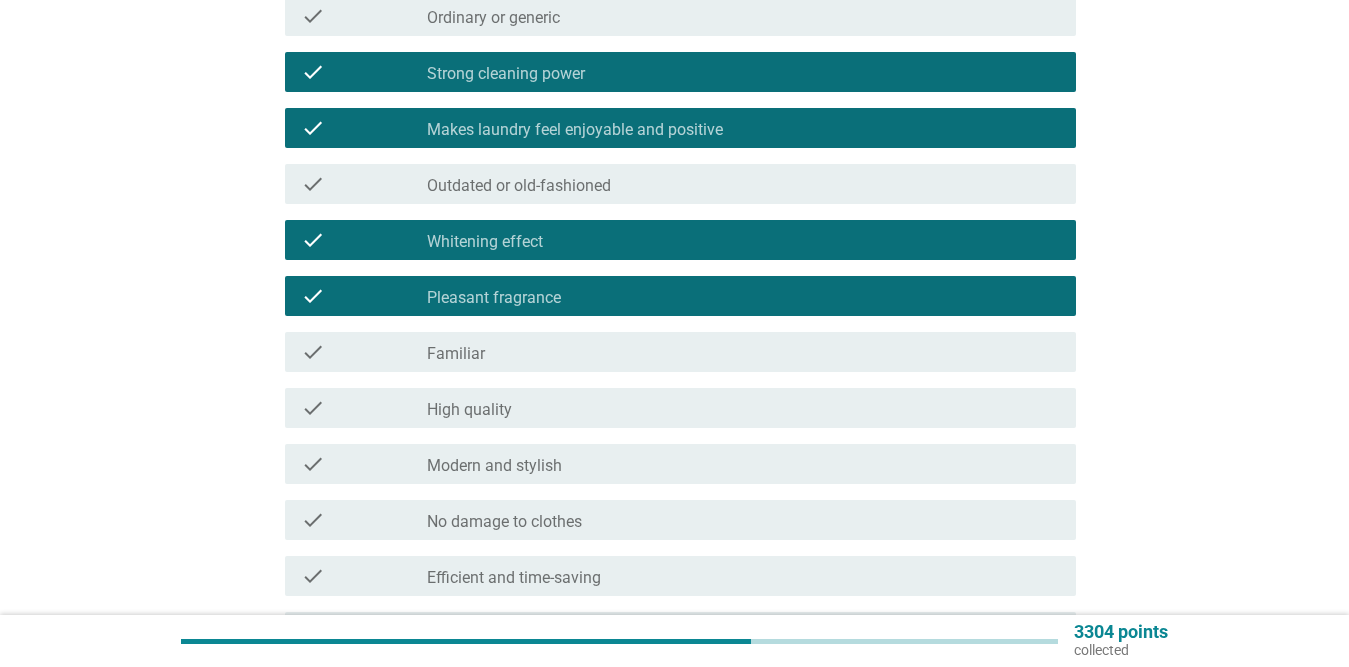 click on "check     check_box_outline_blank High quality" at bounding box center [680, 408] 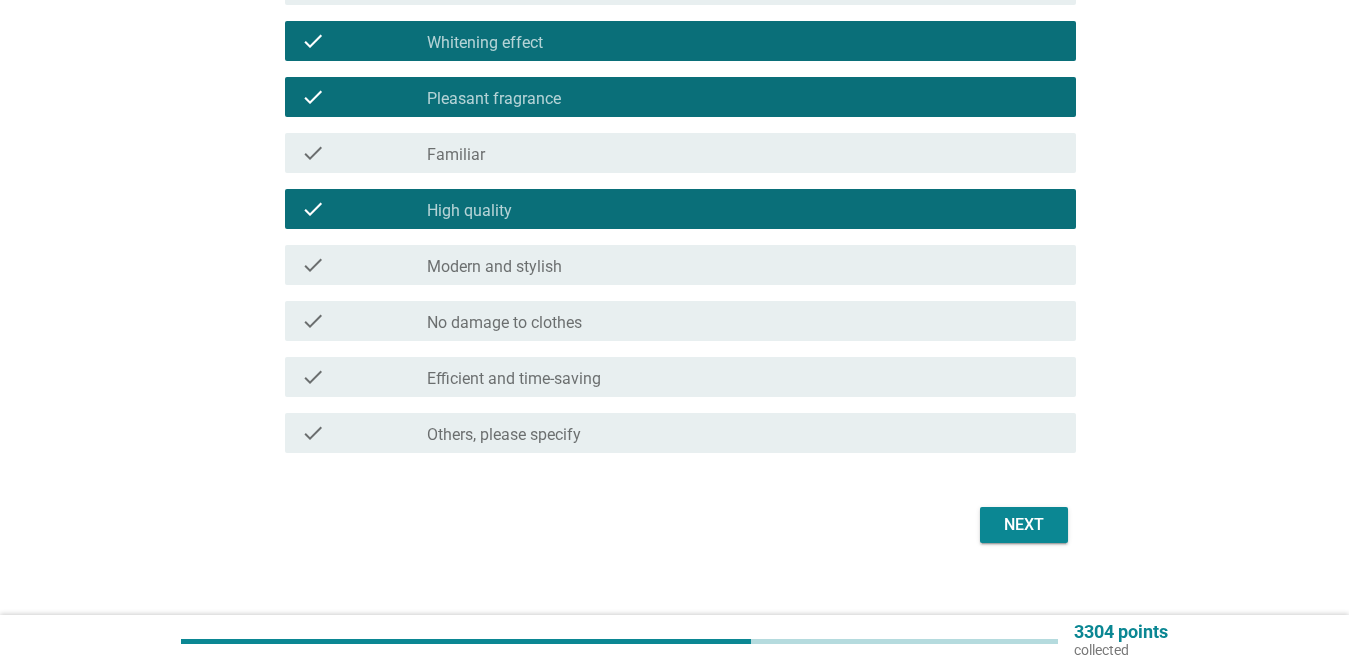 scroll, scrollTop: 1500, scrollLeft: 0, axis: vertical 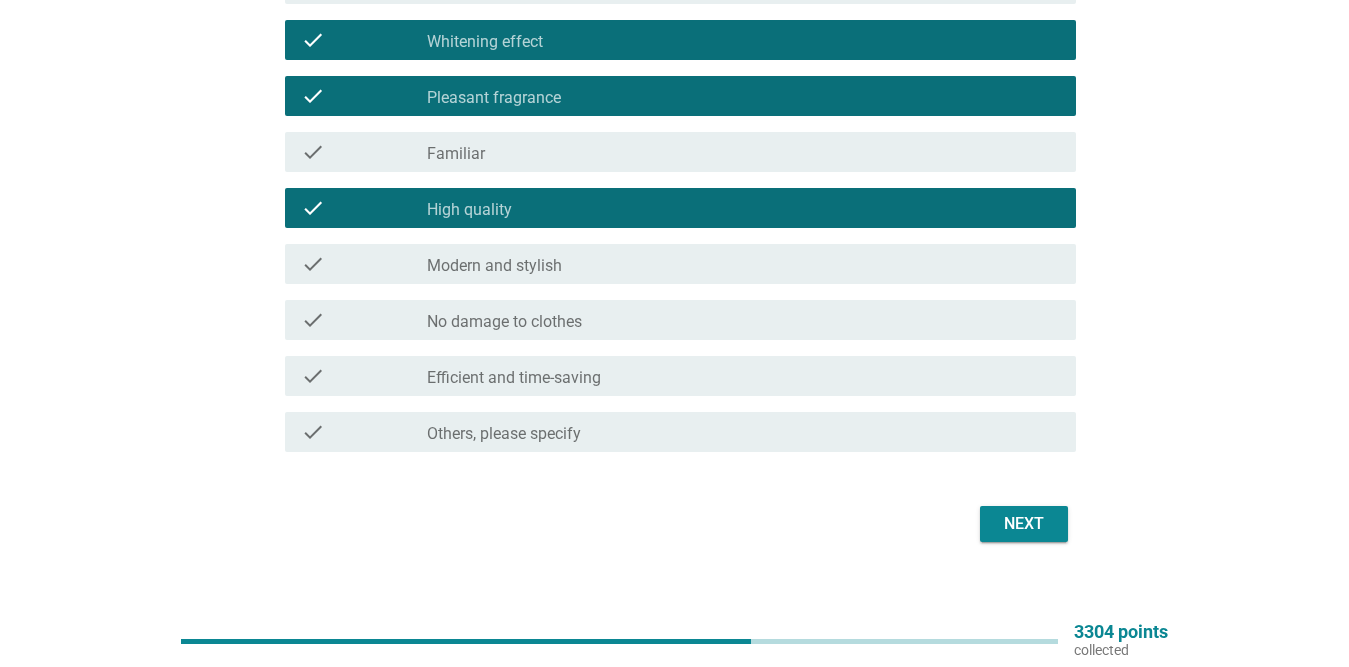 click on "check_box_outline_blank Modern and stylish" at bounding box center (743, 264) 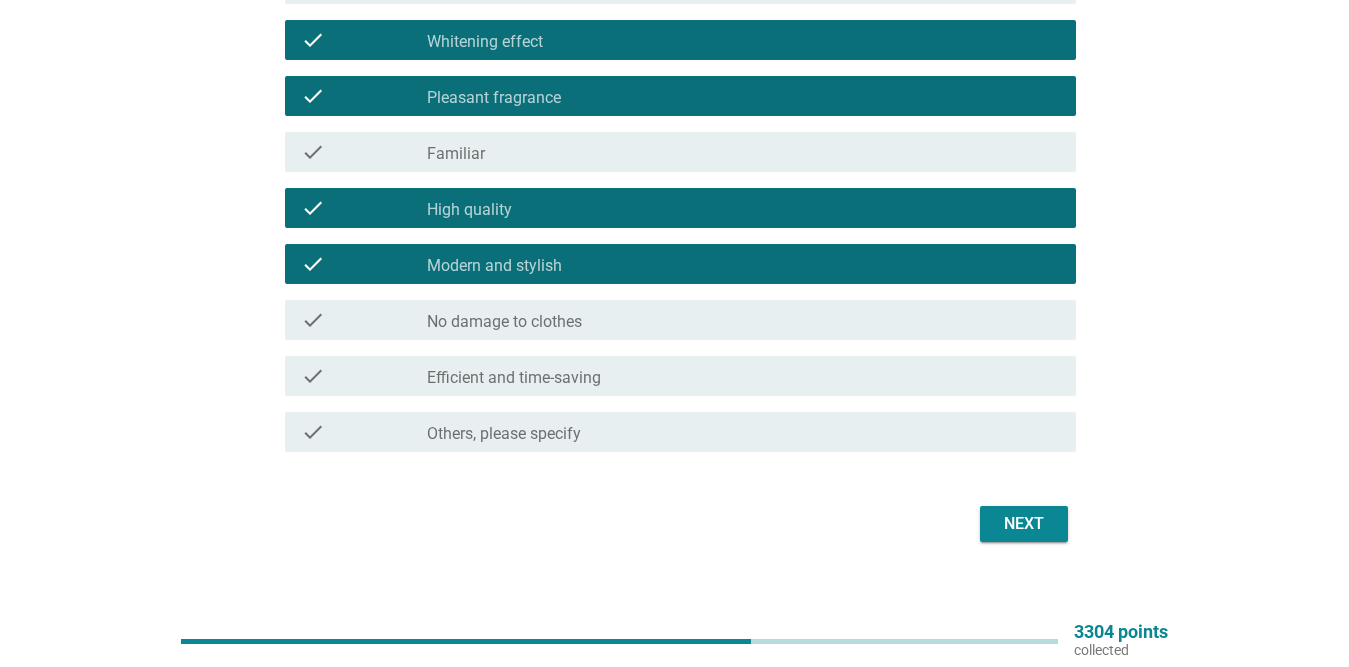 click on "check_box_outline_blank Efficient and time-saving" at bounding box center [743, 376] 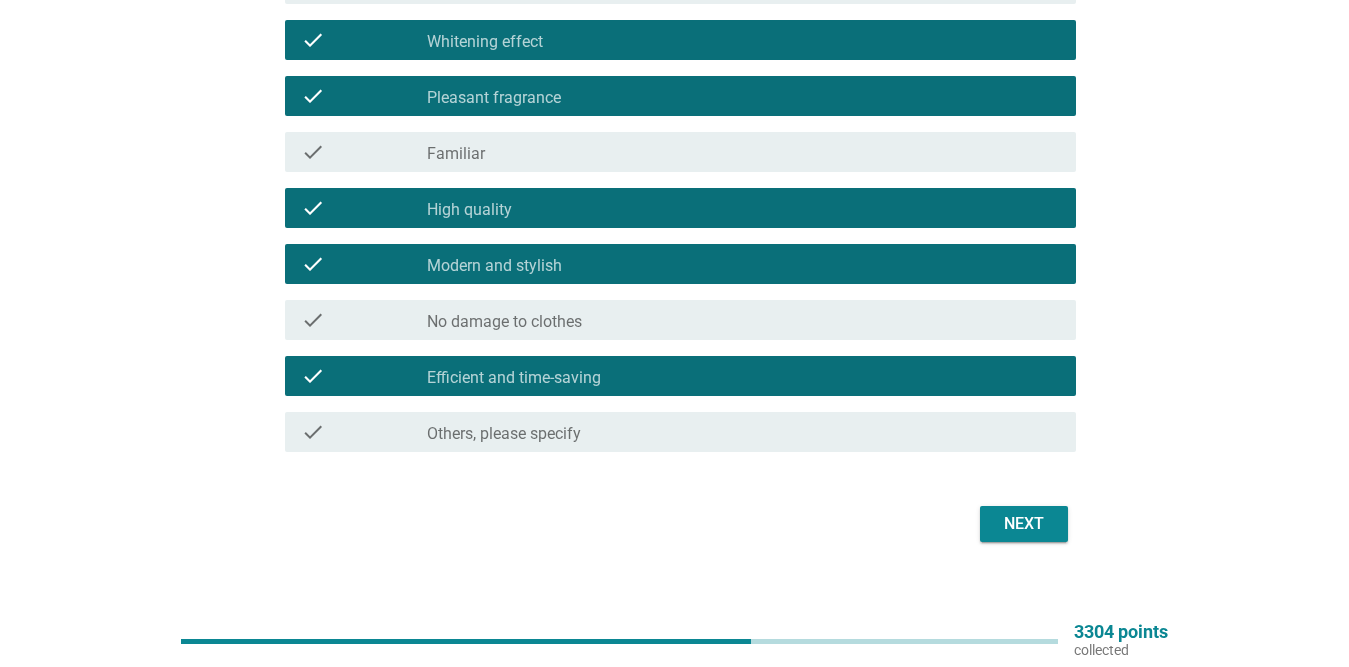 click on "Next" at bounding box center (1024, 524) 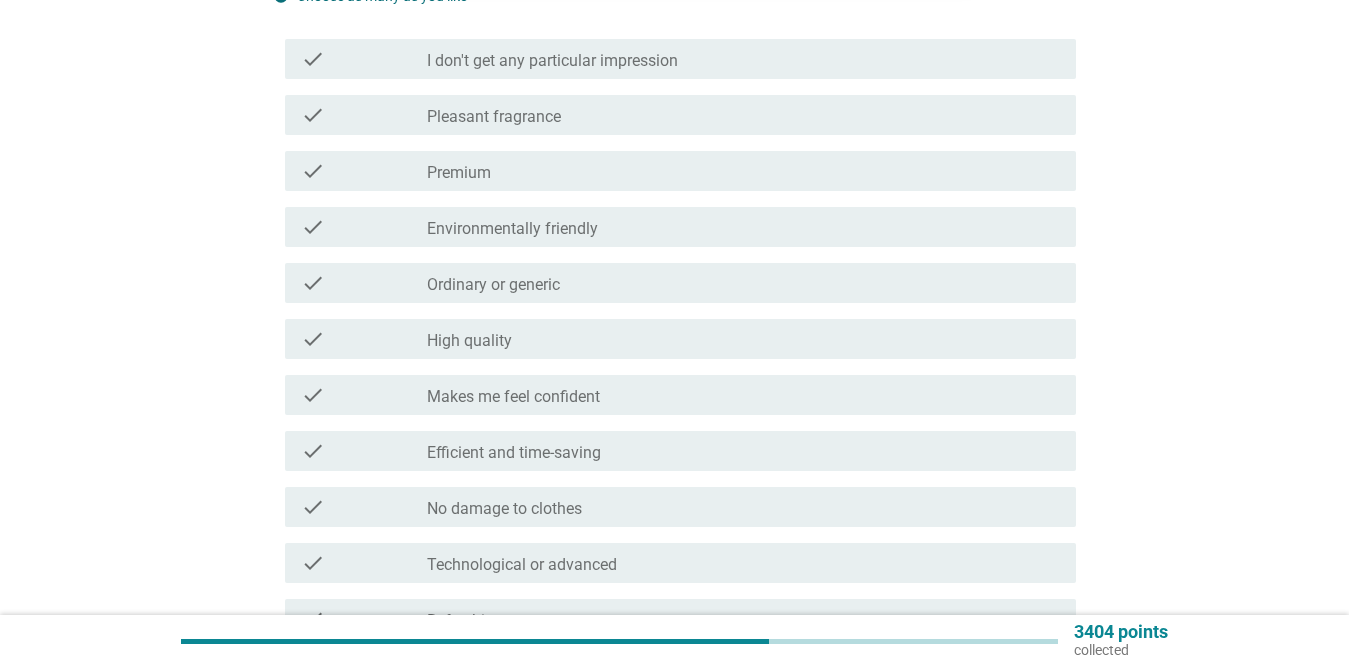 scroll, scrollTop: 600, scrollLeft: 0, axis: vertical 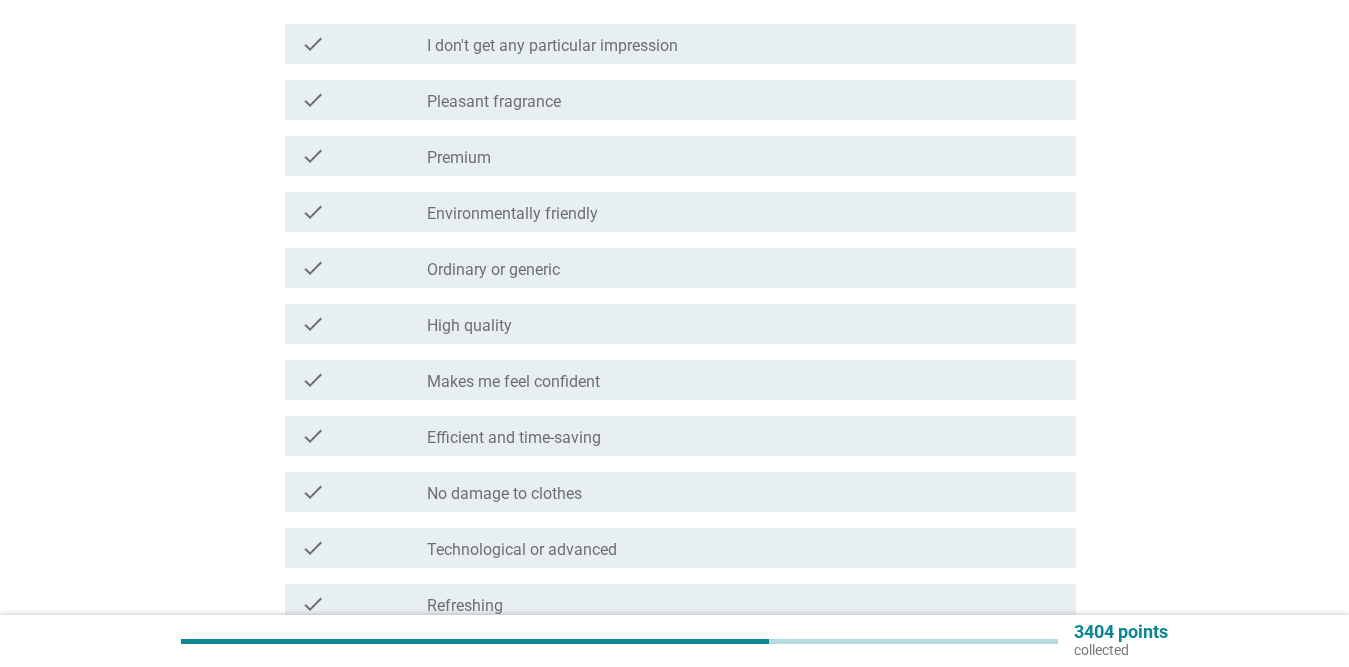 click on "Pleasant fragrance" at bounding box center (494, 102) 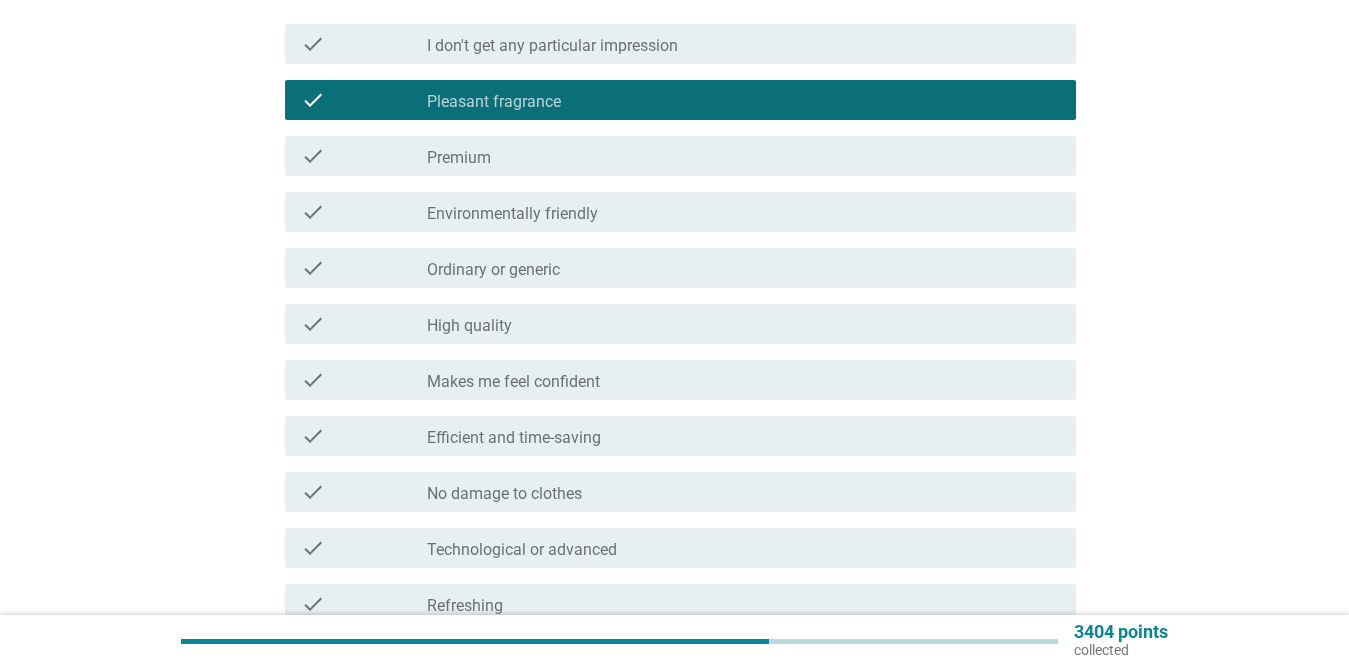click on "check_box_outline_blank Environmentally friendly" at bounding box center [743, 212] 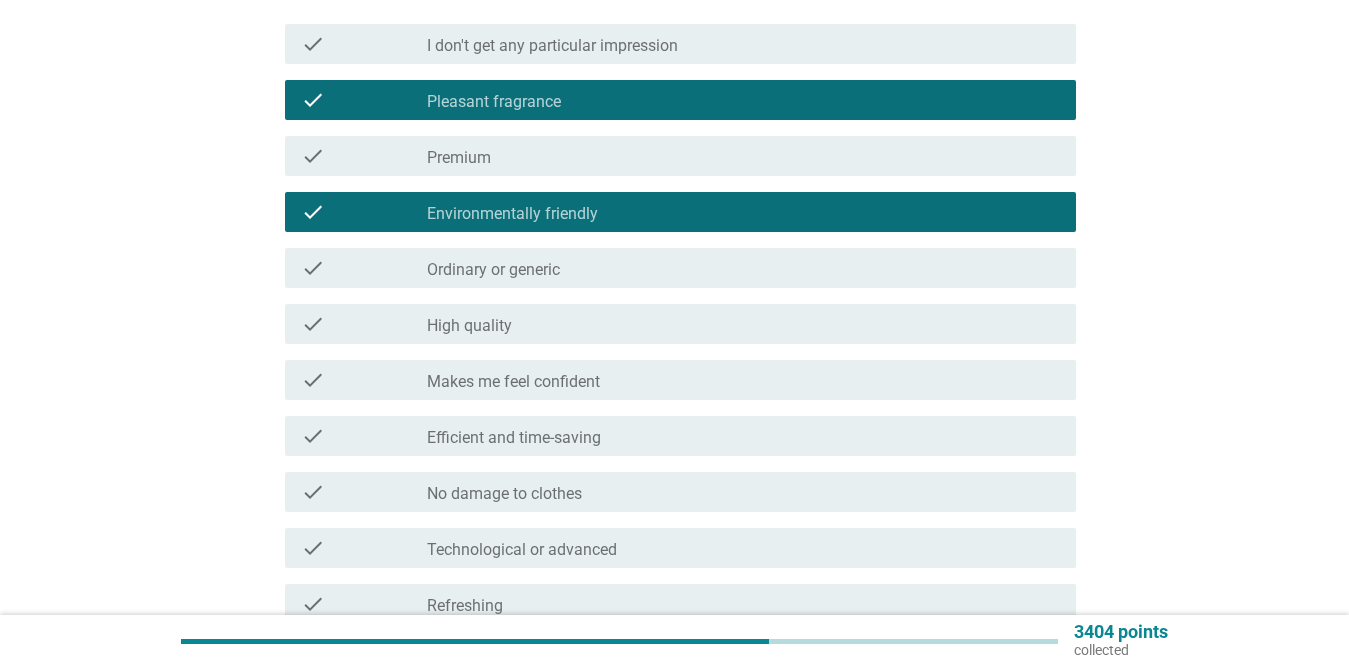 drag, startPoint x: 602, startPoint y: 260, endPoint x: 625, endPoint y: 293, distance: 40.22437 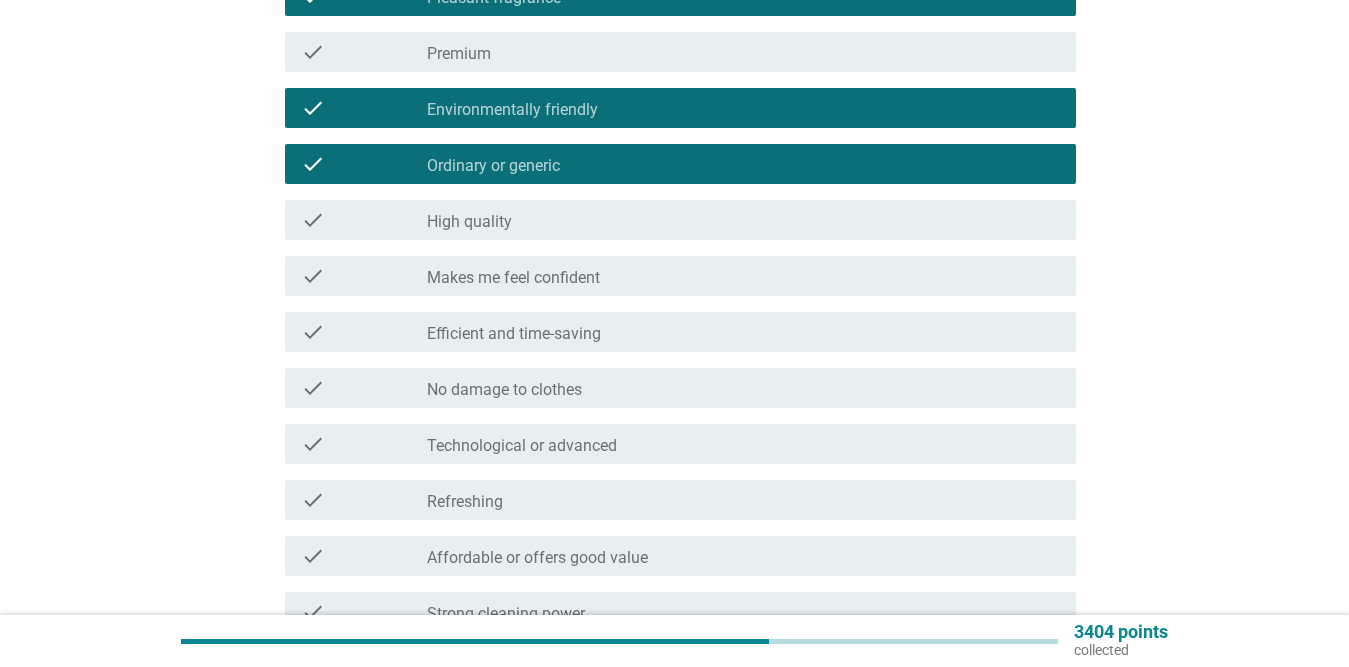 scroll, scrollTop: 800, scrollLeft: 0, axis: vertical 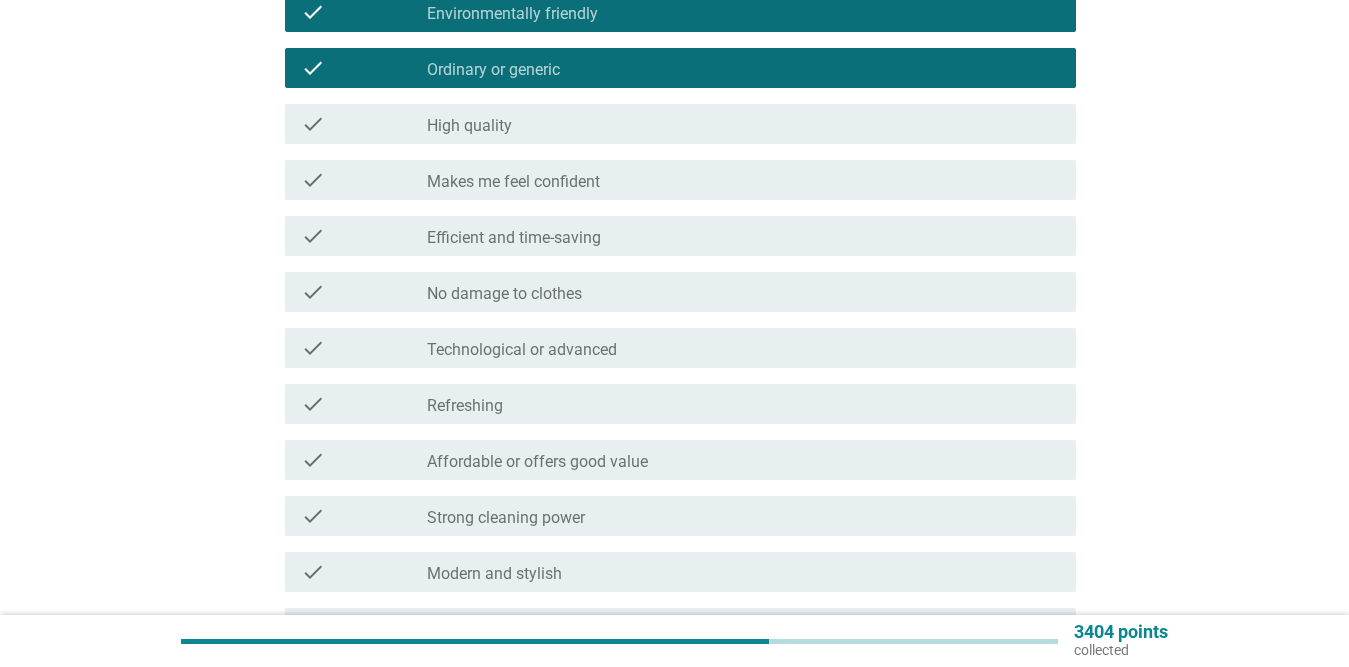 click on "check_box_outline_blank Makes me feel confident" at bounding box center (743, 180) 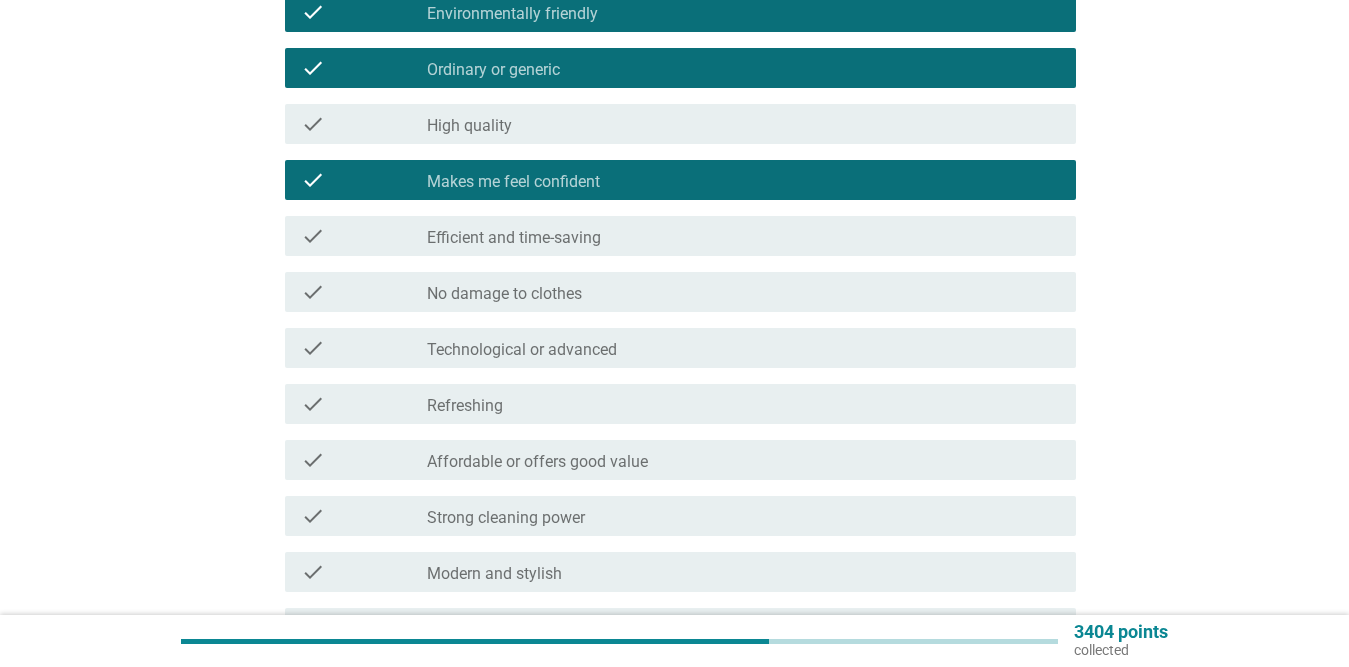 click on "check_box_outline_blank Efficient and time-saving" at bounding box center (743, 236) 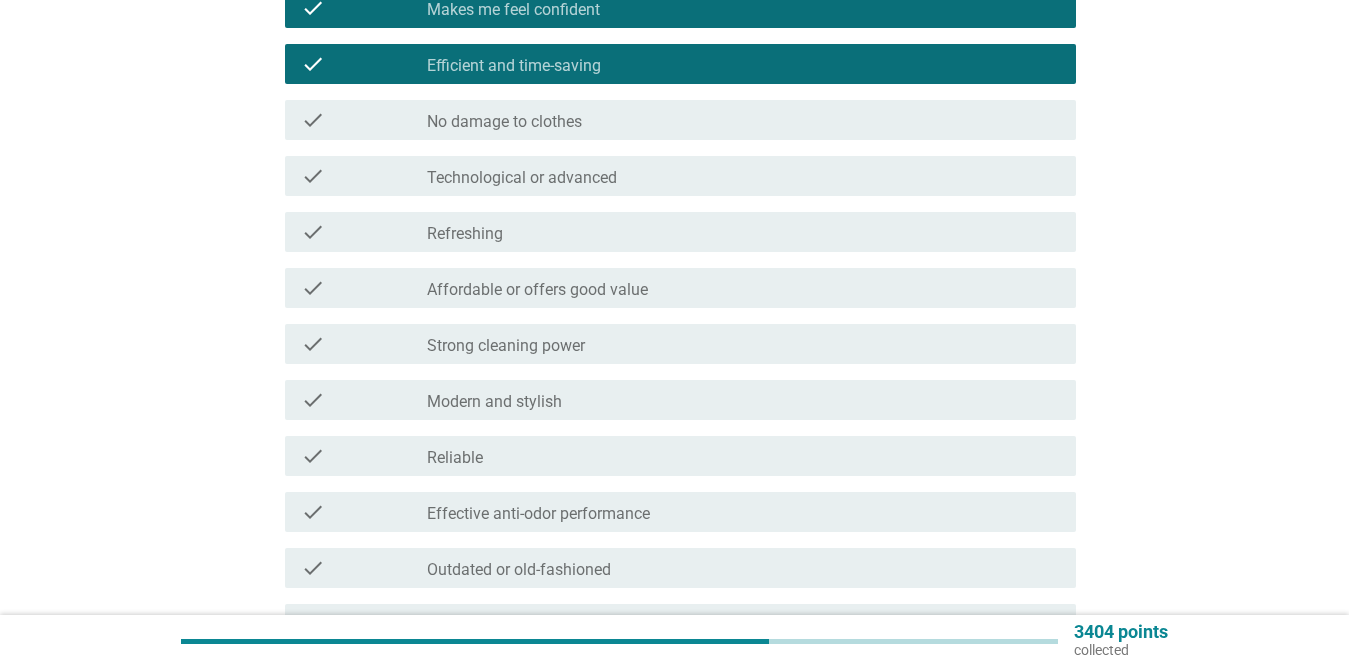 scroll, scrollTop: 1000, scrollLeft: 0, axis: vertical 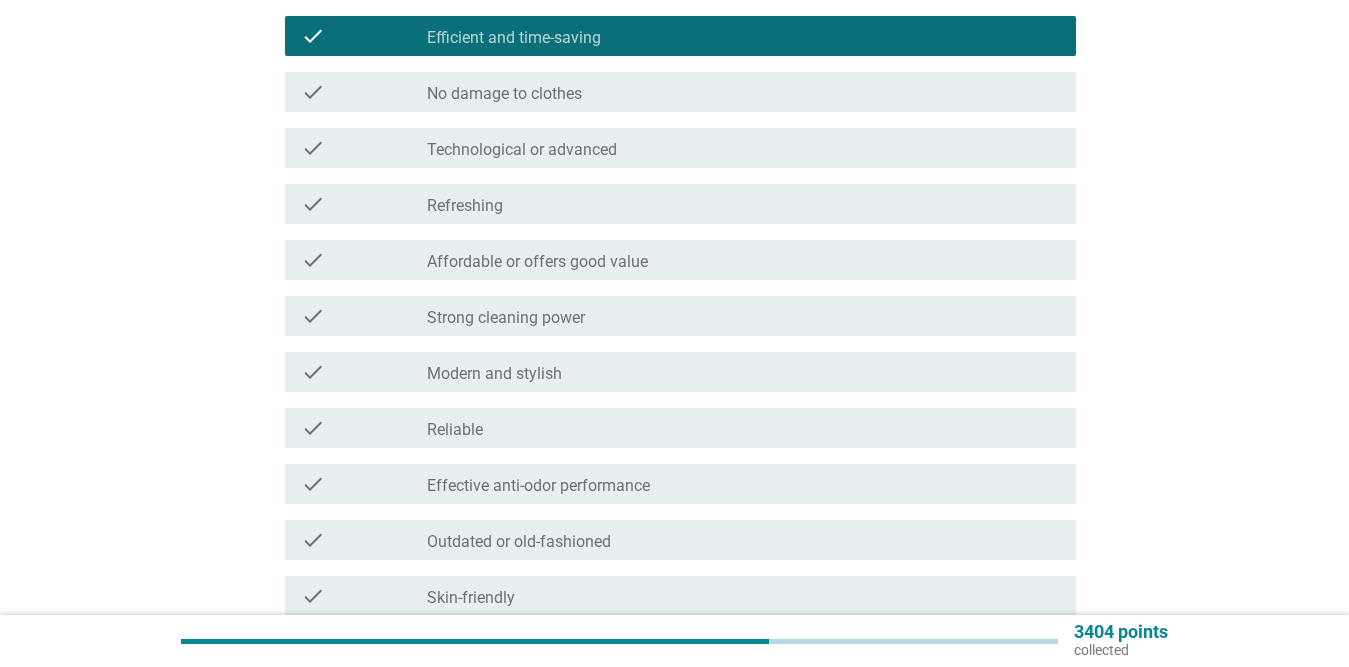 click on "Technological or advanced" at bounding box center (522, 150) 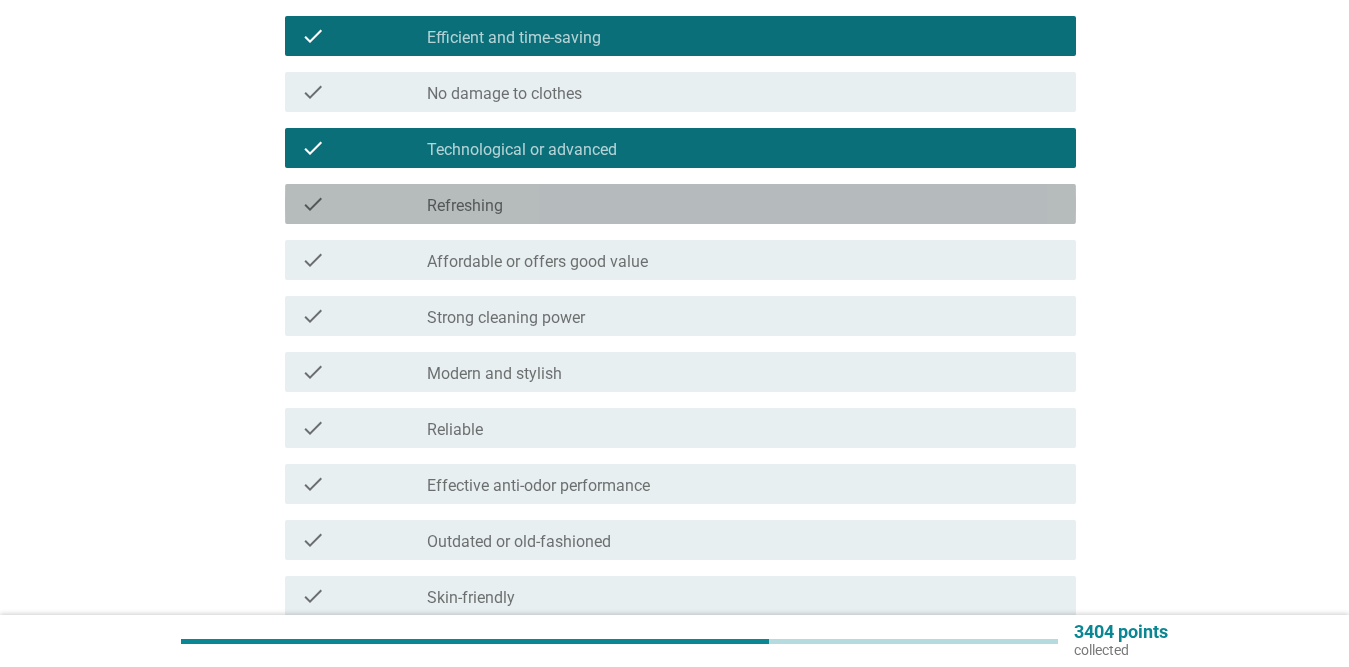 click on "check_box_outline_blank Refreshing" at bounding box center (743, 204) 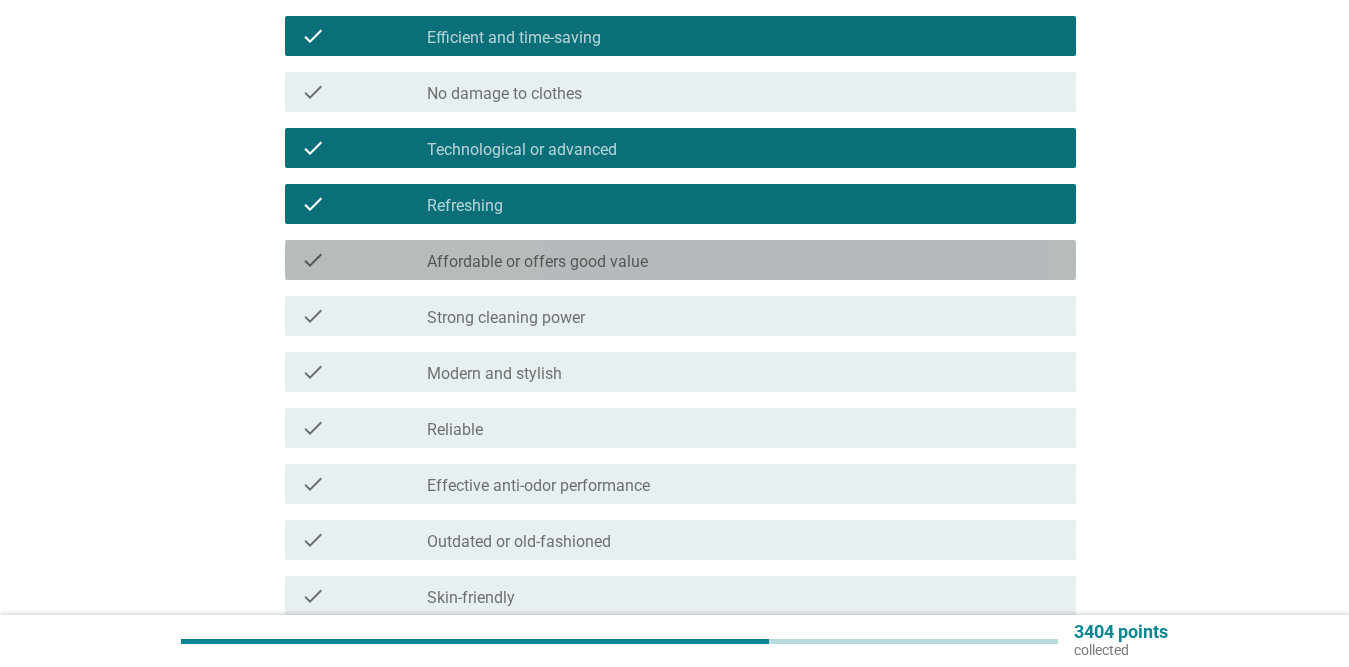 click on "Affordable or offers good value" at bounding box center [537, 262] 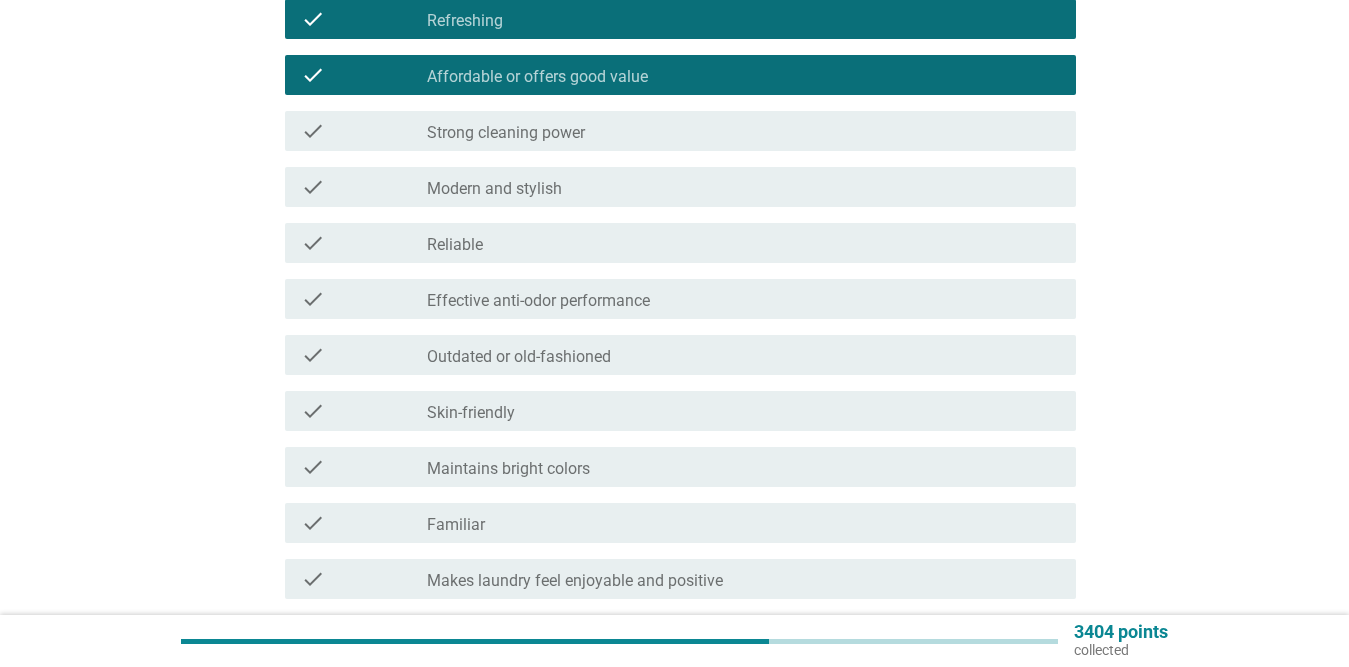 scroll, scrollTop: 1200, scrollLeft: 0, axis: vertical 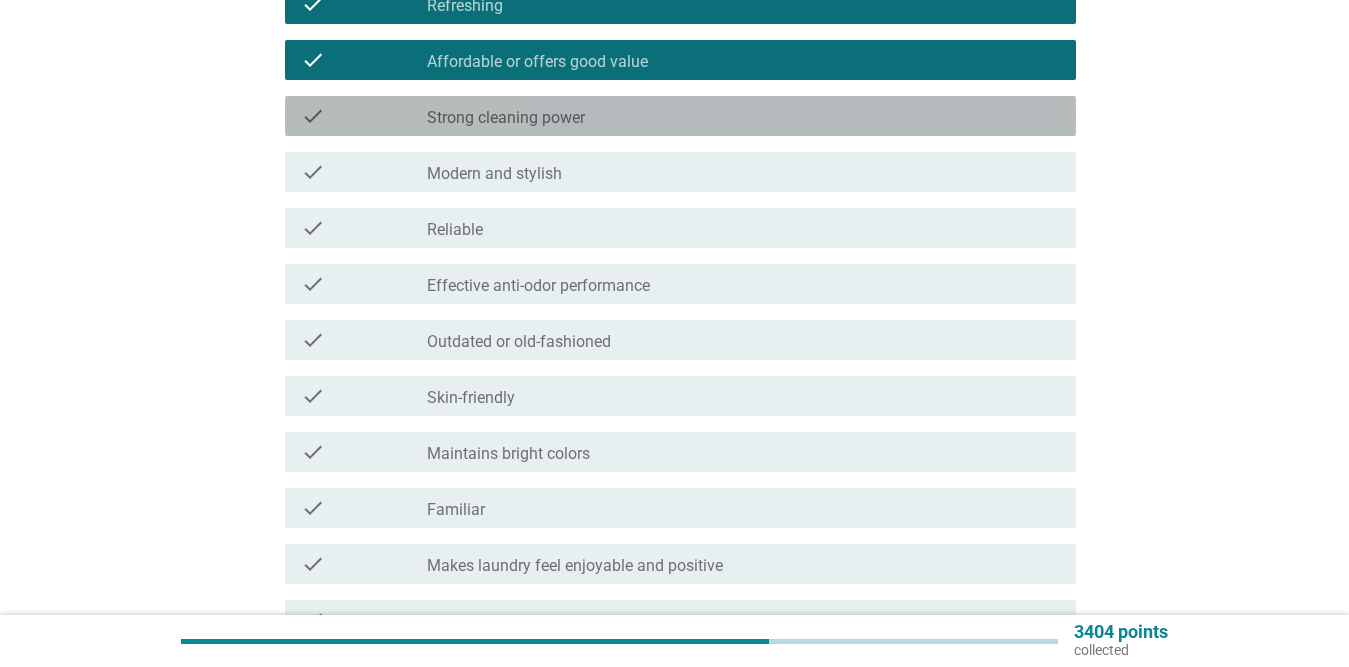 click on "Strong cleaning power" at bounding box center [506, 118] 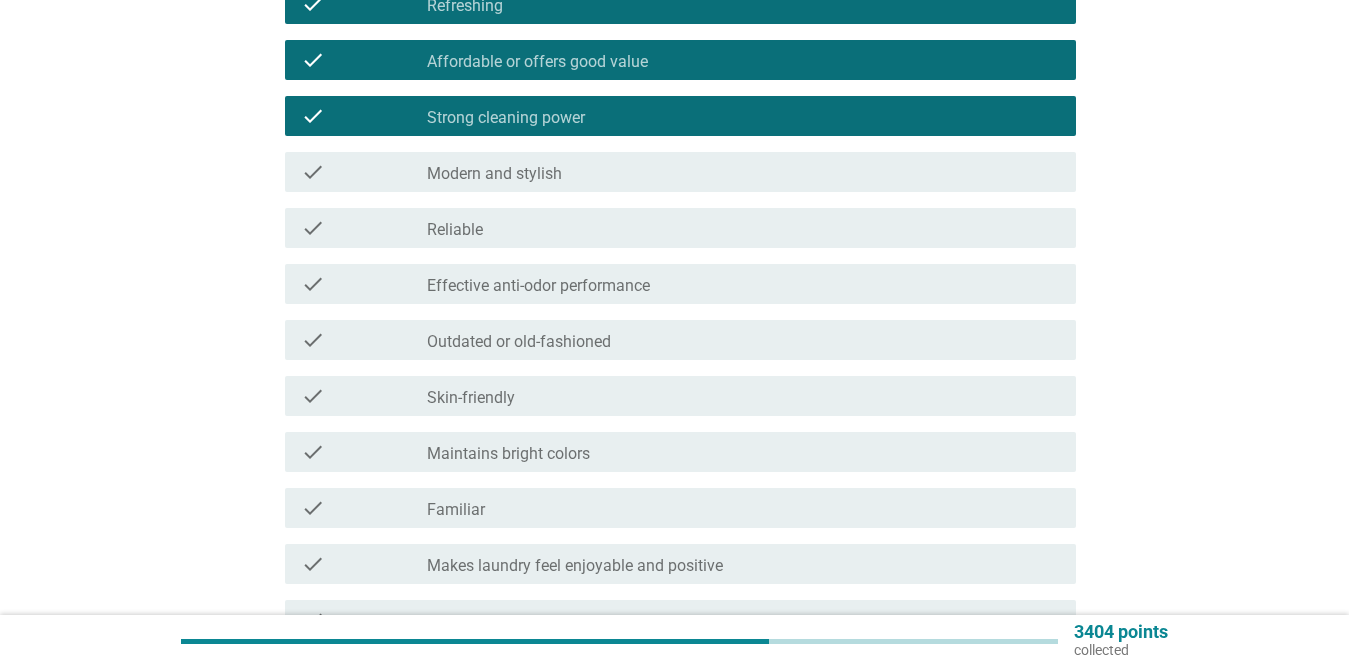 click on "check_box_outline_blank Effective anti-odor performance" at bounding box center [743, 284] 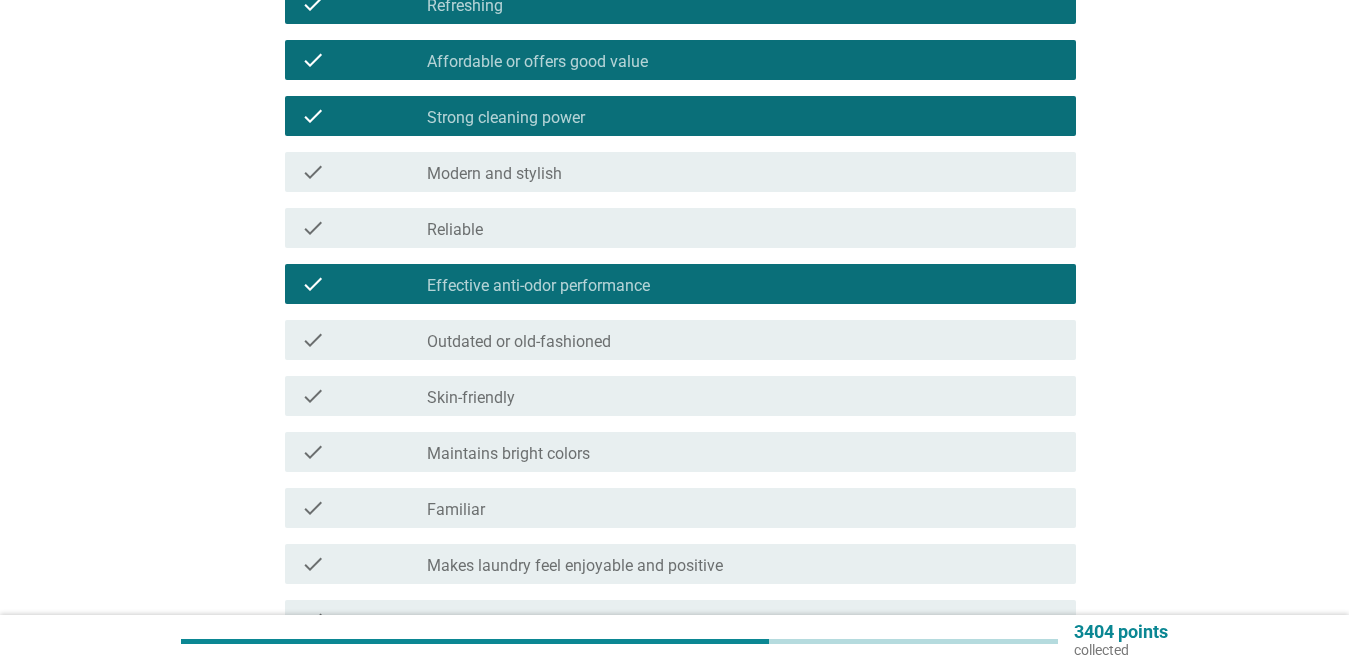 click on "Outdated or old-fashioned" at bounding box center [519, 342] 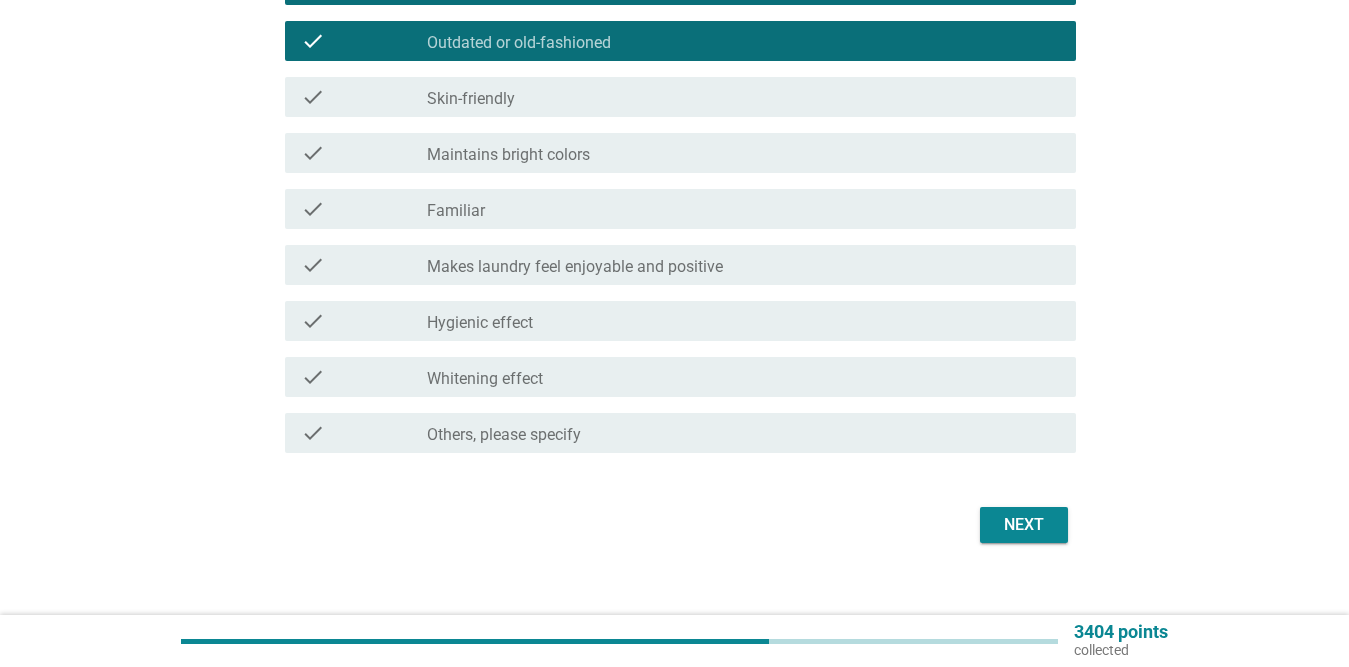 scroll, scrollTop: 1500, scrollLeft: 0, axis: vertical 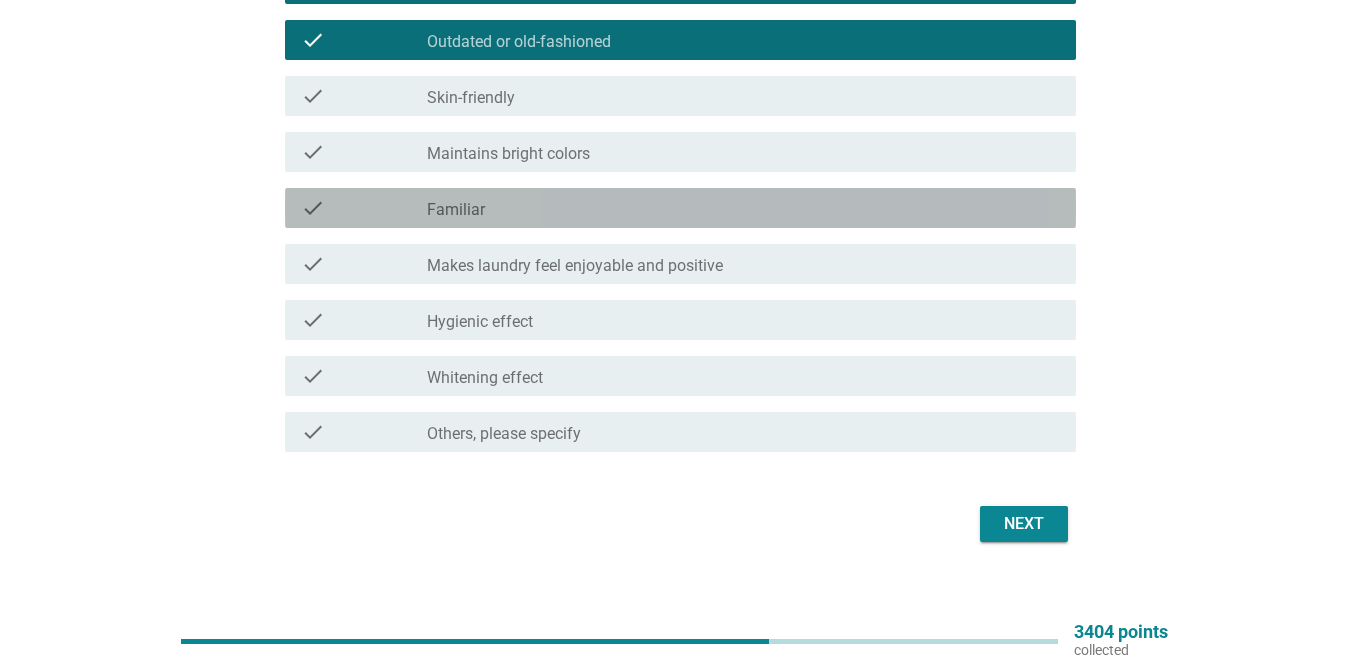click on "check_box_outline_blank Familiar" at bounding box center (743, 208) 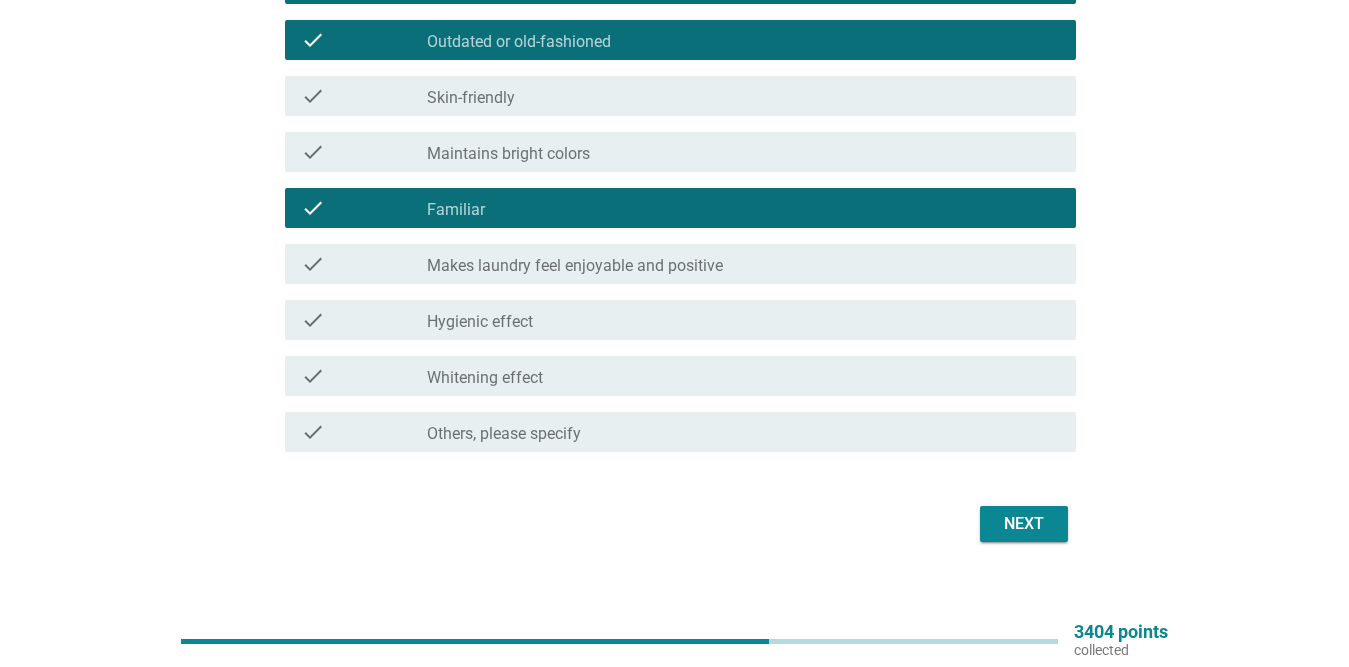 click on "Makes laundry feel enjoyable and positive" at bounding box center [575, 266] 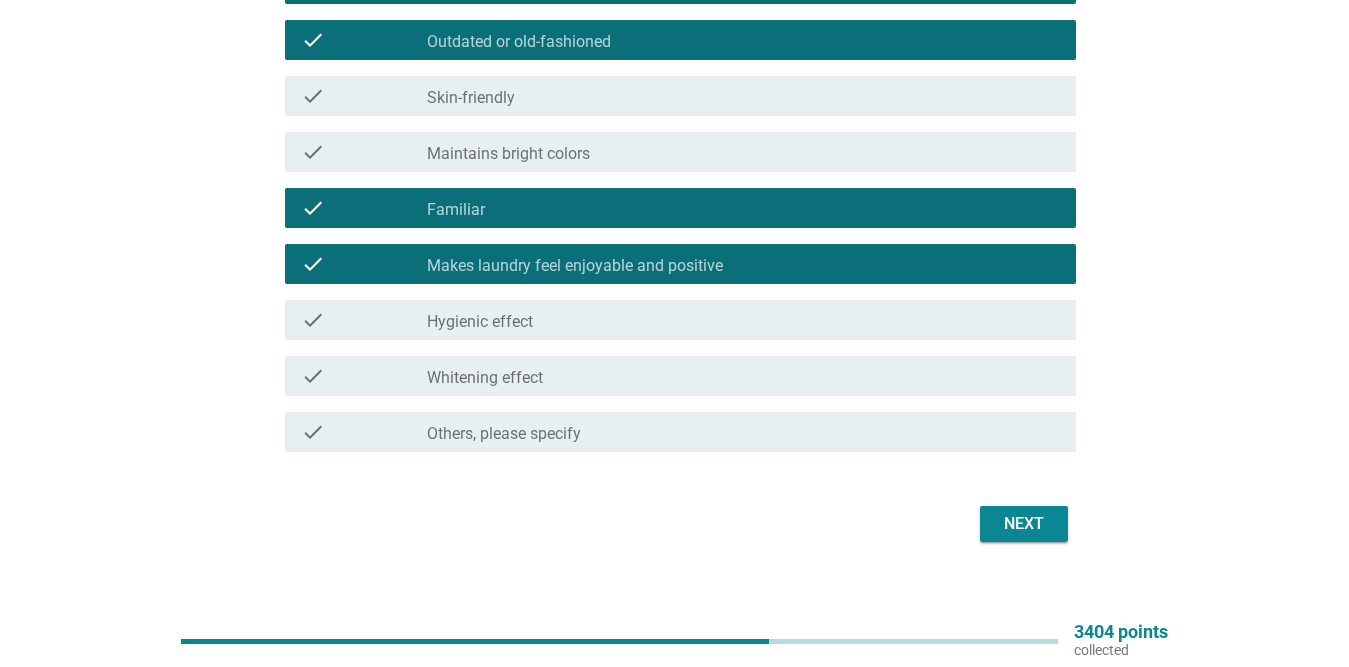 drag, startPoint x: 536, startPoint y: 335, endPoint x: 579, endPoint y: 341, distance: 43.416588 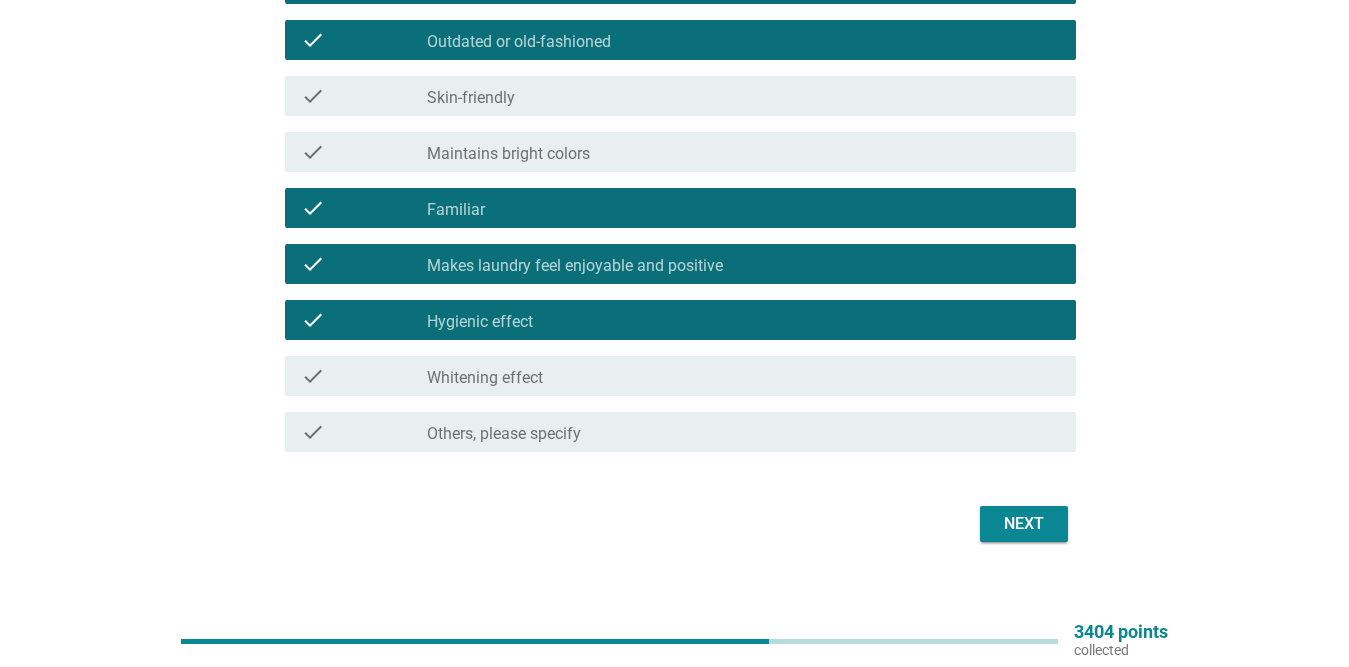click on "Next" at bounding box center [1024, 524] 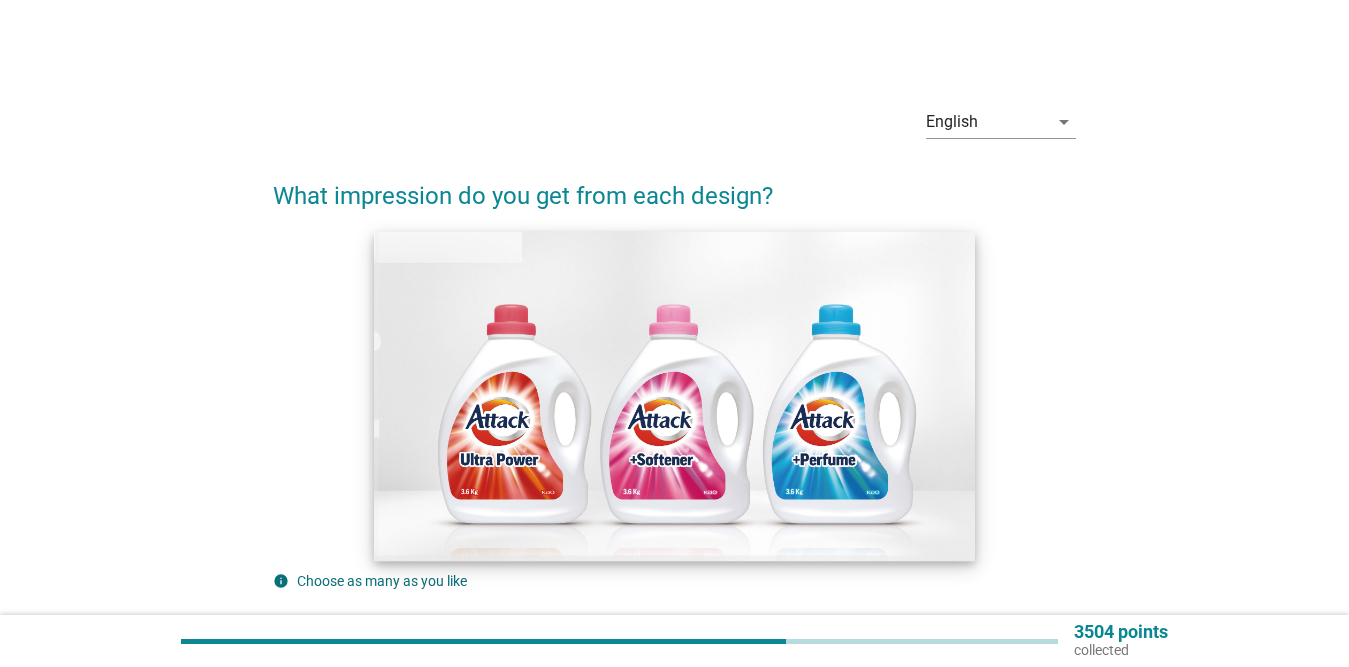 scroll, scrollTop: 400, scrollLeft: 0, axis: vertical 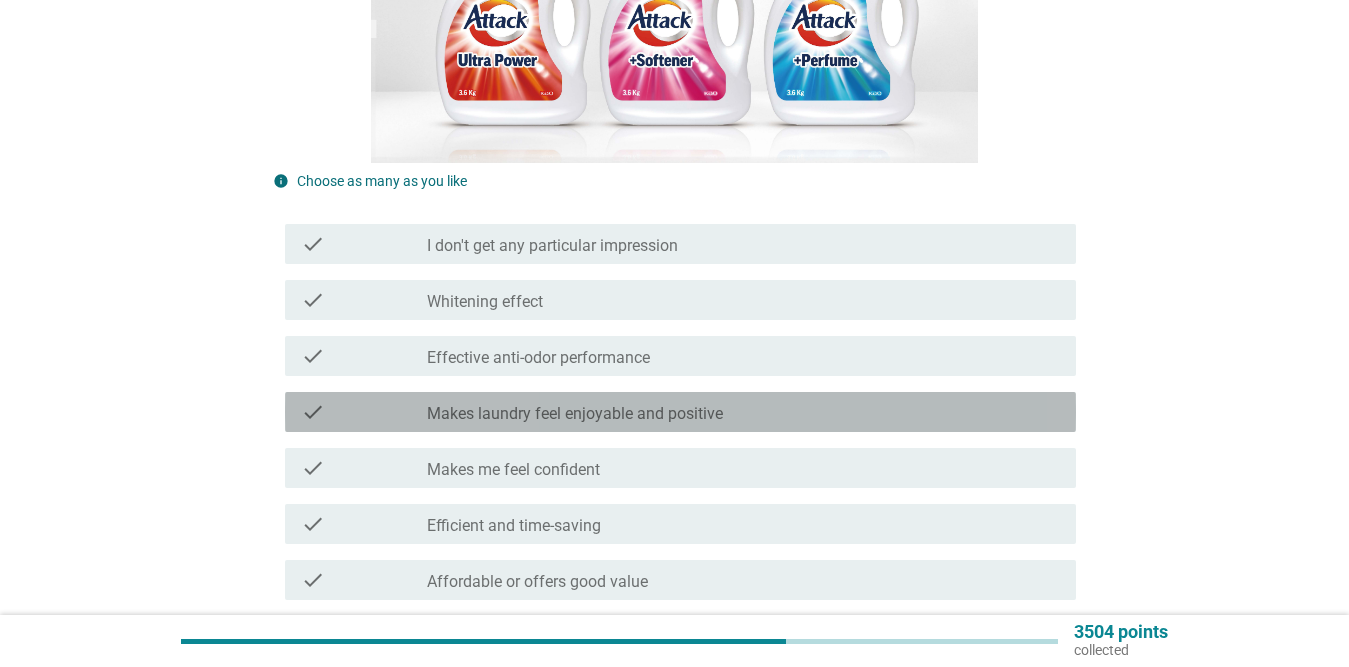 click on "Makes laundry feel enjoyable and positive" at bounding box center [575, 414] 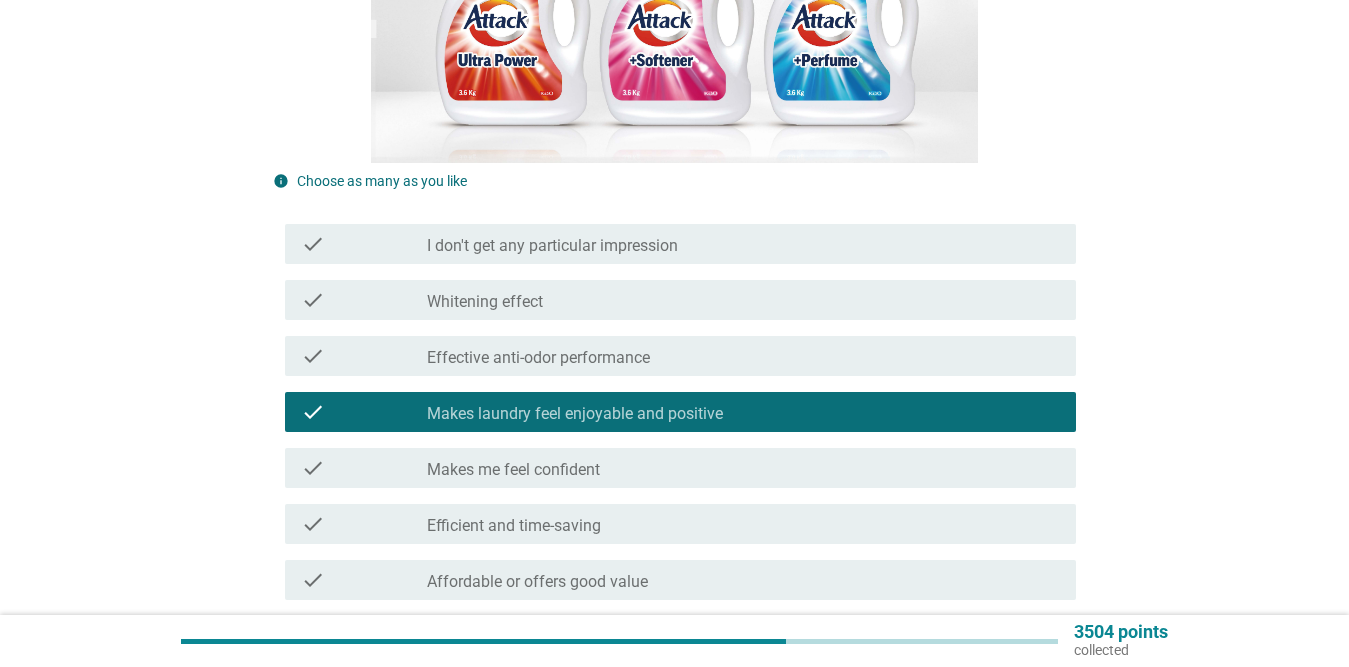 click on "check     check_box_outline_blank Effective anti-odor performance" at bounding box center (680, 356) 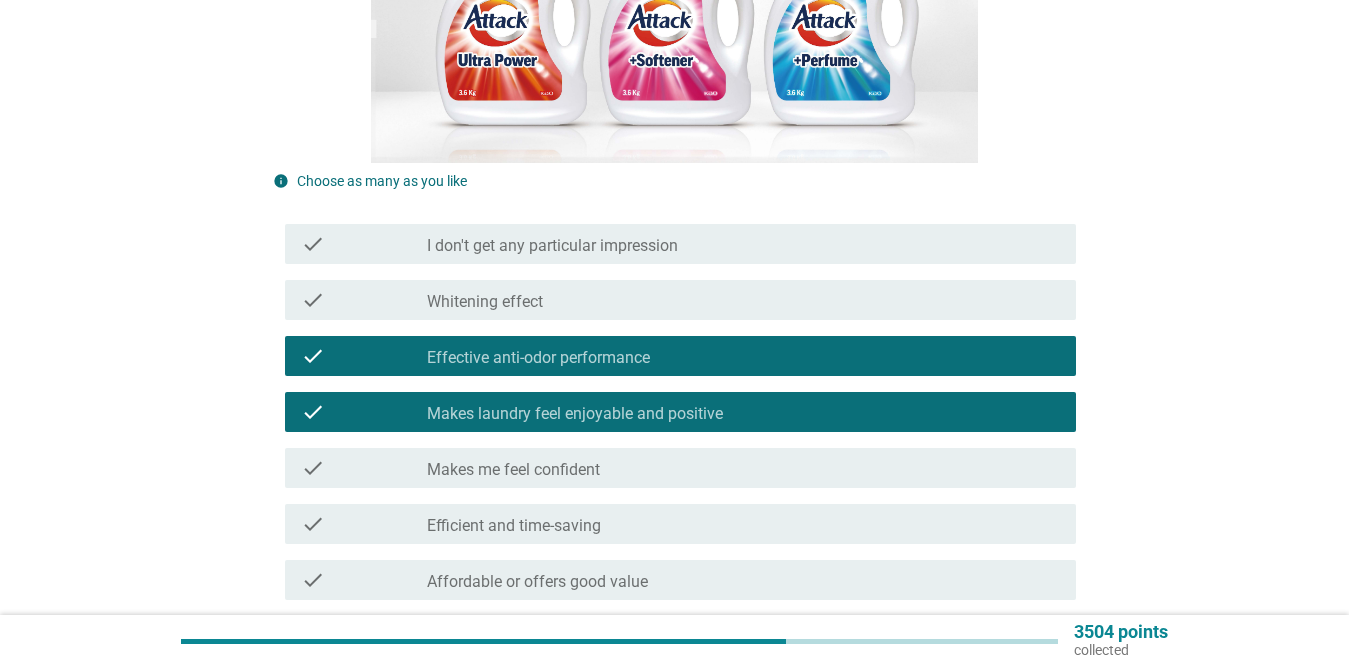 click on "check_box_outline_blank Whitening effect" at bounding box center [743, 300] 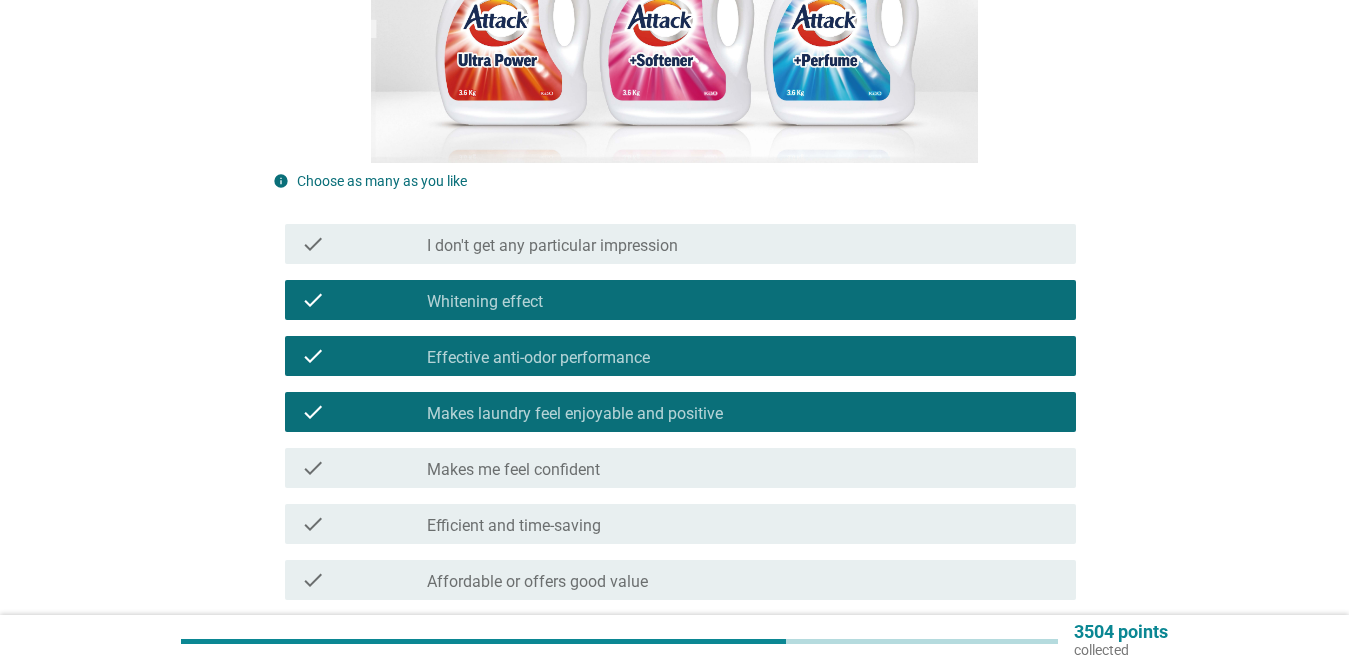 click on "I don't get any particular impression" at bounding box center (552, 246) 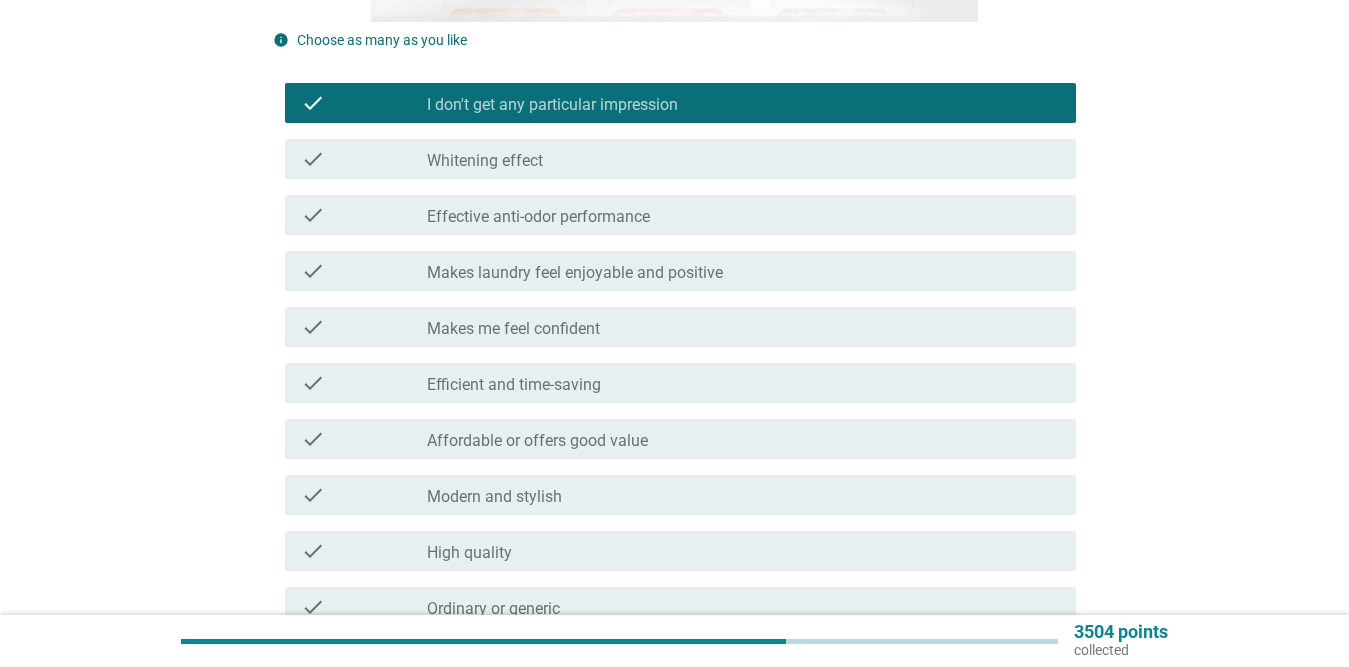 scroll, scrollTop: 800, scrollLeft: 0, axis: vertical 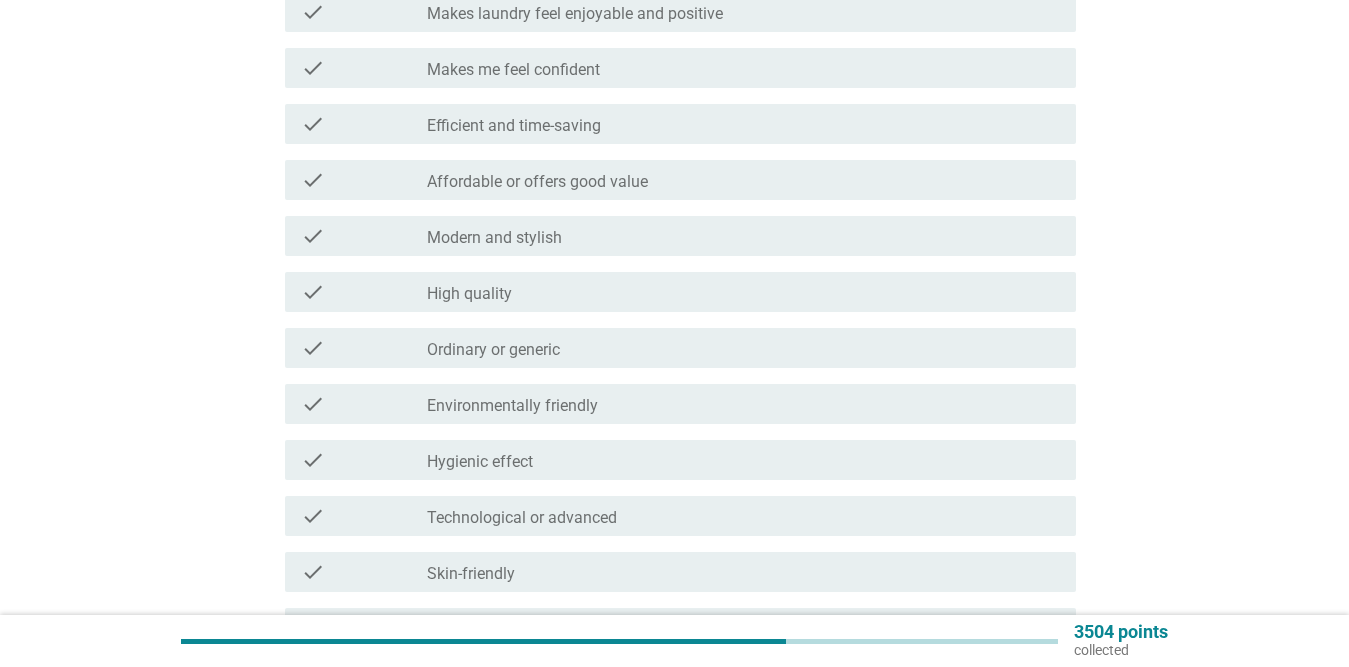 click on "check     check_box_outline_blank Ordinary or generic" at bounding box center (674, 348) 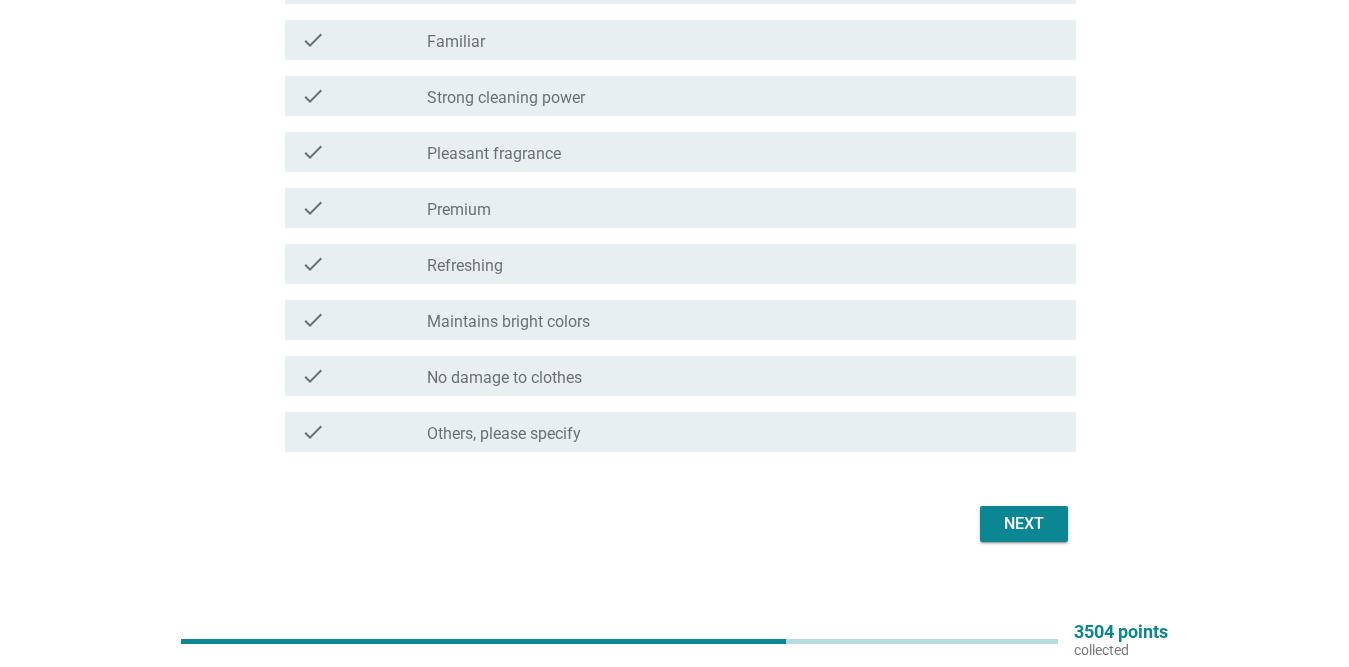 scroll, scrollTop: 1523, scrollLeft: 0, axis: vertical 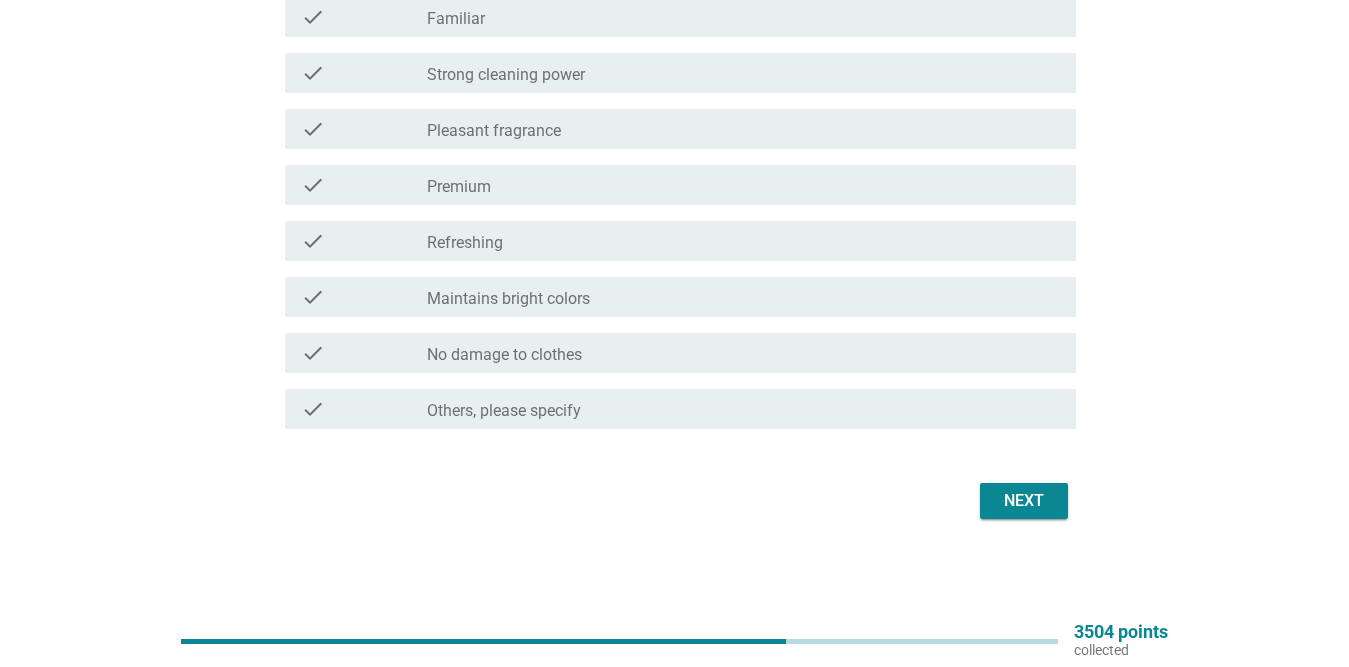 click on "Next" at bounding box center [1024, 501] 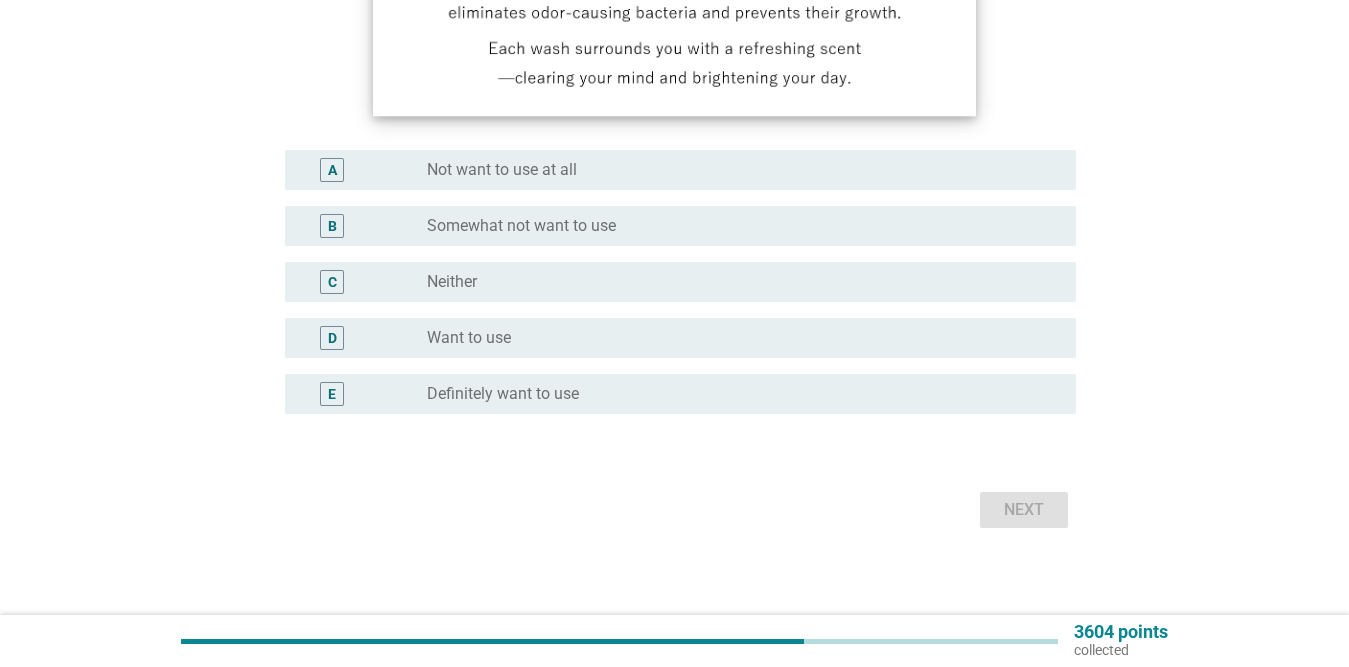 scroll, scrollTop: 490, scrollLeft: 0, axis: vertical 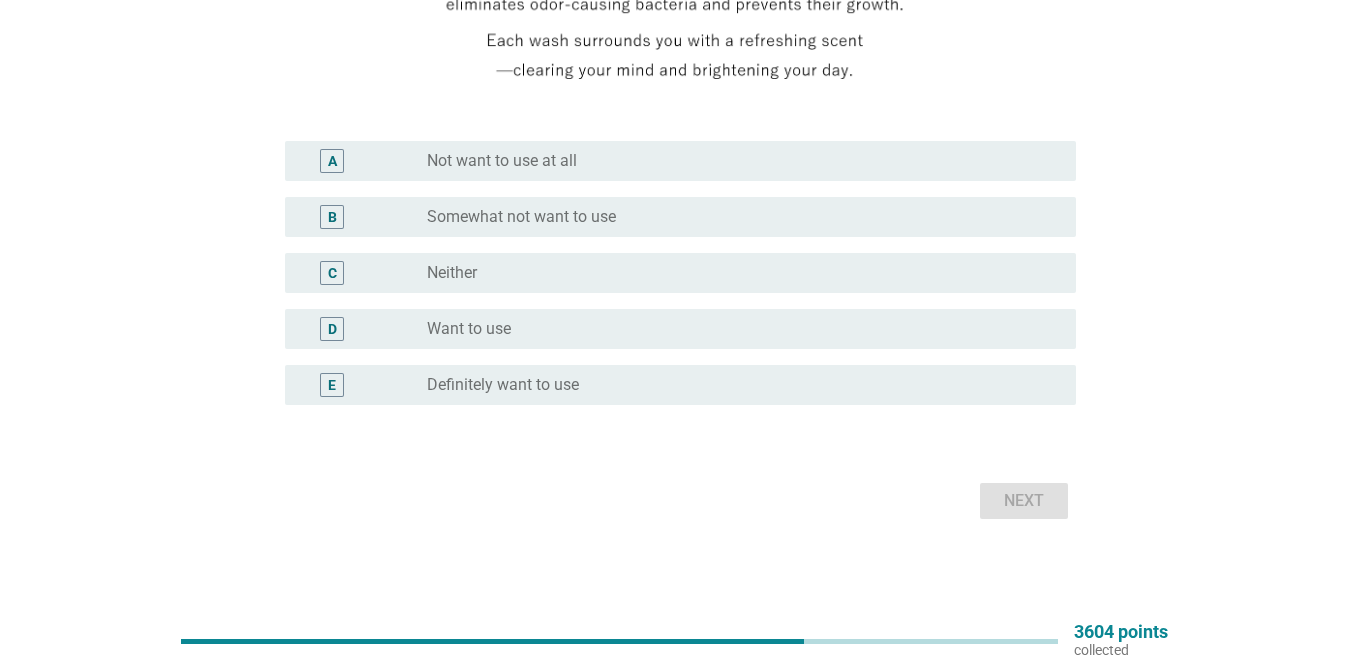 click on "E     radio_button_unchecked Definitely want to use" at bounding box center [680, 385] 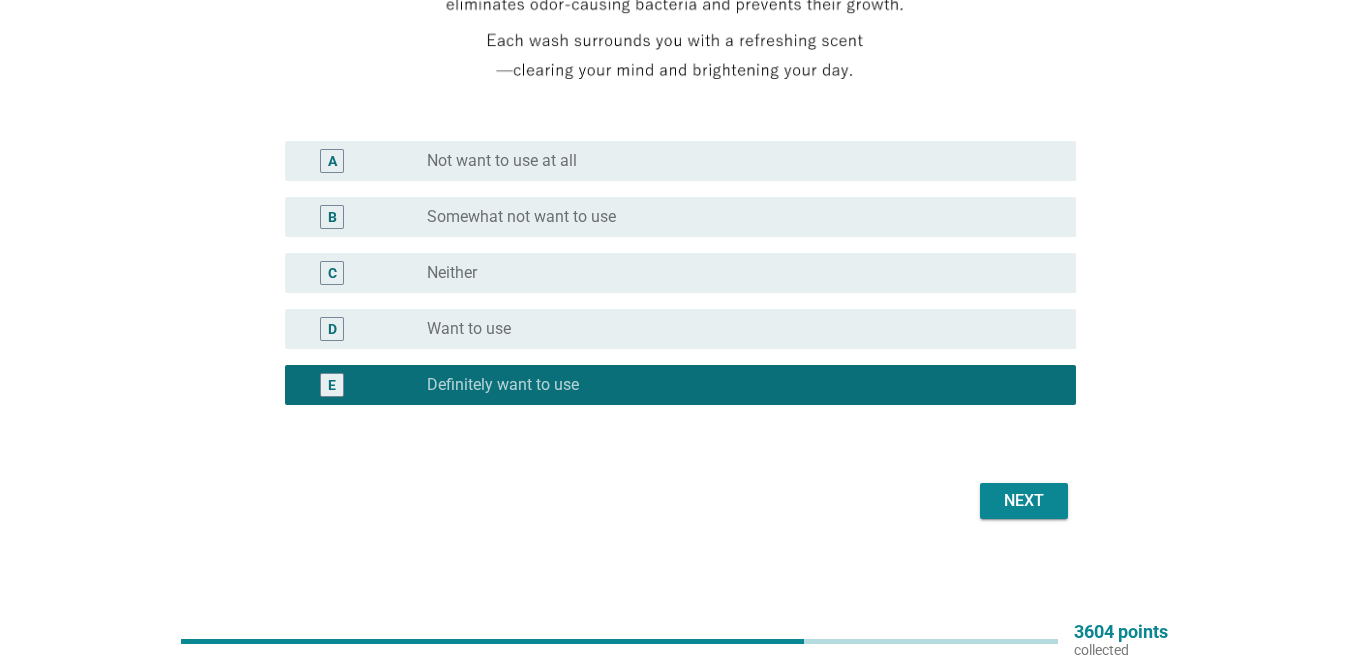 click on "Next" at bounding box center [1024, 501] 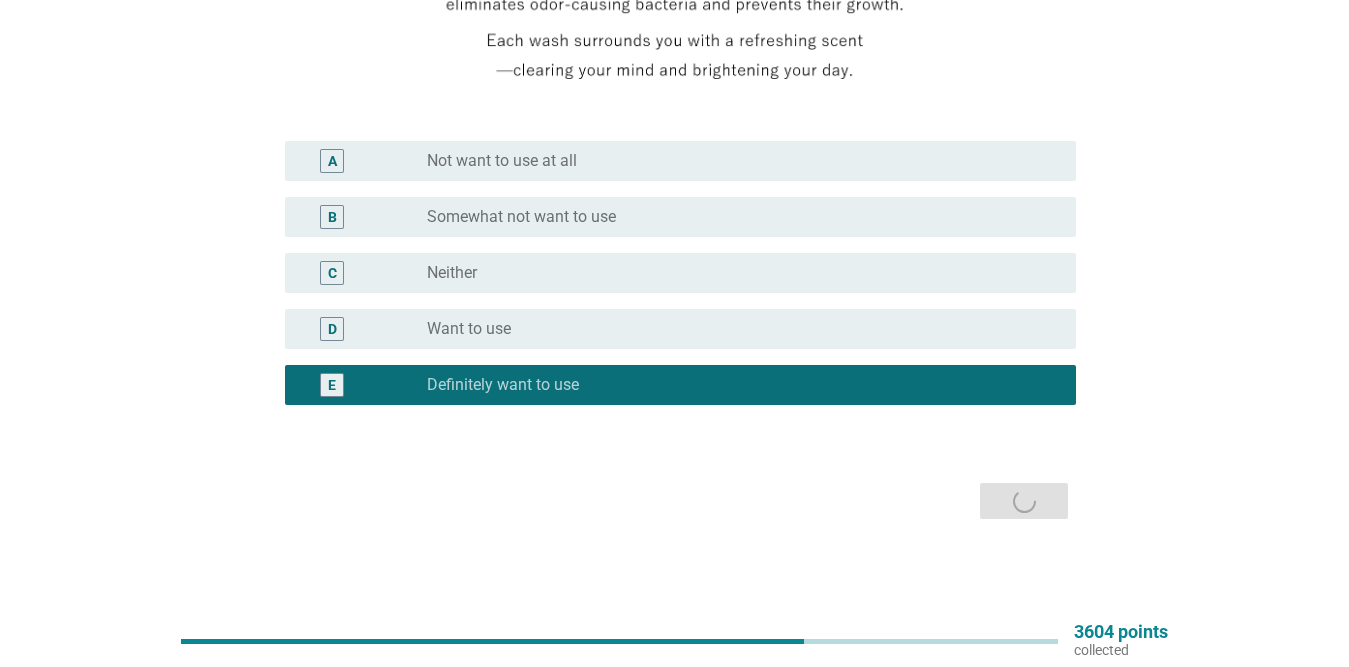 scroll, scrollTop: 0, scrollLeft: 0, axis: both 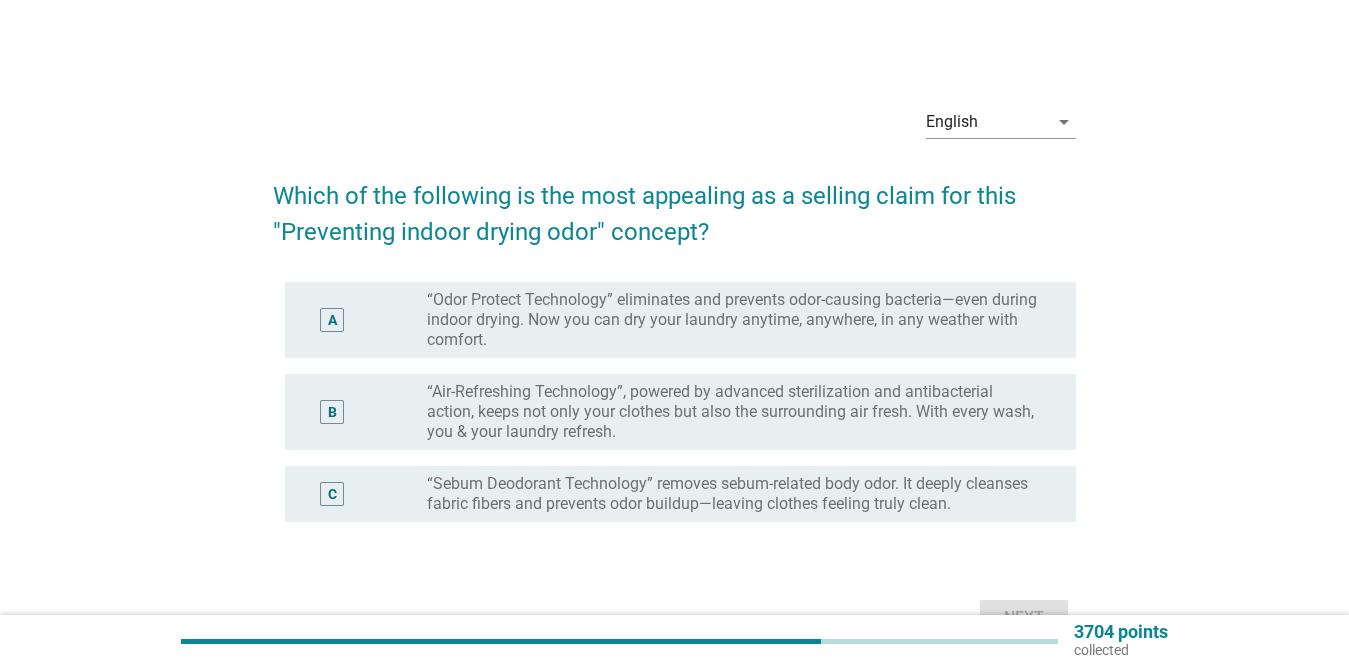 click on "“Odor Protect Technology” eliminates and prevents odor-causing bacteria—even during indoor drying. Now you can dry your laundry anytime, anywhere, in any weather with comfort." at bounding box center (735, 320) 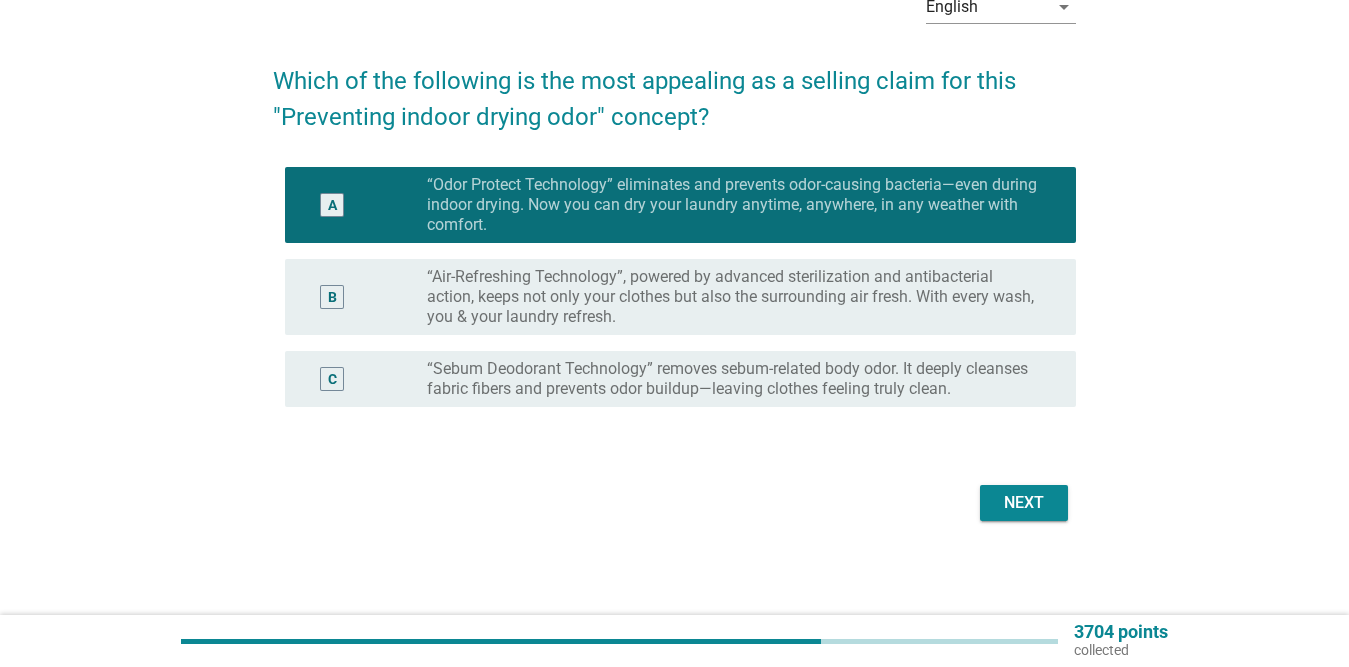 scroll, scrollTop: 117, scrollLeft: 0, axis: vertical 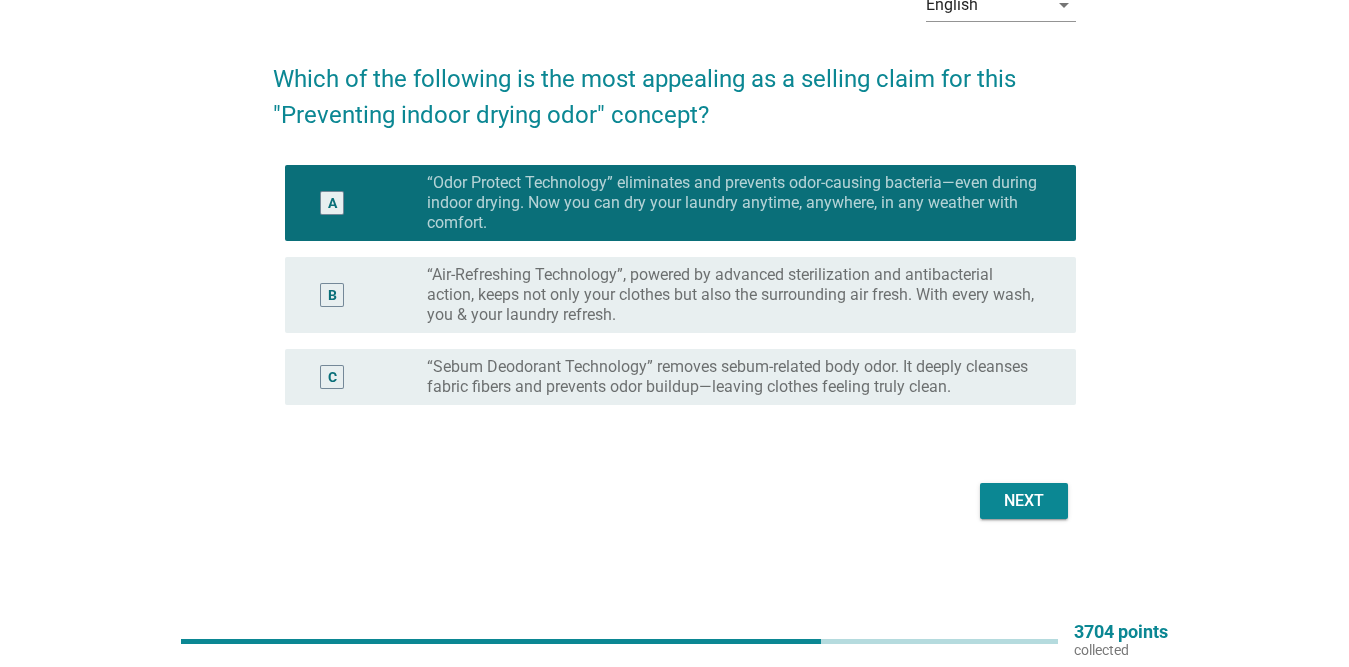 click on "Next" at bounding box center [1024, 501] 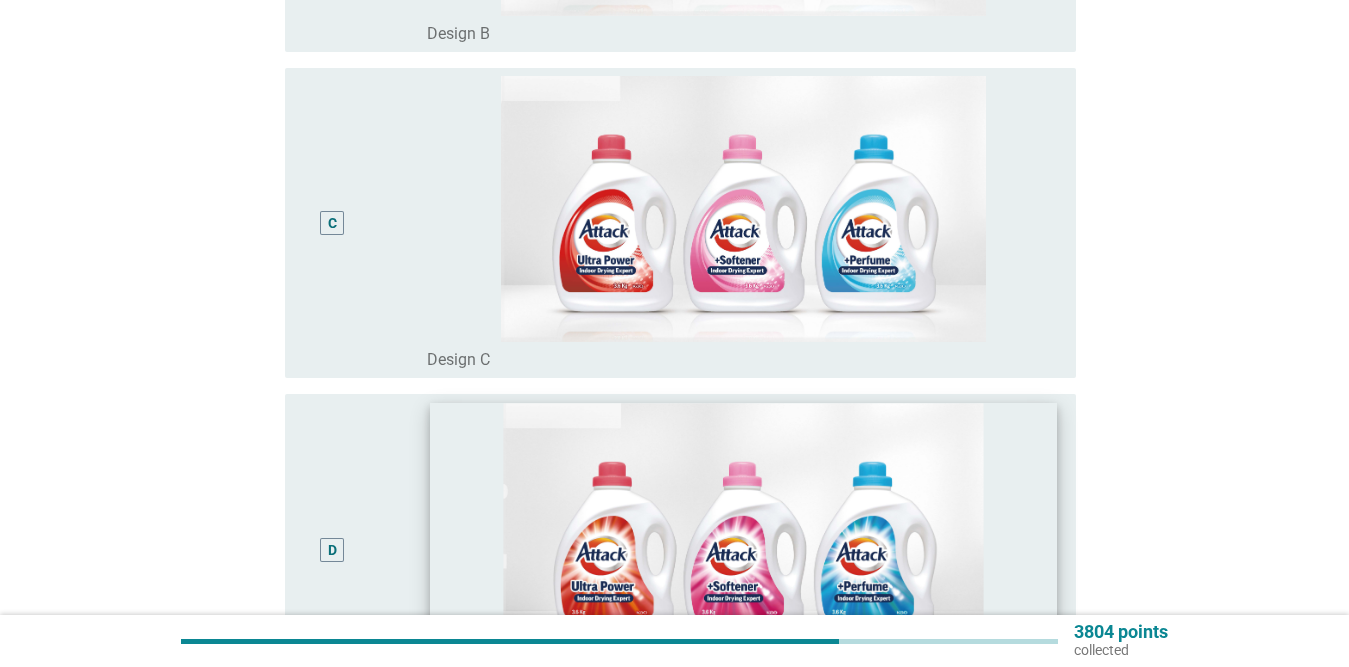 scroll, scrollTop: 1168, scrollLeft: 0, axis: vertical 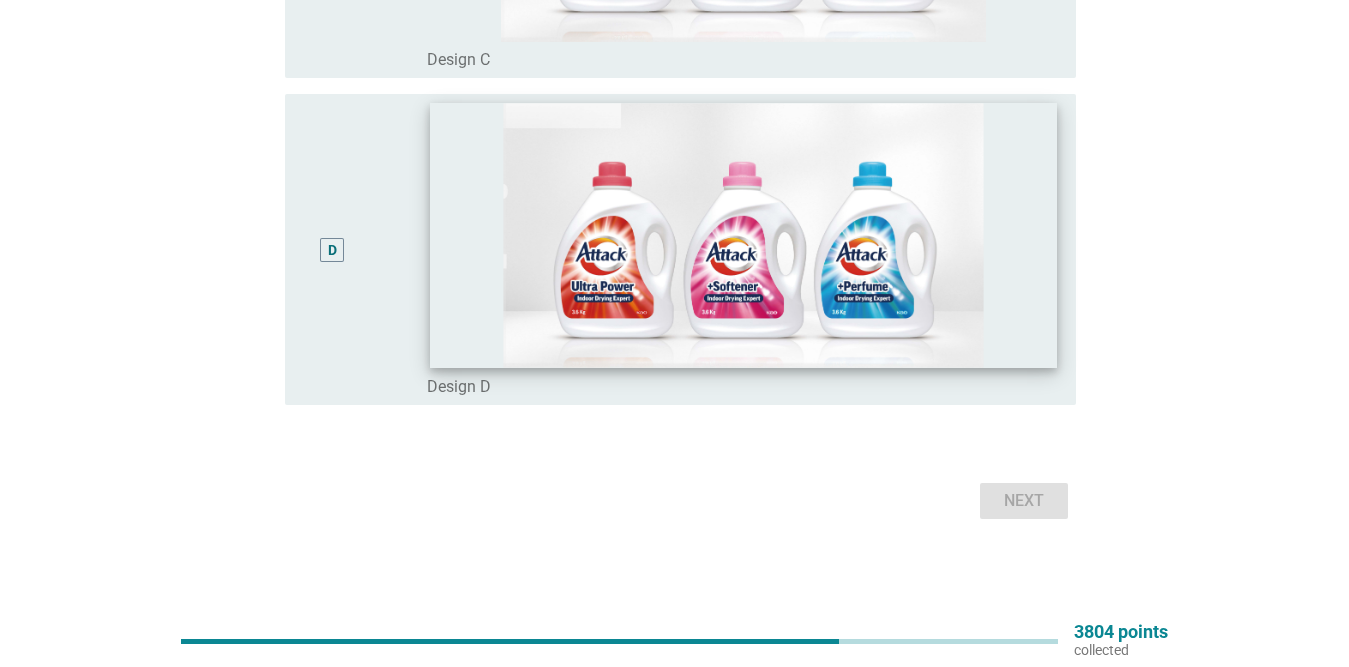 click at bounding box center [744, 236] 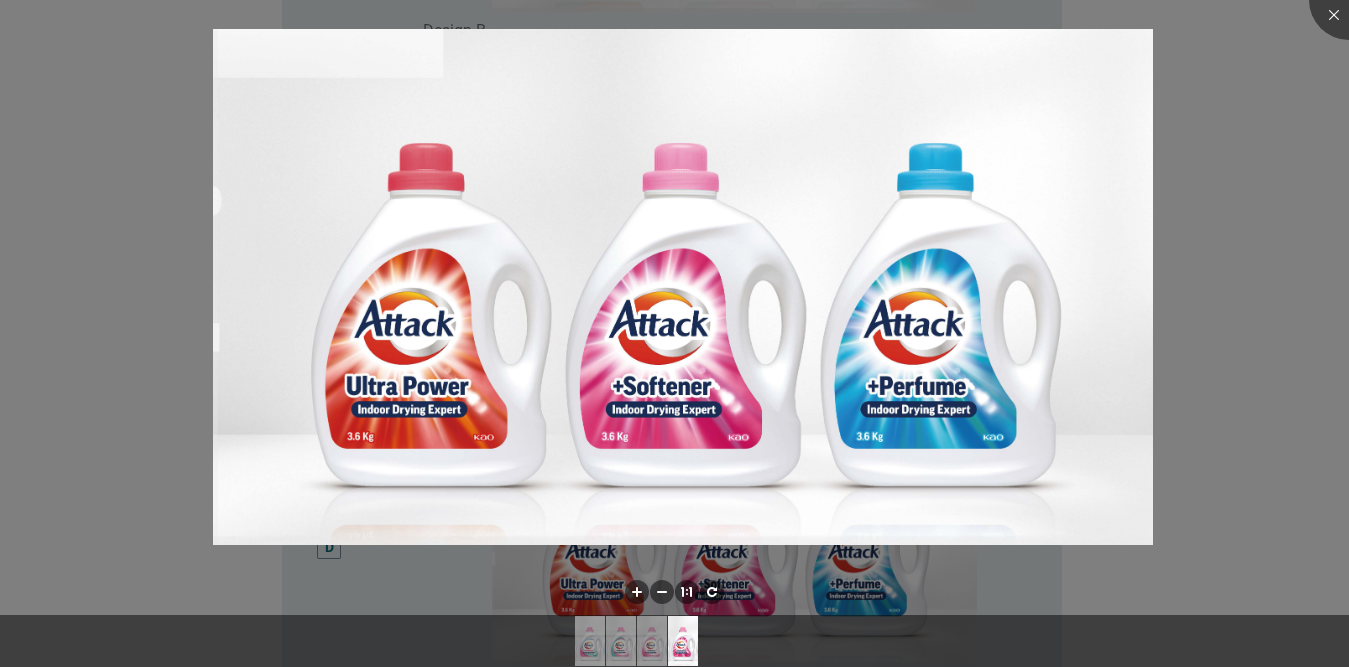 scroll, scrollTop: 816, scrollLeft: 0, axis: vertical 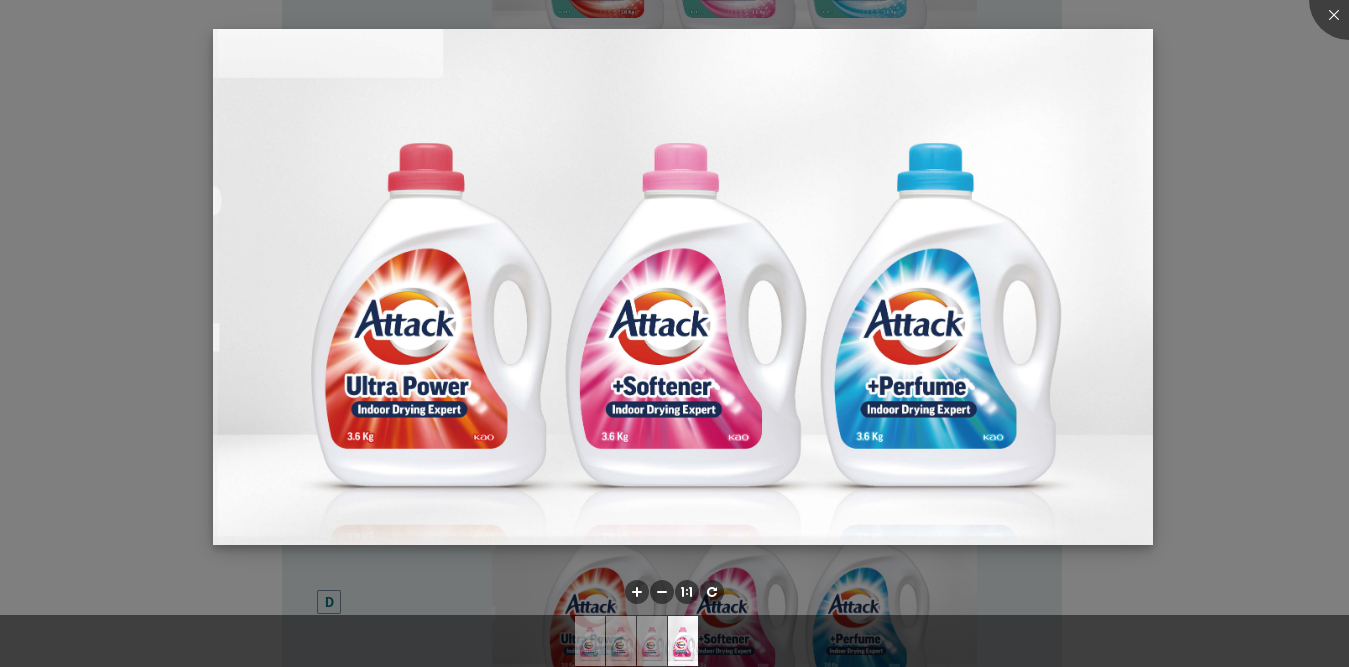 click at bounding box center (682, 287) 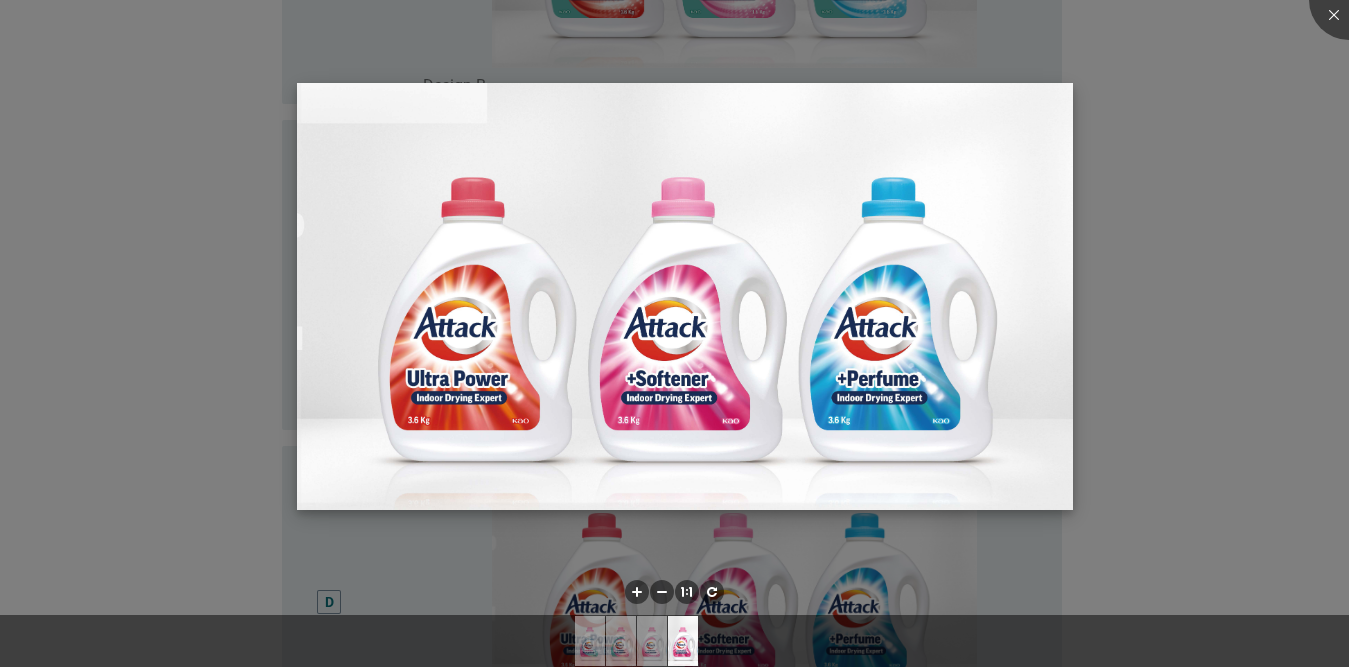 click at bounding box center [685, 296] 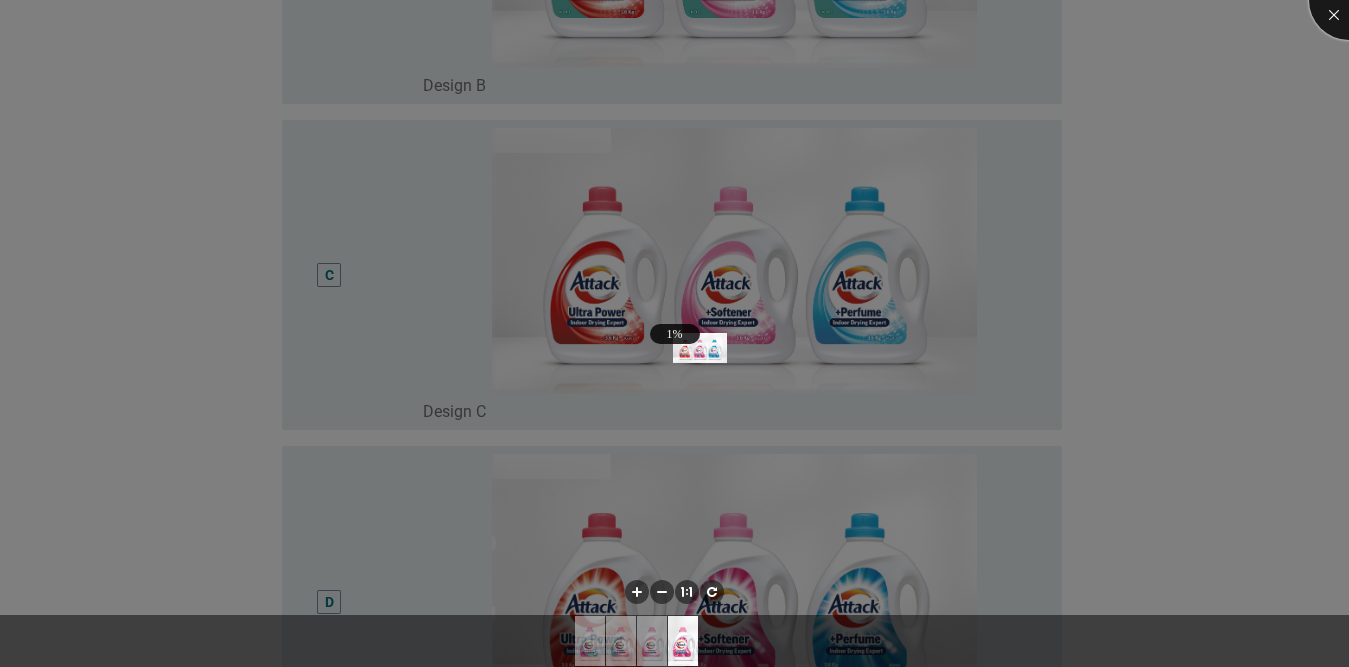 click at bounding box center (1349, 0) 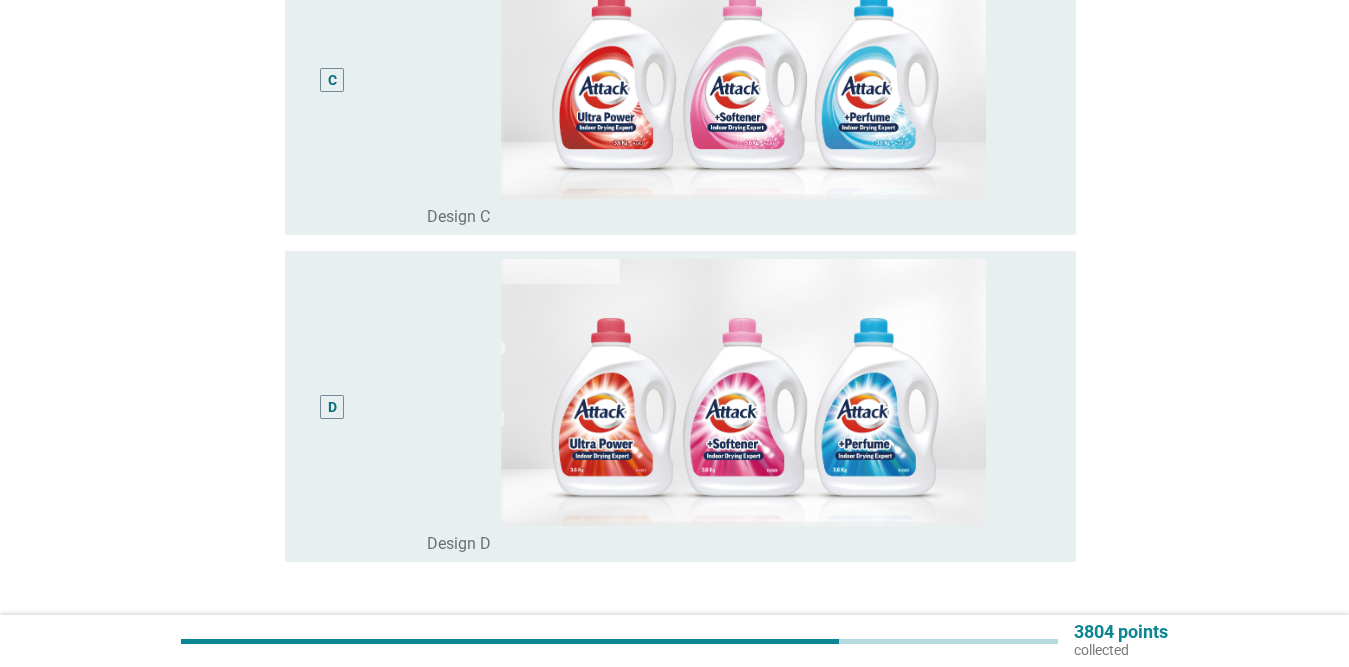 scroll, scrollTop: 1168, scrollLeft: 0, axis: vertical 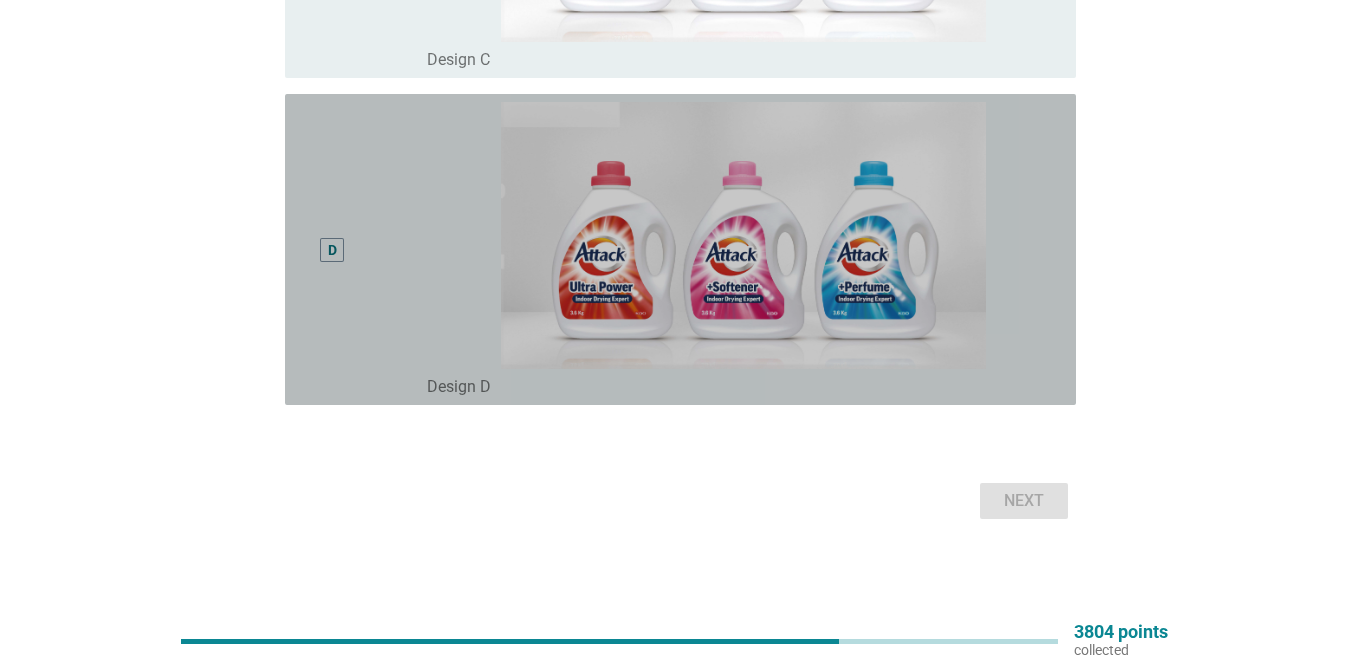 drag, startPoint x: 324, startPoint y: 240, endPoint x: 350, endPoint y: 260, distance: 32.80244 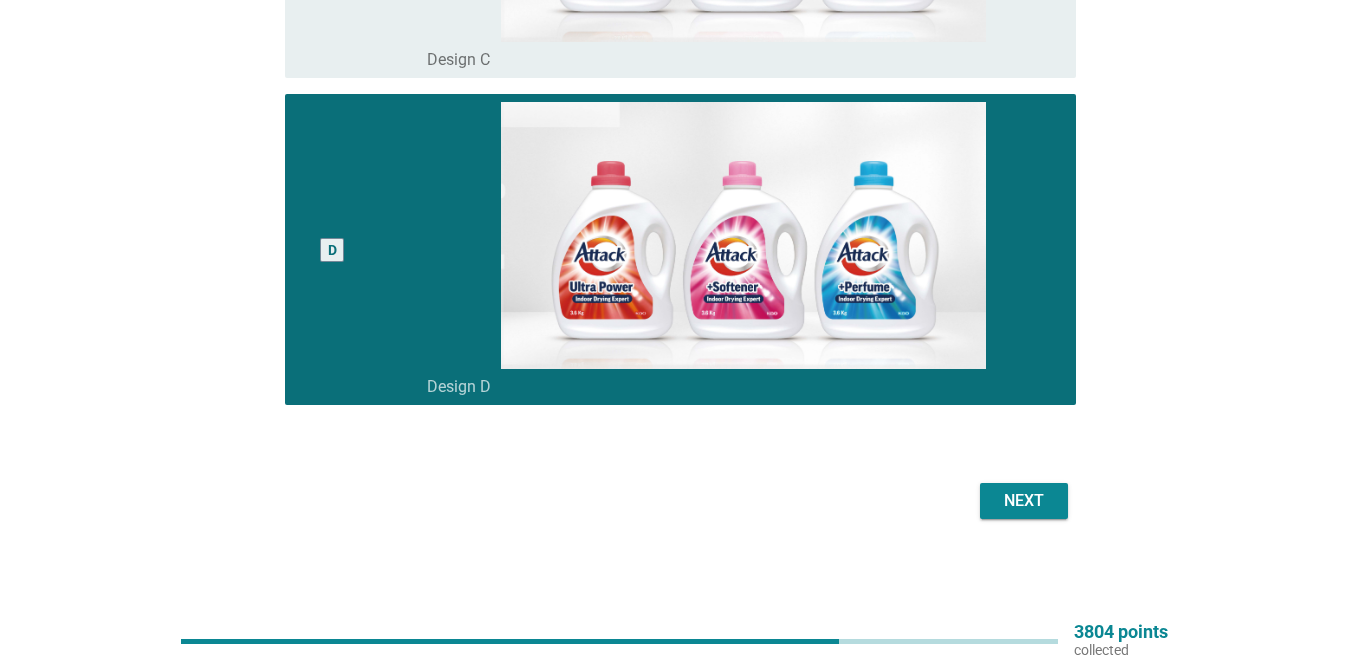 click on "Next" at bounding box center [1024, 501] 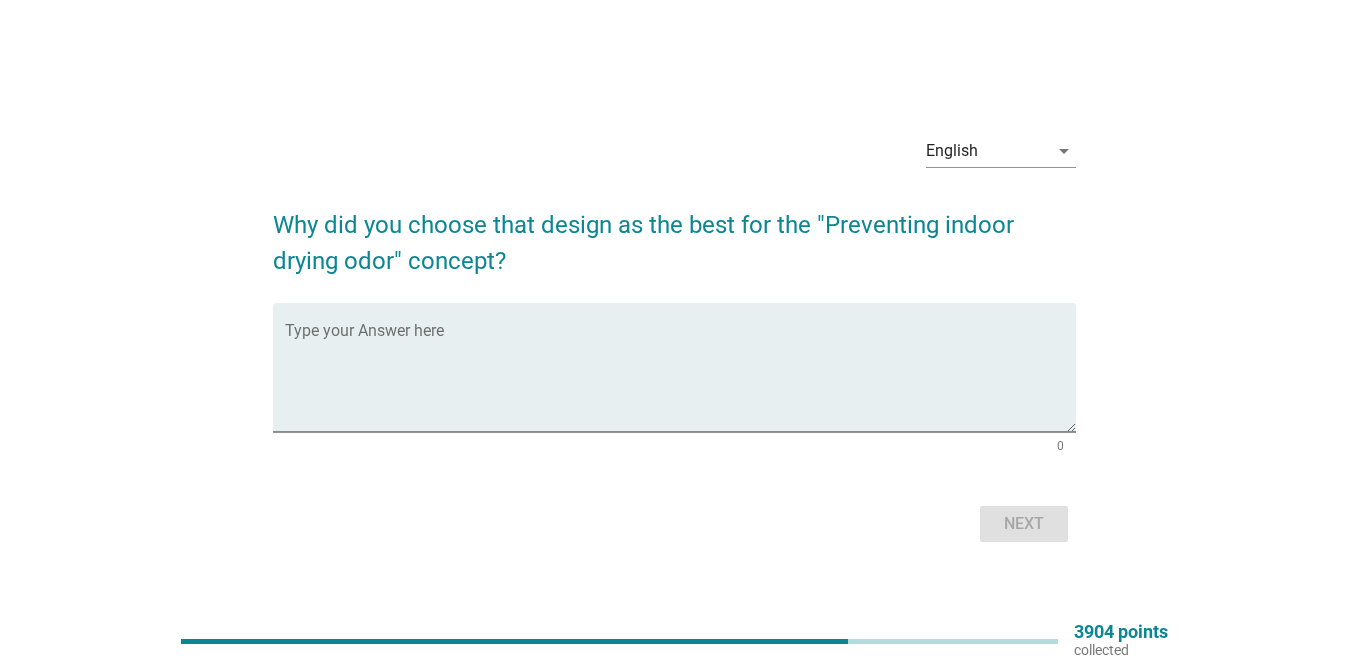 scroll, scrollTop: 52, scrollLeft: 0, axis: vertical 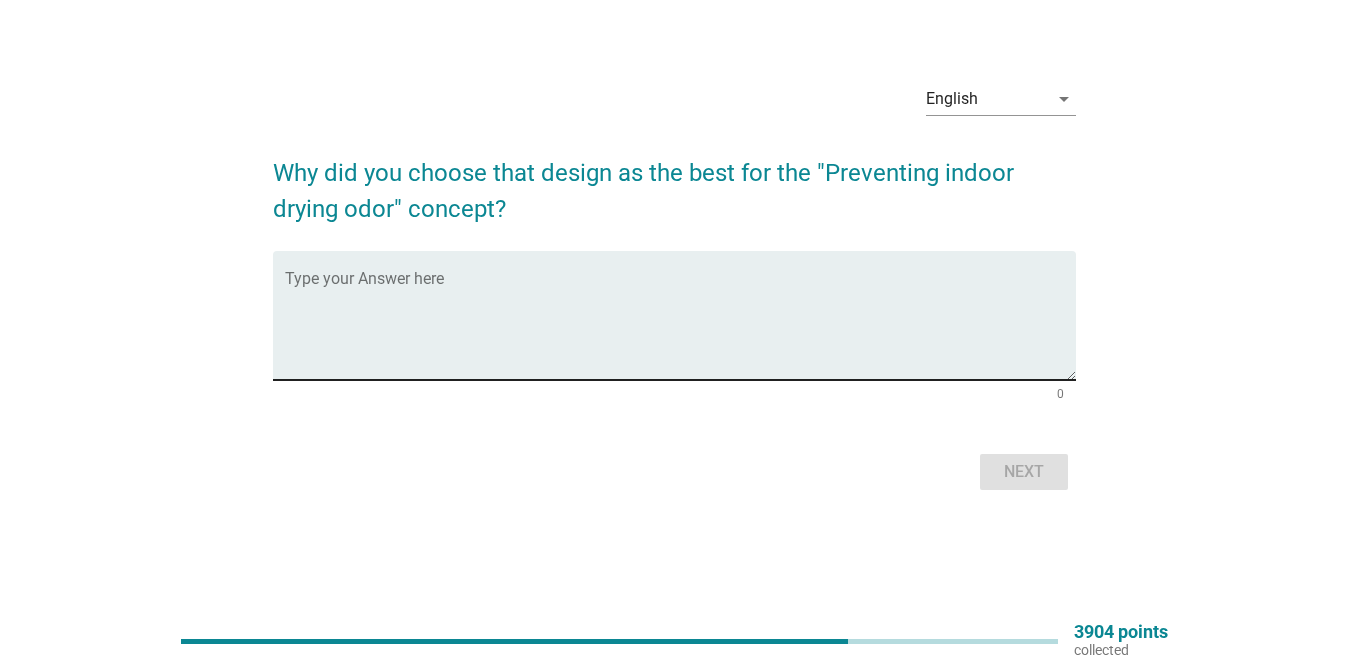 click on "Type your Answer here" at bounding box center (680, 315) 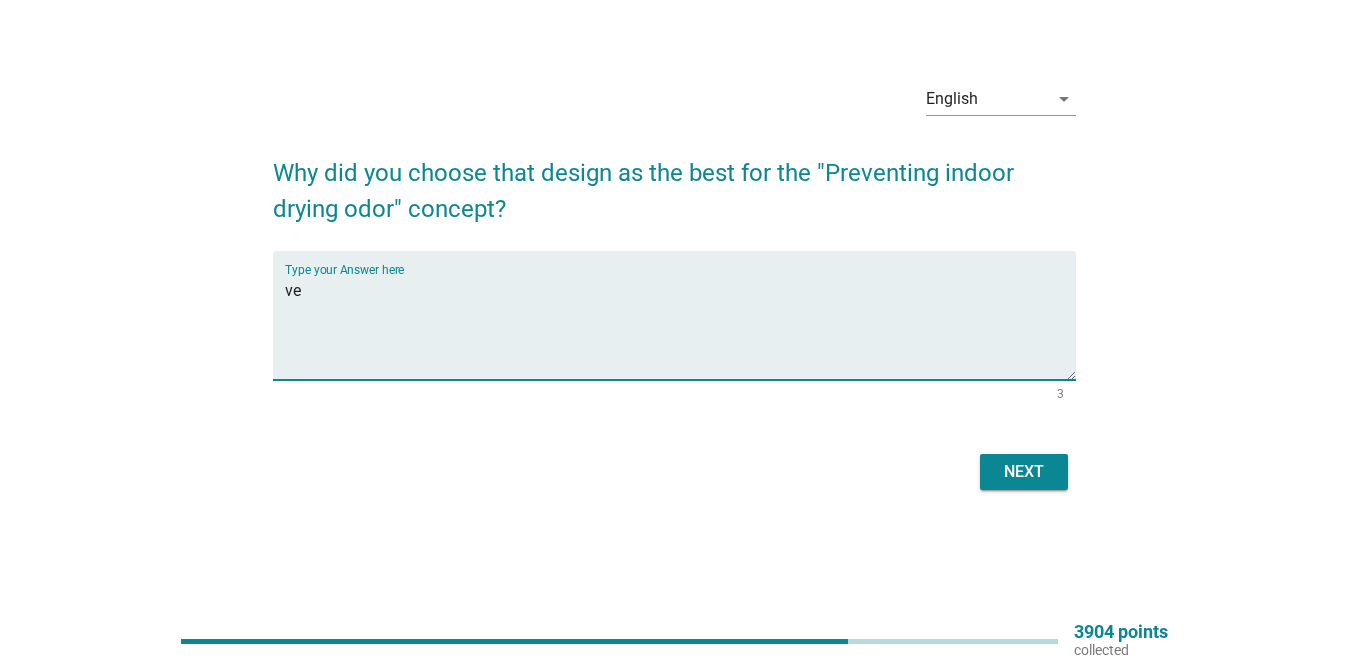 type on "v" 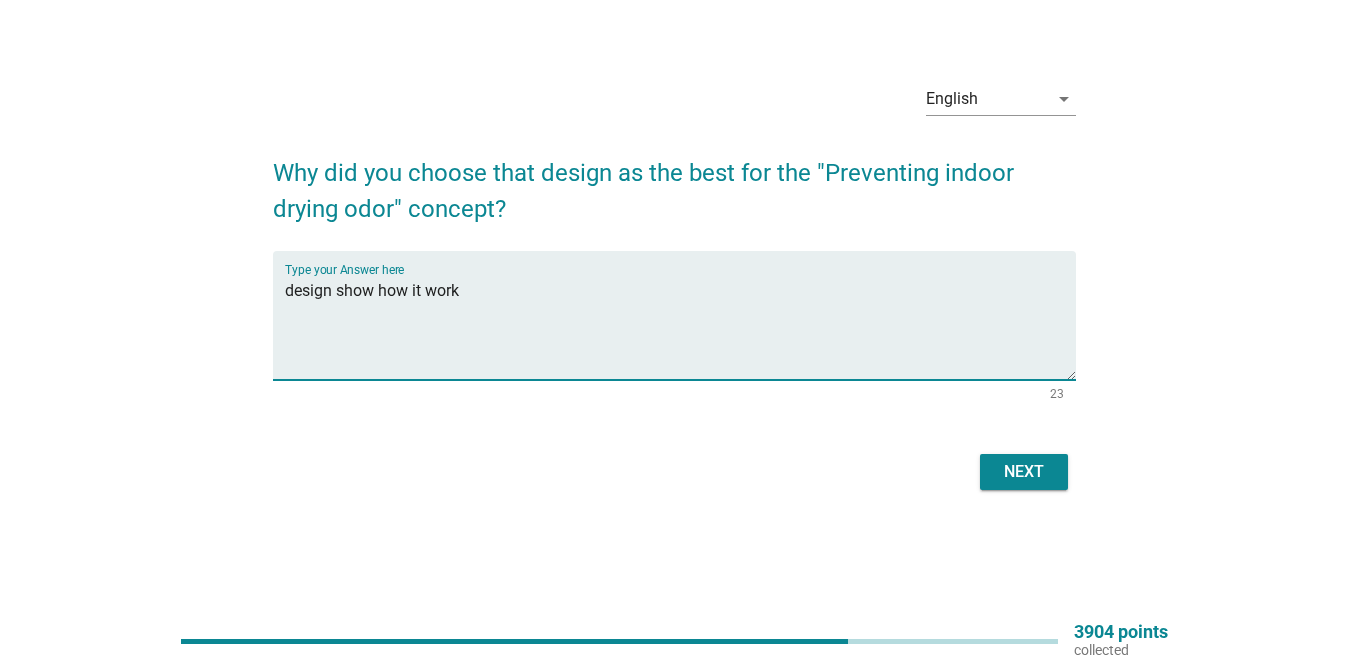 type on "design show how it work" 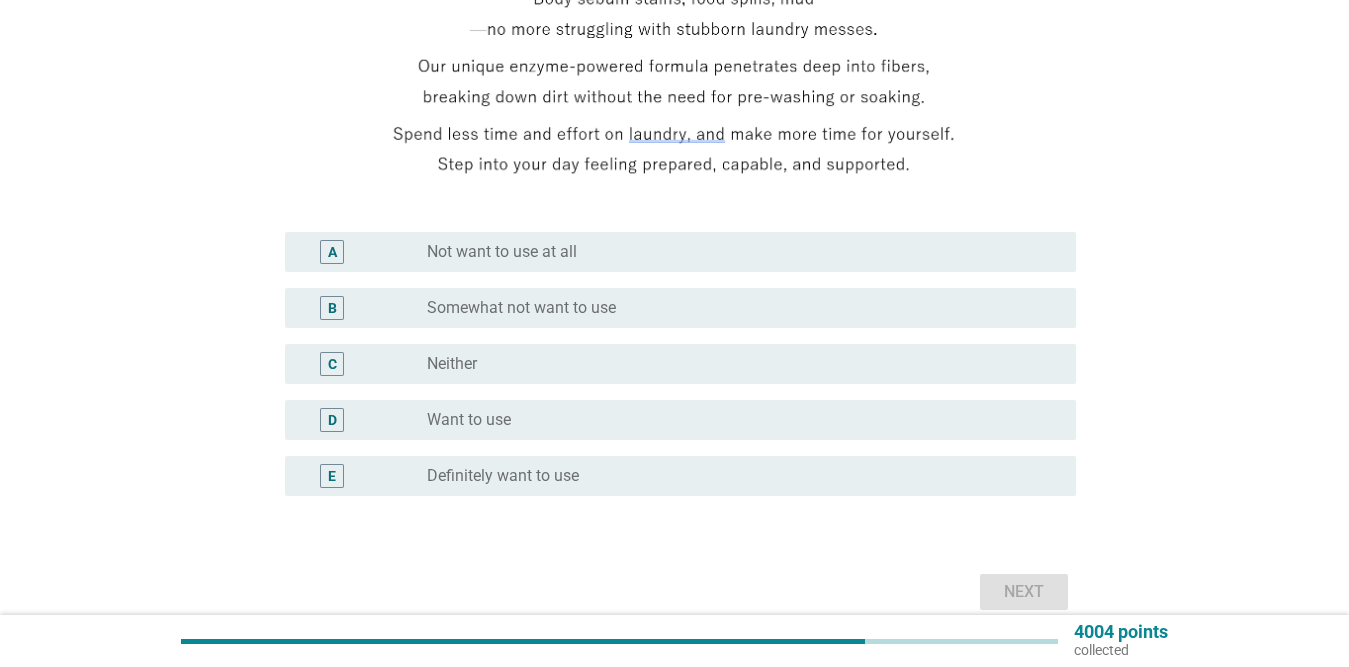scroll, scrollTop: 400, scrollLeft: 0, axis: vertical 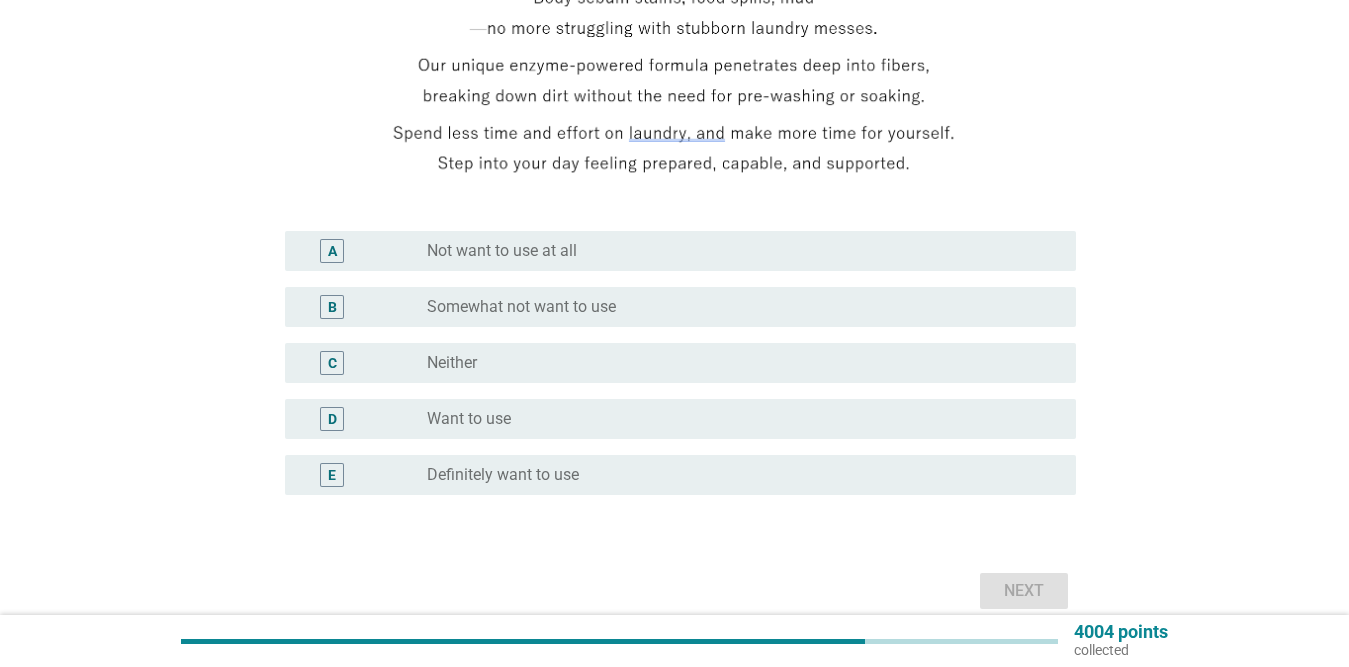 click on "radio_button_unchecked Definitely want to use" at bounding box center (735, 475) 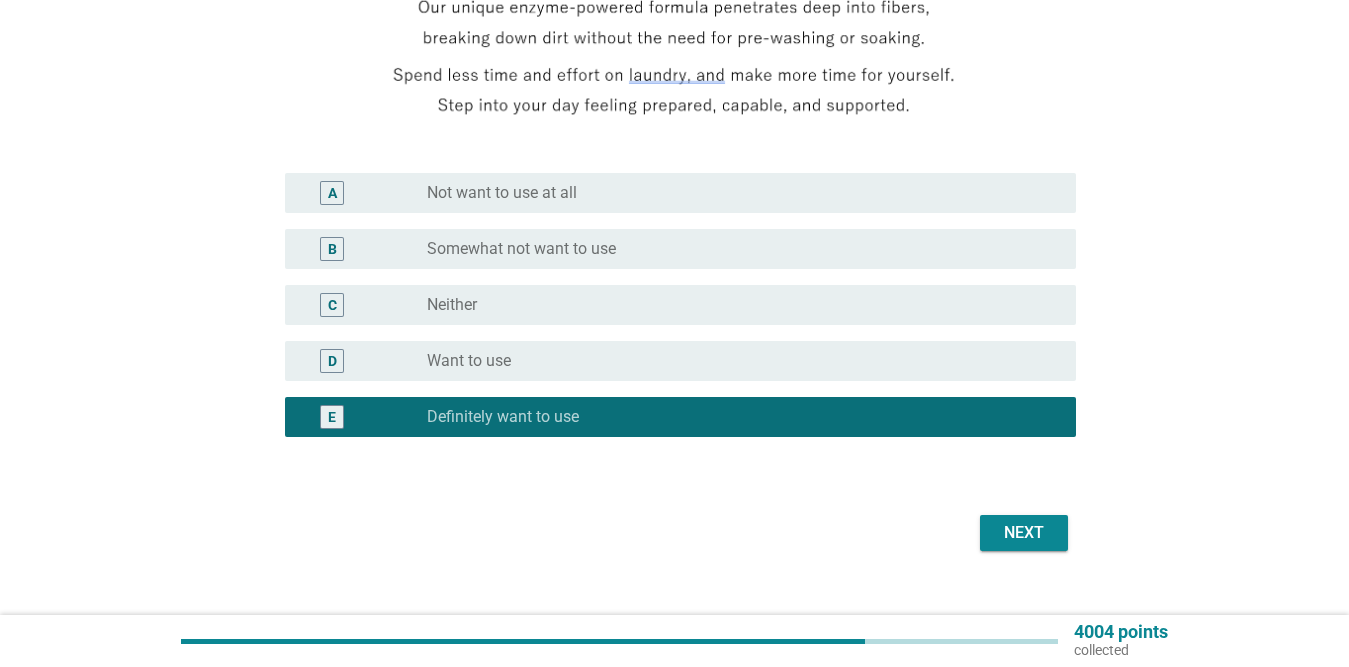 scroll, scrollTop: 490, scrollLeft: 0, axis: vertical 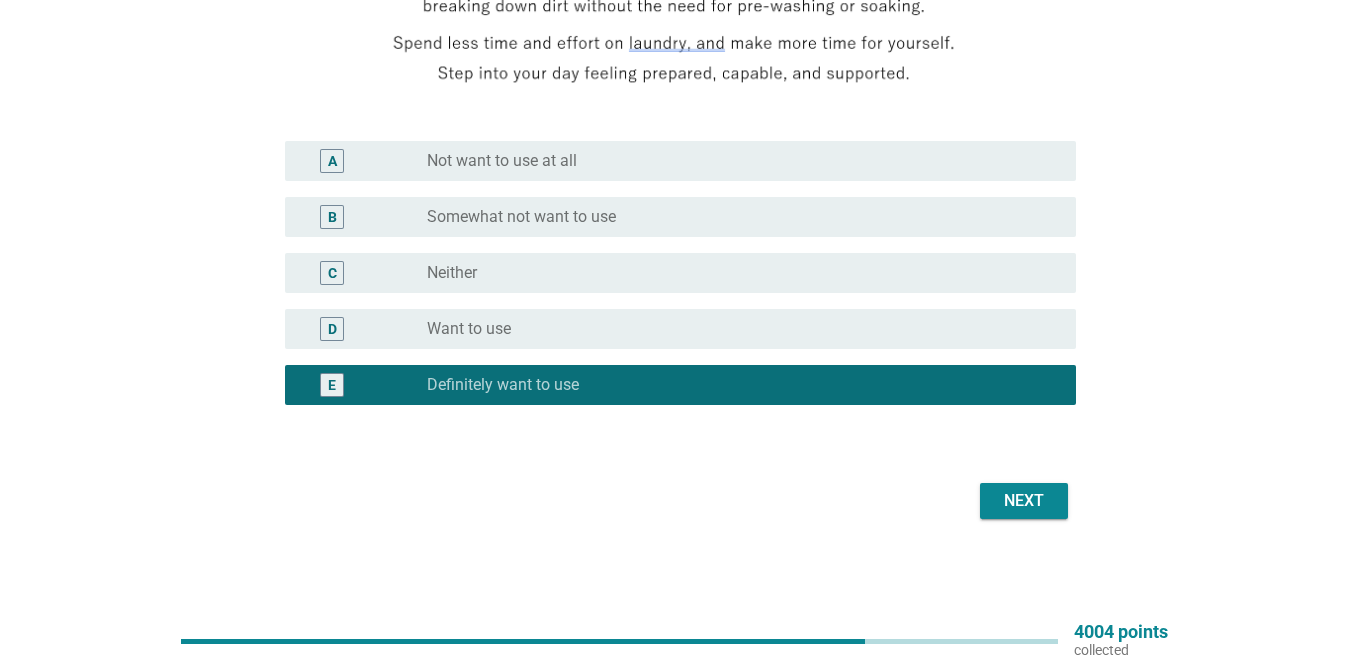 click on "Next" at bounding box center [1024, 501] 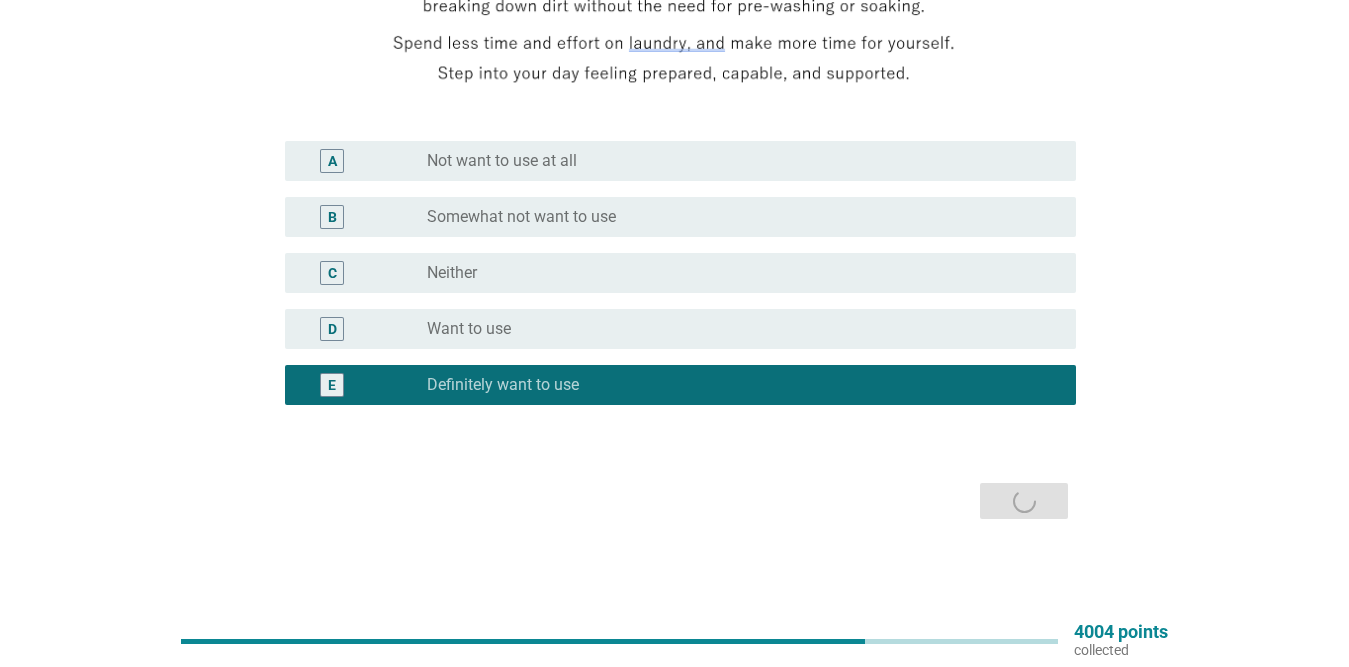 scroll, scrollTop: 0, scrollLeft: 0, axis: both 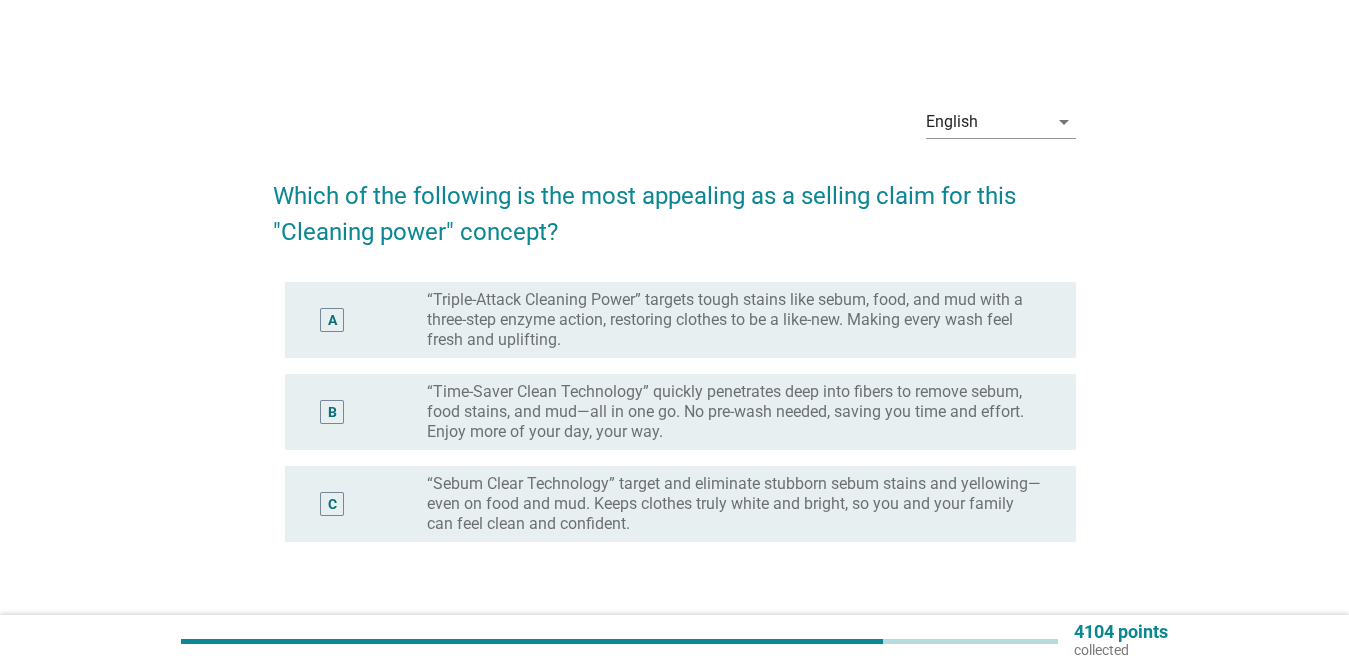 click on "“Time-Saver Clean Technology” quickly penetrates deep into fibers to remove sebum, food stains, and mud—all in one go. No pre-wash needed, saving you time and effort. Enjoy more of your day, your way." at bounding box center [735, 412] 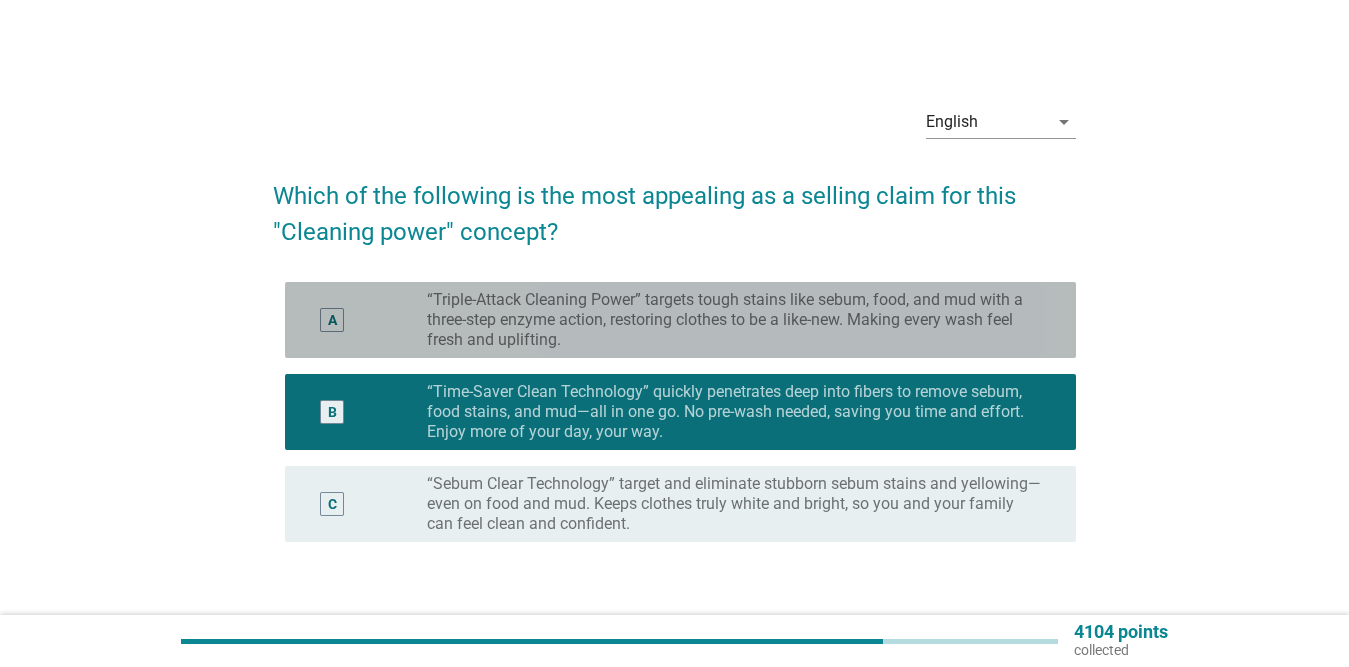 click on "“Triple-Attack Cleaning Power” targets tough stains like sebum, food, and mud with a three-step enzyme action, restoring clothes to be a like-new. Making every wash feel fresh and uplifting." at bounding box center [735, 320] 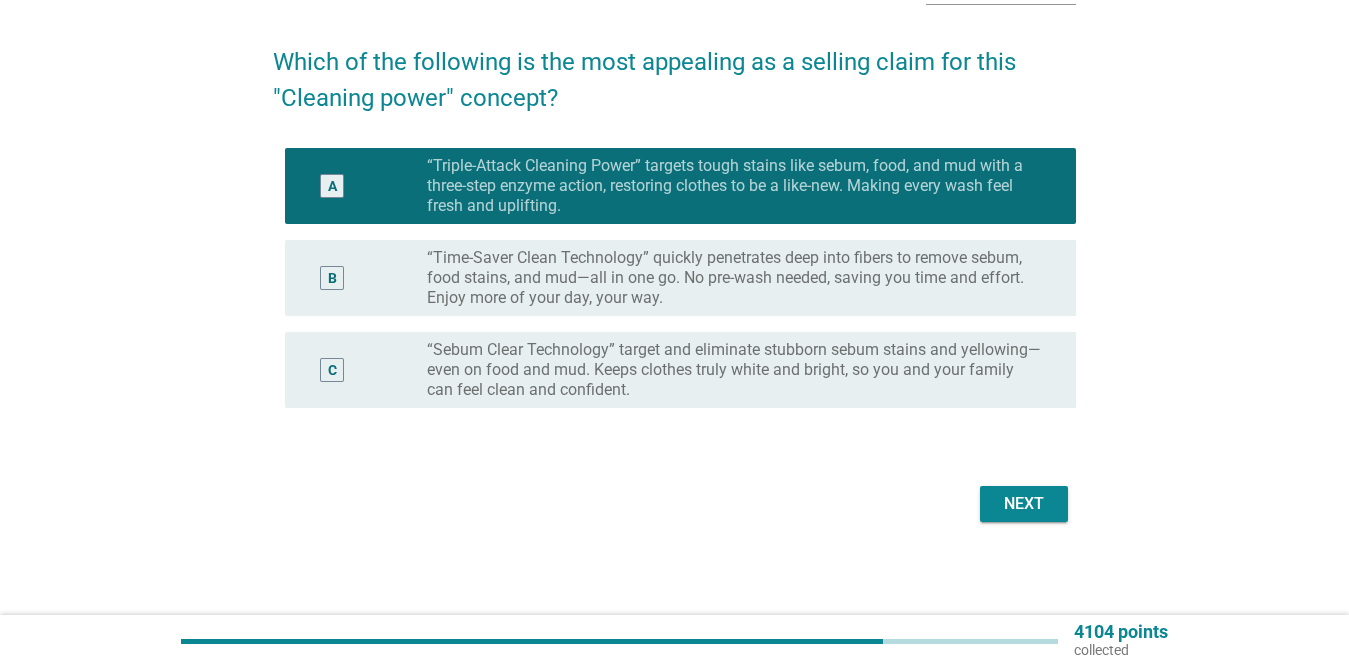 scroll, scrollTop: 137, scrollLeft: 0, axis: vertical 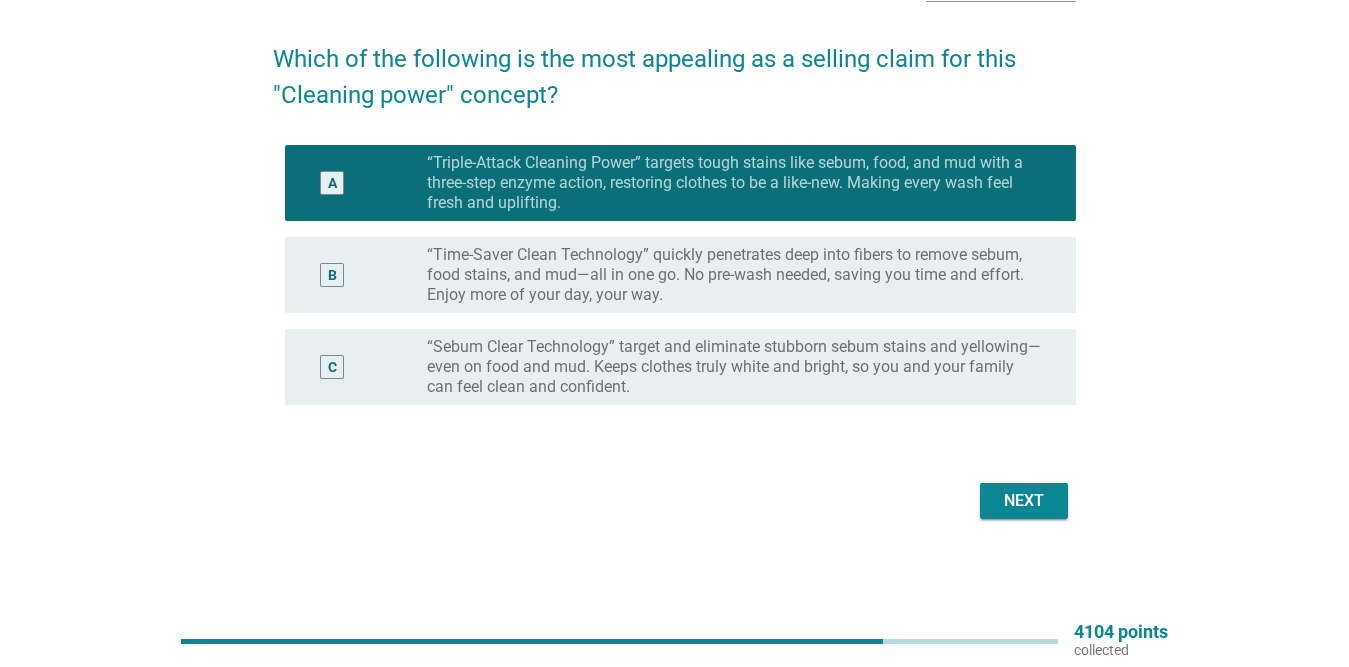 click on "Next" at bounding box center (1024, 501) 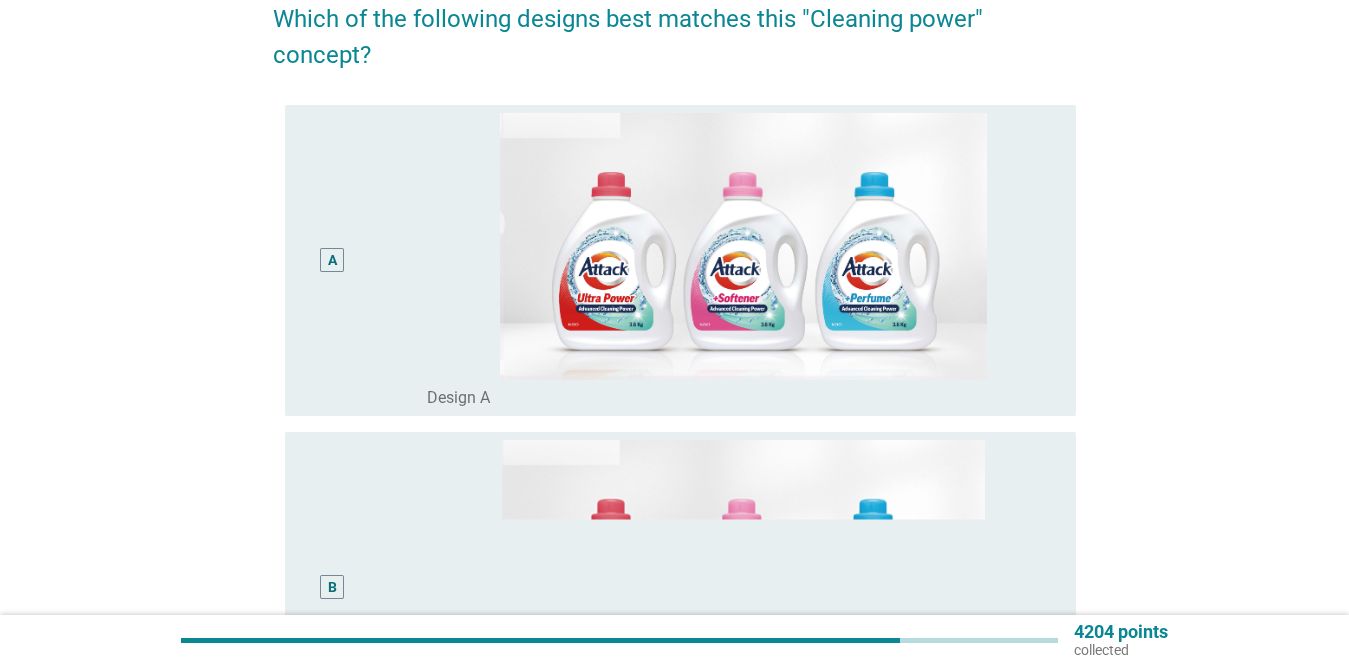 scroll, scrollTop: 200, scrollLeft: 0, axis: vertical 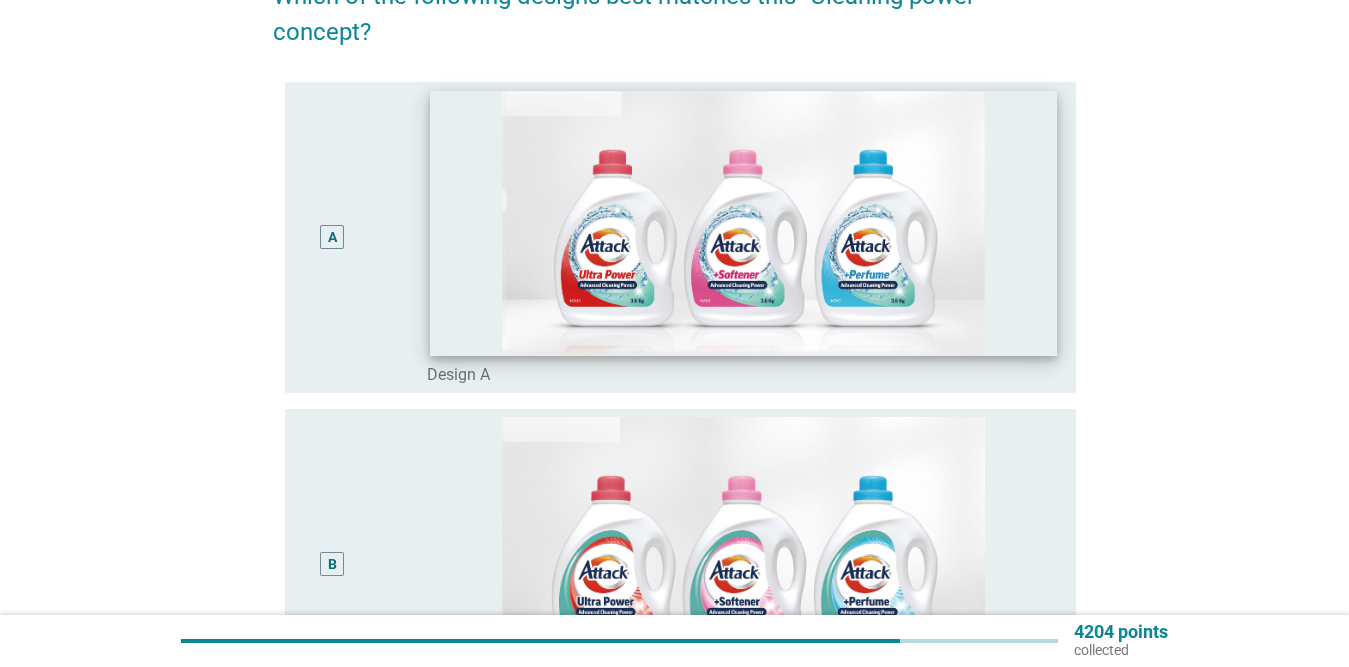 click at bounding box center (744, 223) 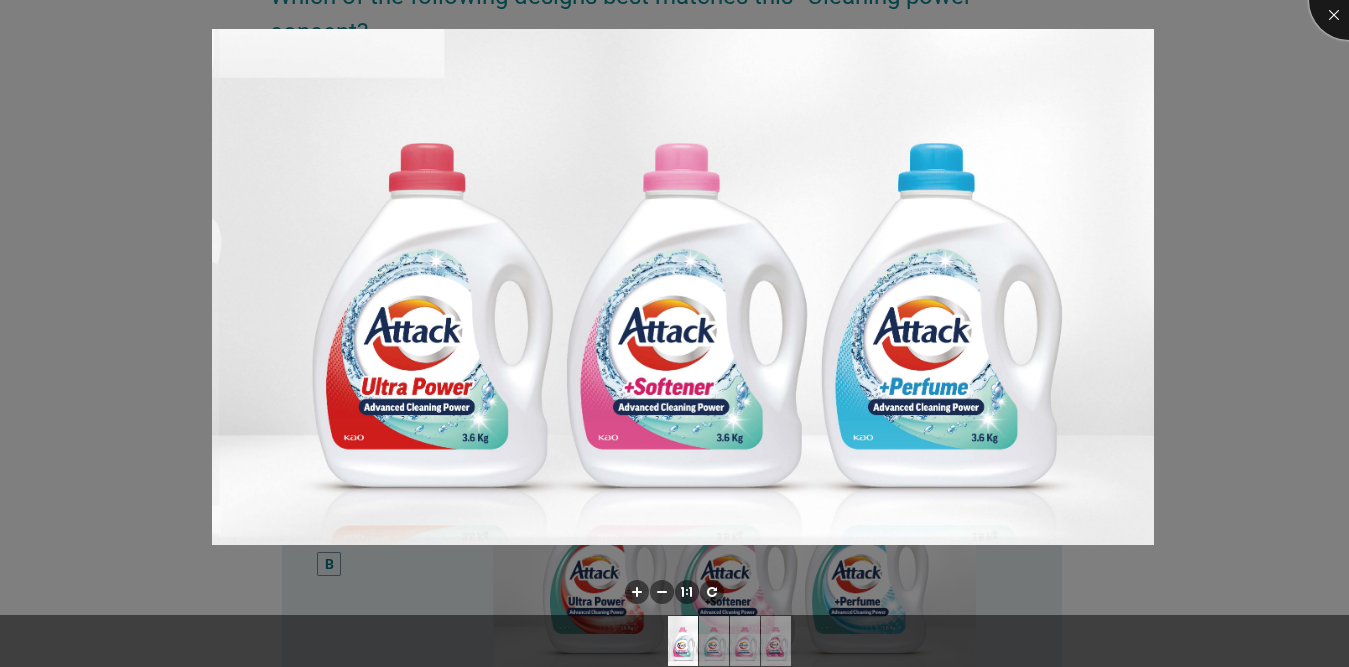 drag, startPoint x: 1330, startPoint y: 13, endPoint x: 1327, endPoint y: 29, distance: 16.27882 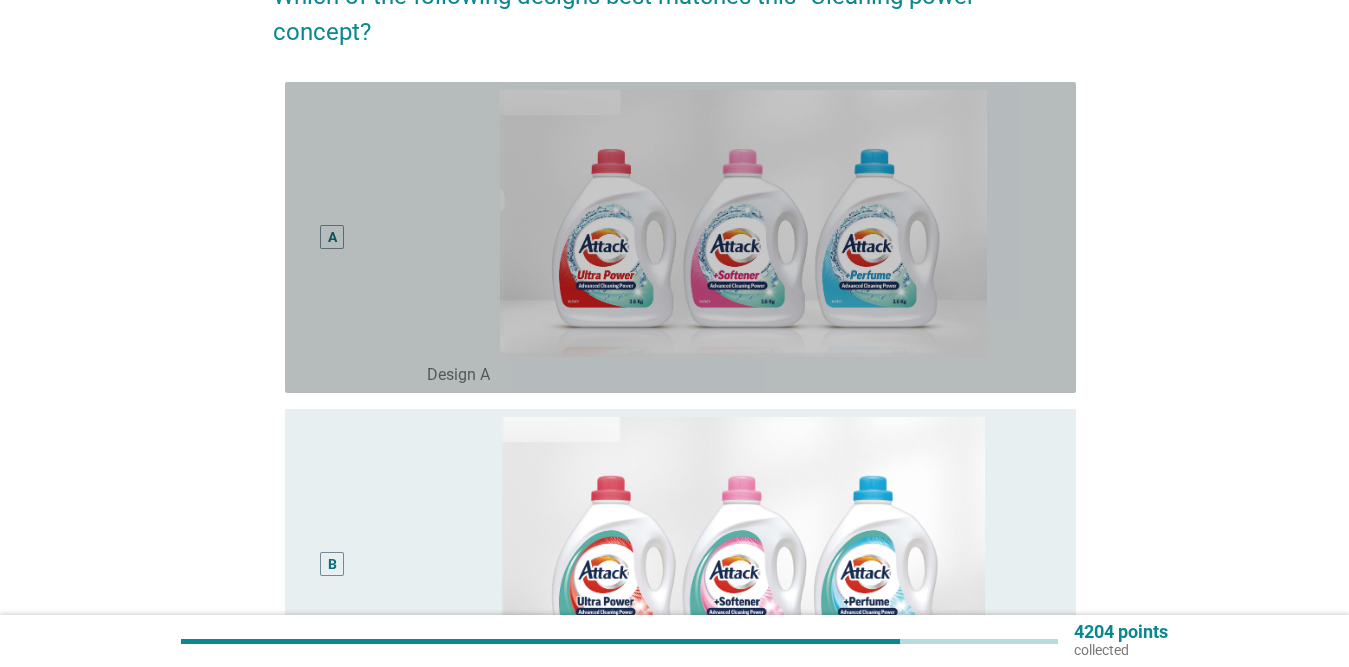 click on "A" at bounding box center (332, 237) 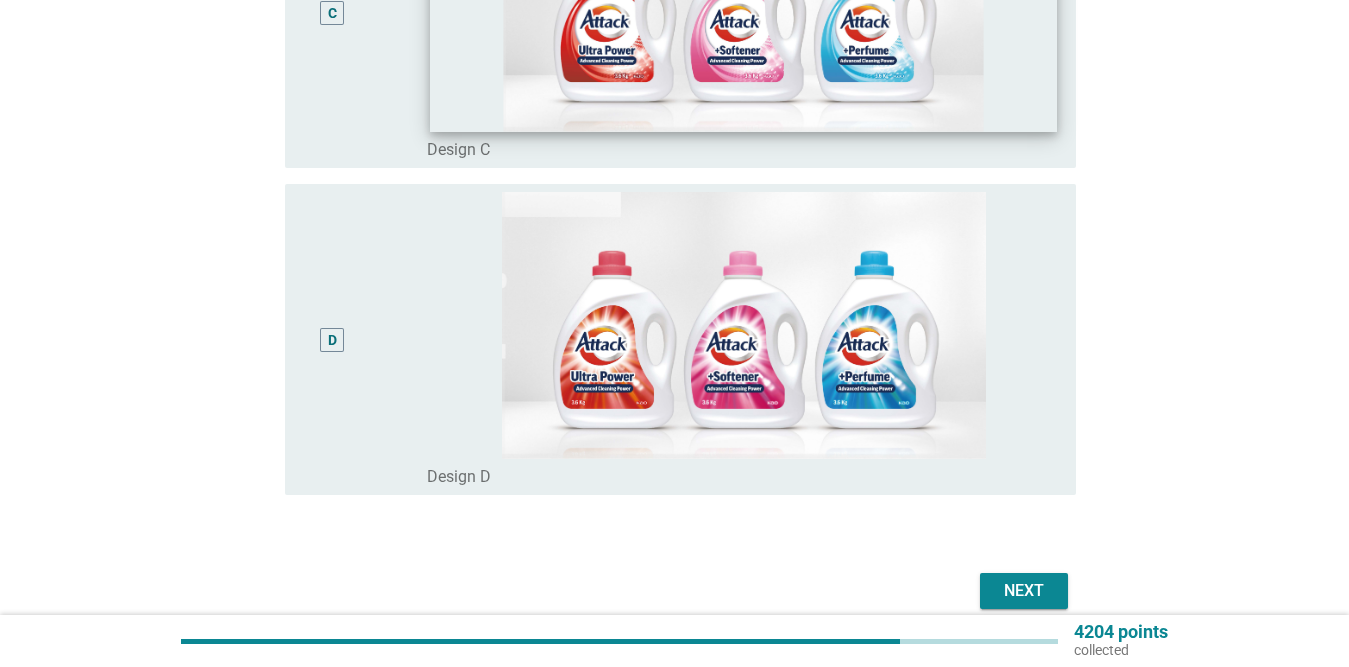 scroll, scrollTop: 1168, scrollLeft: 0, axis: vertical 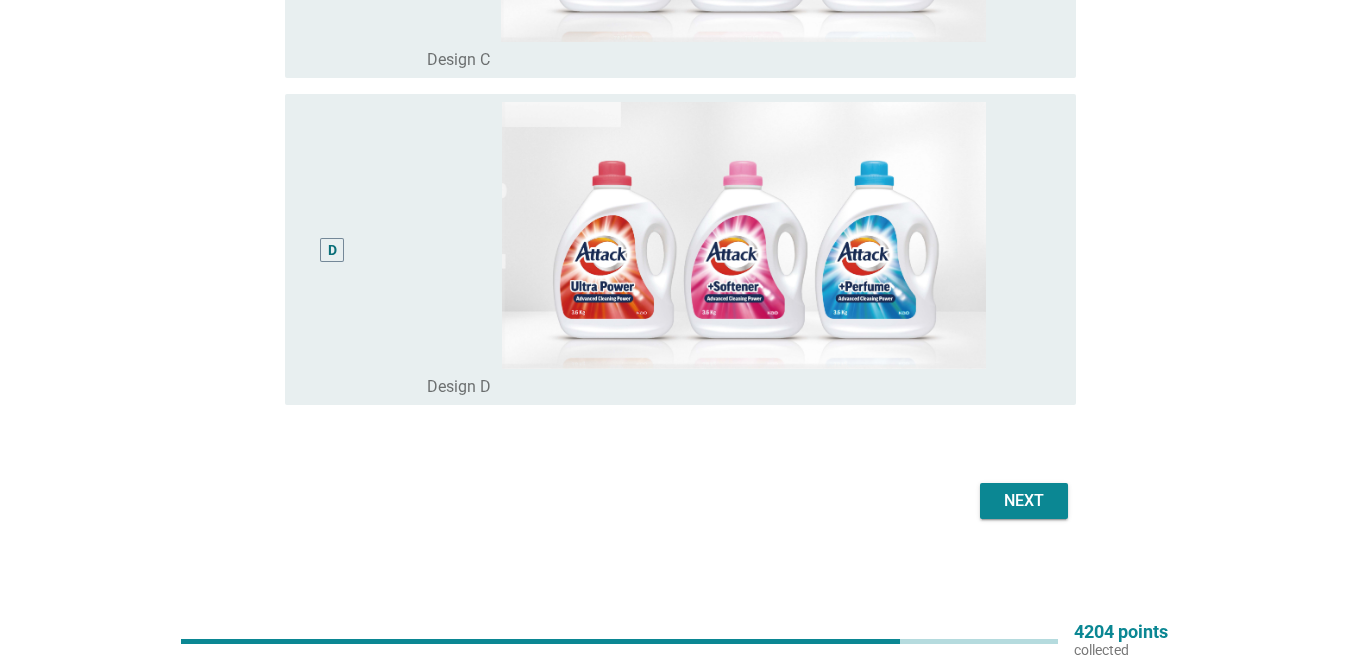 click on "Next" at bounding box center (1024, 501) 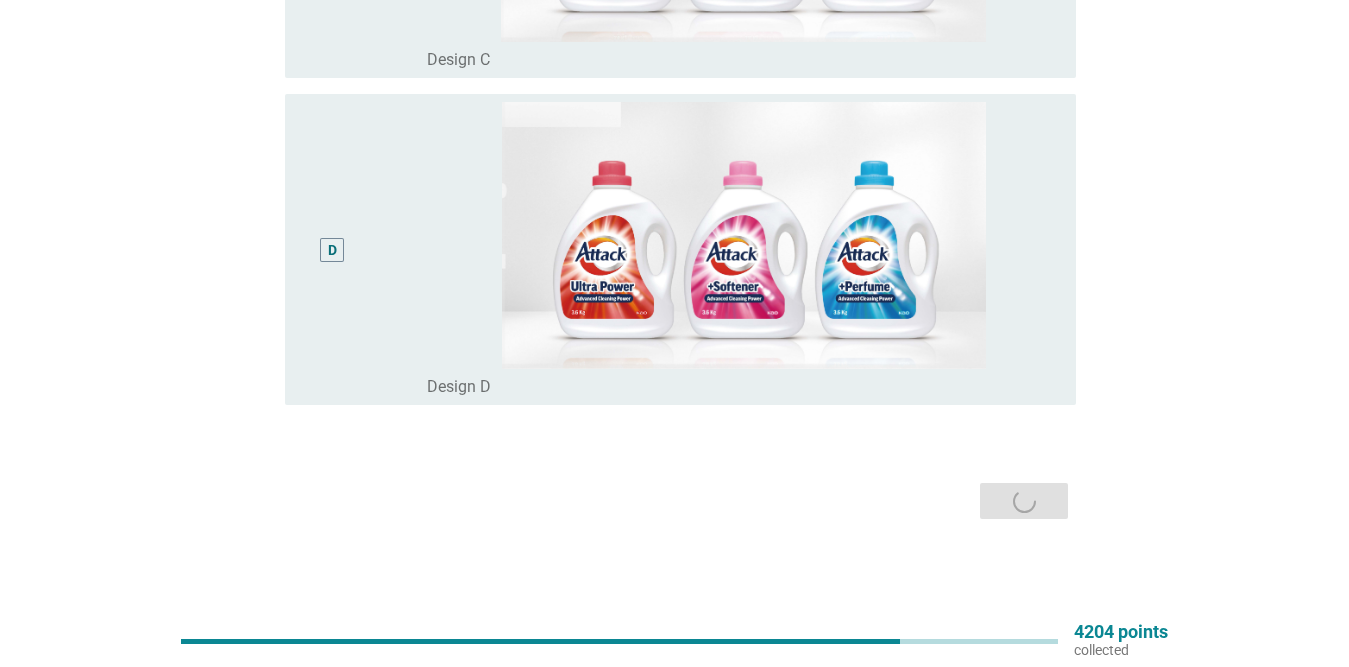 scroll, scrollTop: 0, scrollLeft: 0, axis: both 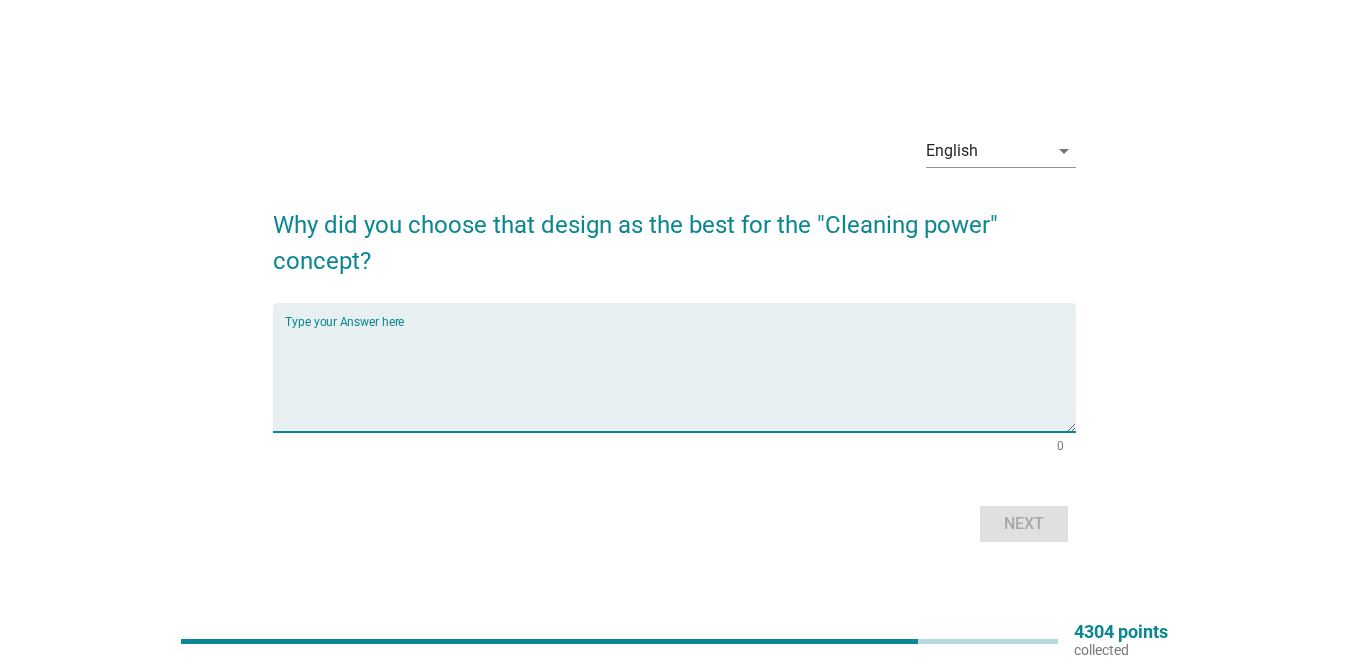 click at bounding box center [680, 379] 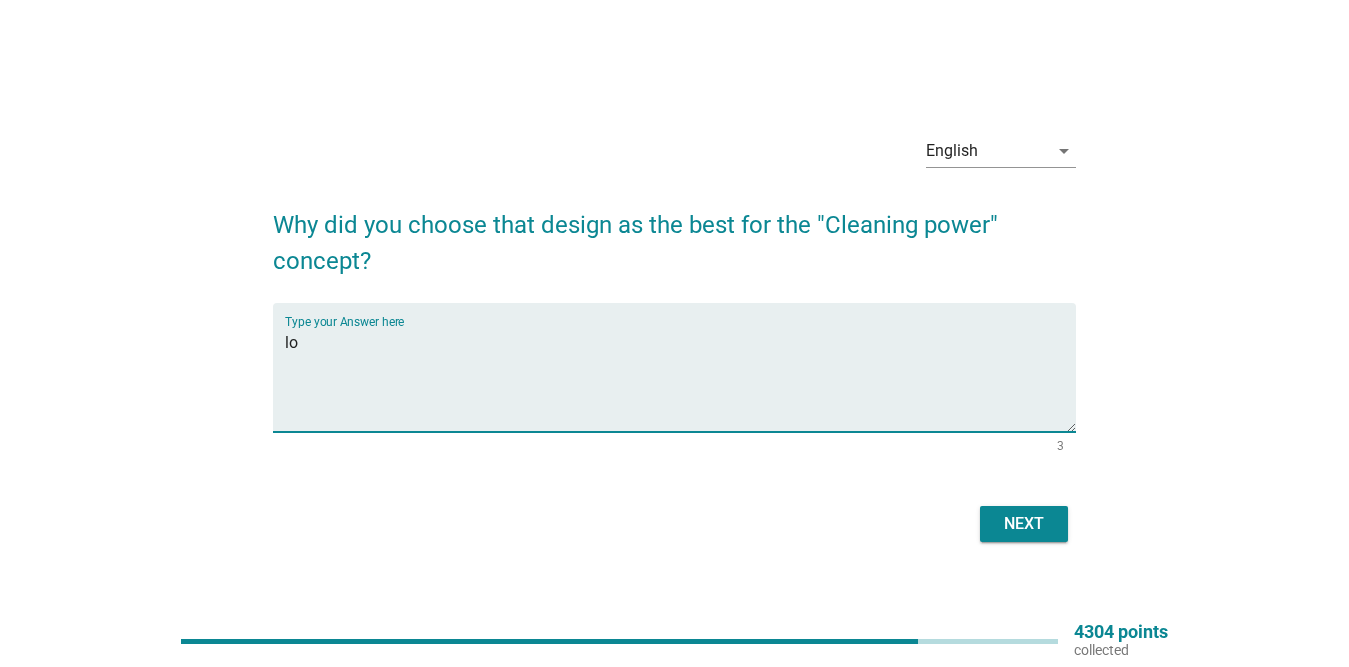 type on "l" 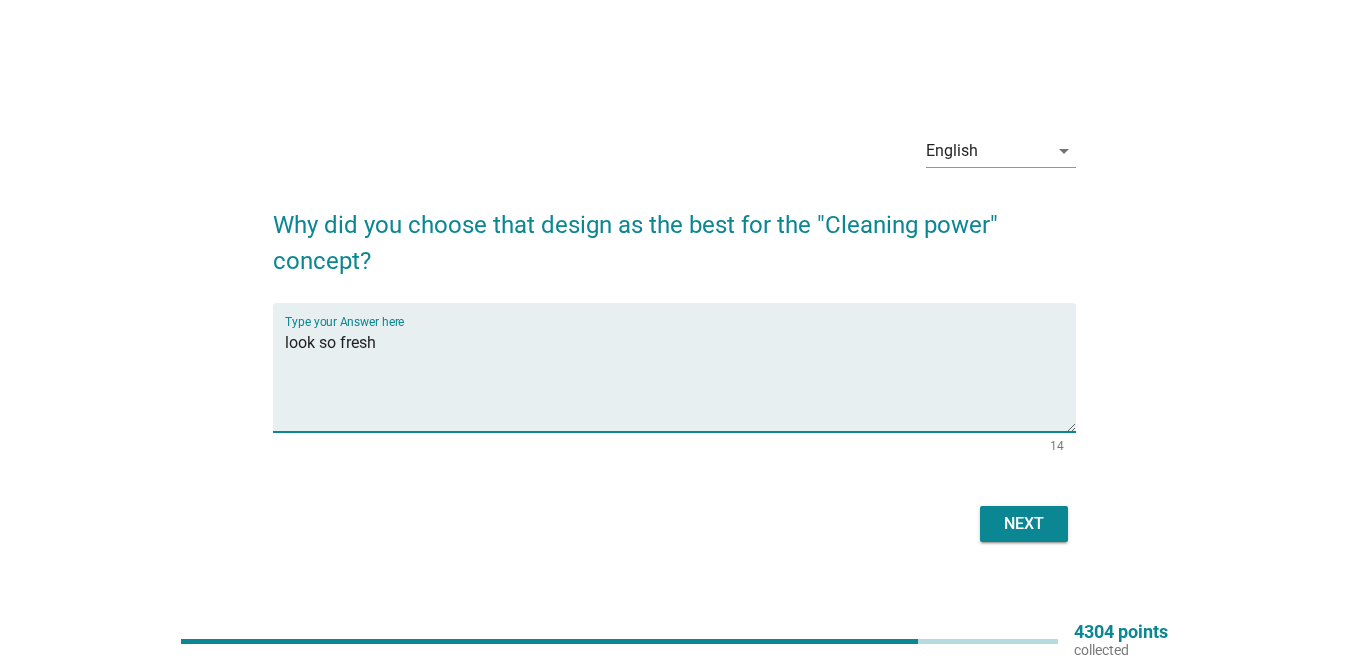 type on "look so fresh" 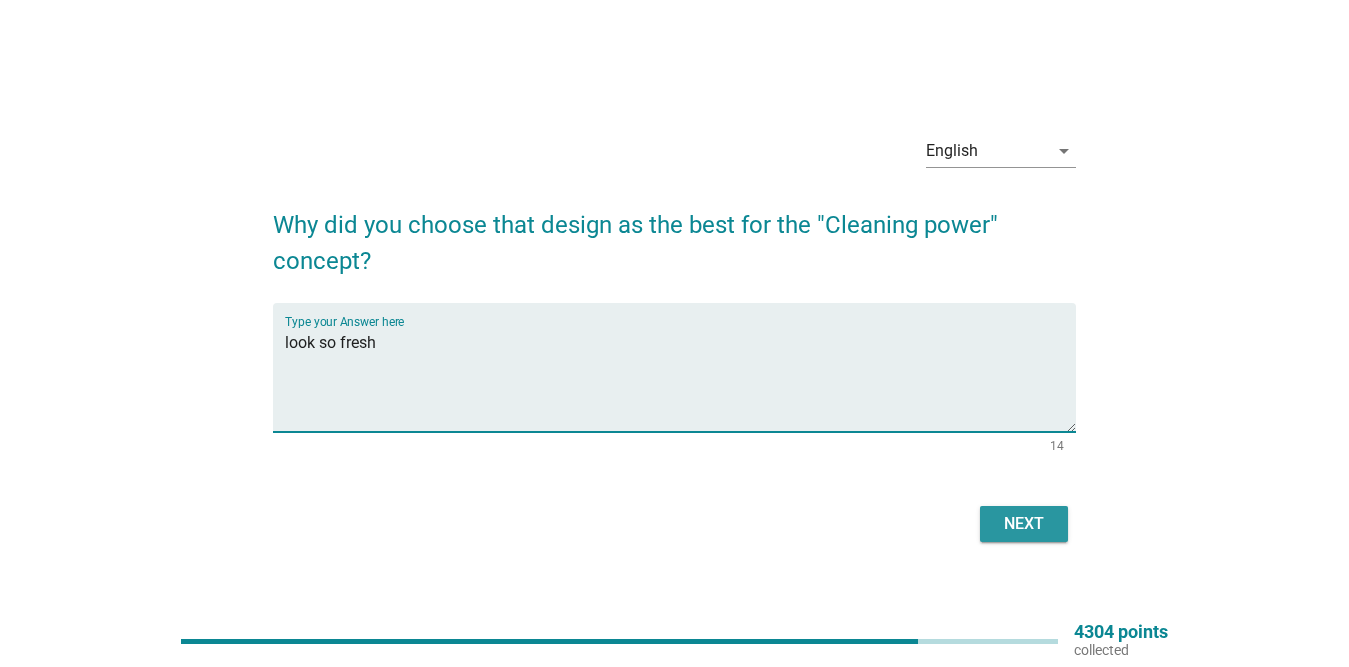 click on "Next" at bounding box center (1024, 524) 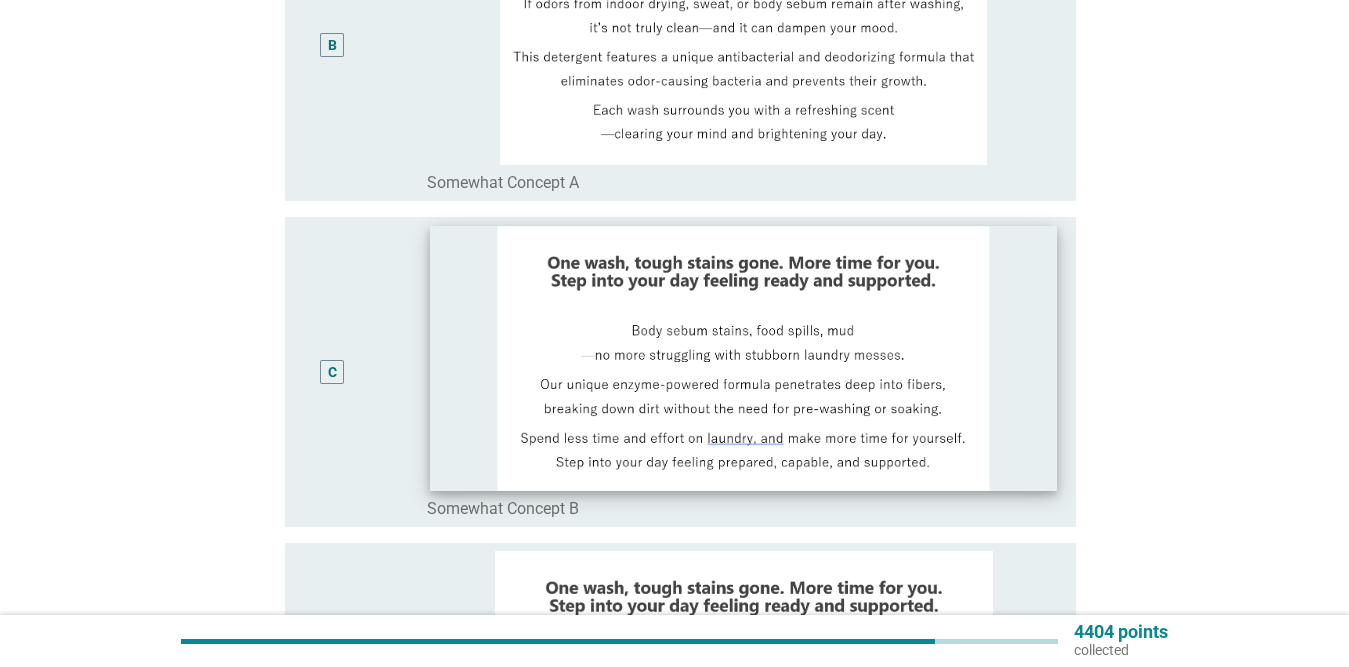 scroll, scrollTop: 700, scrollLeft: 0, axis: vertical 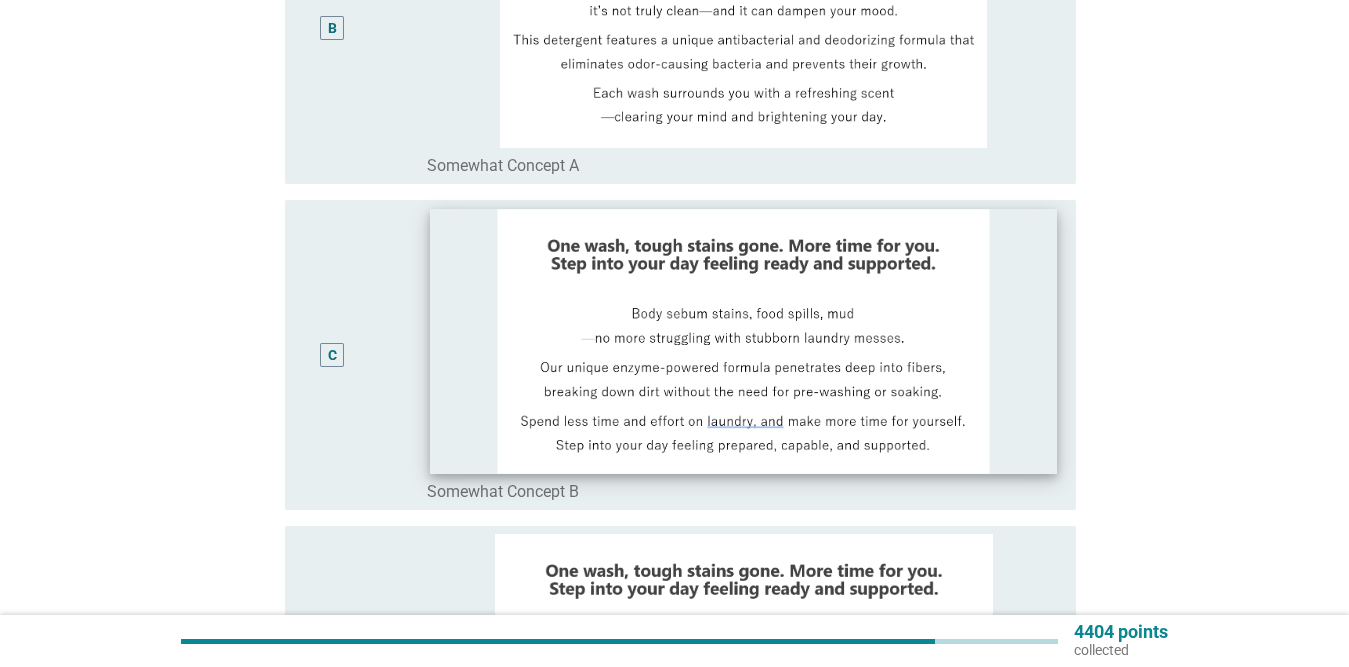 click at bounding box center (744, 341) 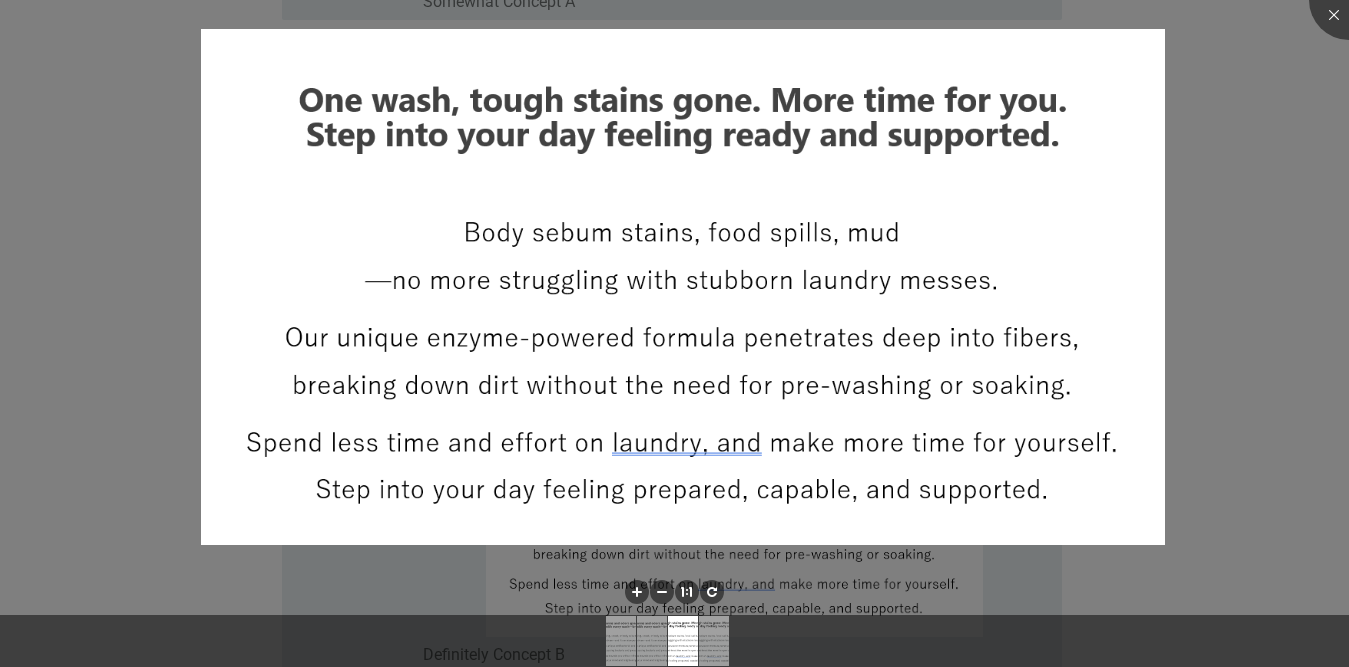 scroll, scrollTop: 1080, scrollLeft: 0, axis: vertical 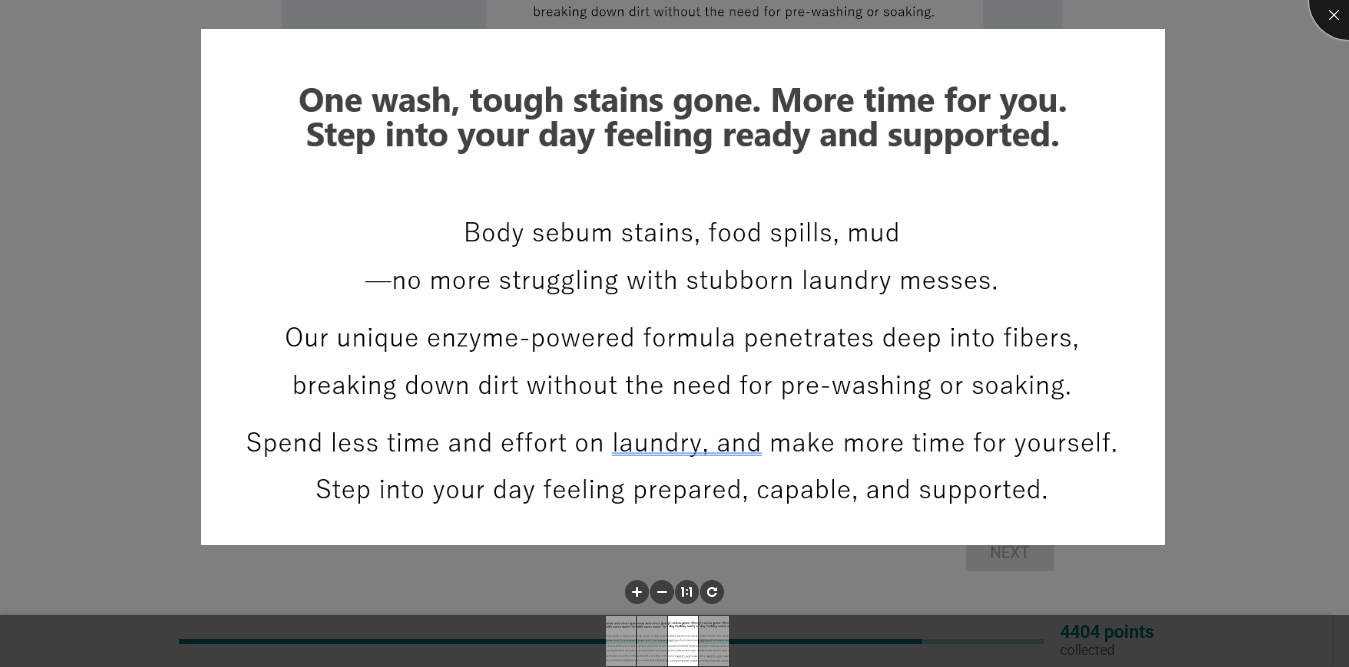click at bounding box center [1349, 0] 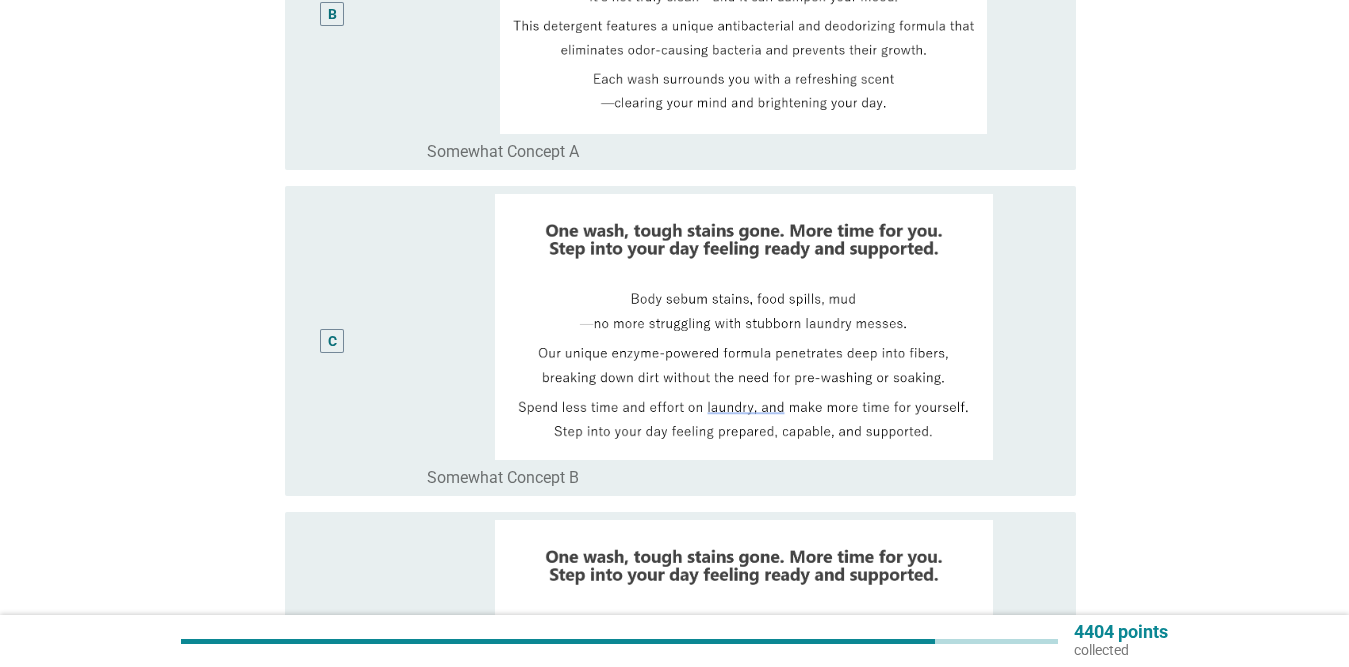 scroll, scrollTop: 680, scrollLeft: 0, axis: vertical 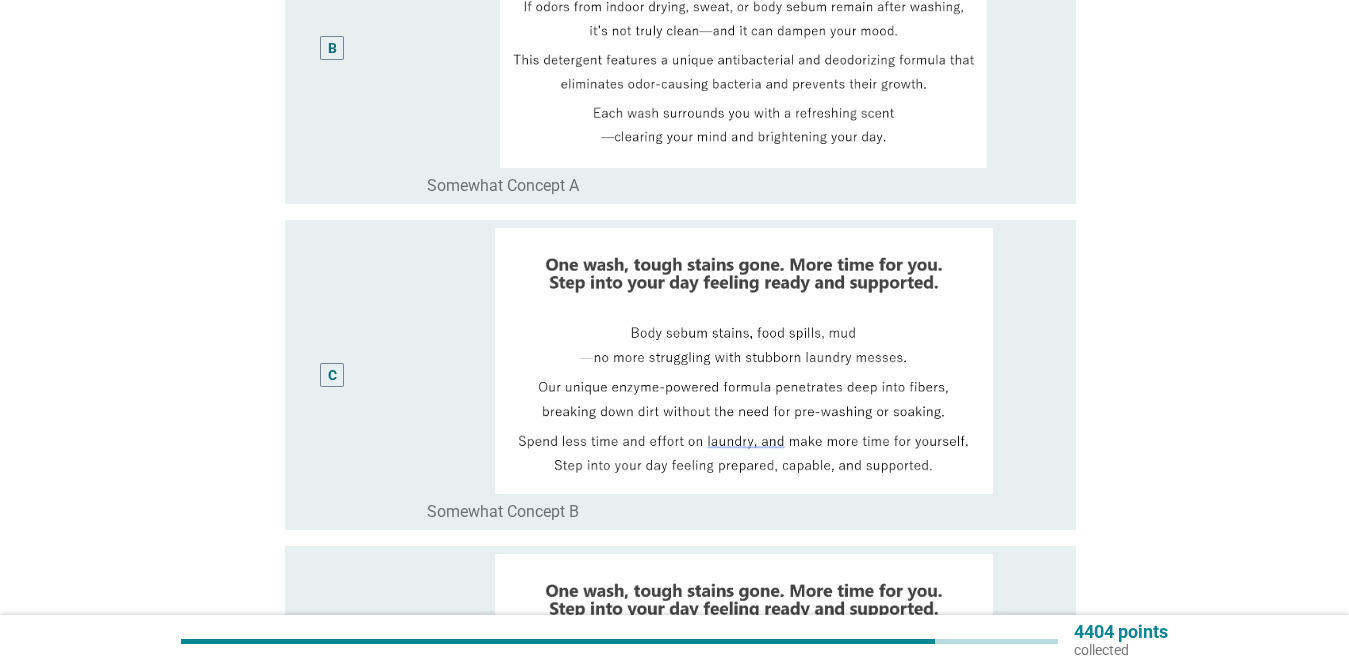 click on "C" at bounding box center [332, 375] 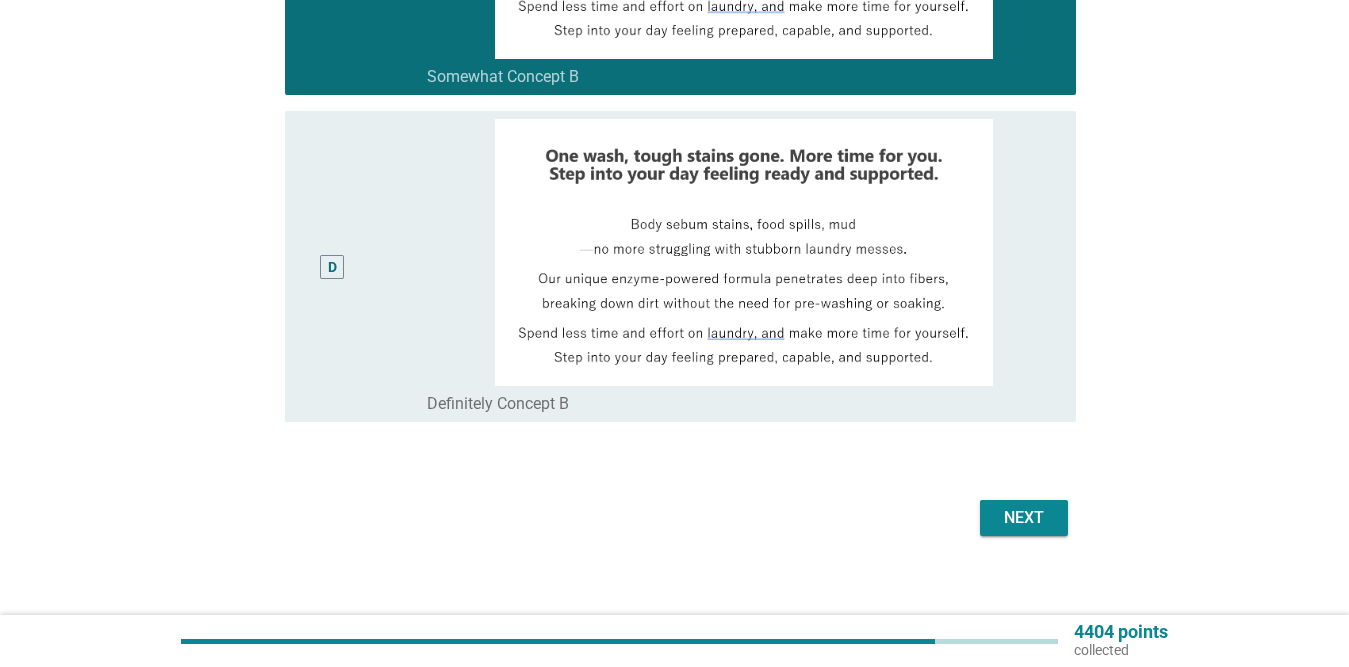 scroll, scrollTop: 1132, scrollLeft: 0, axis: vertical 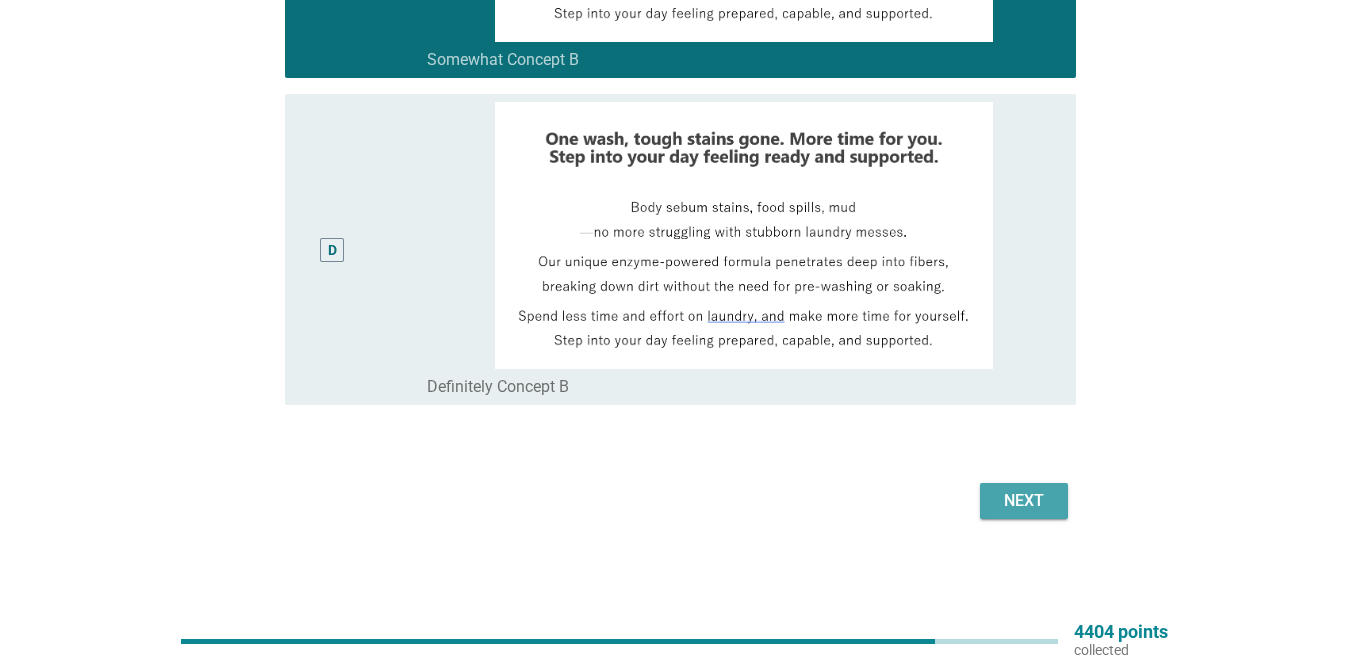 click on "Next" at bounding box center [1024, 501] 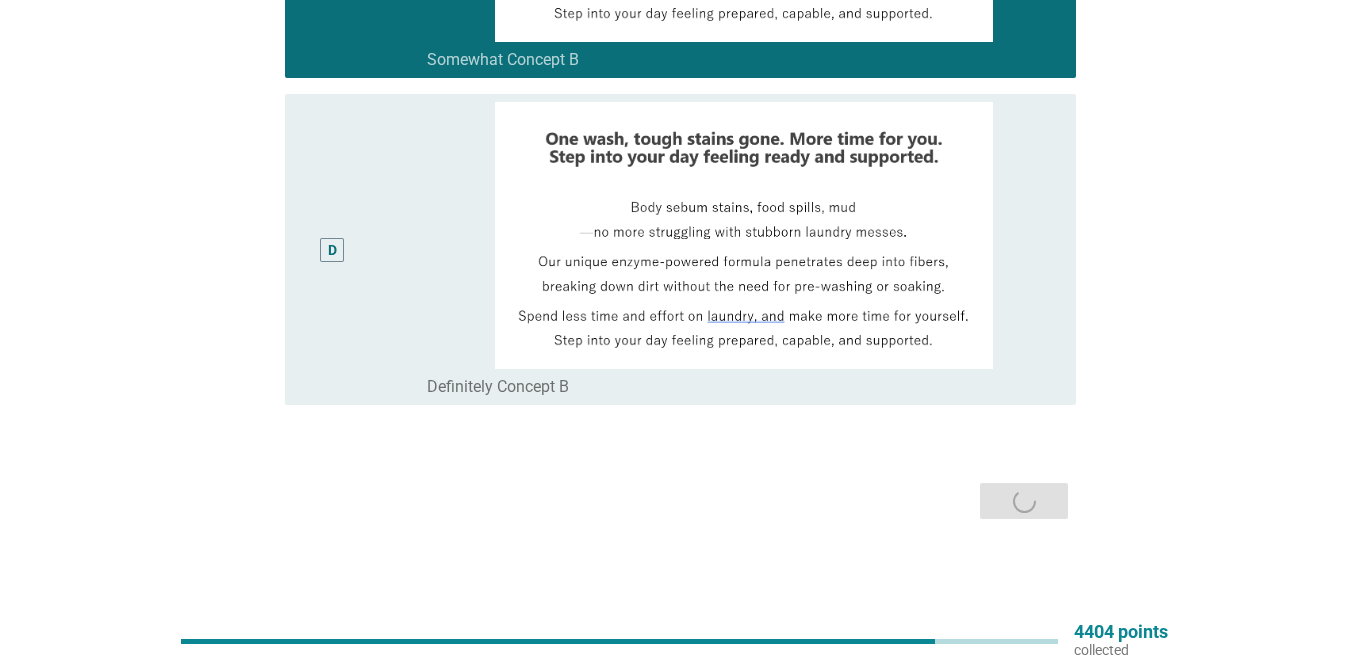 scroll, scrollTop: 0, scrollLeft: 0, axis: both 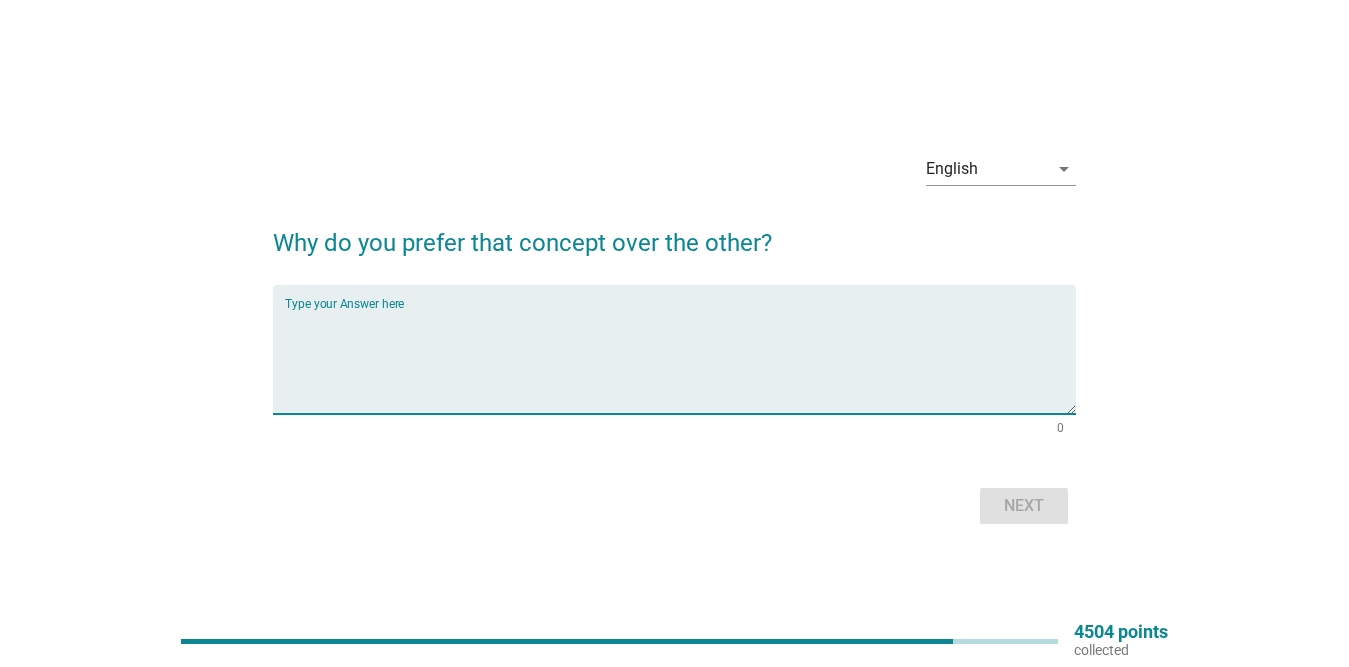 click at bounding box center (680, 361) 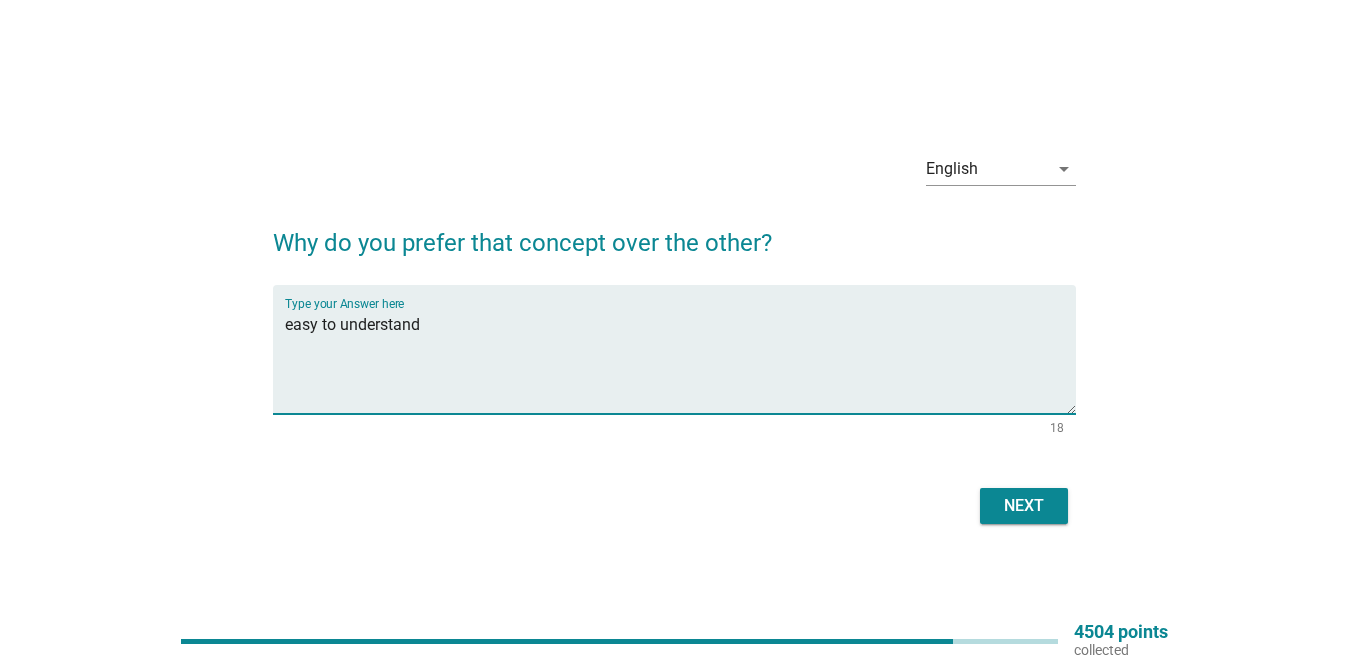 type on "easy to understand" 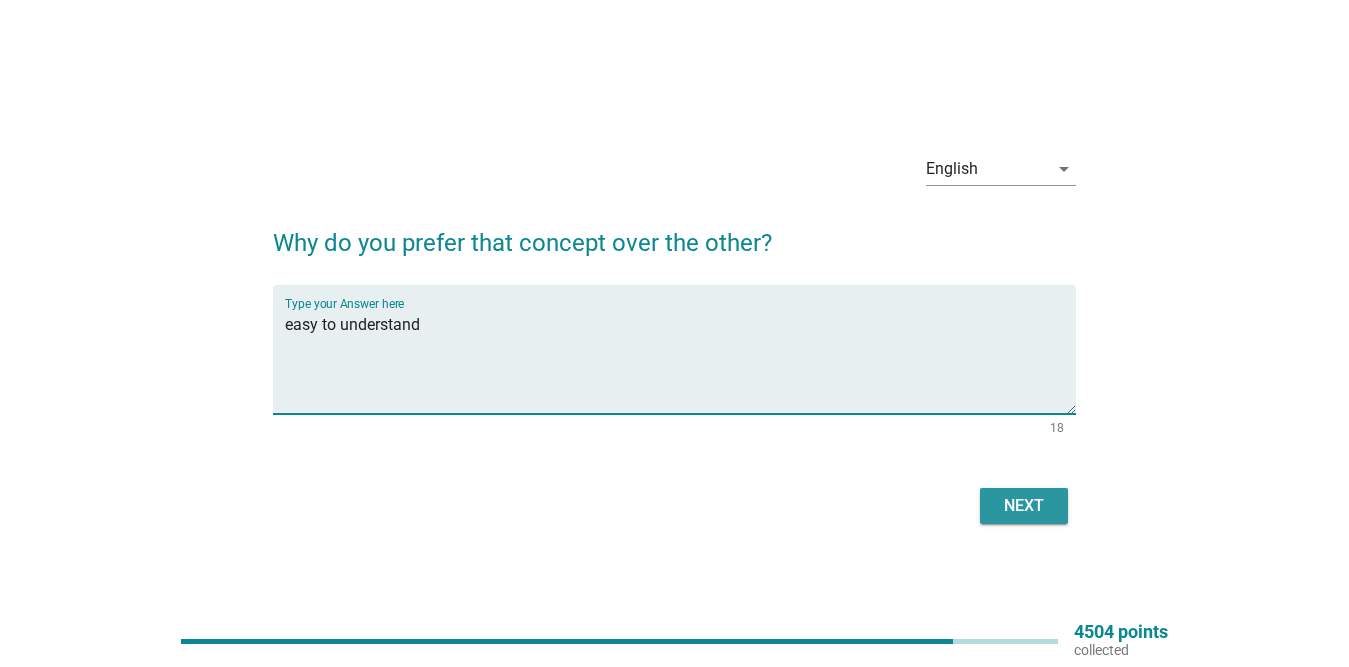 click on "Next" at bounding box center (1024, 506) 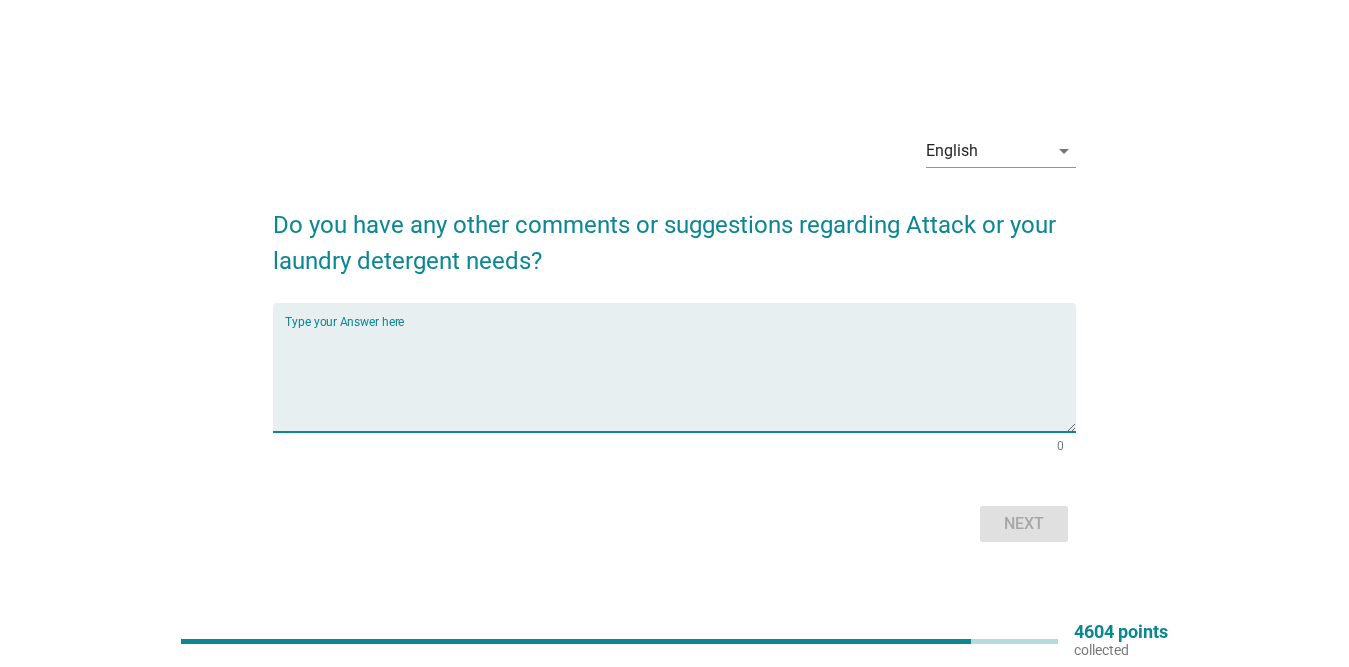 click at bounding box center (680, 379) 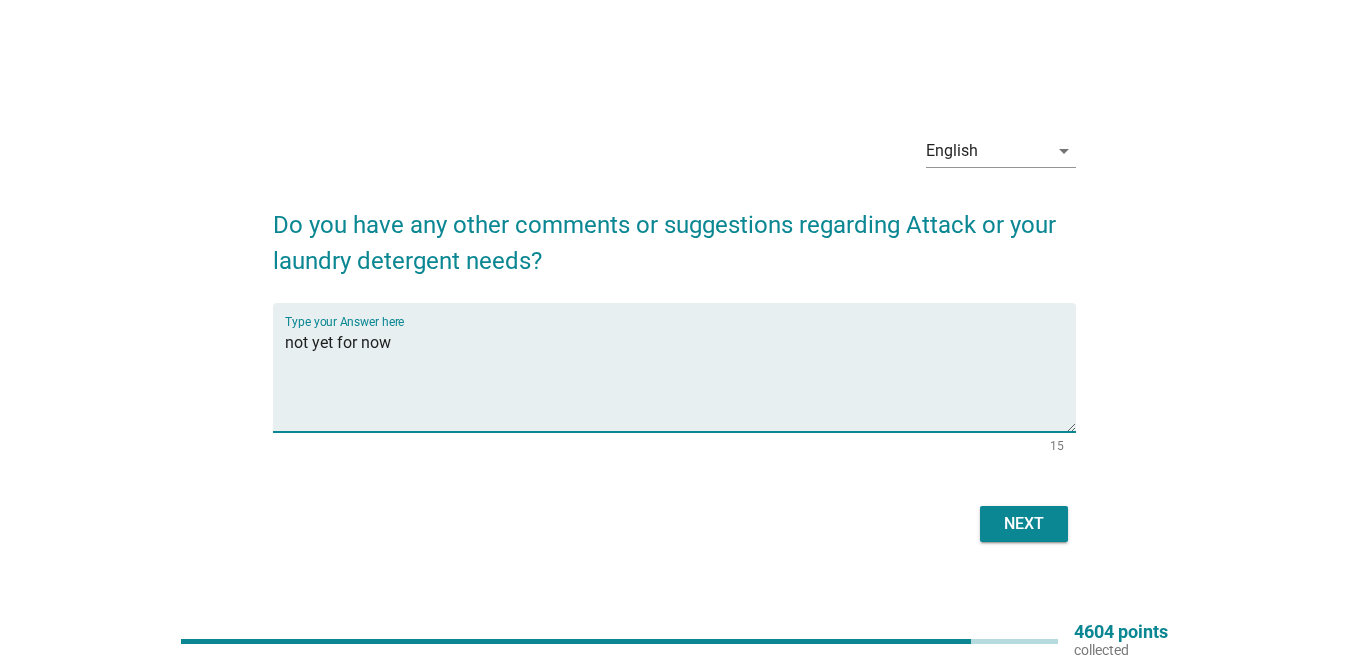 type on "not yet for now" 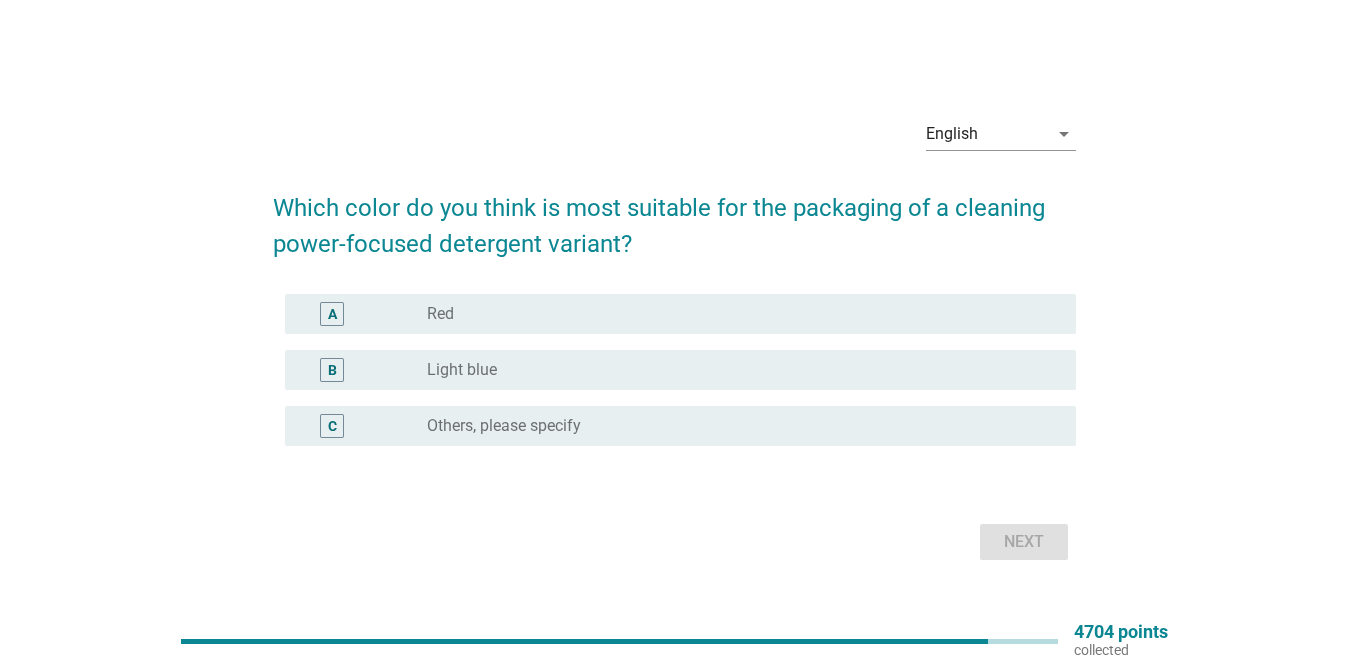 click on "Red" at bounding box center [440, 314] 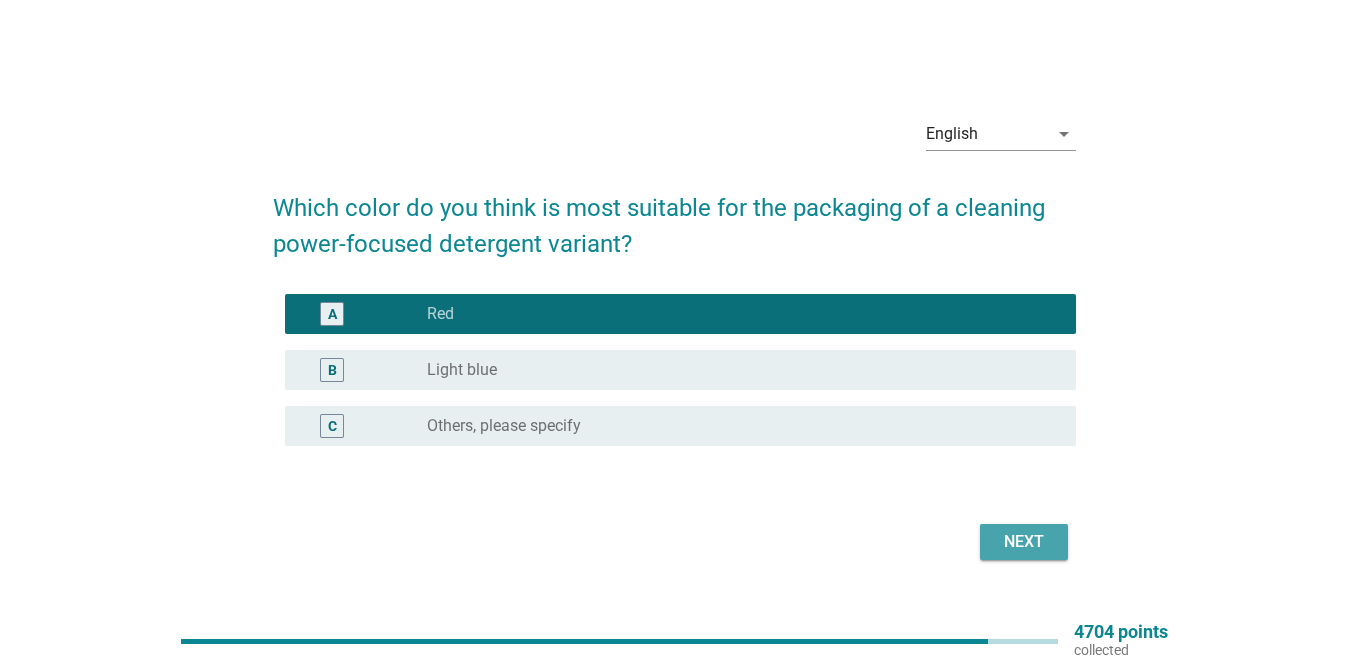 click on "Next" at bounding box center (1024, 542) 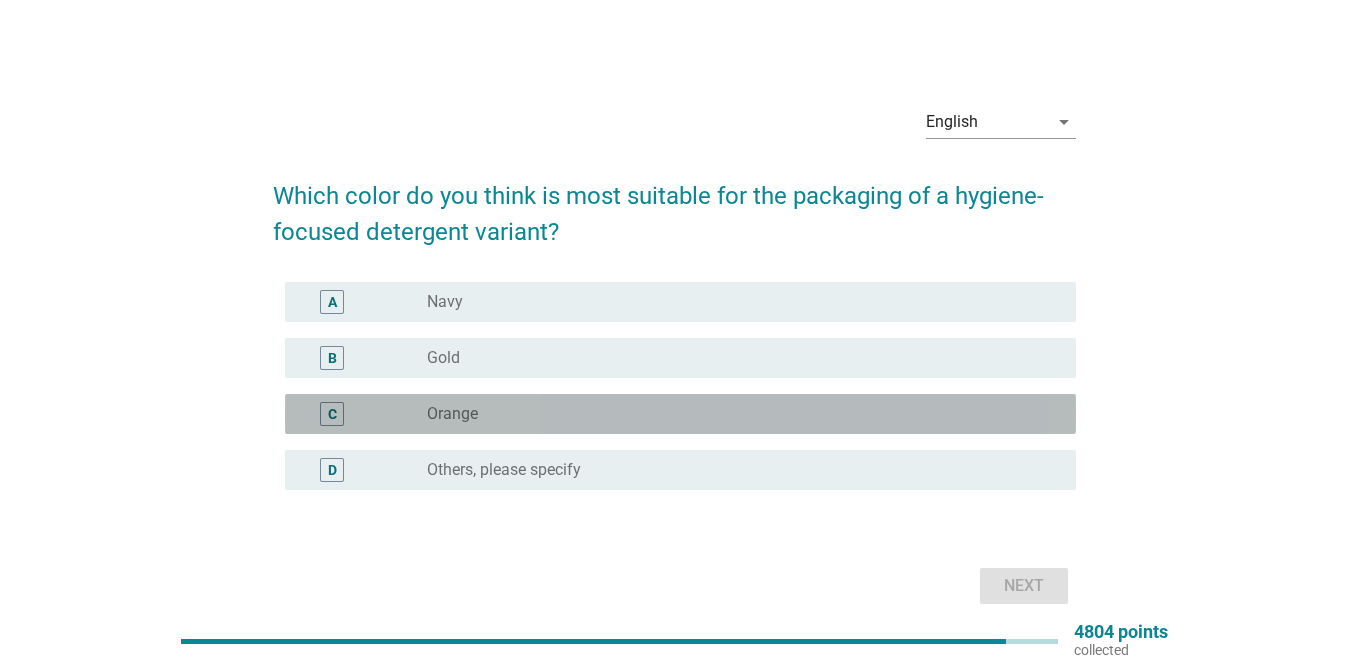 click on "radio_button_unchecked Orange" at bounding box center (735, 414) 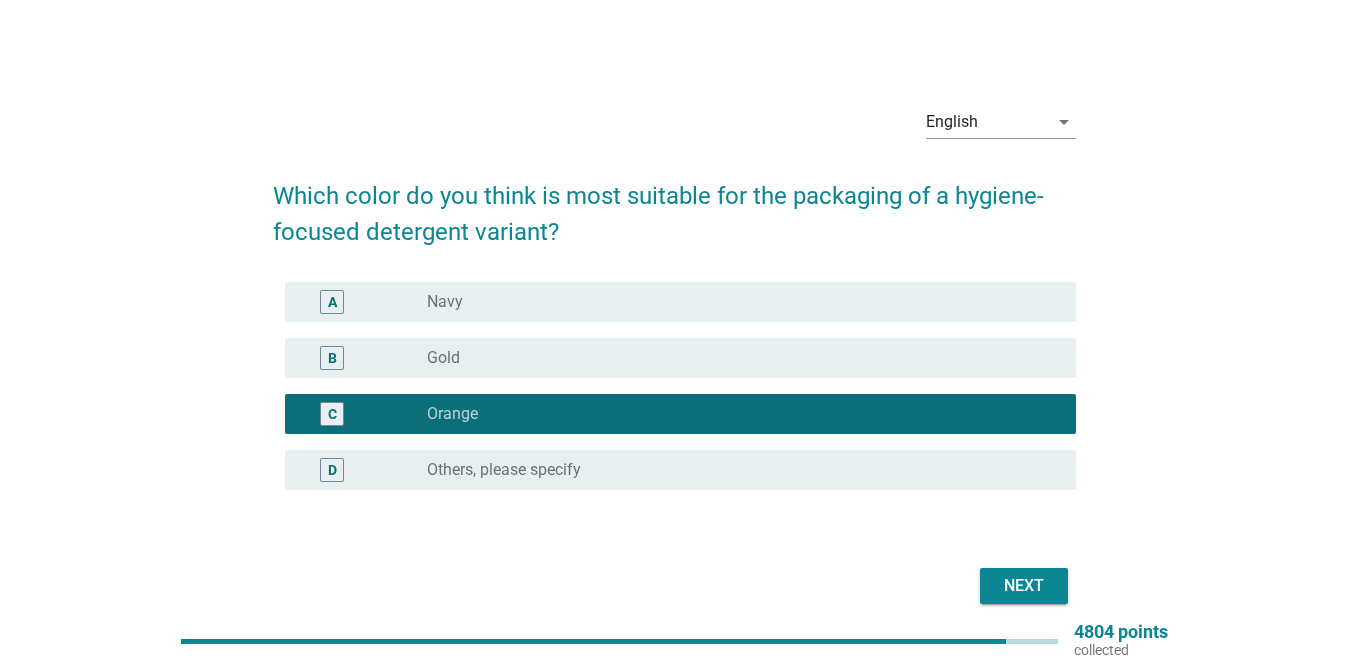 click on "radio_button_unchecked Navy" at bounding box center (735, 302) 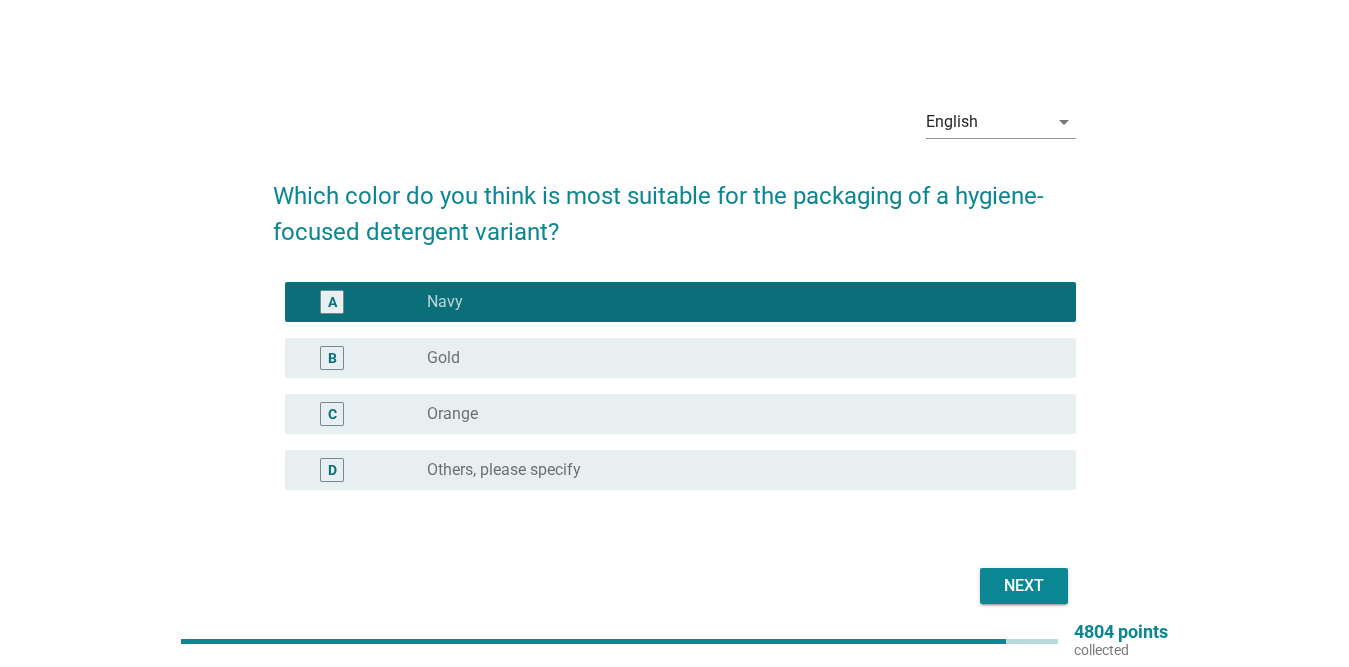 click on "Next" at bounding box center (1024, 586) 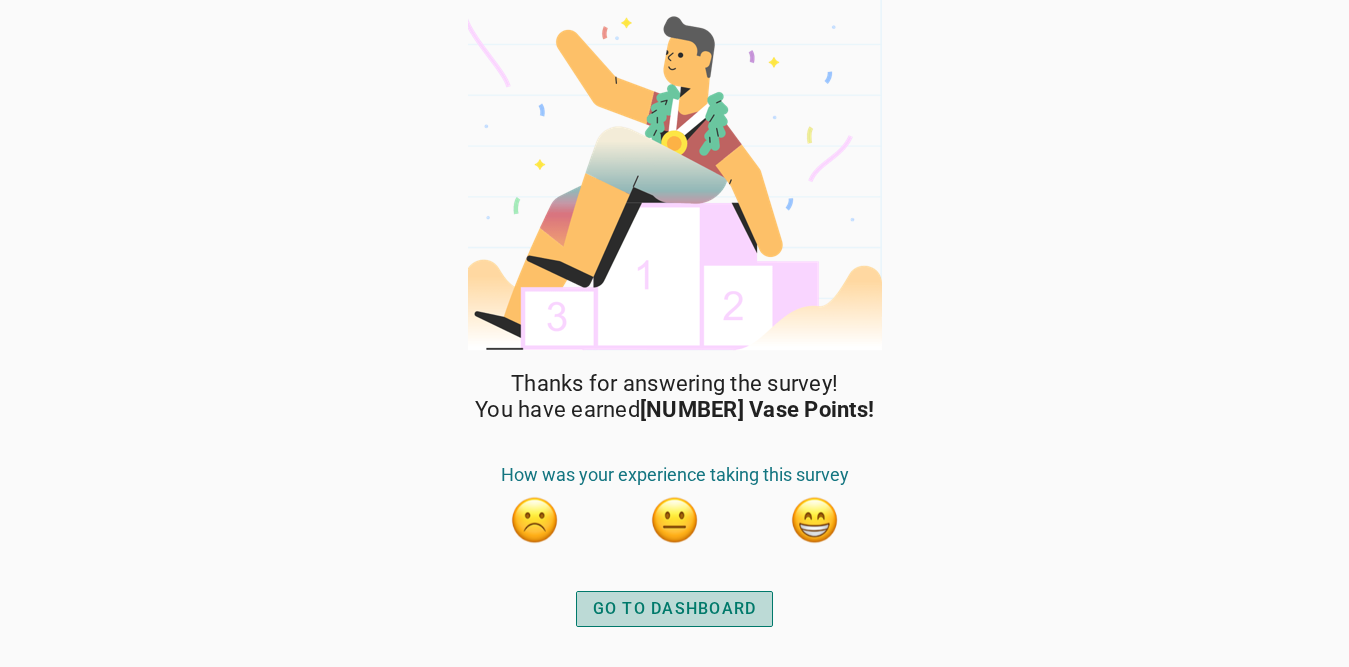click on "GO TO DASHBOARD" at bounding box center [675, 609] 